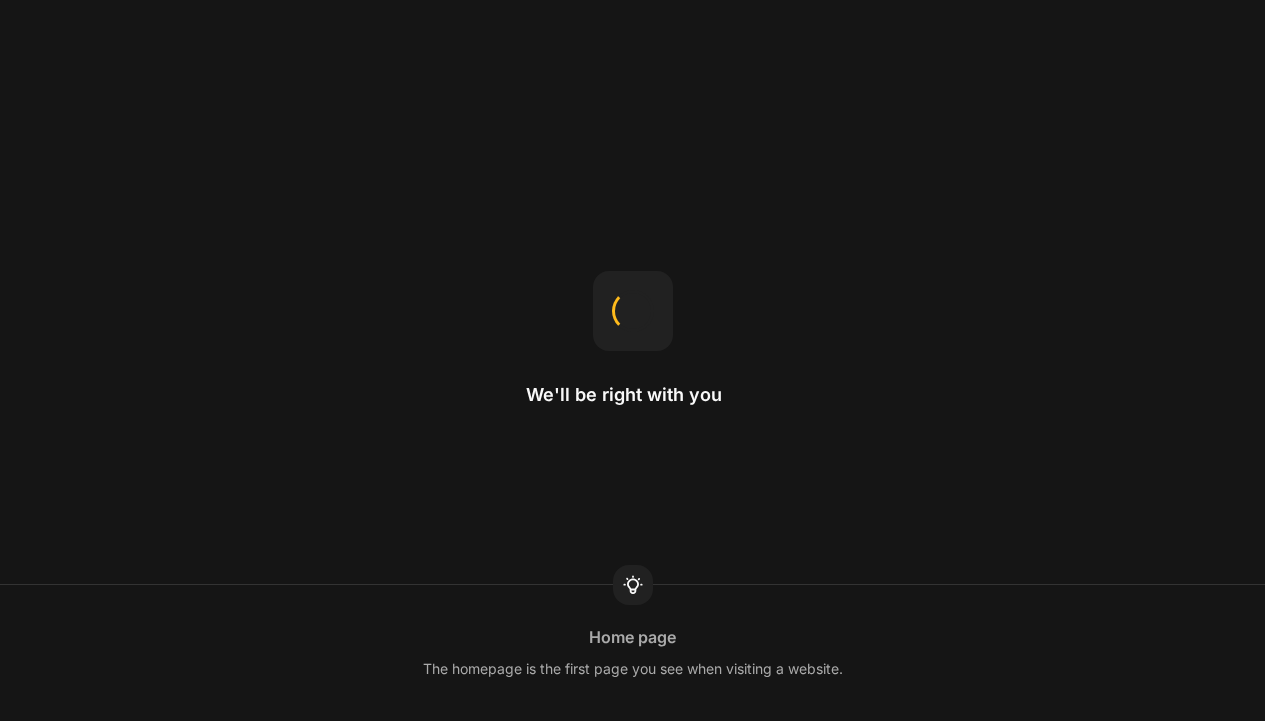 scroll, scrollTop: 0, scrollLeft: 0, axis: both 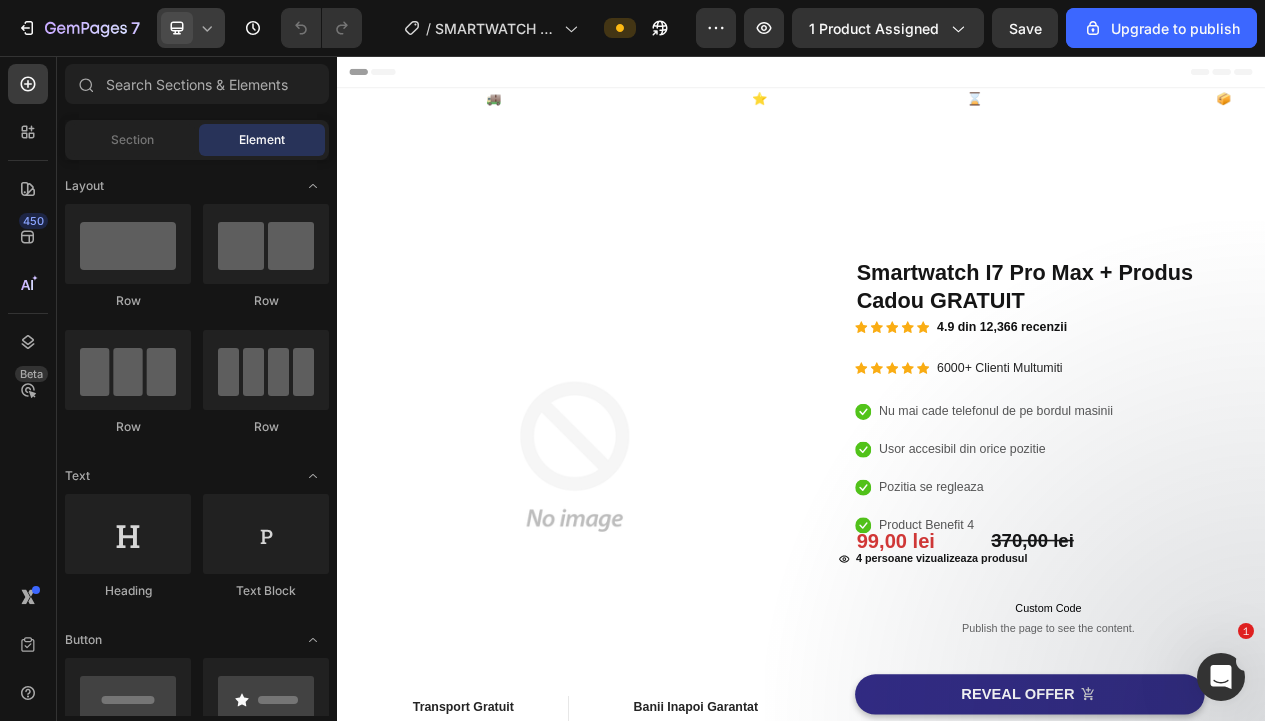 click 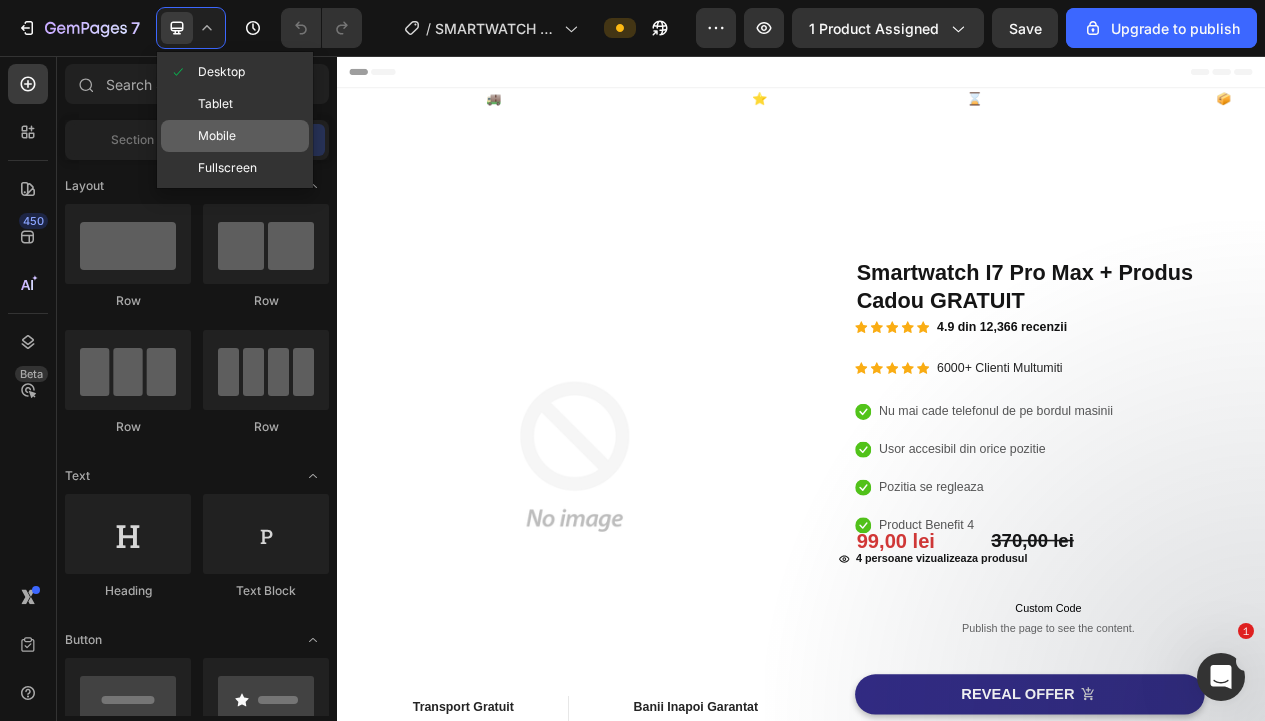 click on "Mobile" 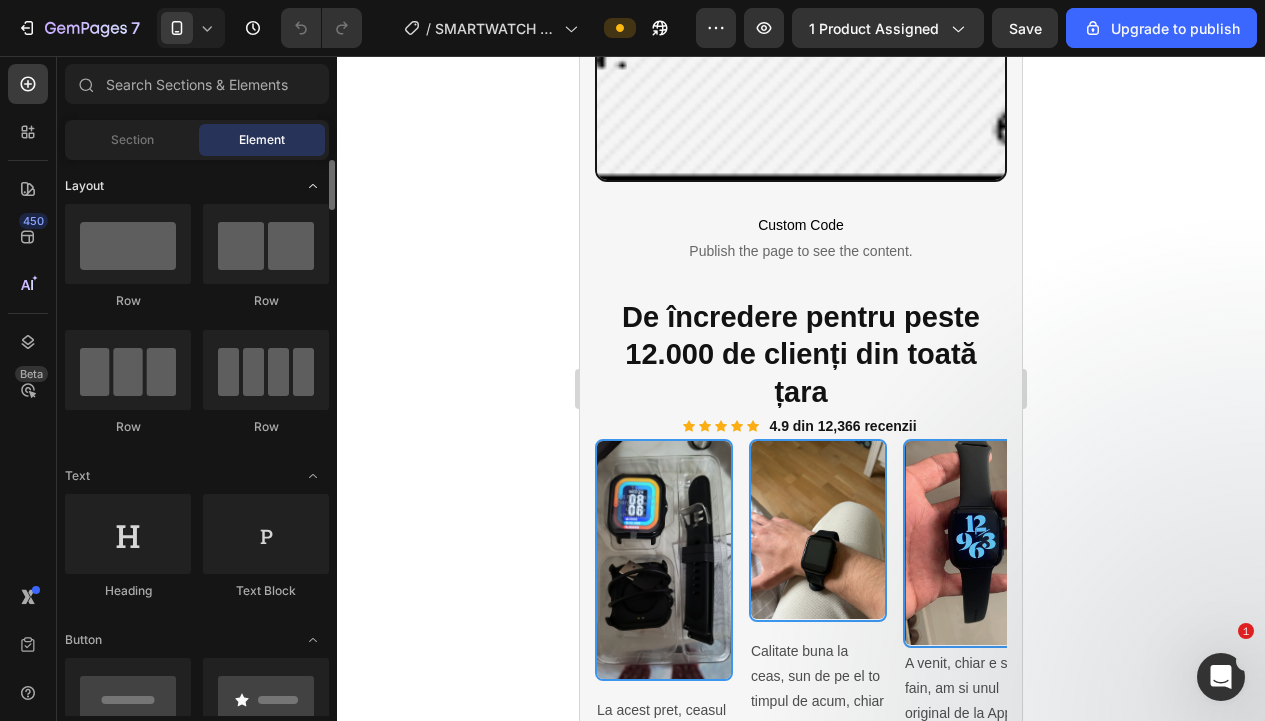 scroll, scrollTop: 3043, scrollLeft: 0, axis: vertical 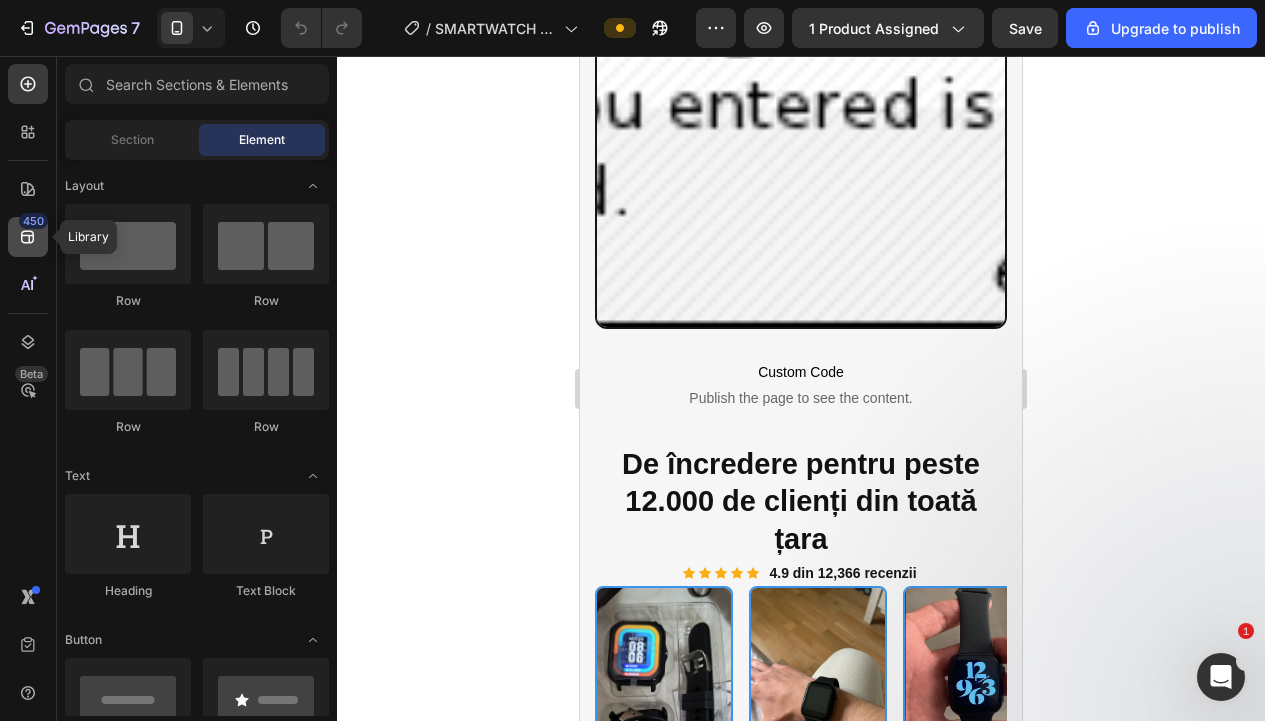 click on "450" 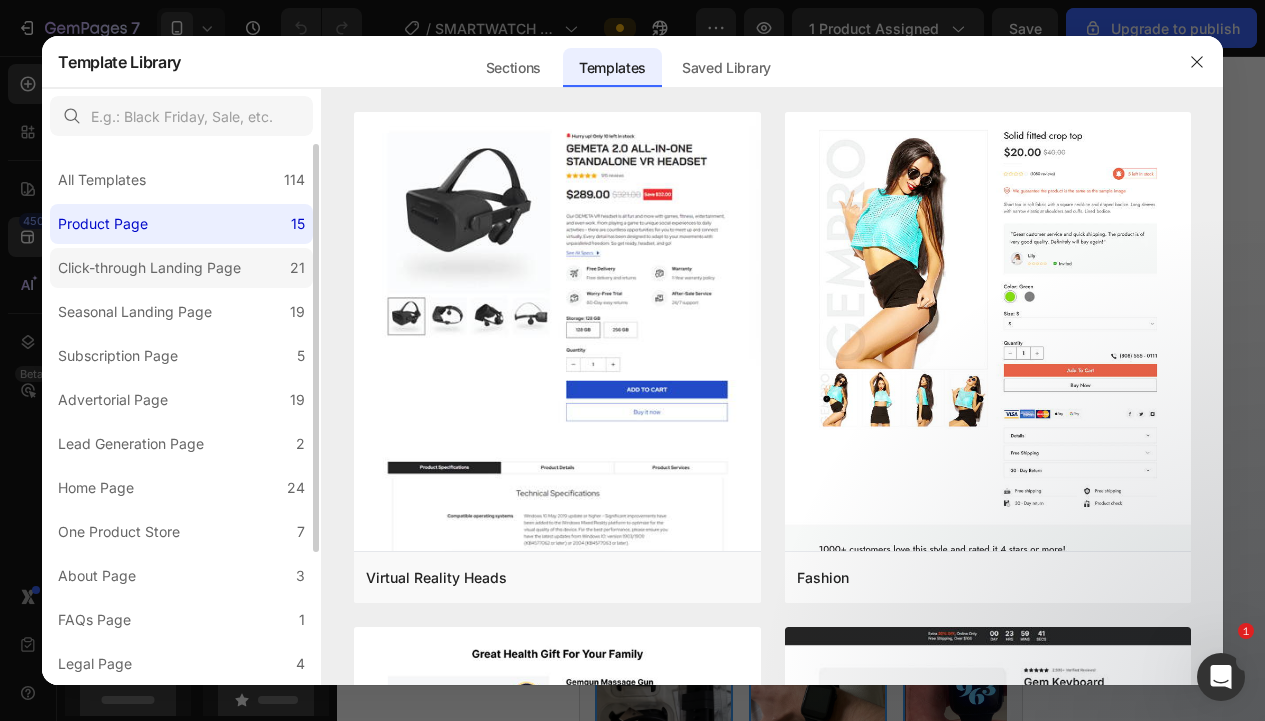 click on "Click-through Landing Page" at bounding box center [149, 268] 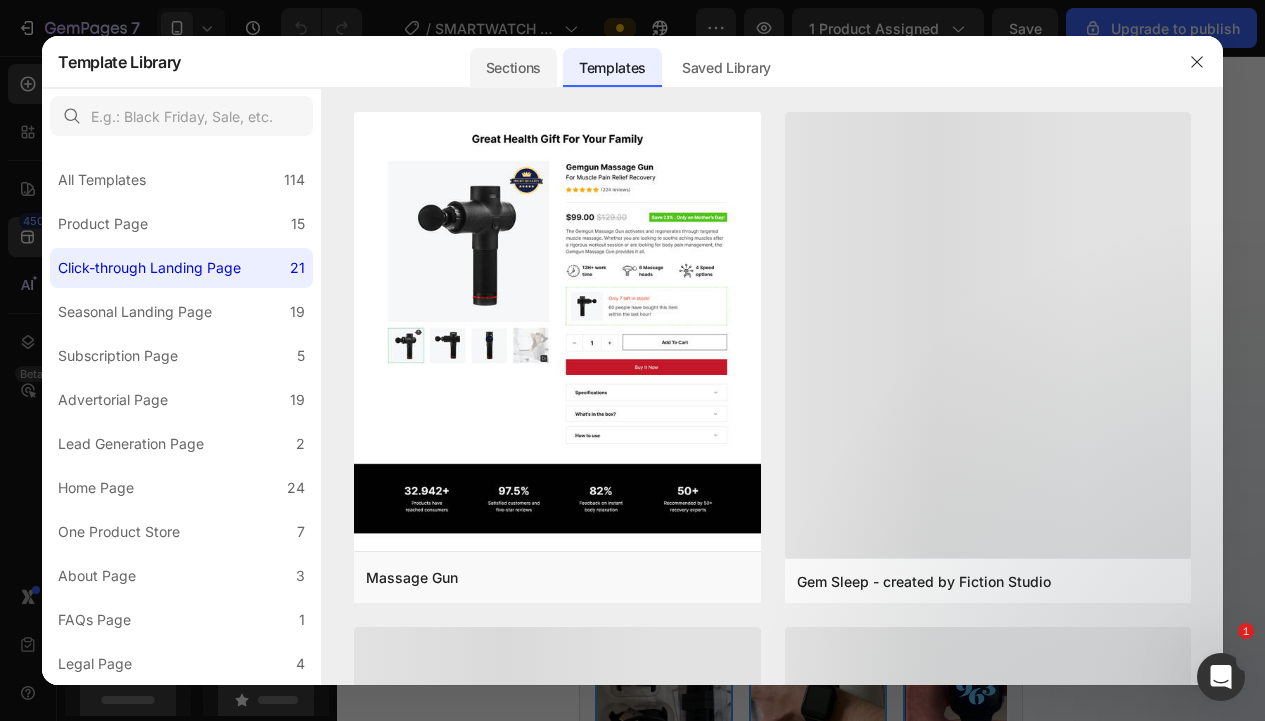 click on "Sections" 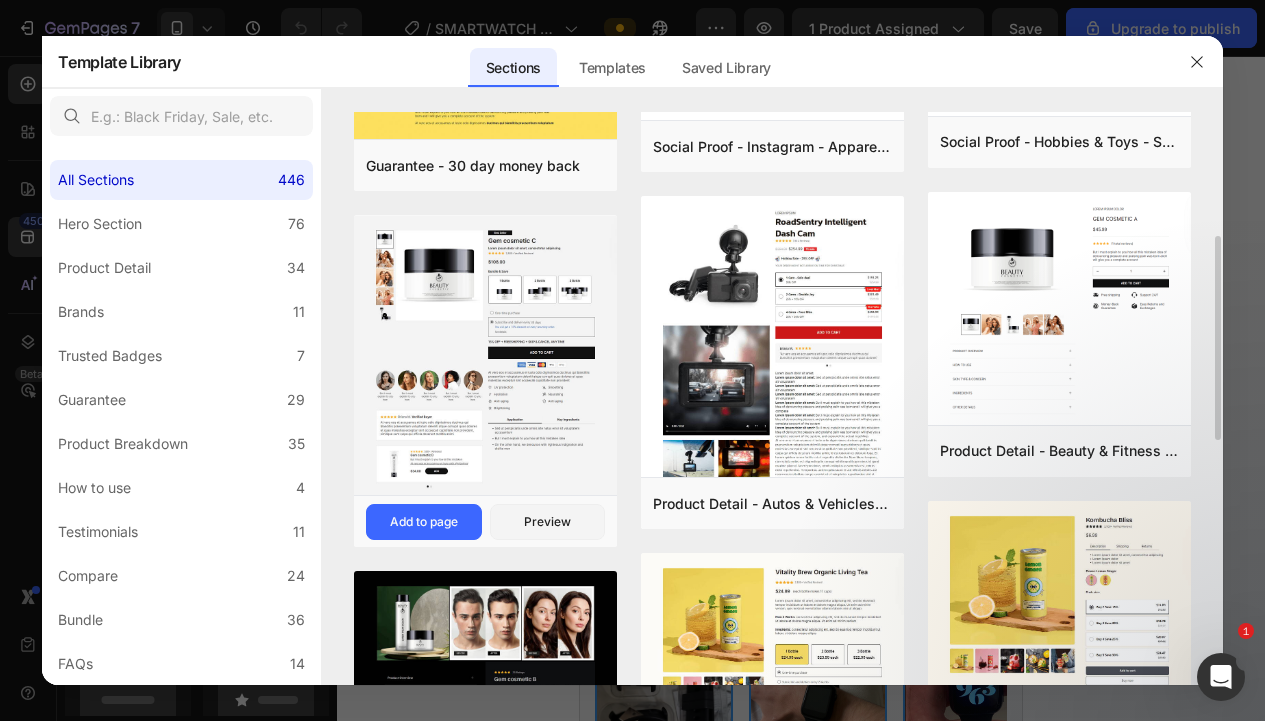 scroll, scrollTop: 318, scrollLeft: 0, axis: vertical 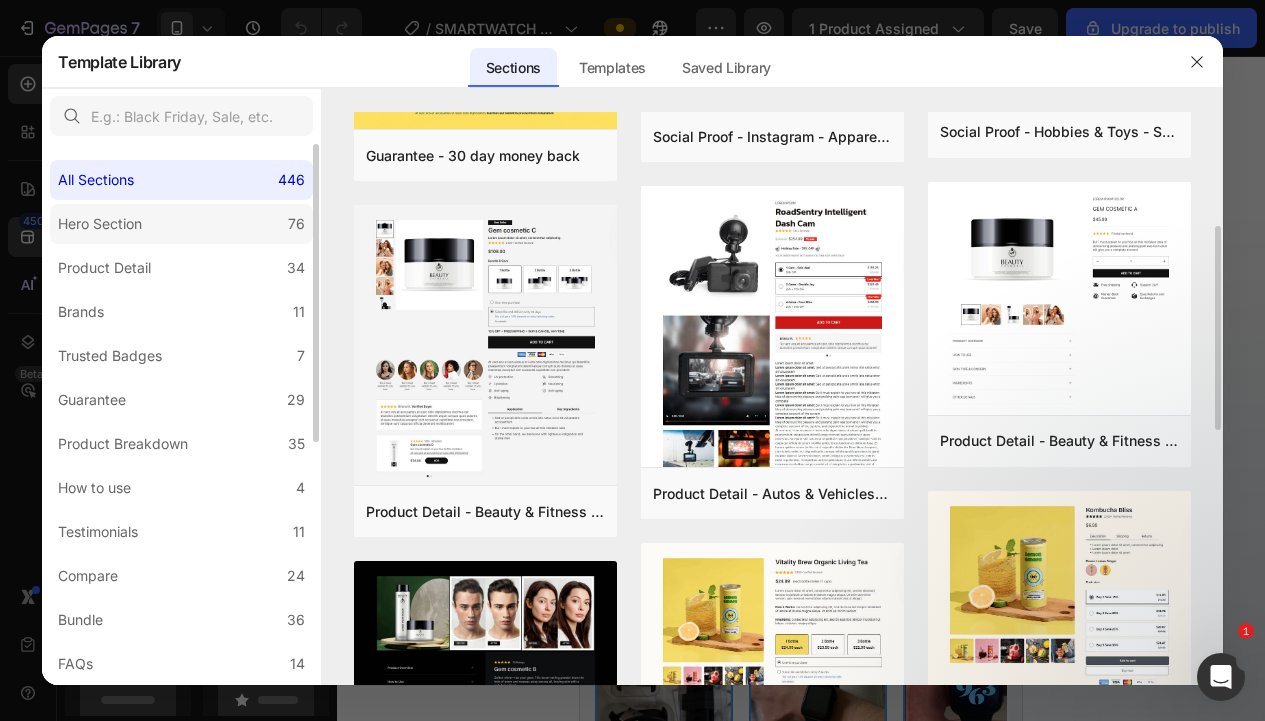 click on "Hero Section" at bounding box center (100, 224) 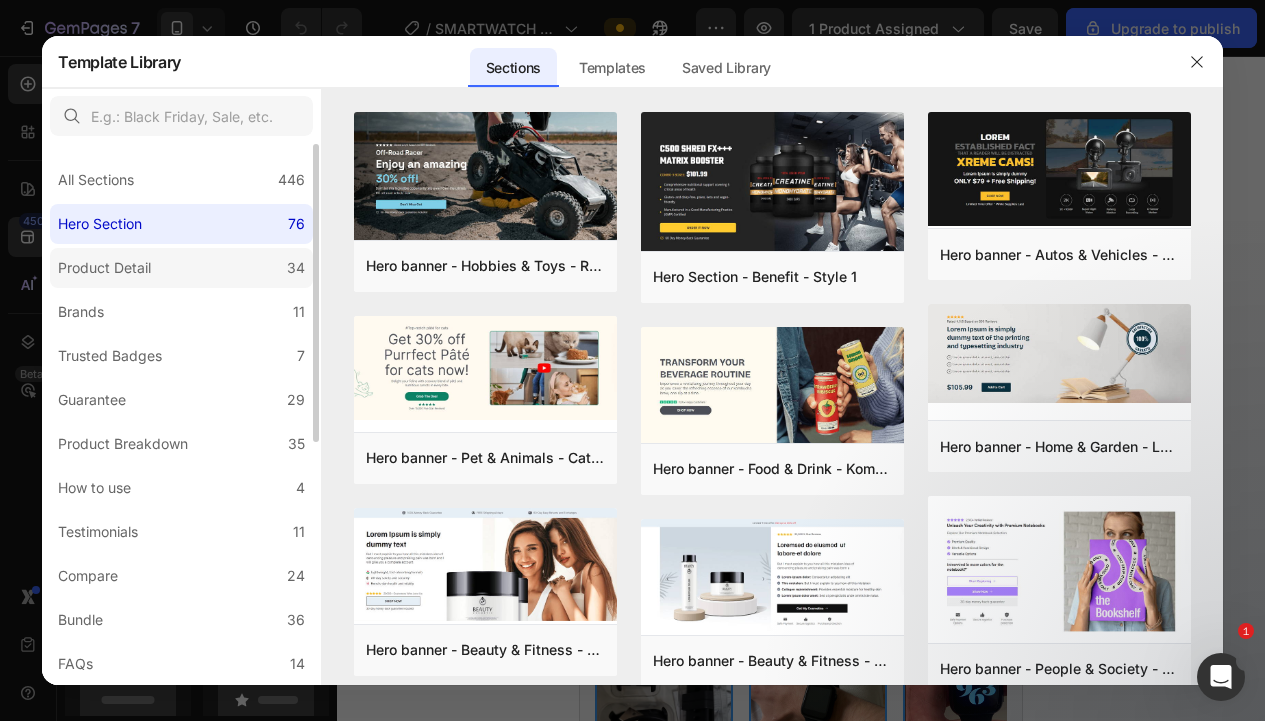 click on "Product Detail" at bounding box center [104, 268] 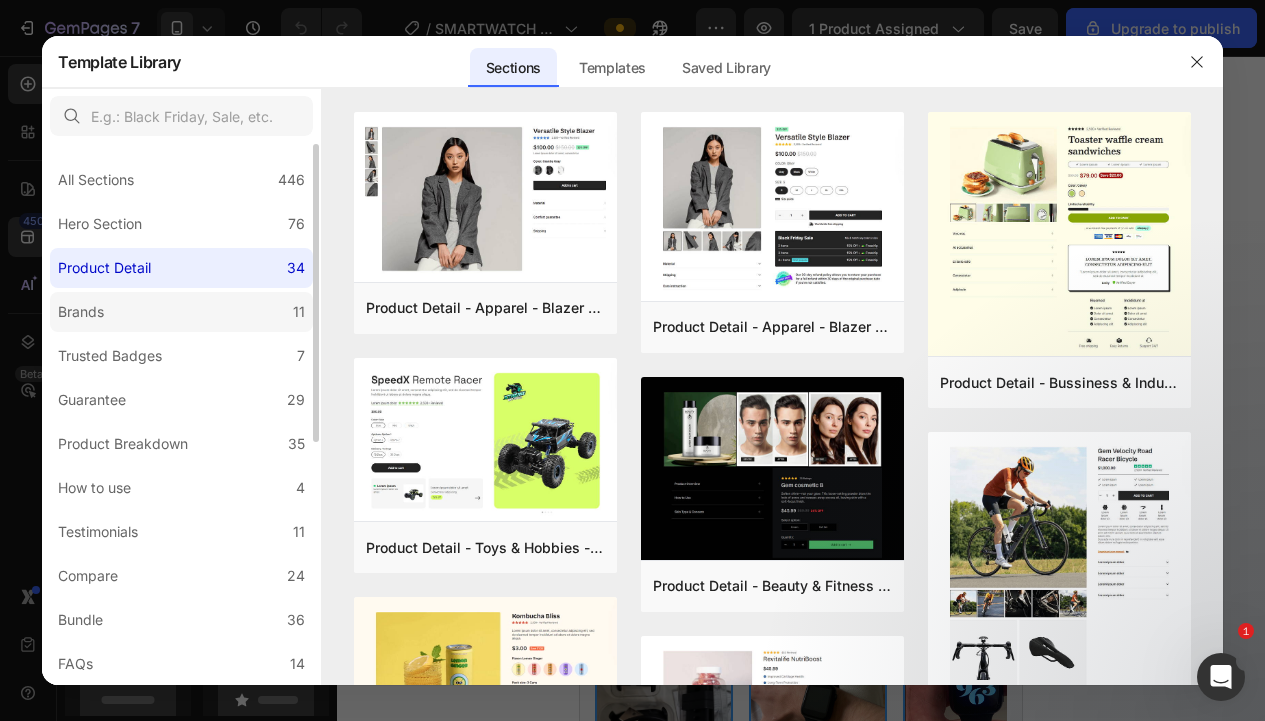 click on "Brands 11" 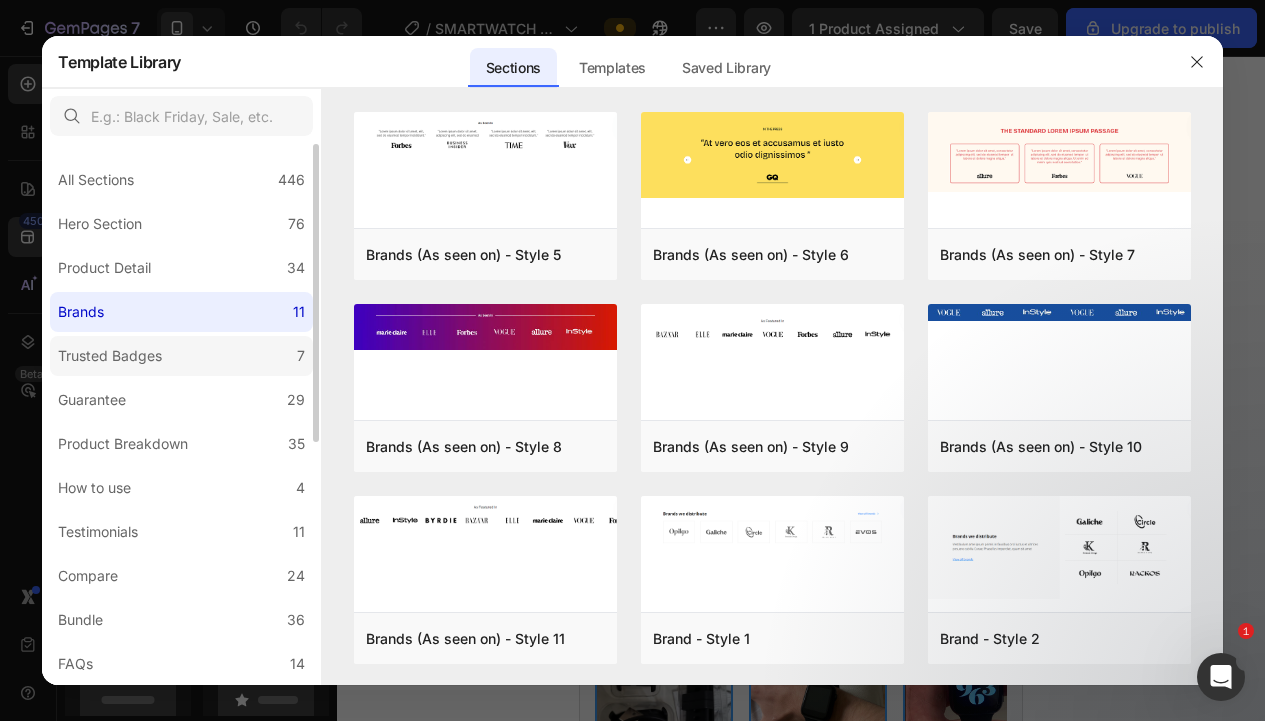 click on "Trusted Badges" at bounding box center (110, 356) 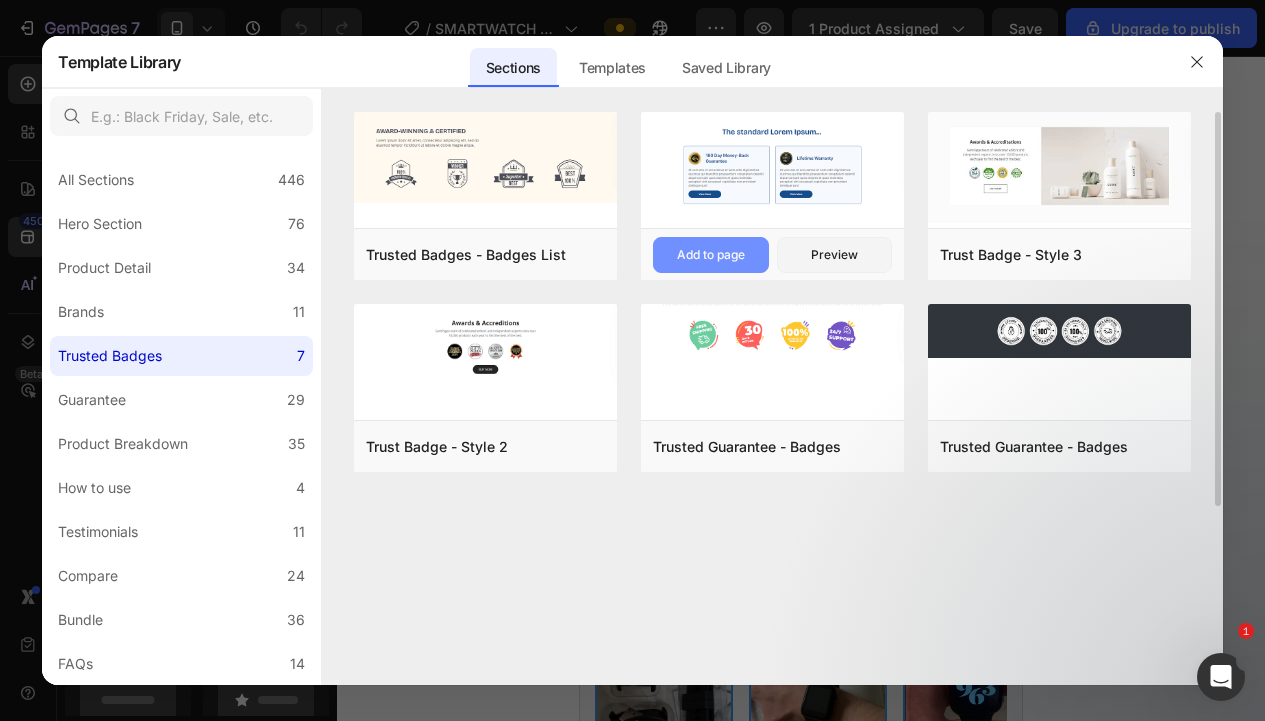 click on "Add to page" at bounding box center [710, 255] 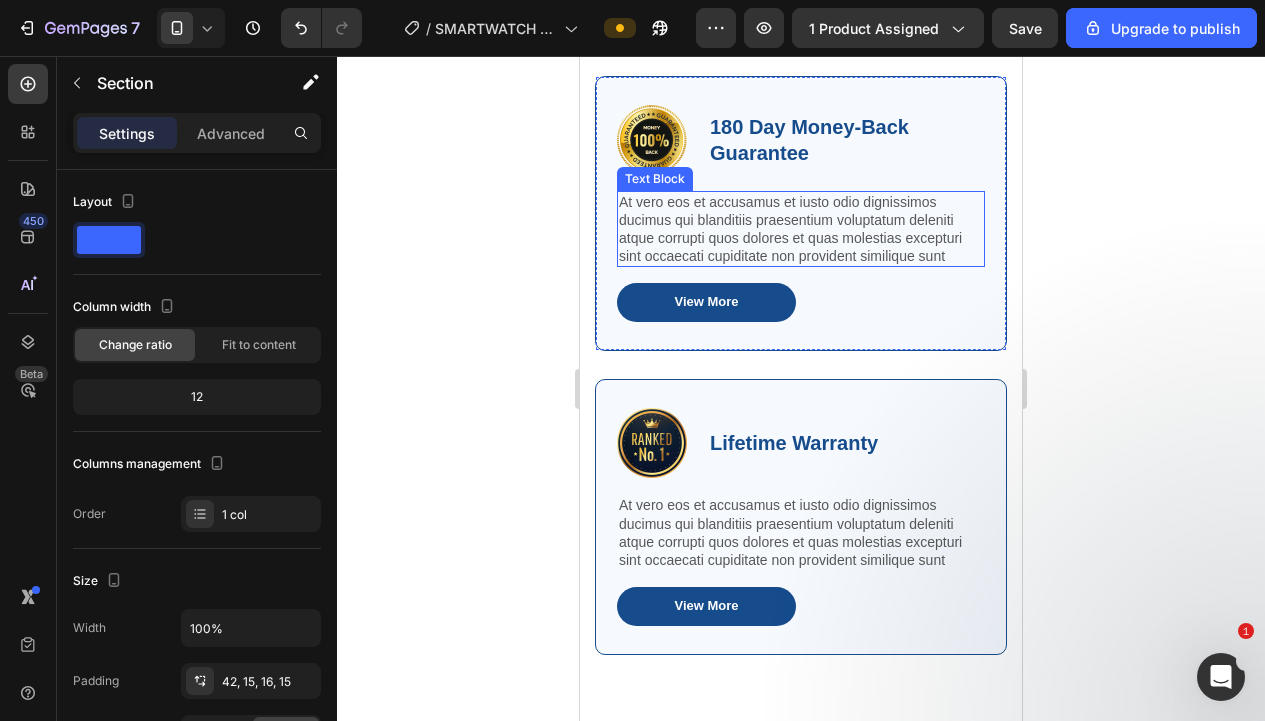 scroll, scrollTop: 5517, scrollLeft: 0, axis: vertical 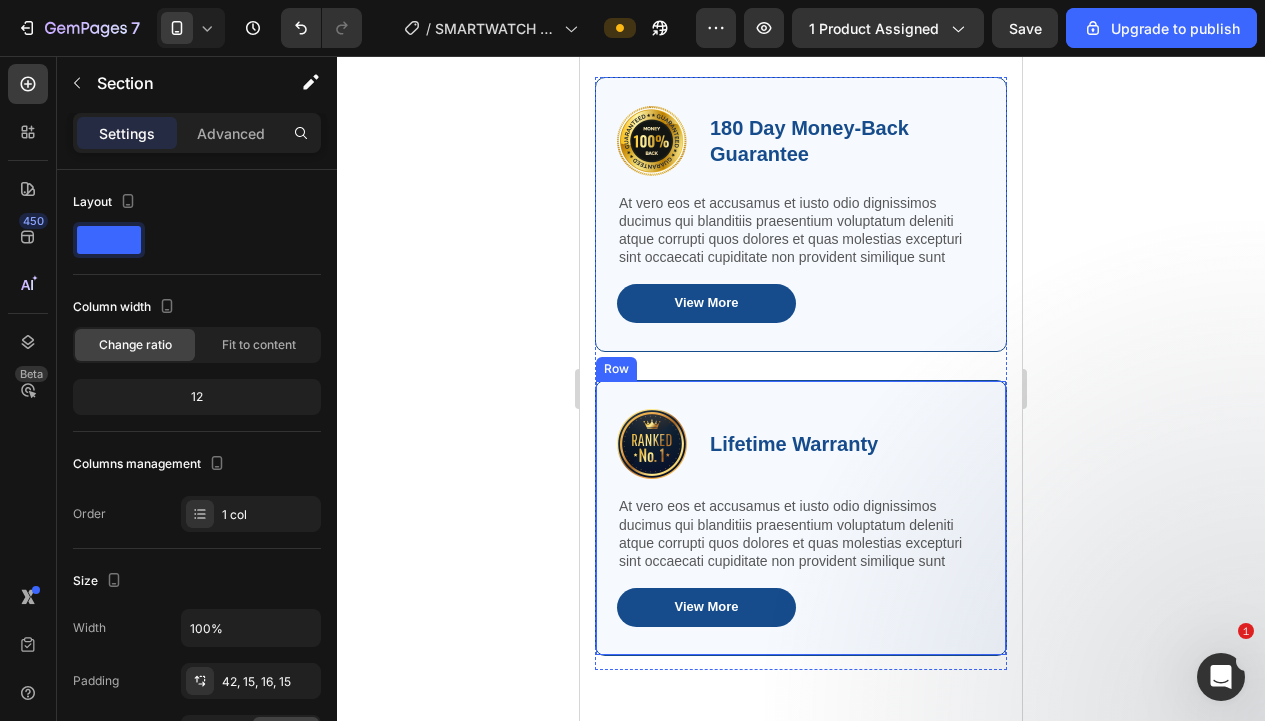 click on "Image Lifetime Warranty Text Block Row At vero eos et accusamus et iusto odio dignissimos ducimus qui blanditiis praesentium voluptatum deleniti atque corrupti quos dolores et quas molestias excepturi sint occaecati cupiditate non provident similique sunt Text Block View More Button Row" at bounding box center [801, 518] 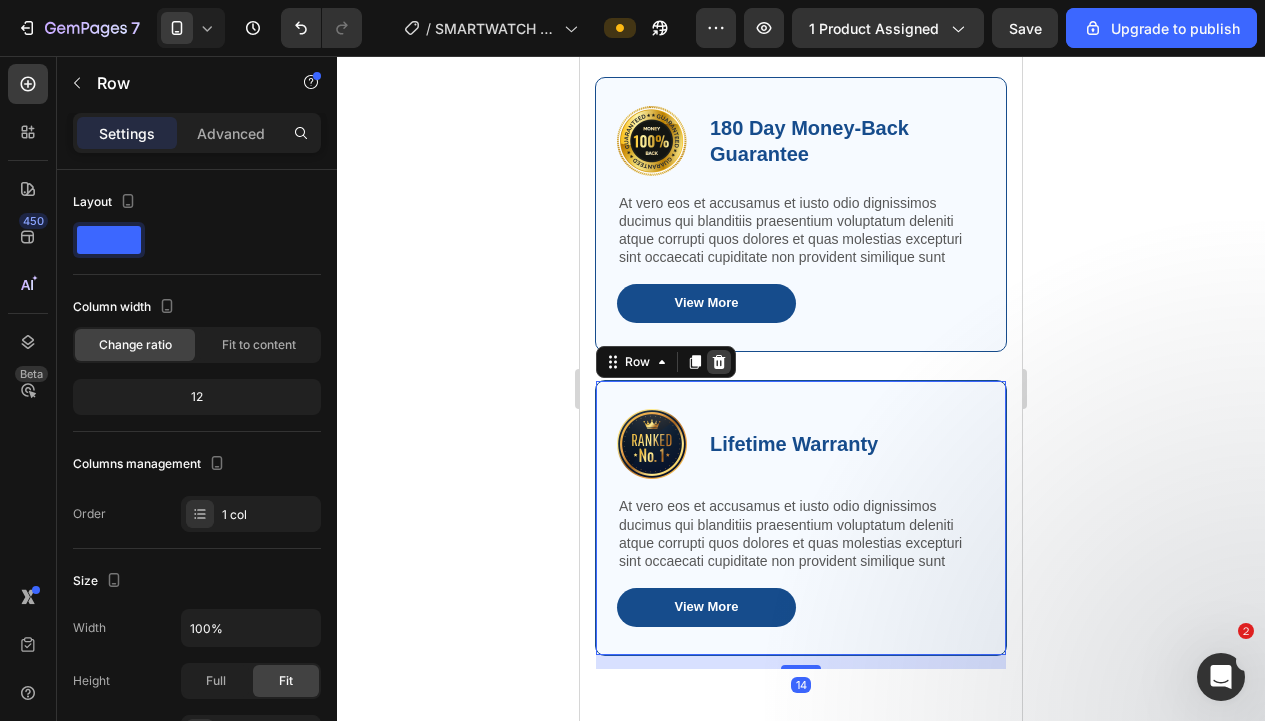 click 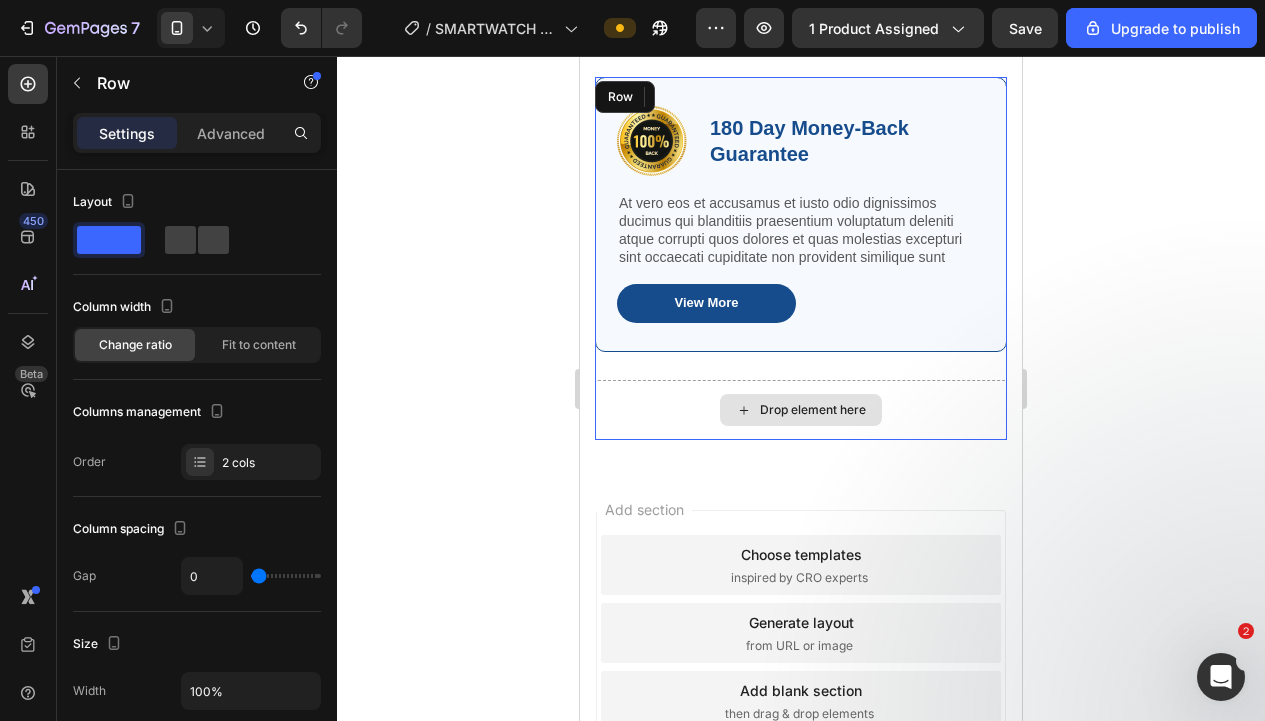 click on "Drop element here" at bounding box center (801, 410) 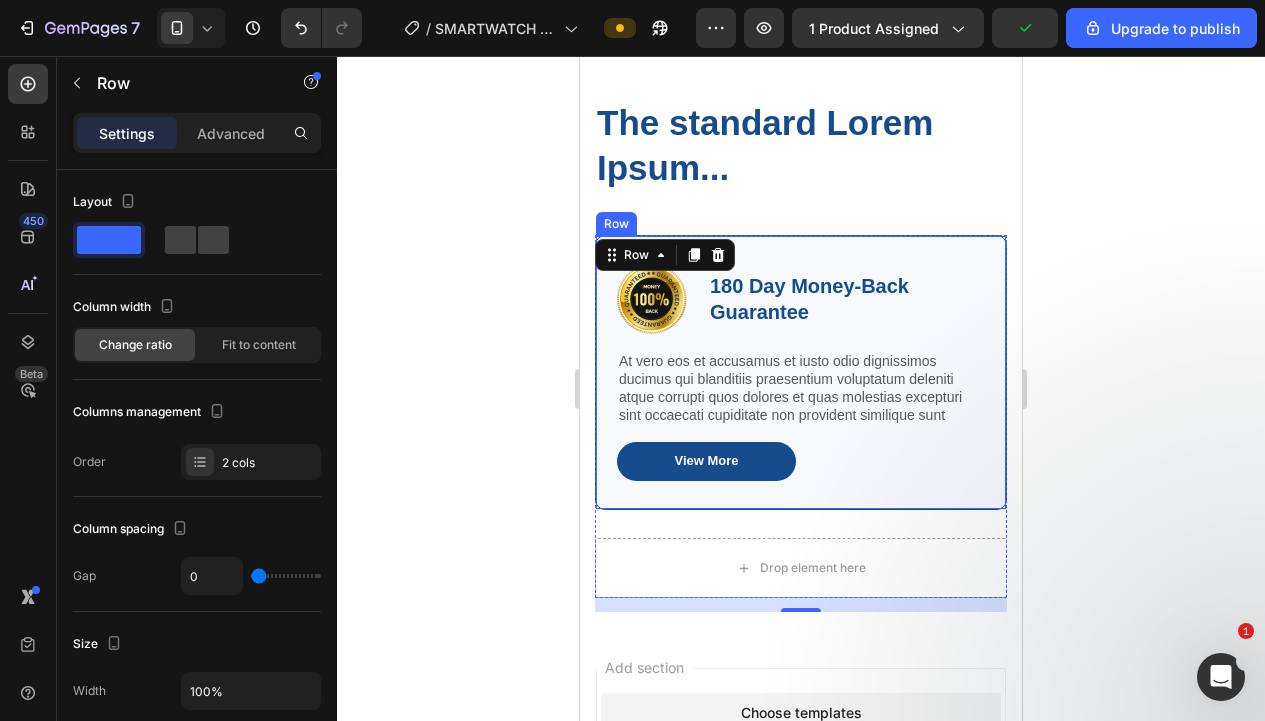 scroll, scrollTop: 5488, scrollLeft: 0, axis: vertical 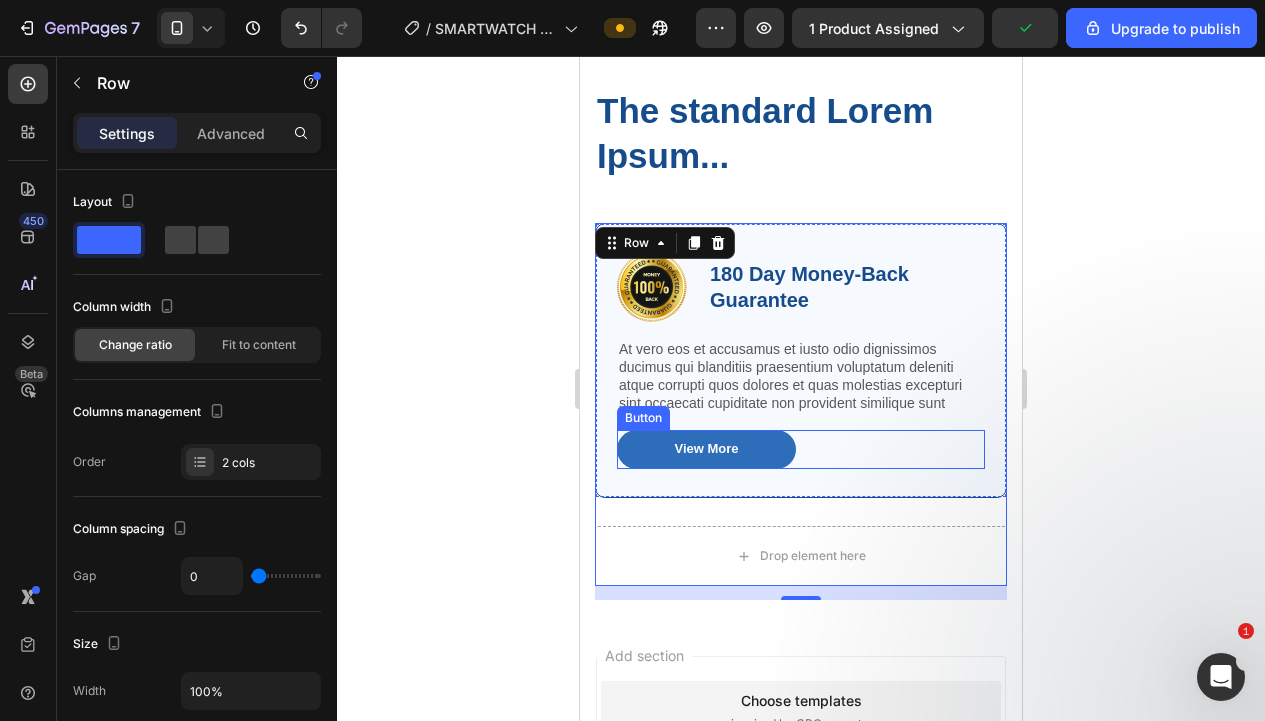 click on "View More" at bounding box center (706, 449) 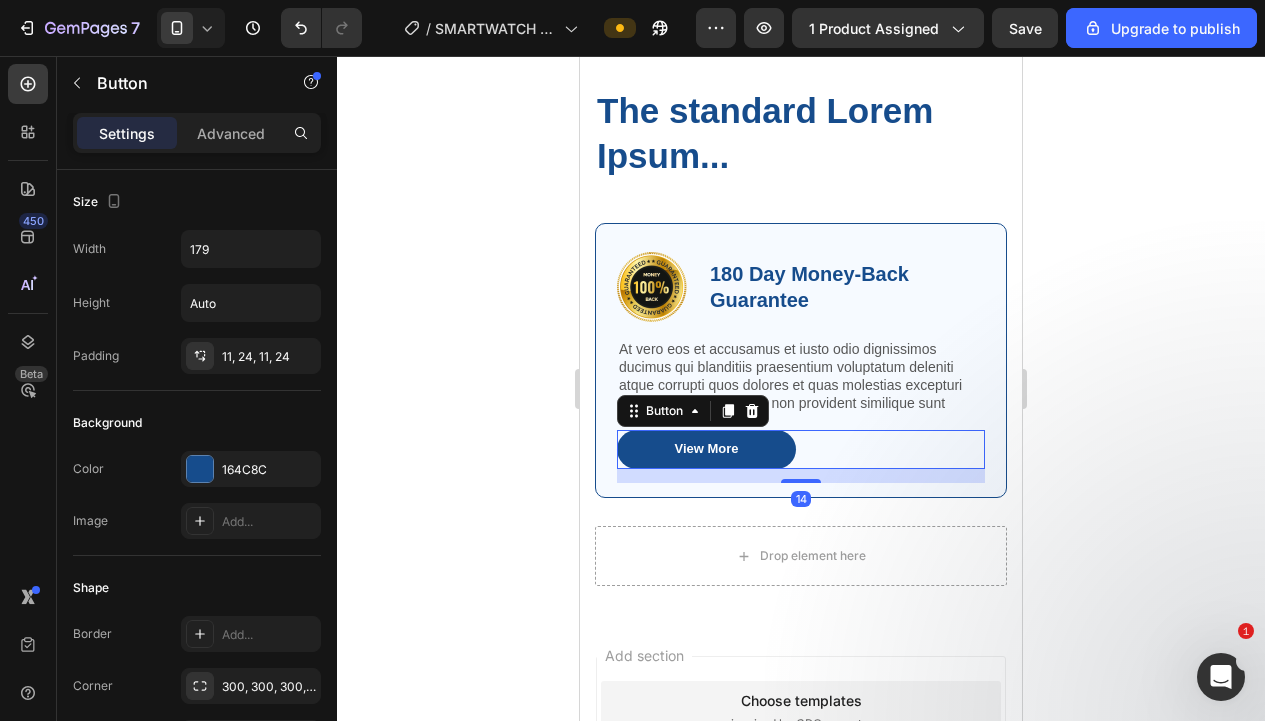 click 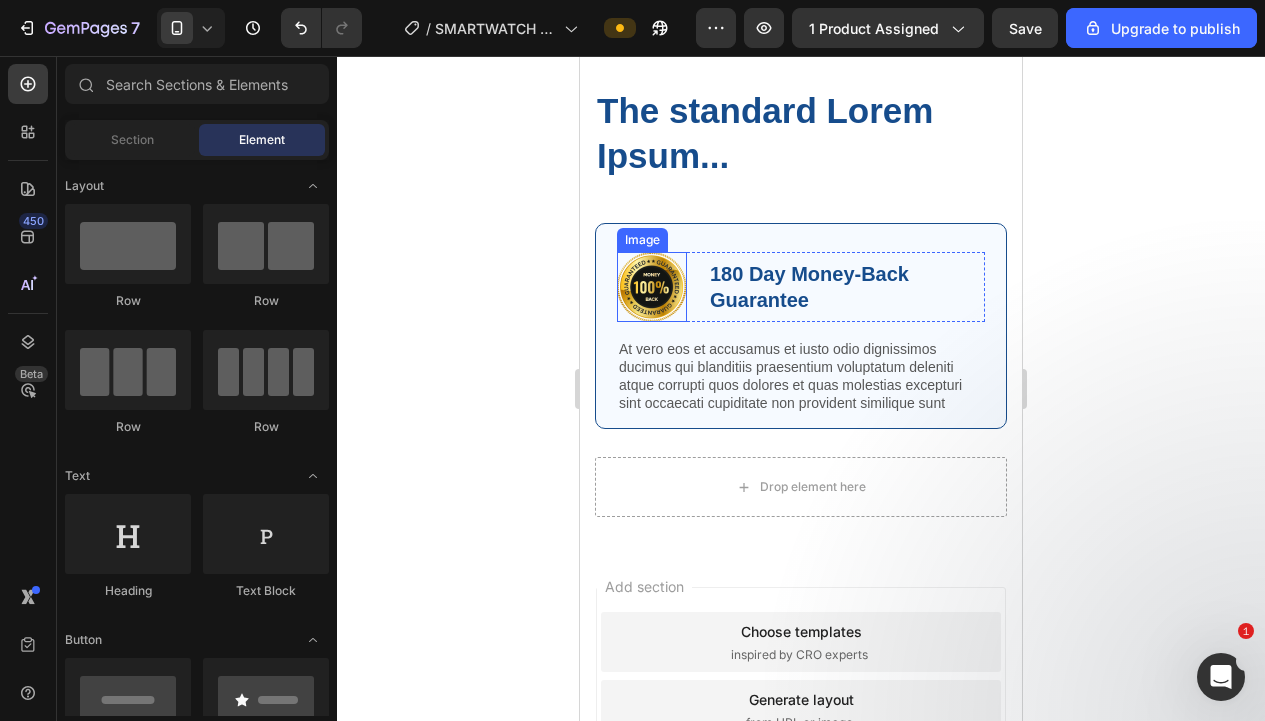 click at bounding box center [652, 287] 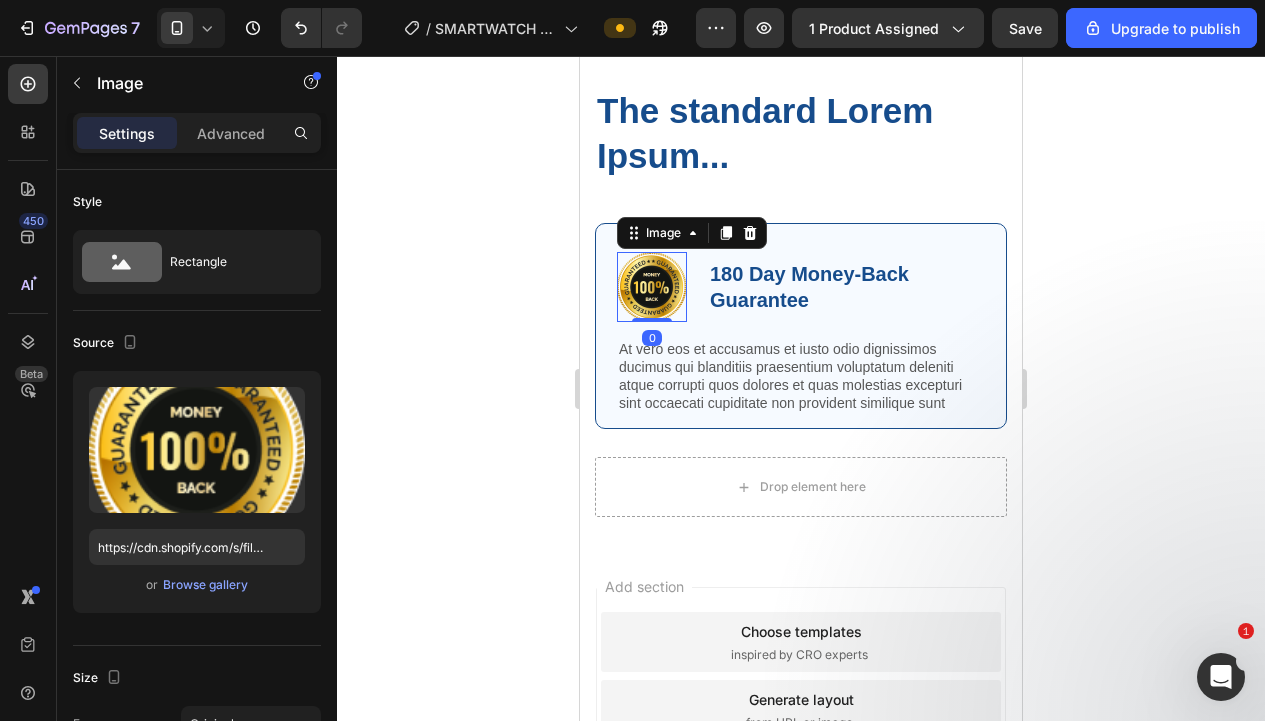 click 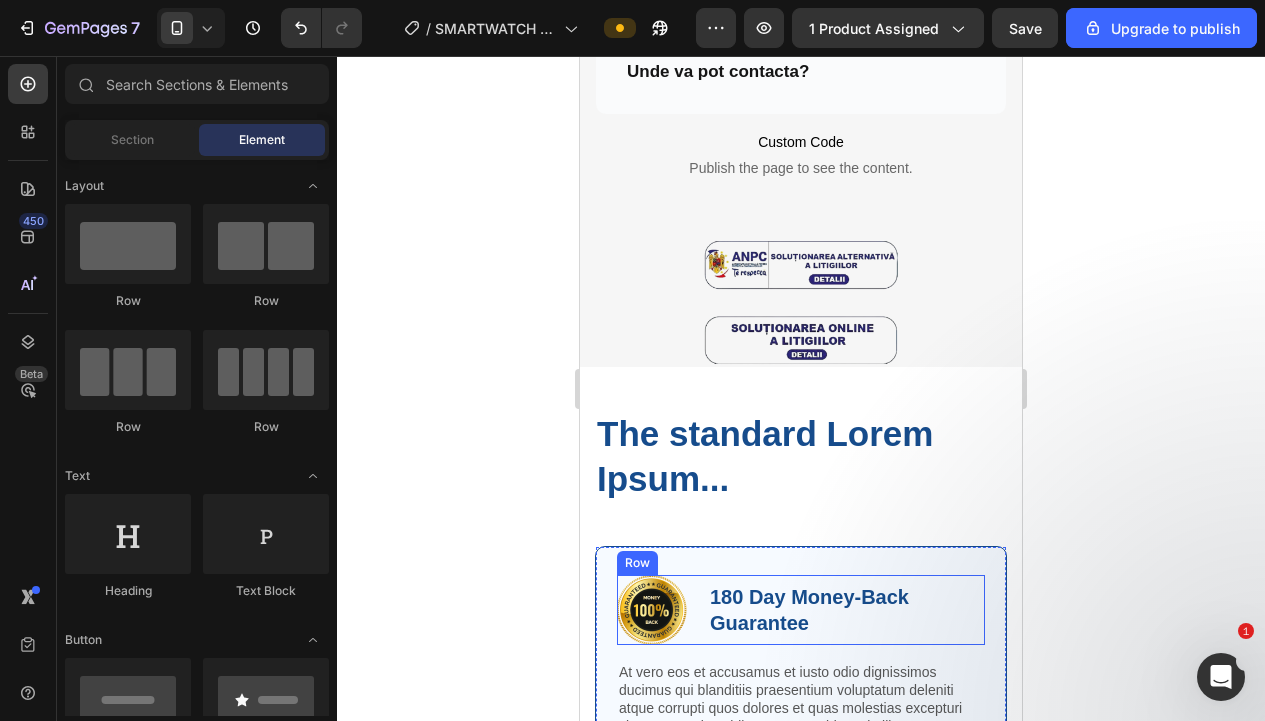 scroll, scrollTop: 5283, scrollLeft: 0, axis: vertical 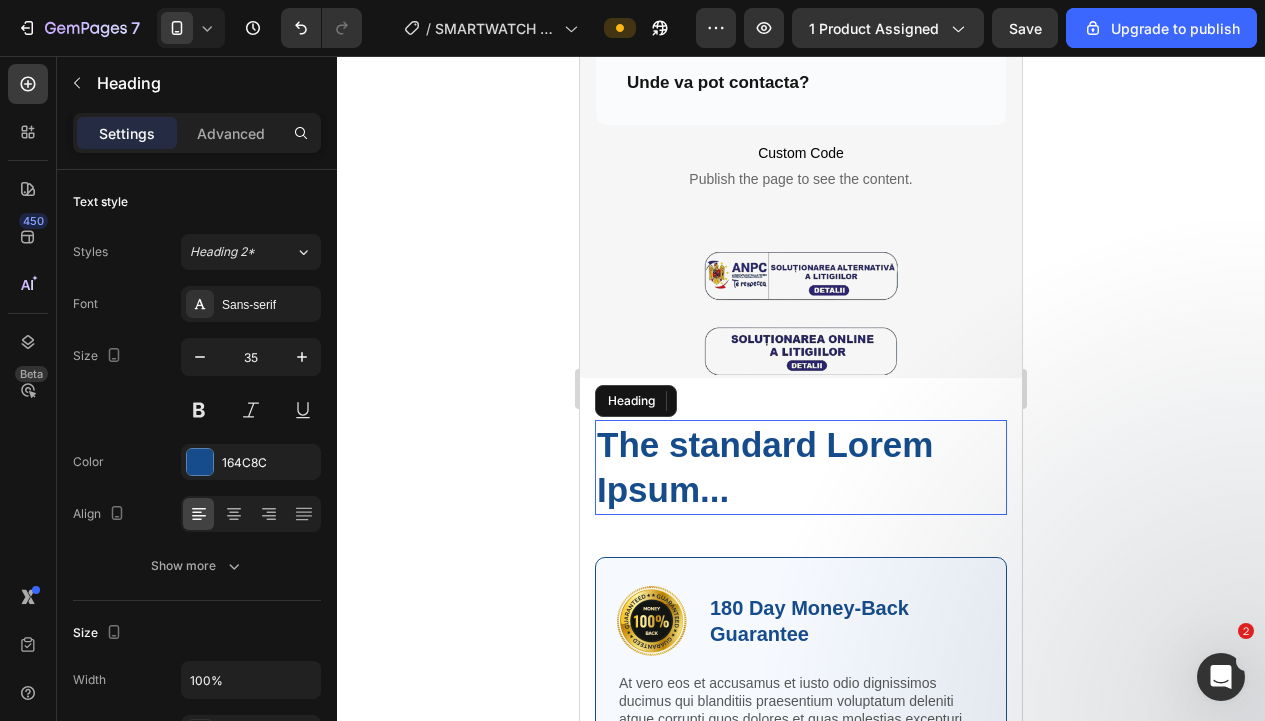 click on "The standard Lorem Ipsum..." at bounding box center [801, 467] 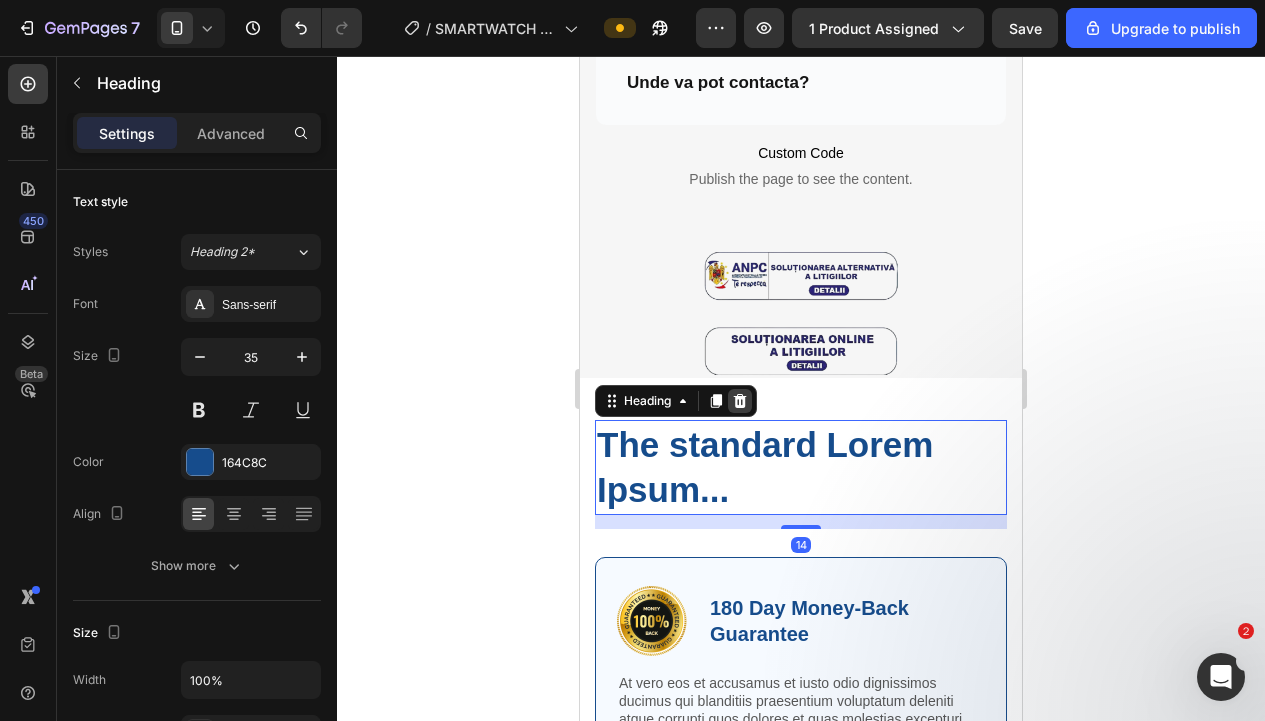 click at bounding box center [740, 401] 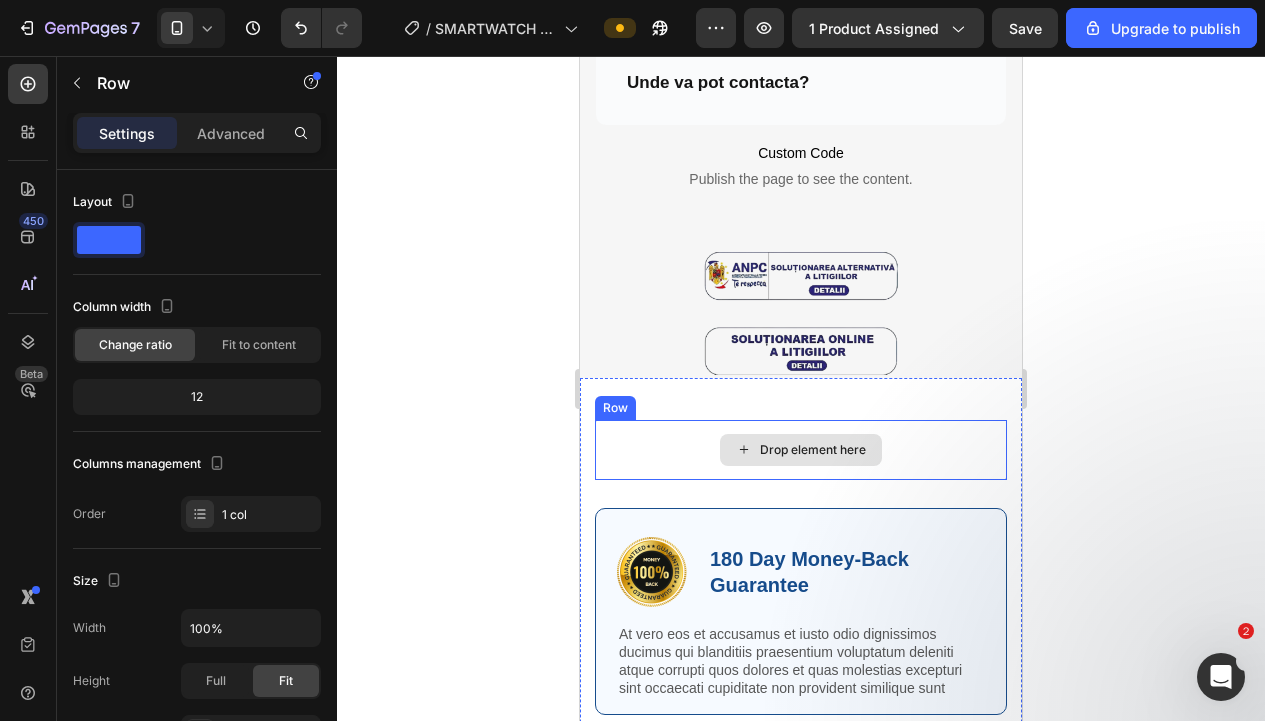 click on "Drop element here" at bounding box center [801, 450] 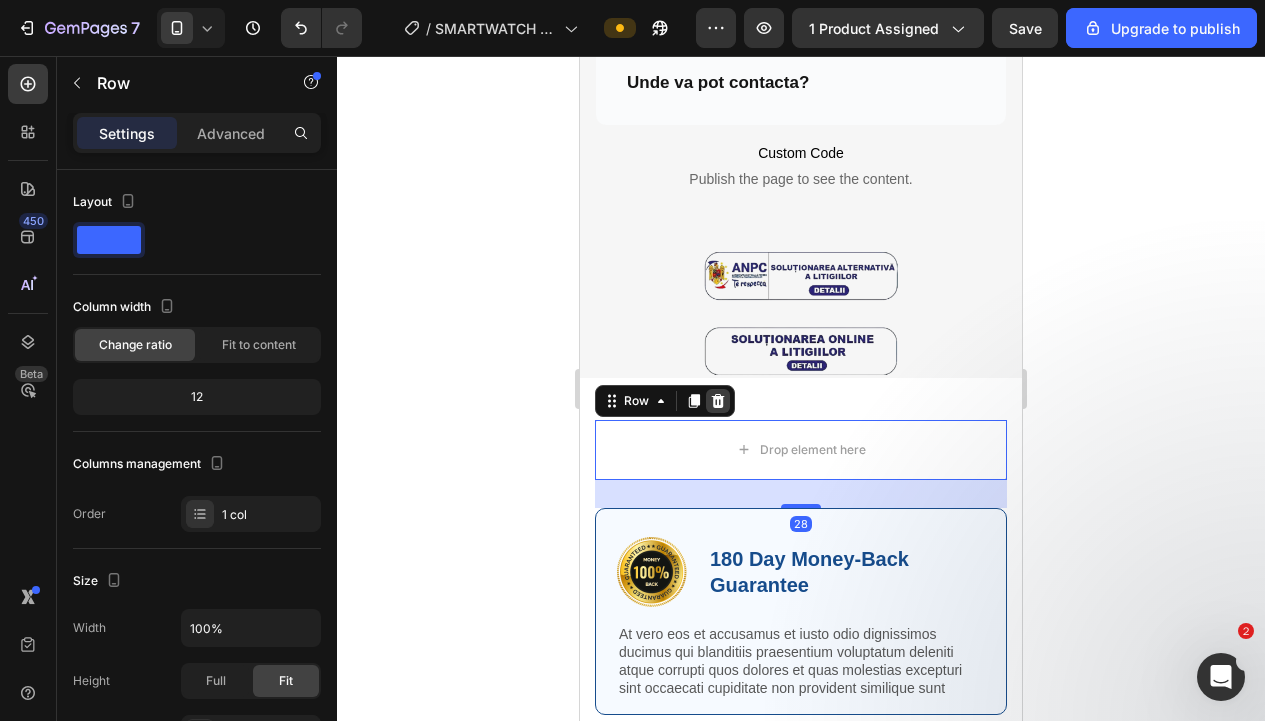 click at bounding box center (718, 401) 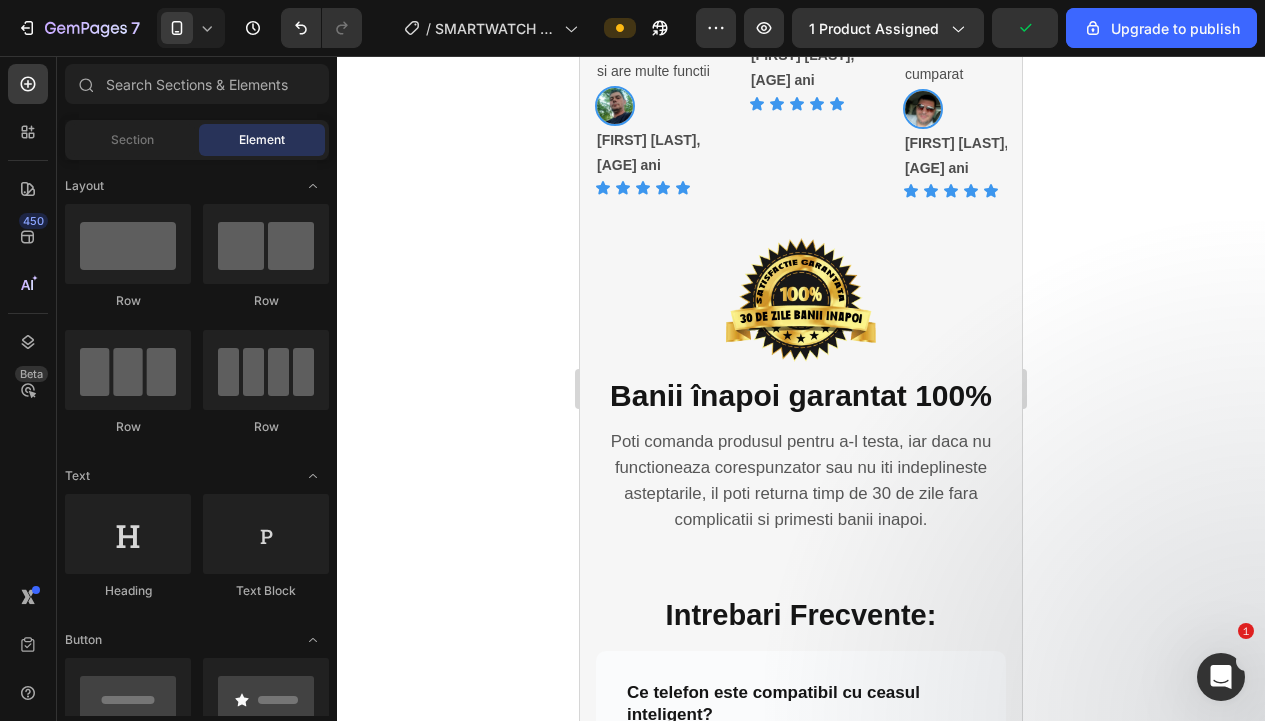 scroll, scrollTop: 3924, scrollLeft: 0, axis: vertical 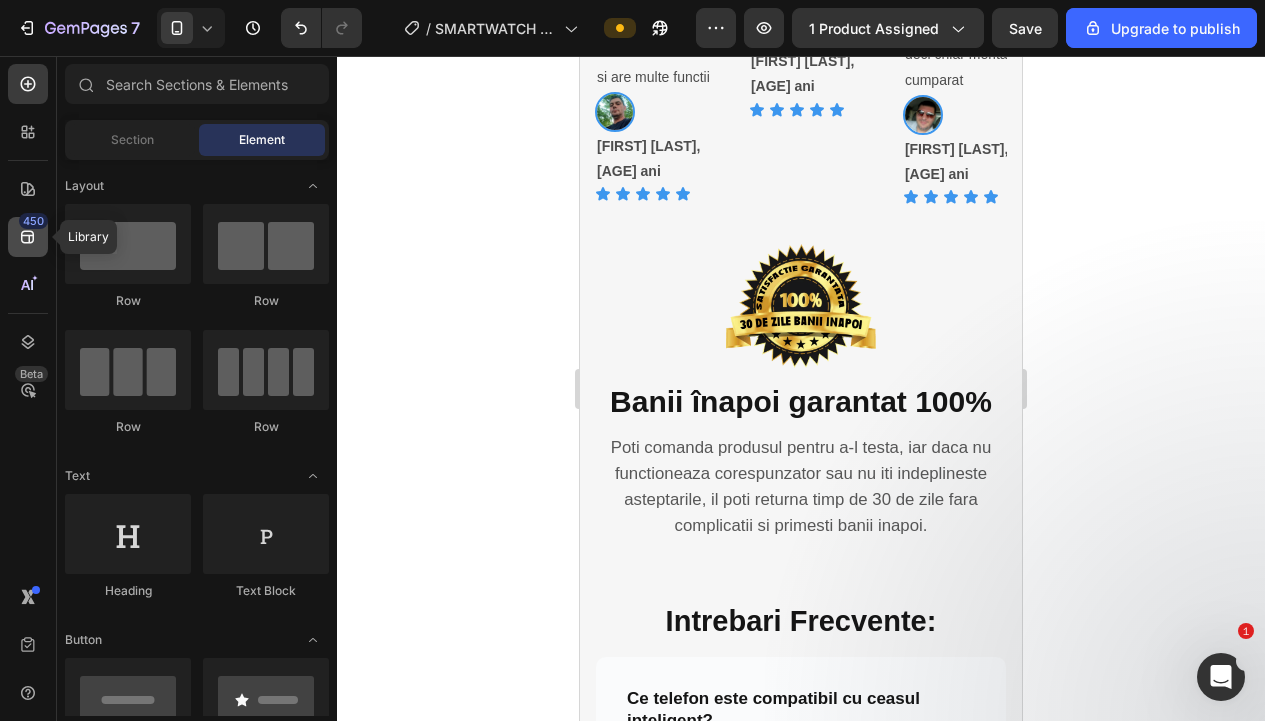 click 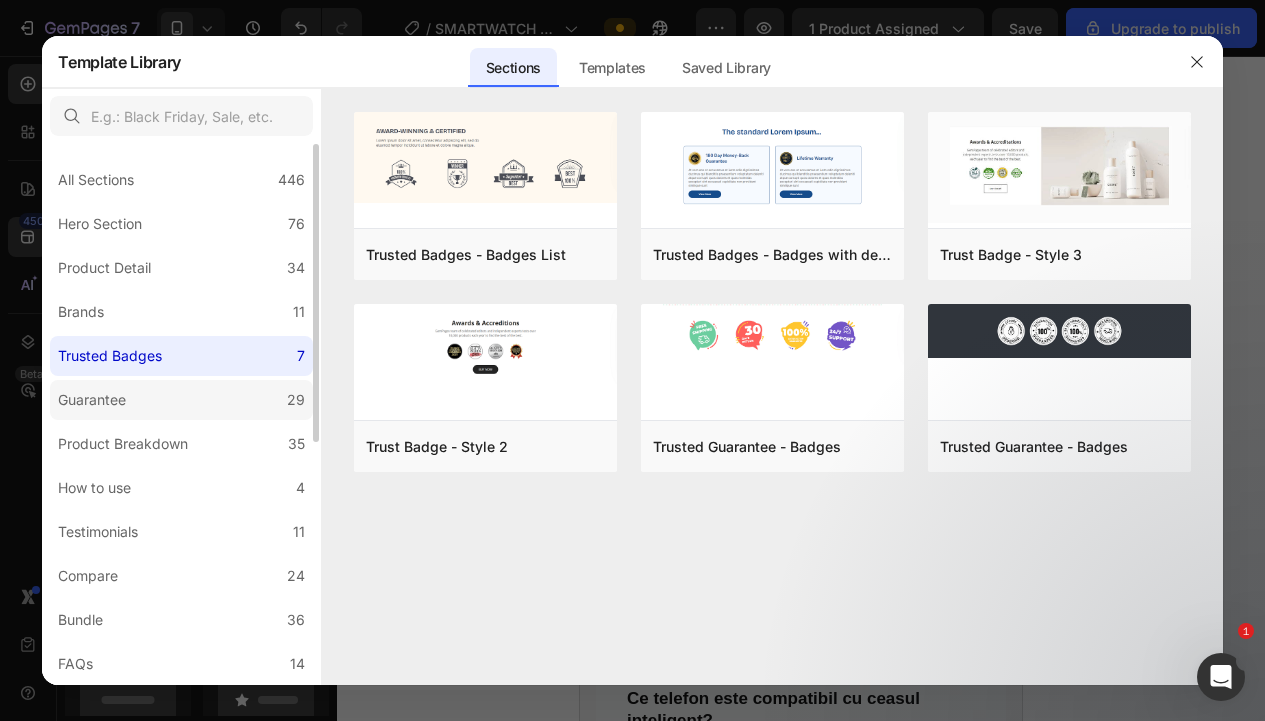 click on "Guarantee 29" 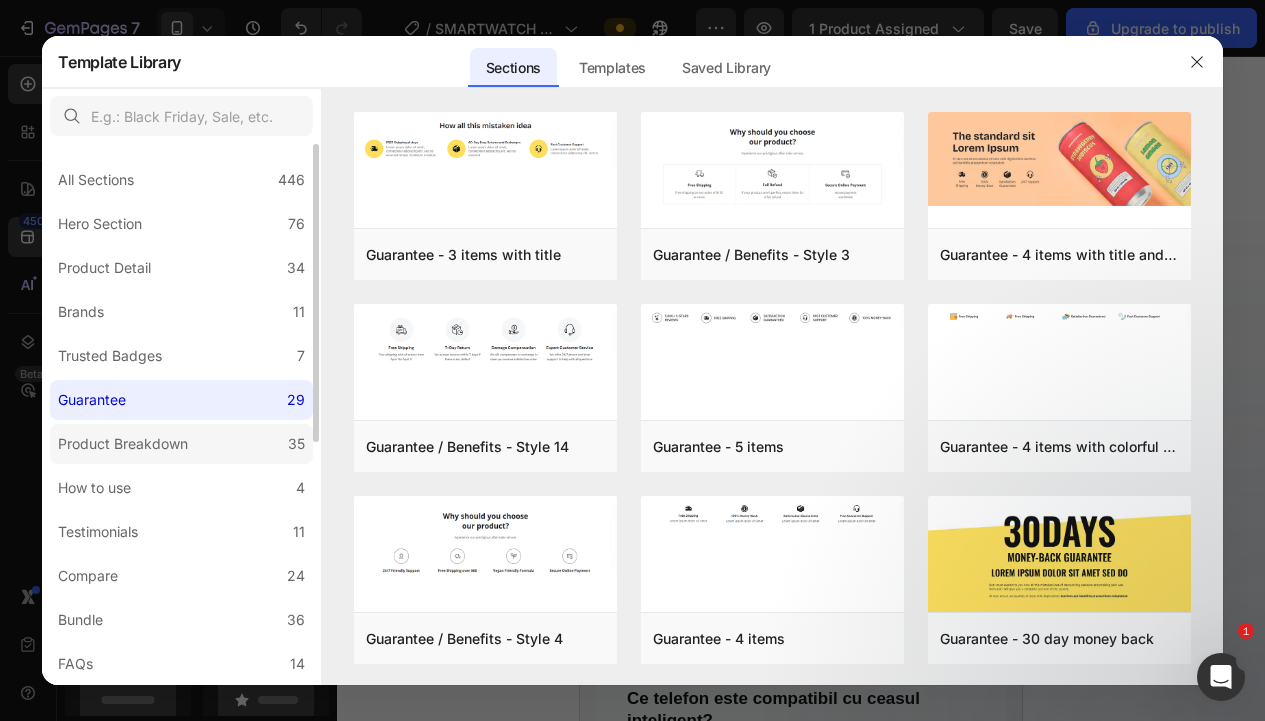 click on "Product Breakdown" at bounding box center [123, 444] 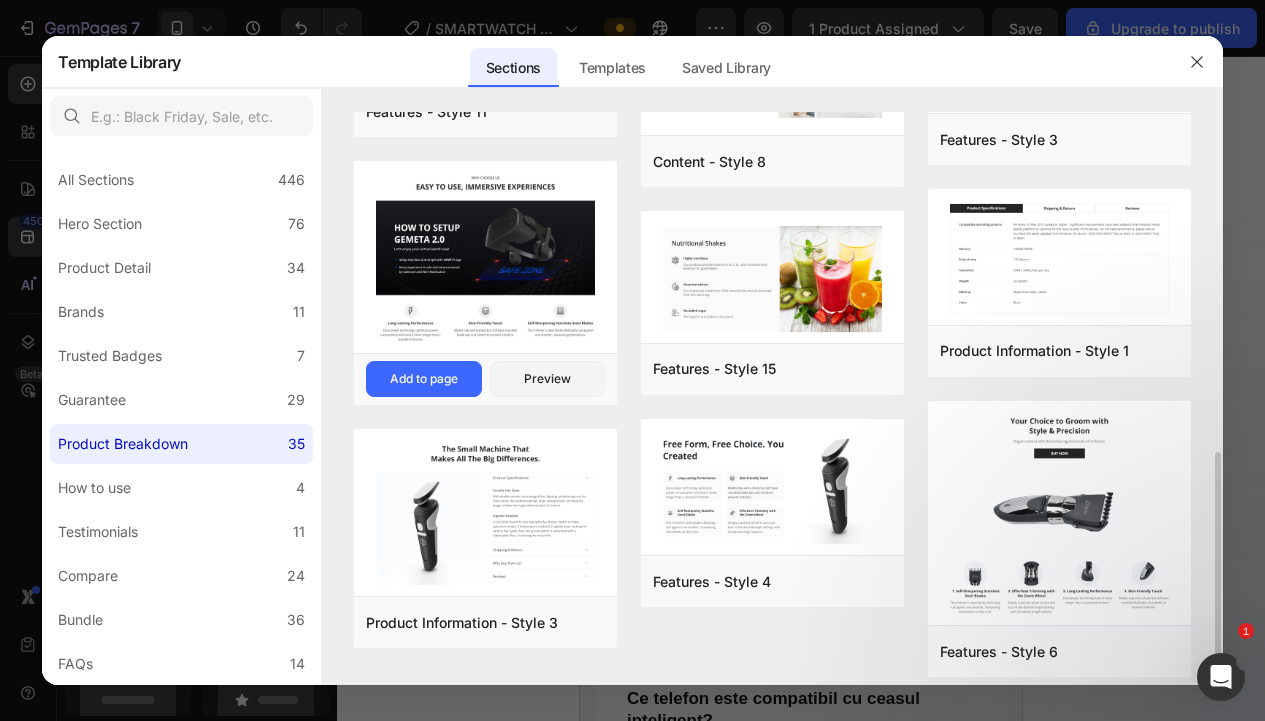 scroll, scrollTop: 865, scrollLeft: 0, axis: vertical 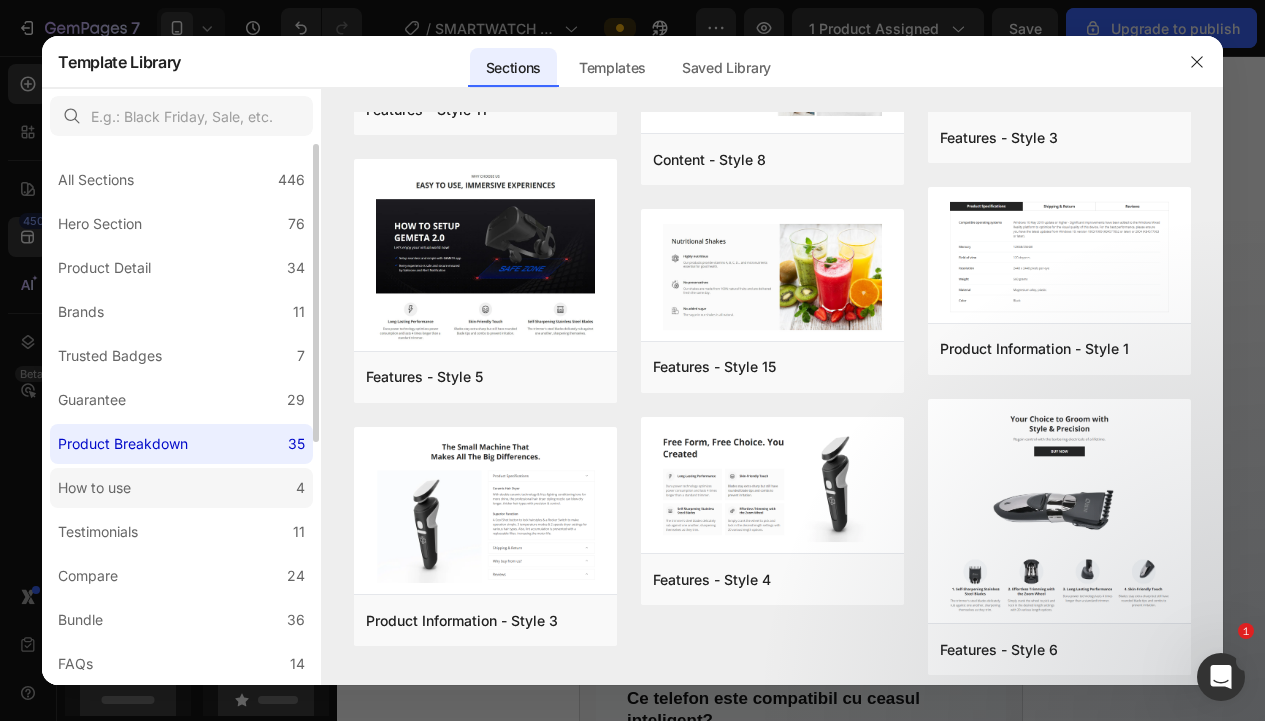 click on "How to use 4" 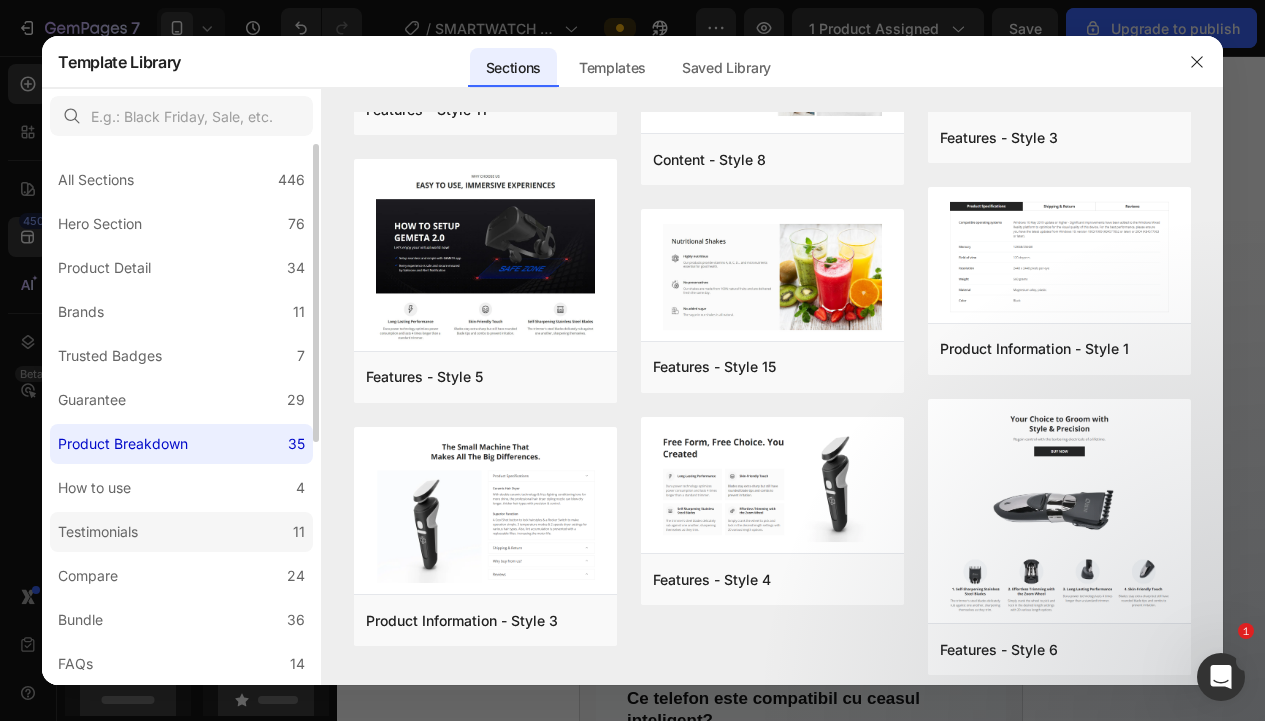 scroll, scrollTop: 0, scrollLeft: 0, axis: both 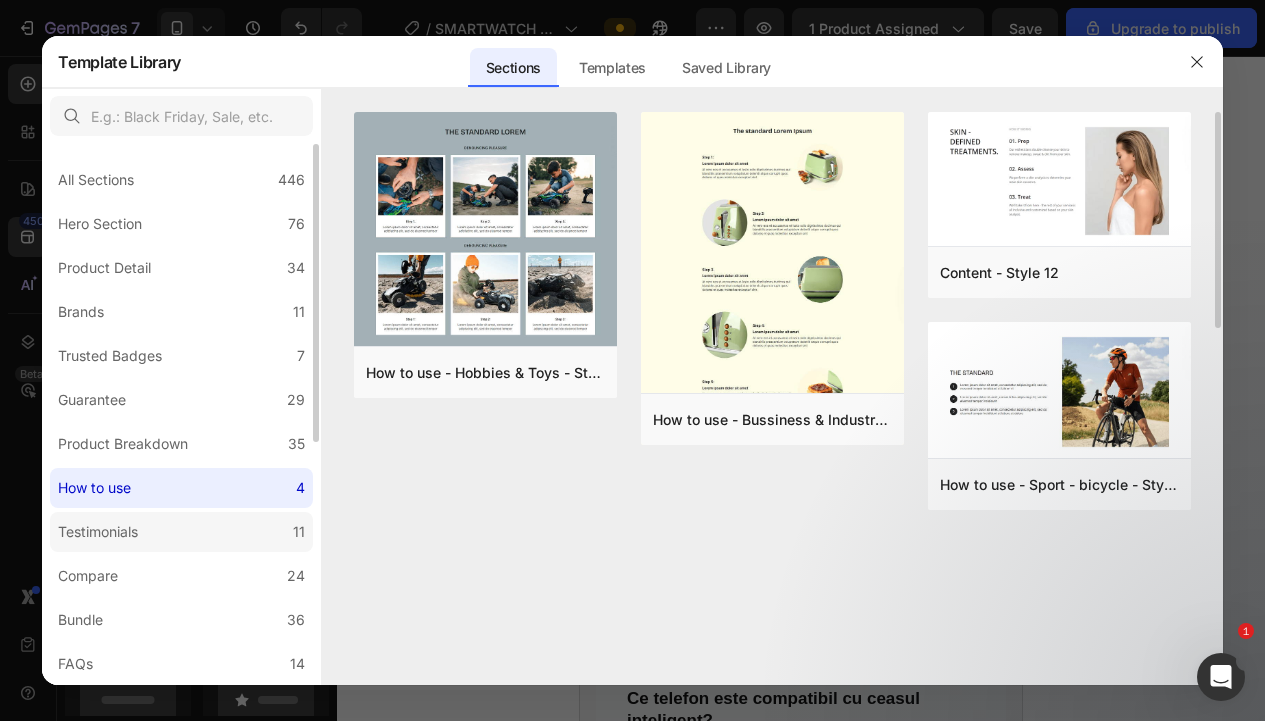 click on "Testimonials 11" 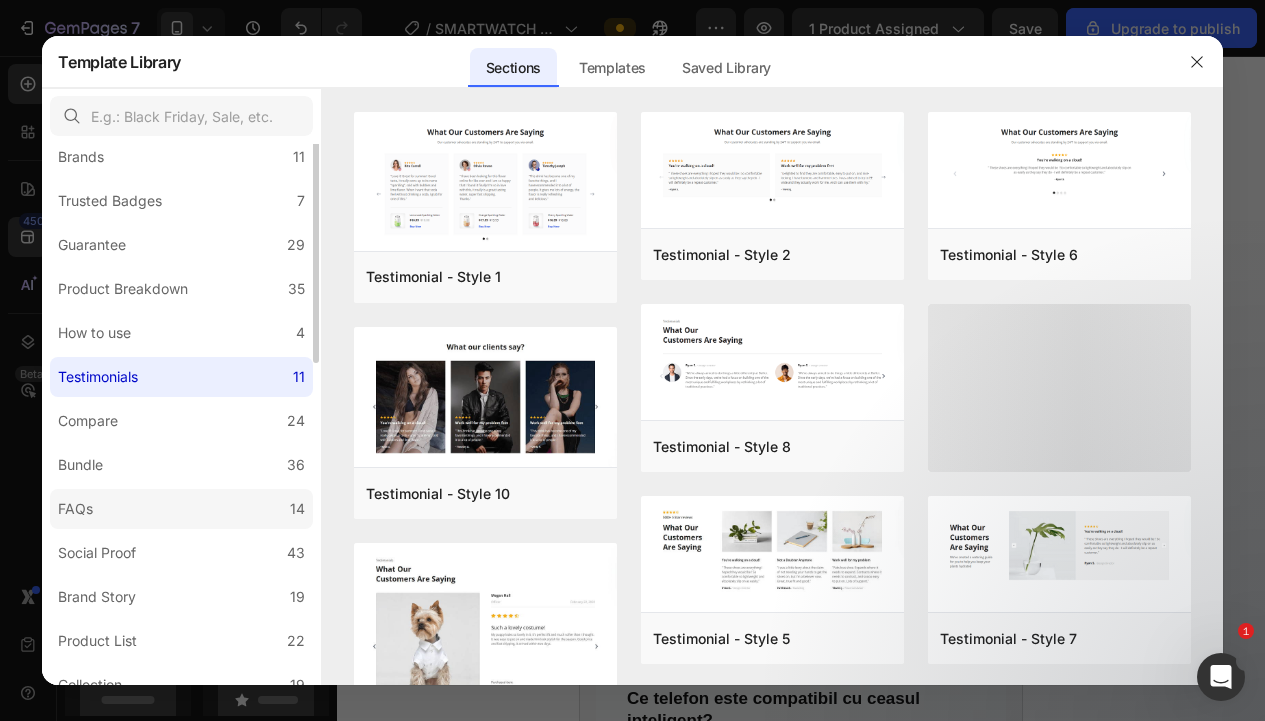 scroll, scrollTop: 157, scrollLeft: 0, axis: vertical 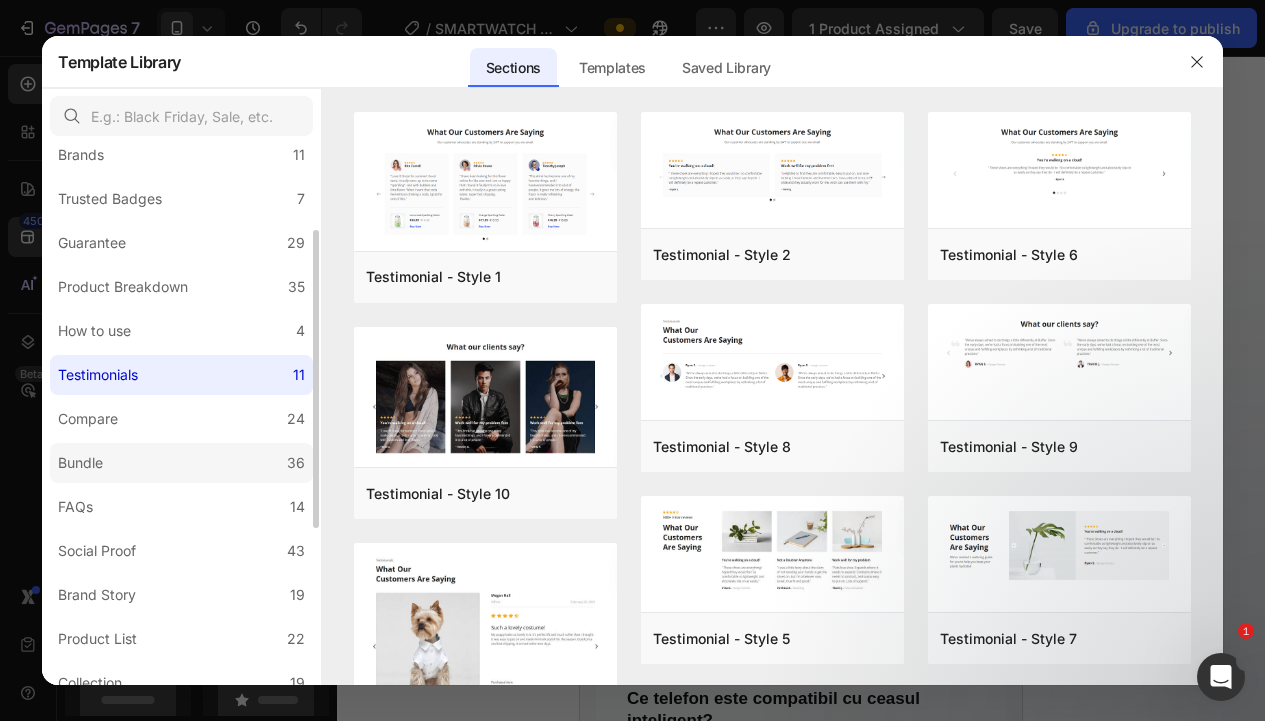 click on "Bundle 36" 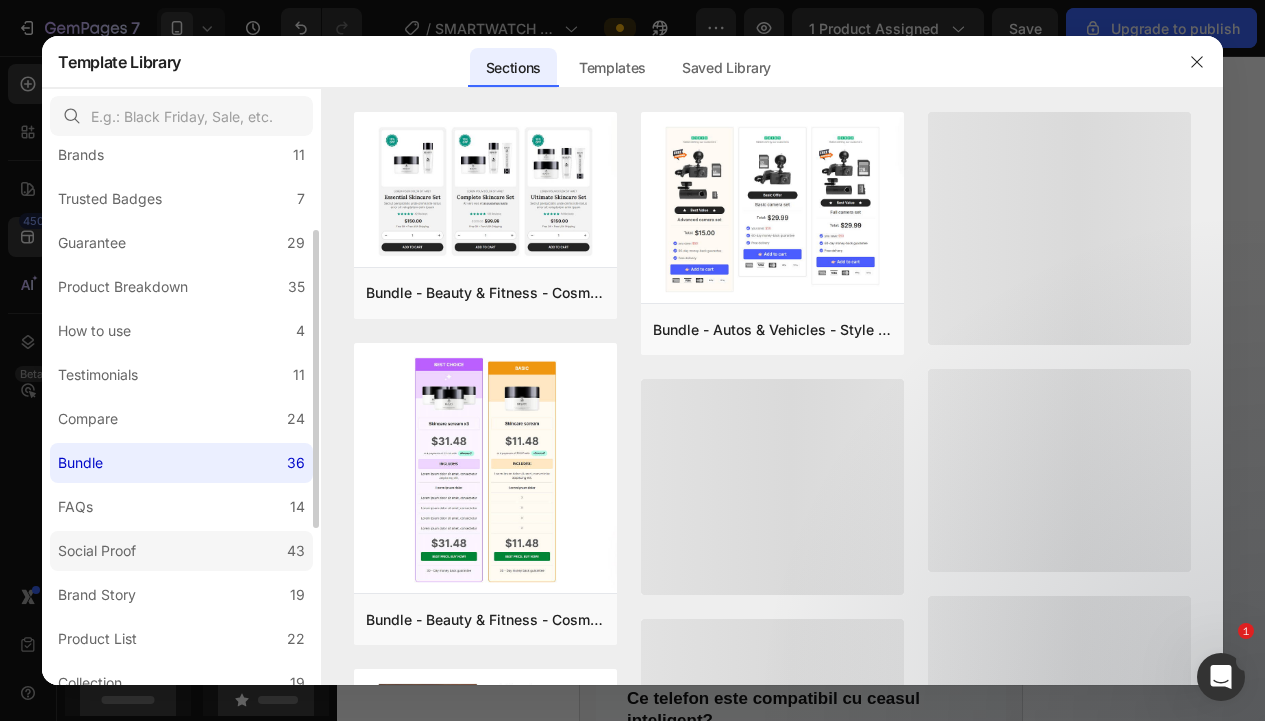 click on "Social Proof" at bounding box center (101, 551) 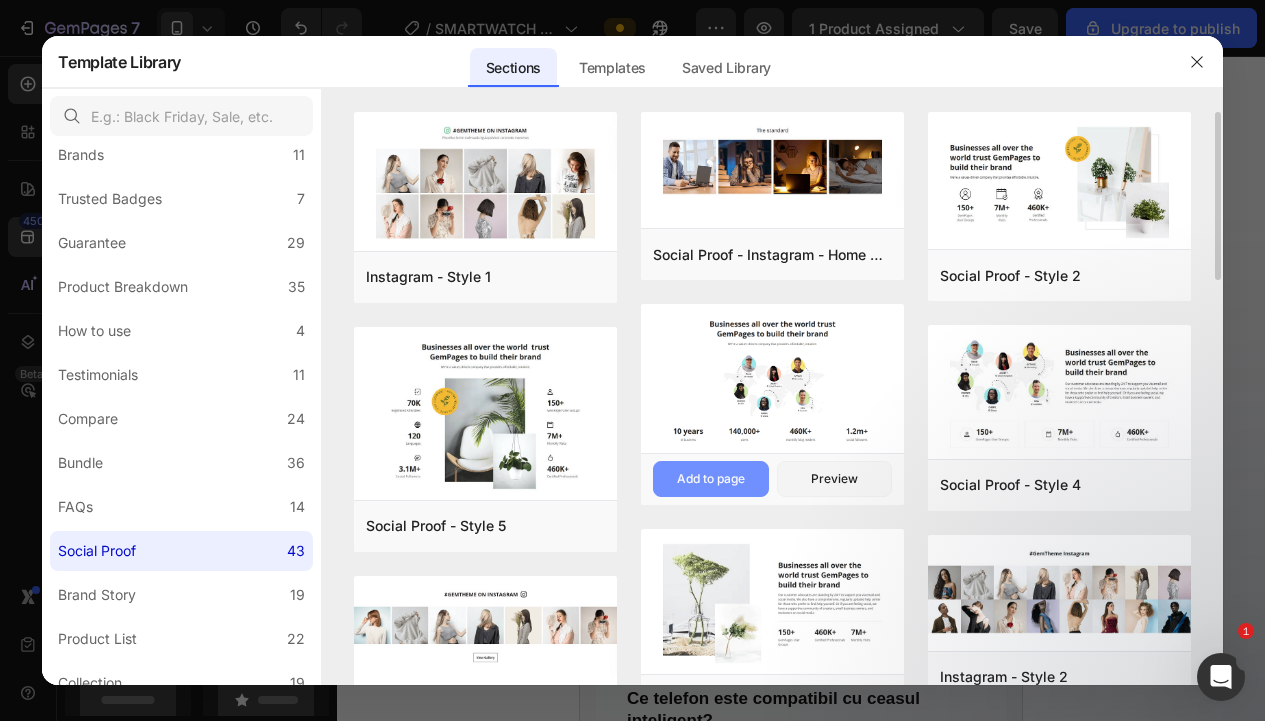click on "Add to page" at bounding box center [710, 479] 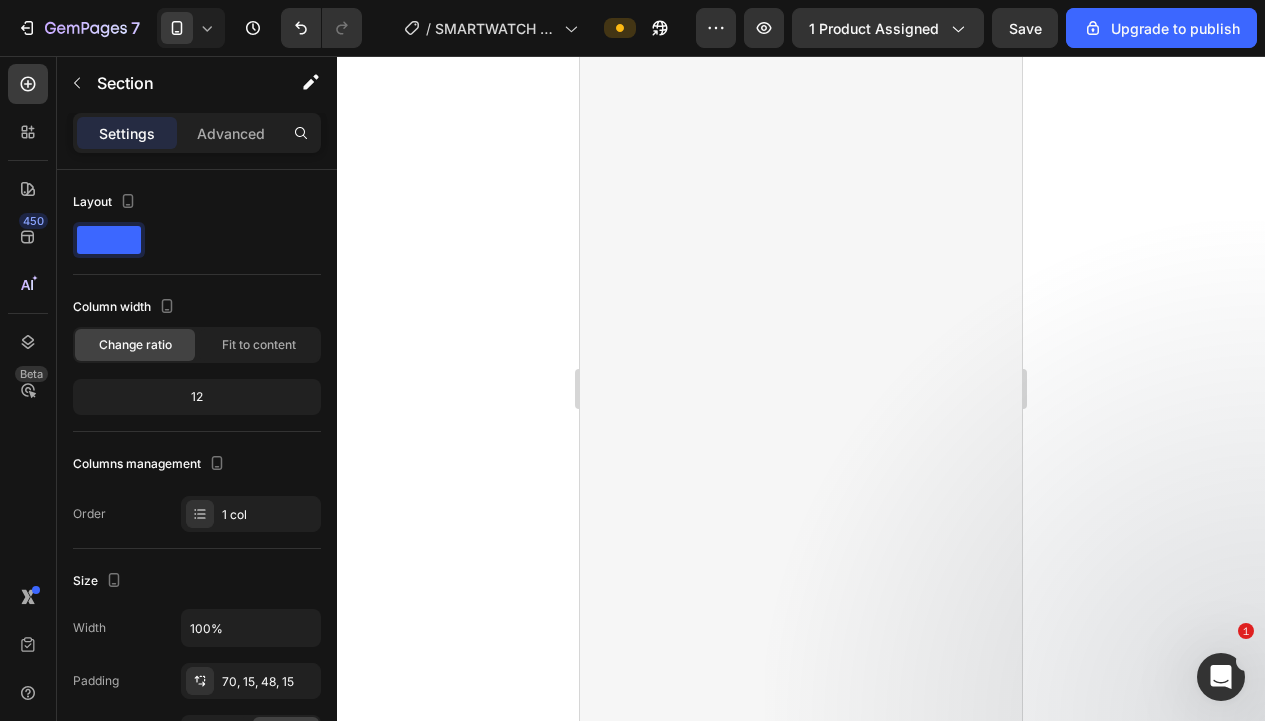 scroll, scrollTop: 5968, scrollLeft: 0, axis: vertical 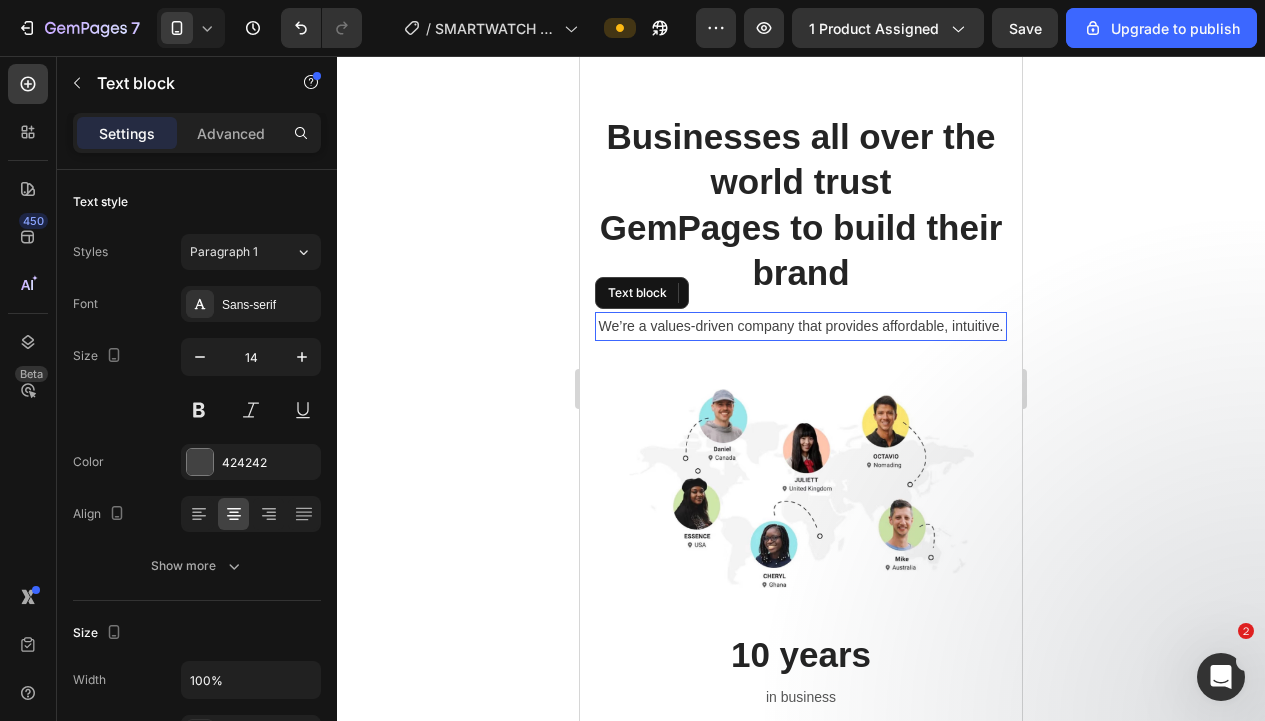 drag, startPoint x: 835, startPoint y: 335, endPoint x: 778, endPoint y: 309, distance: 62.649822 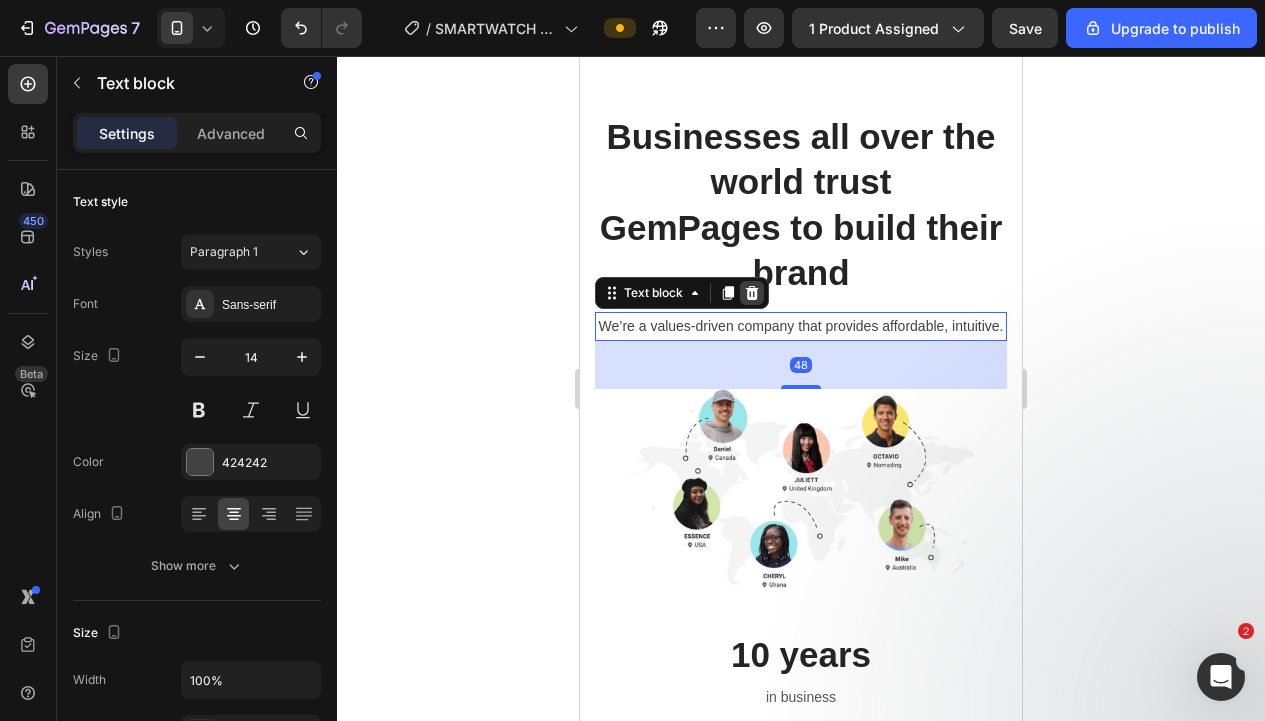 click 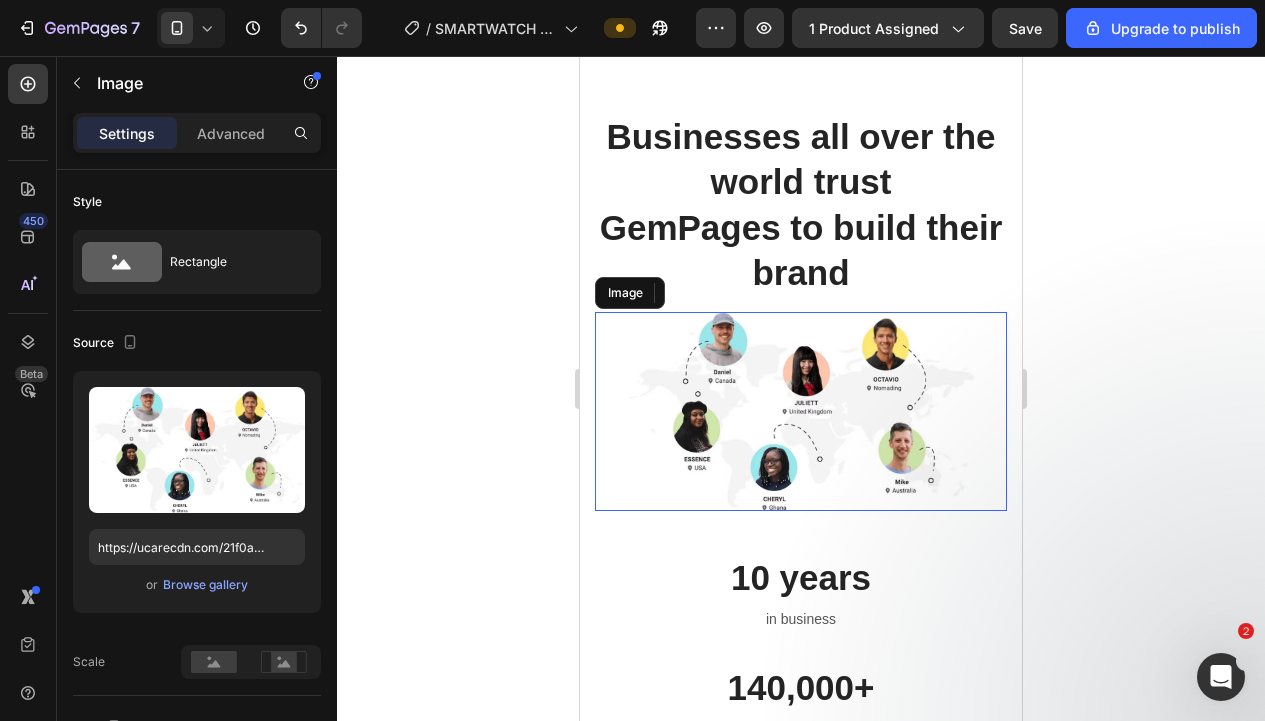 click at bounding box center [801, 411] 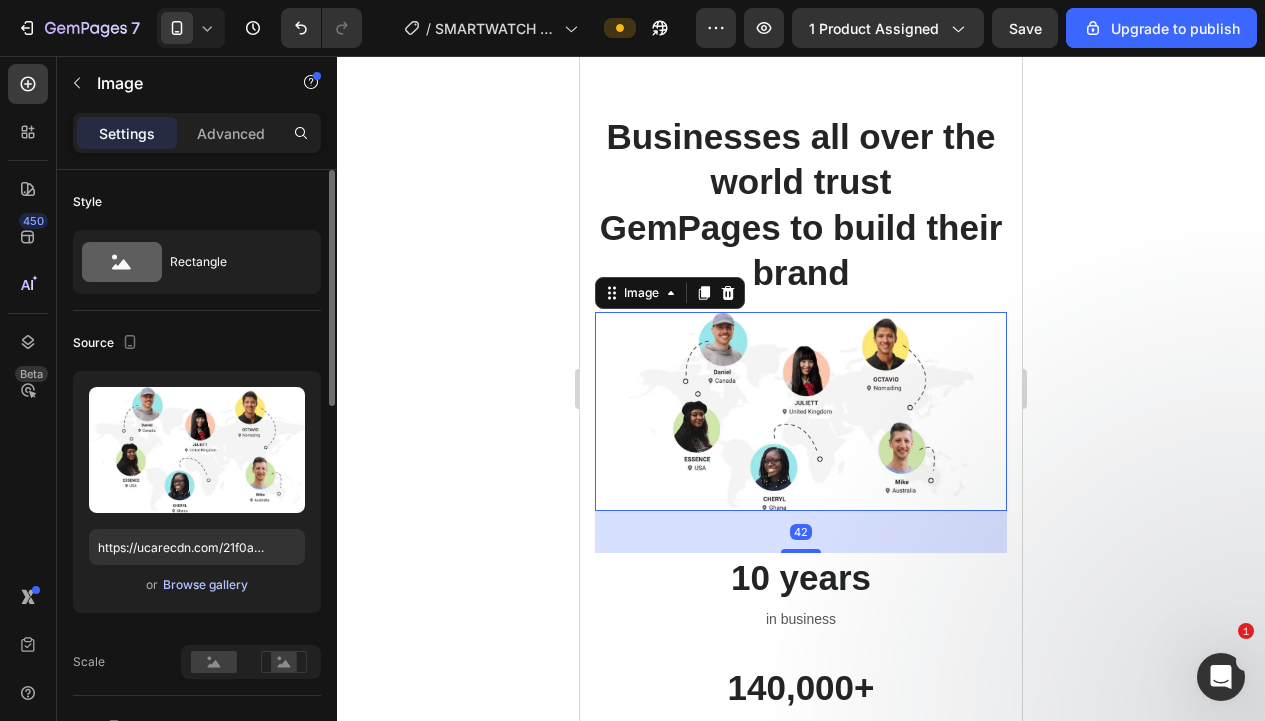 click on "Browse gallery" at bounding box center [205, 585] 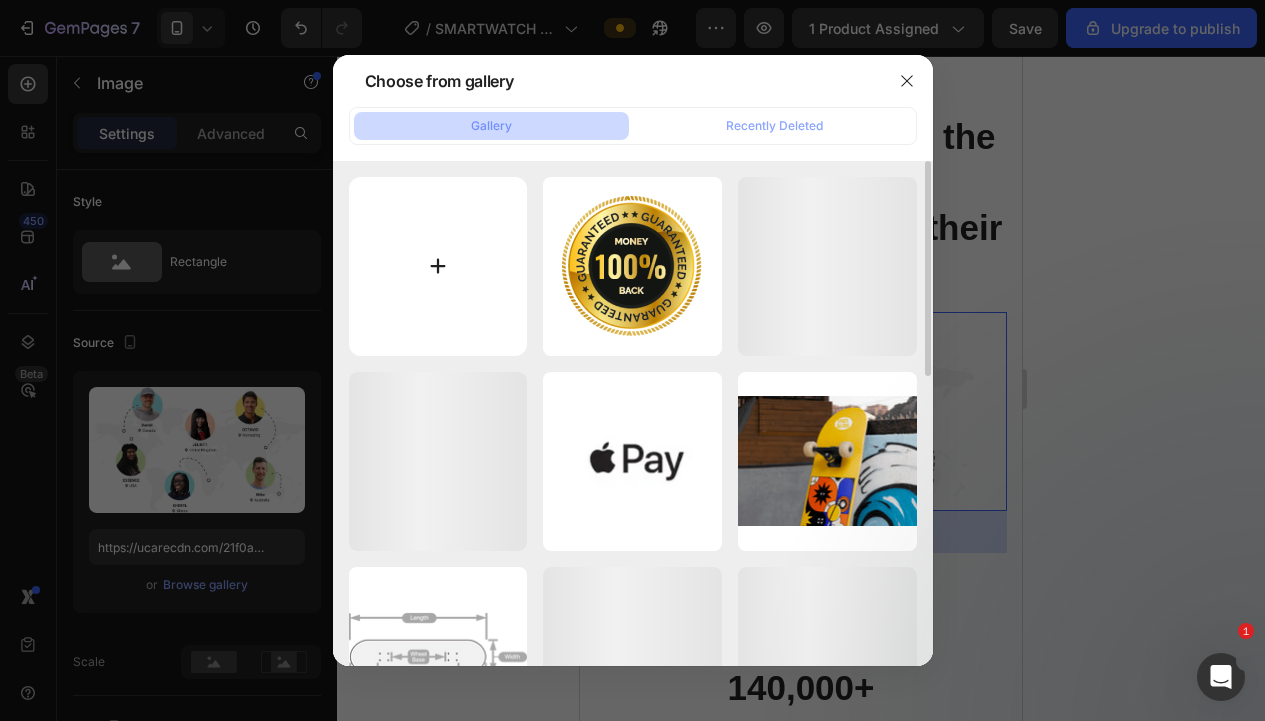 click at bounding box center (438, 266) 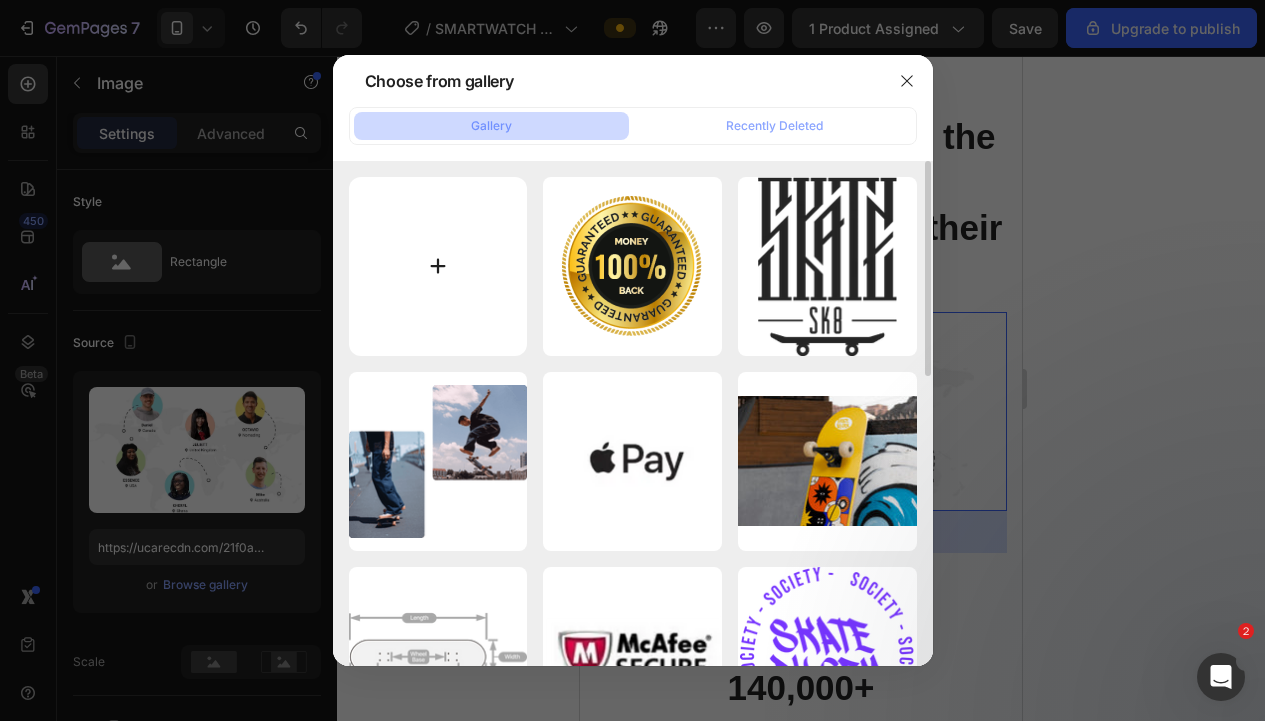 type on "C:\fakepath\[FILENAME].png" 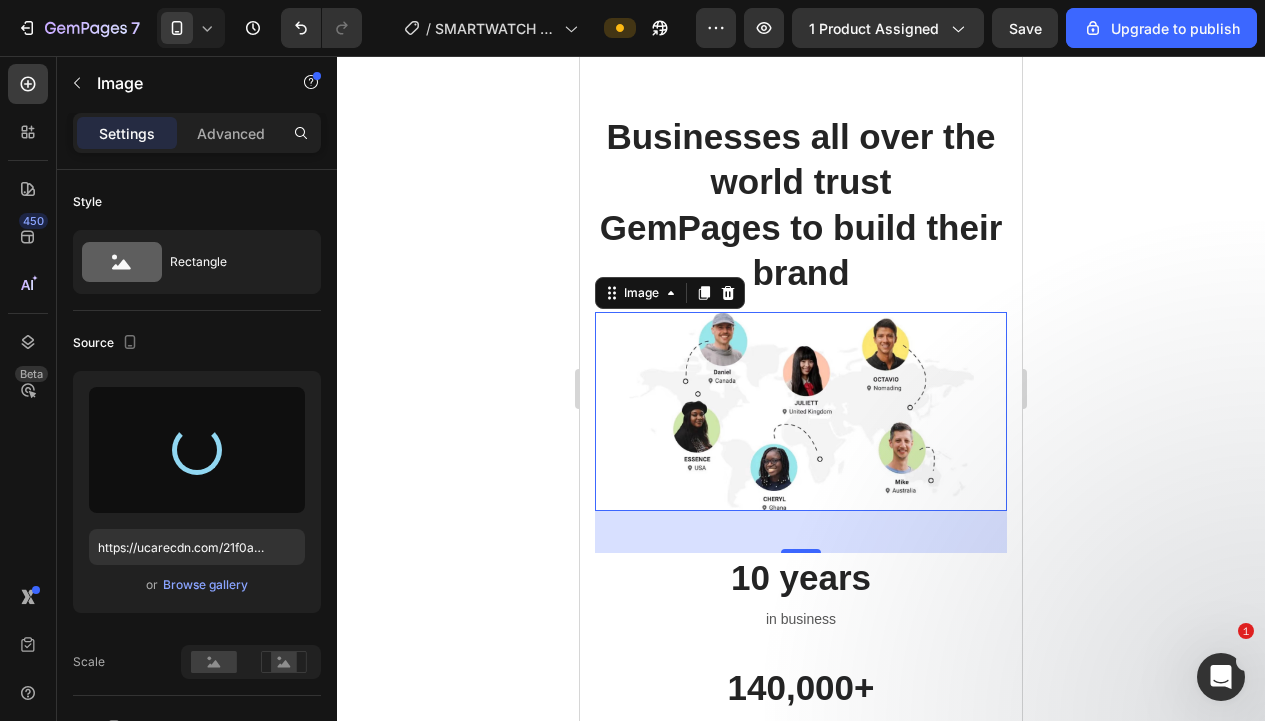 type on "https://cdn.shopify.com/s/files/1/0826/2968/9690/files/gempages_557012657740186380-f209928d-5406-463c-8159-4d1a25a3e114.png" 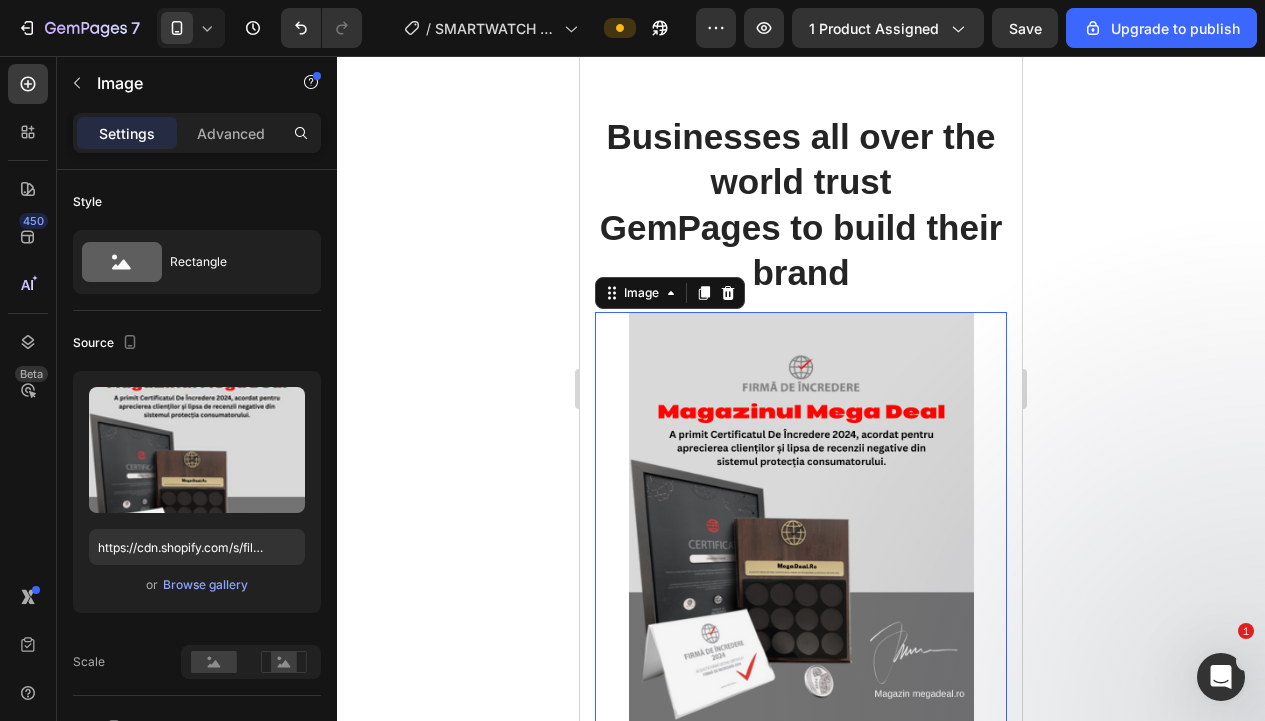 click 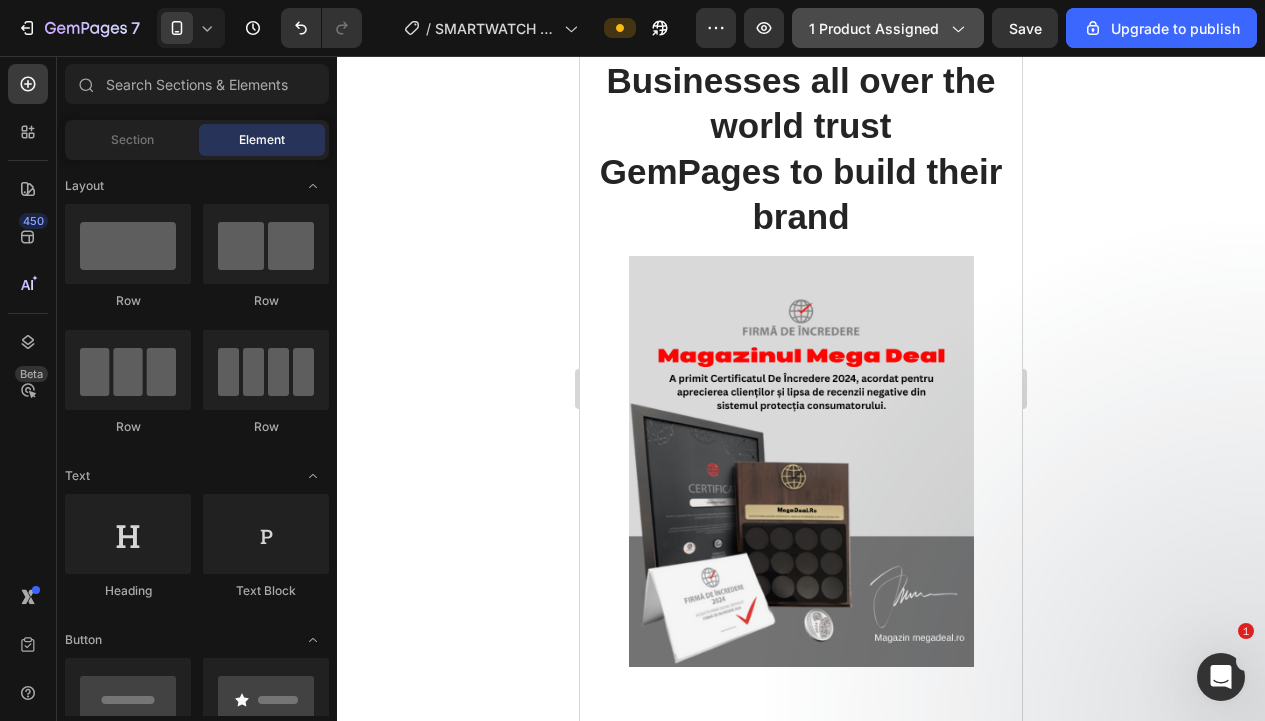 scroll, scrollTop: 6040, scrollLeft: 0, axis: vertical 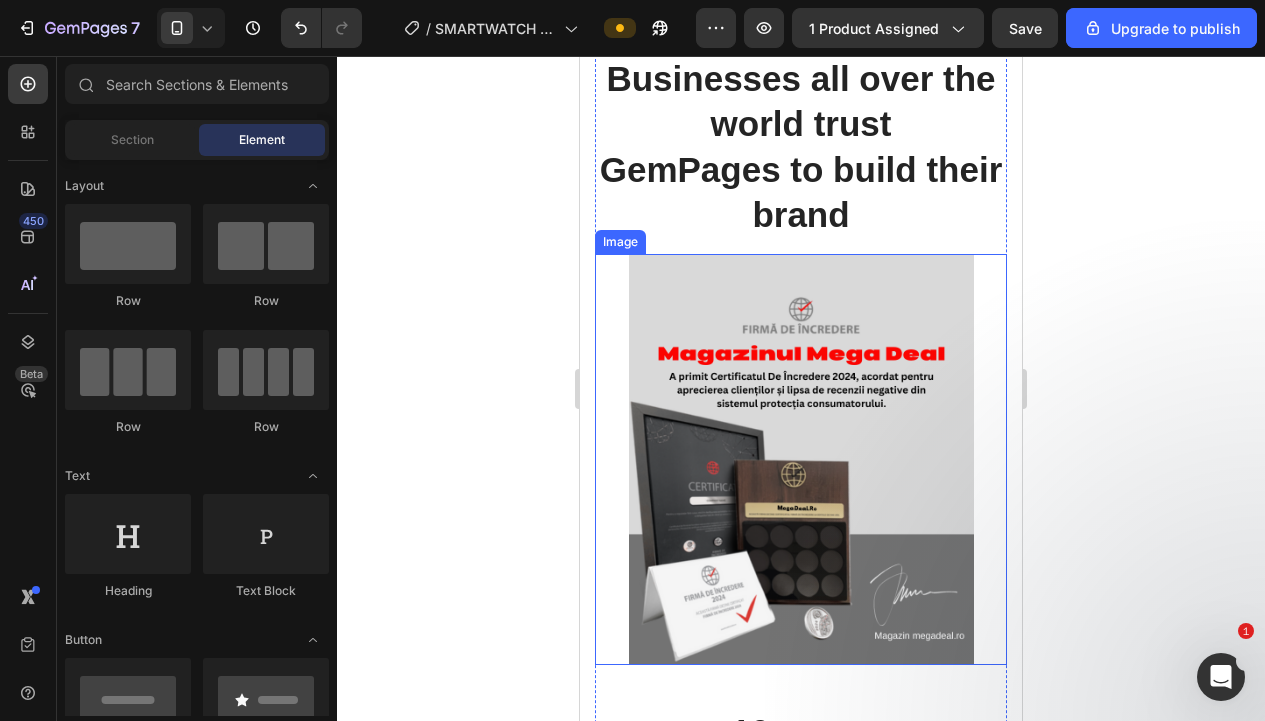 click at bounding box center [801, 460] 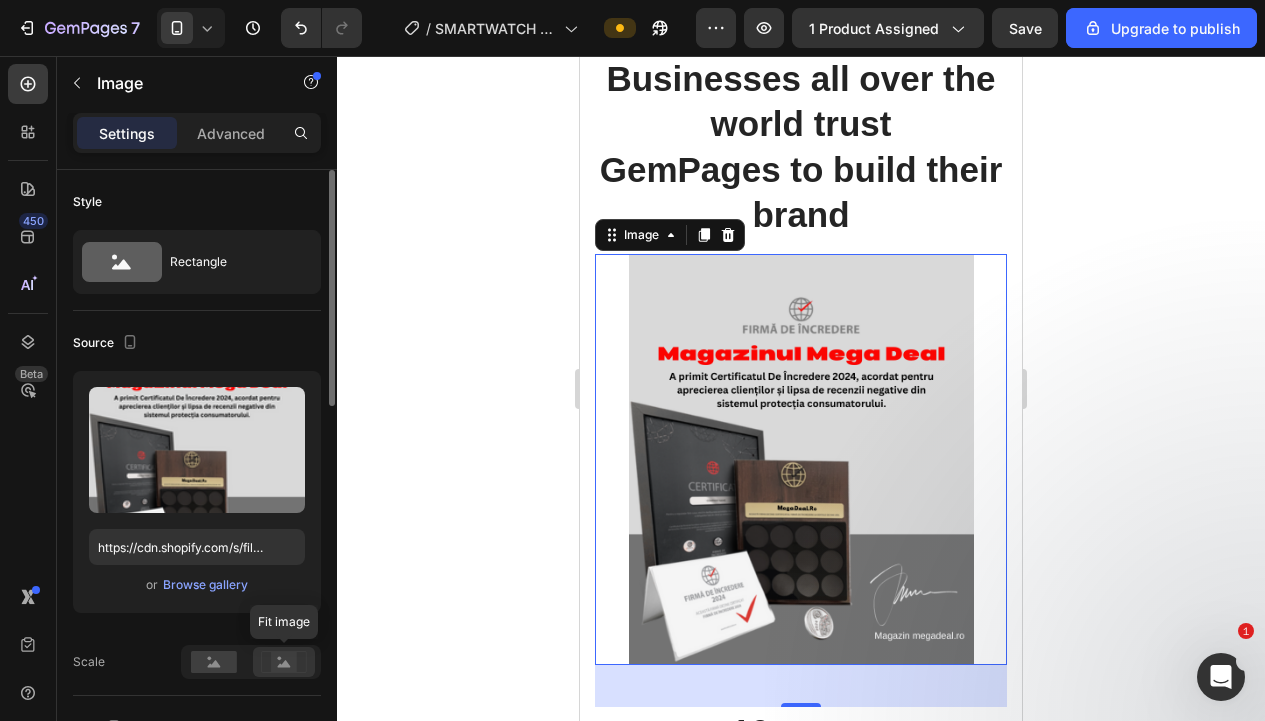 click 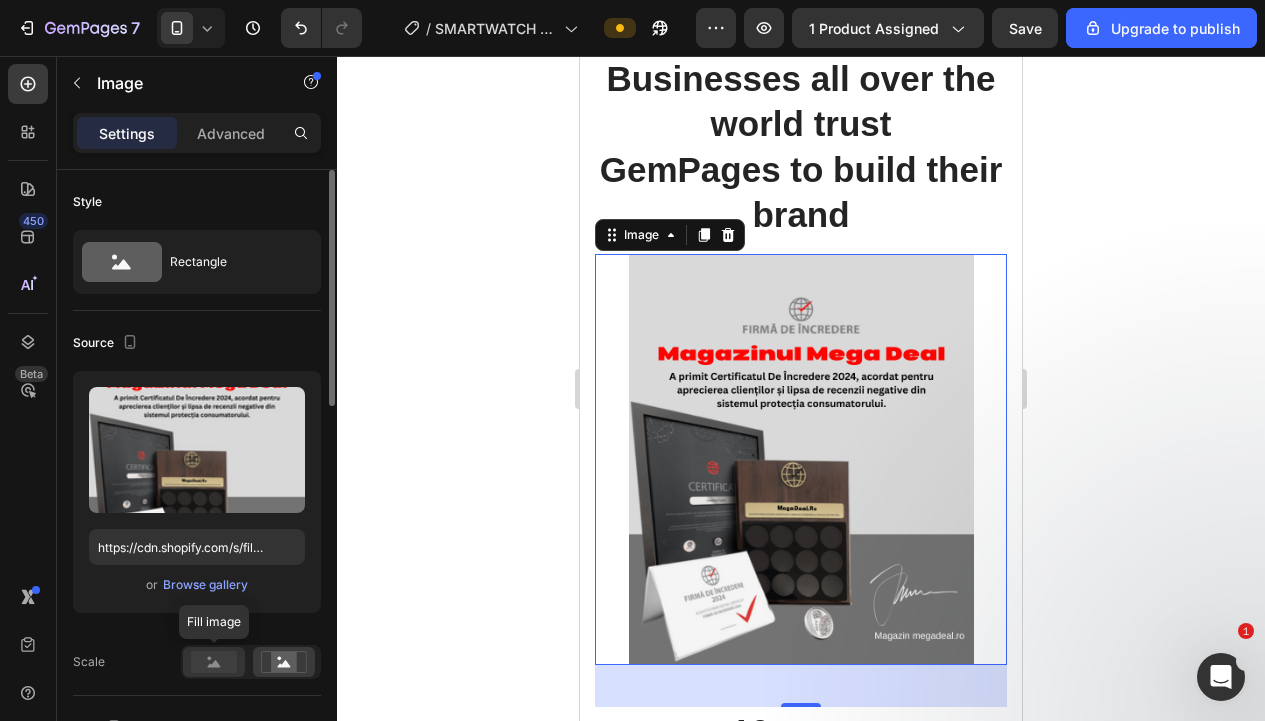 click 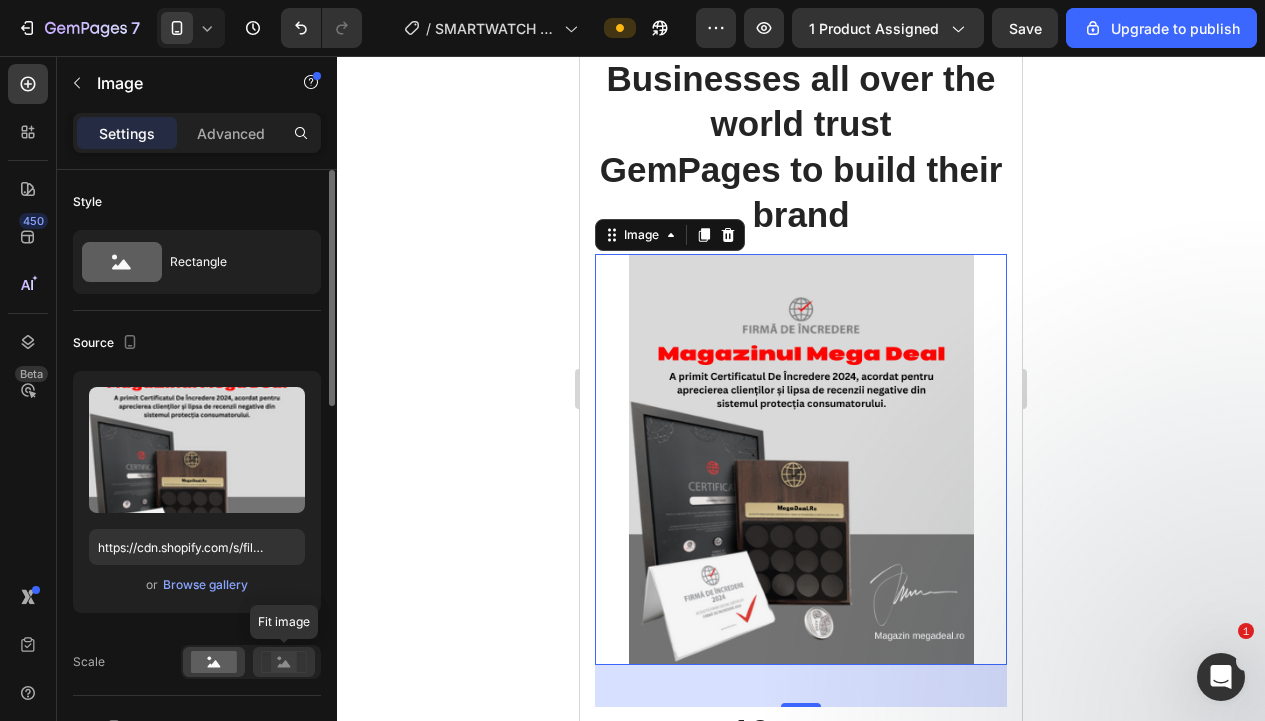 click 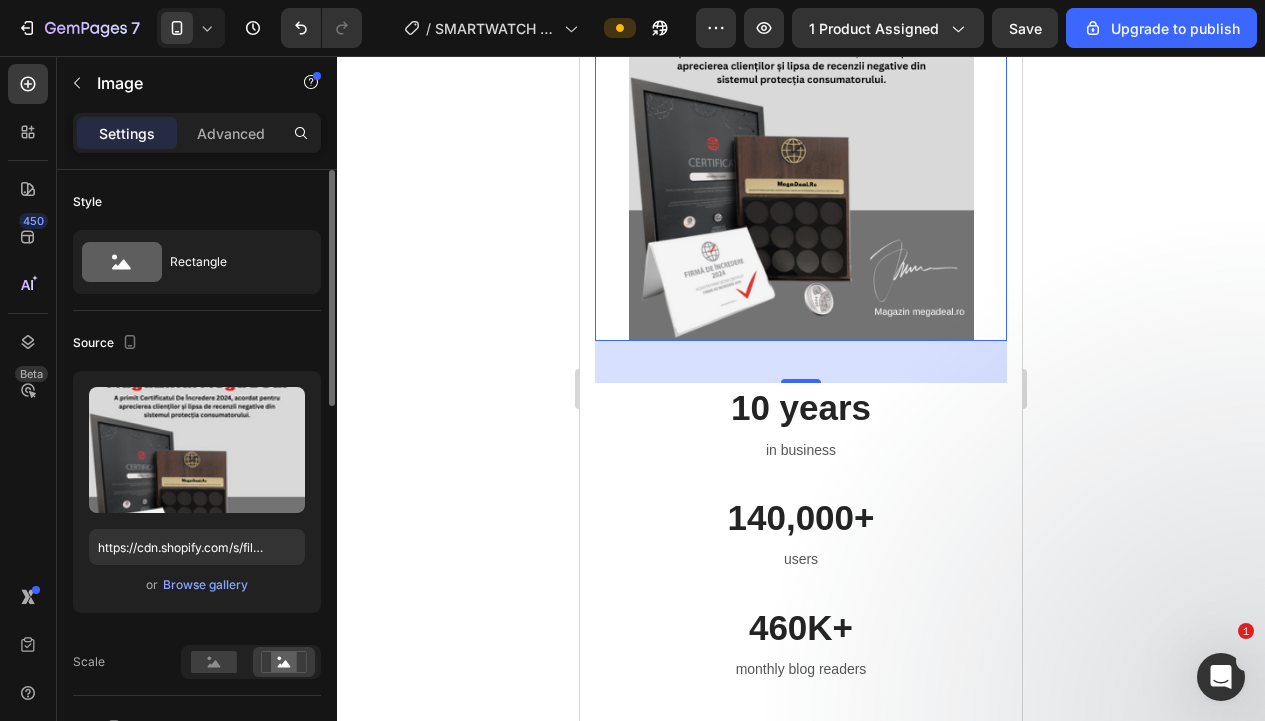 scroll, scrollTop: 6376, scrollLeft: 0, axis: vertical 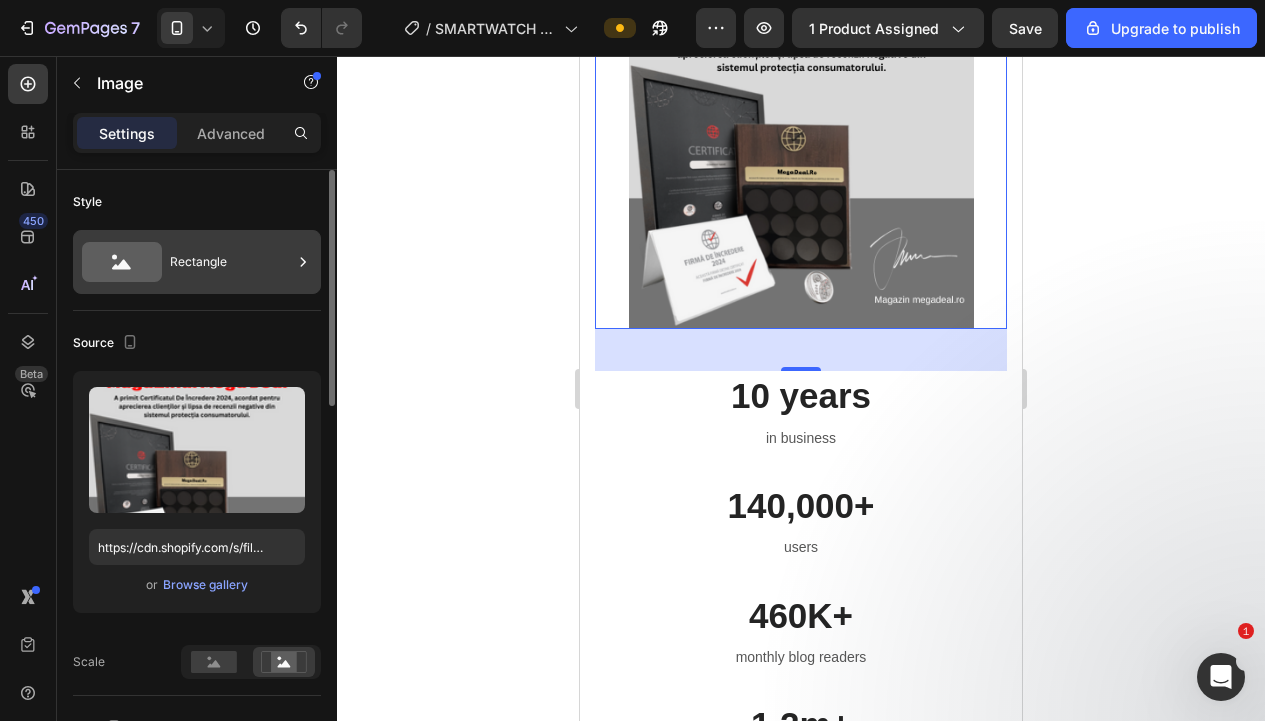 click on "Rectangle" at bounding box center (231, 262) 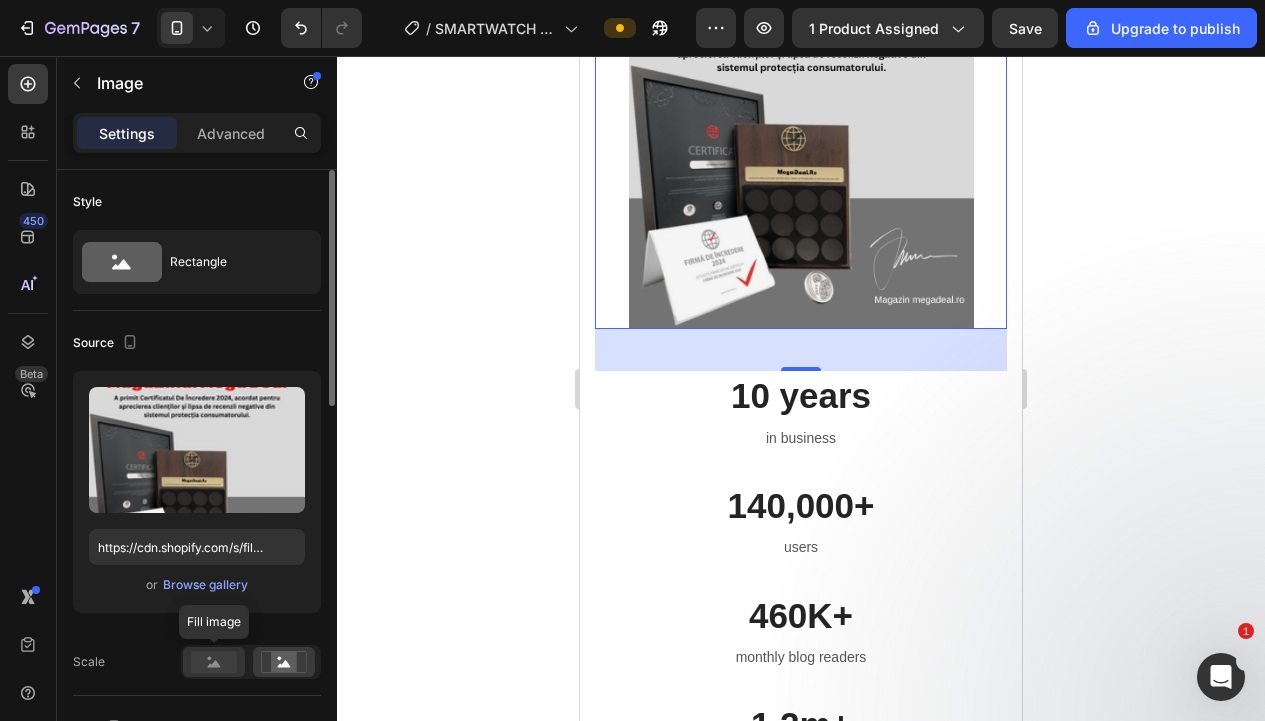 click 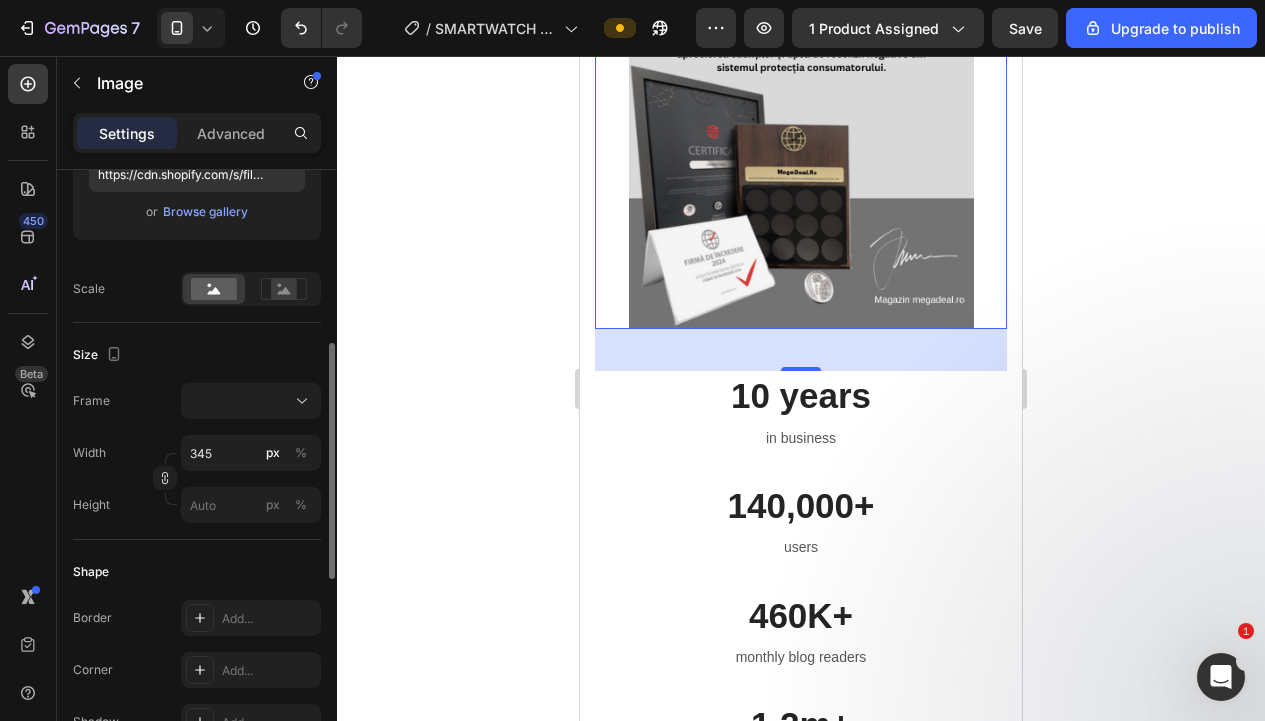 scroll, scrollTop: 417, scrollLeft: 0, axis: vertical 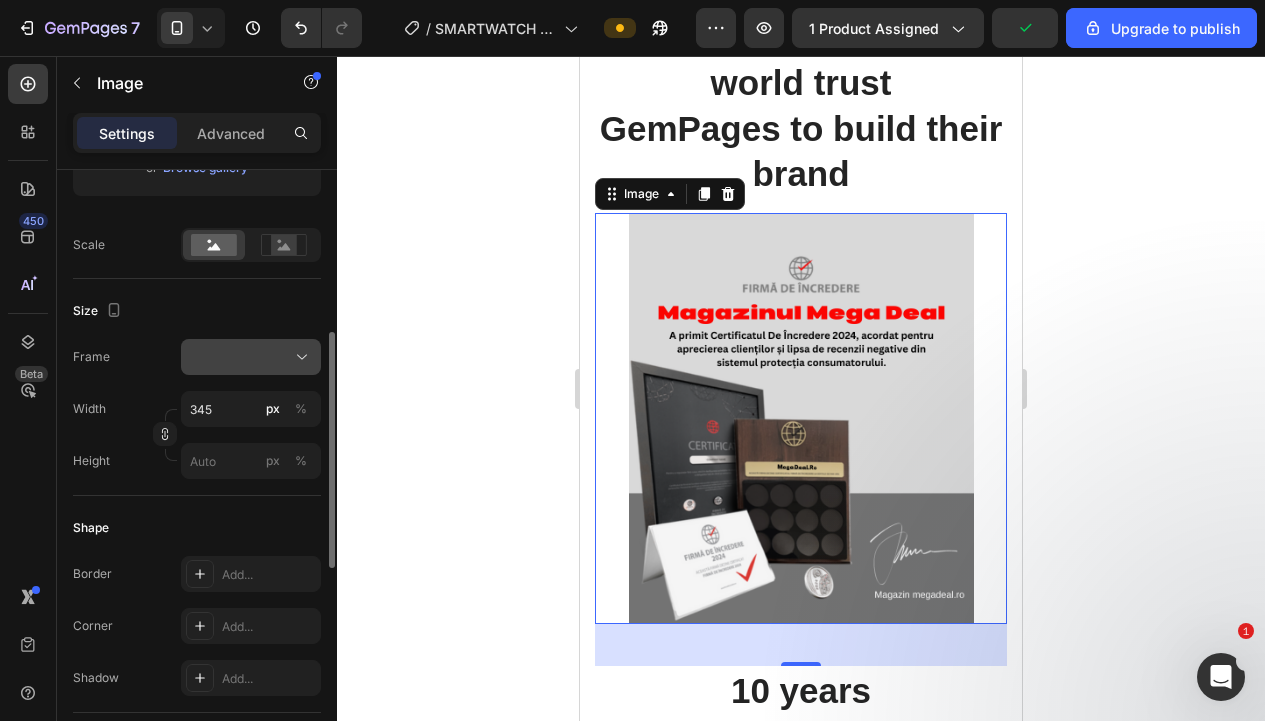 click at bounding box center [251, 357] 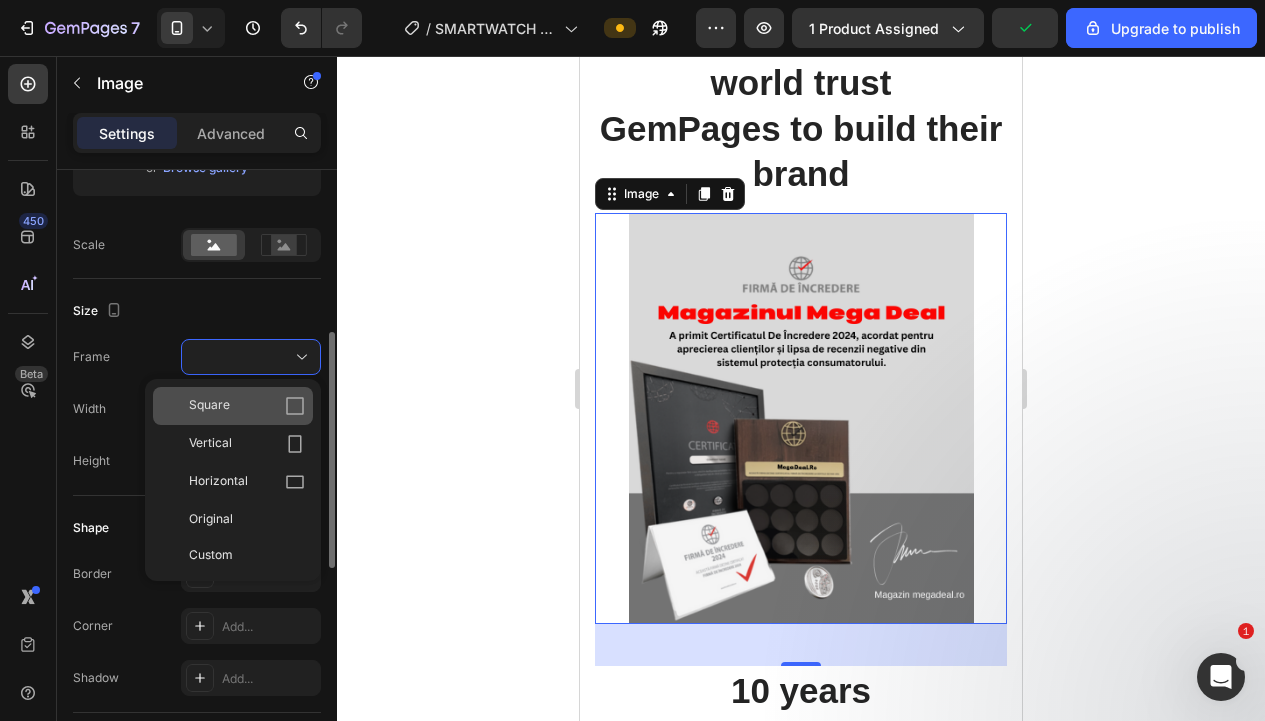 click on "Square" at bounding box center [247, 406] 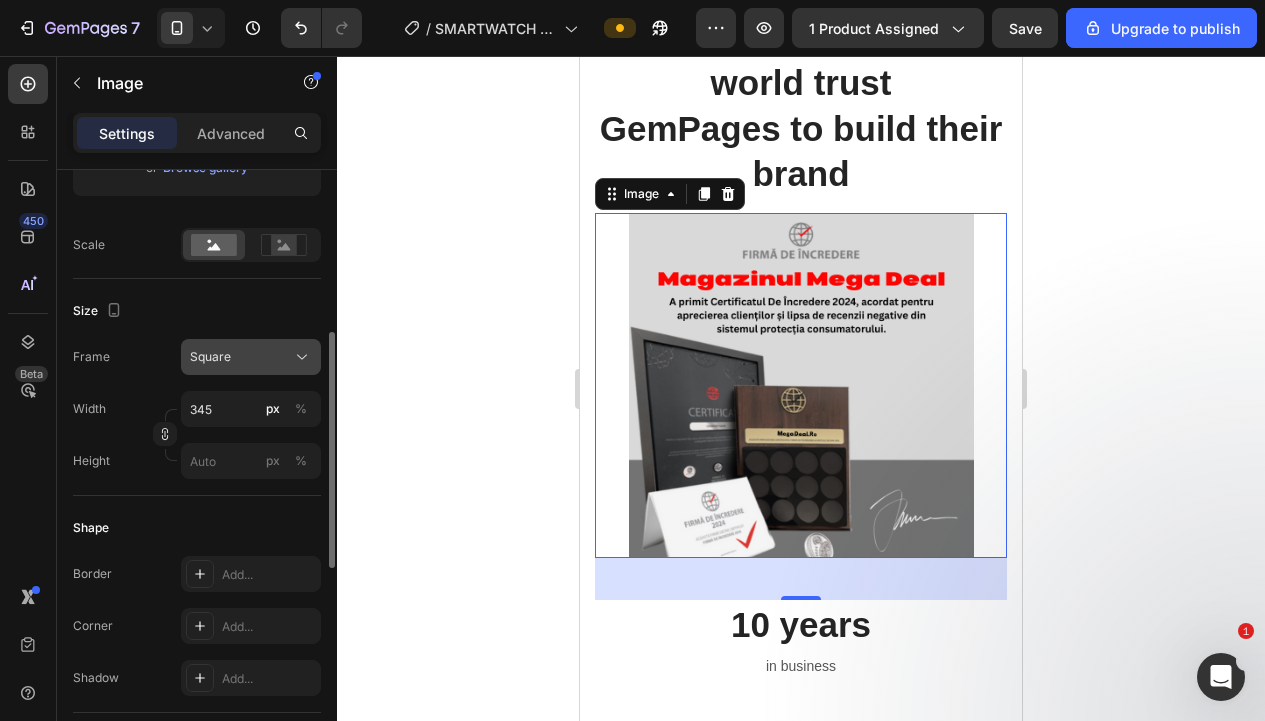 click on "Square" 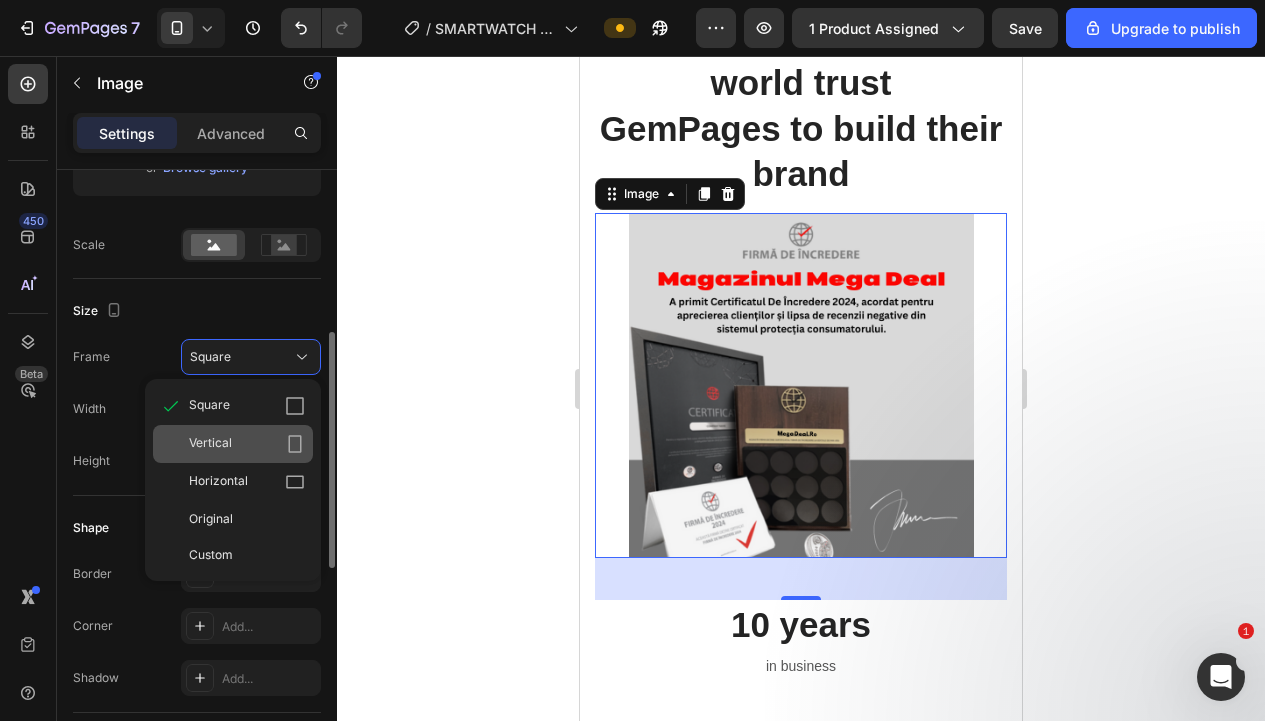 click on "Vertical" 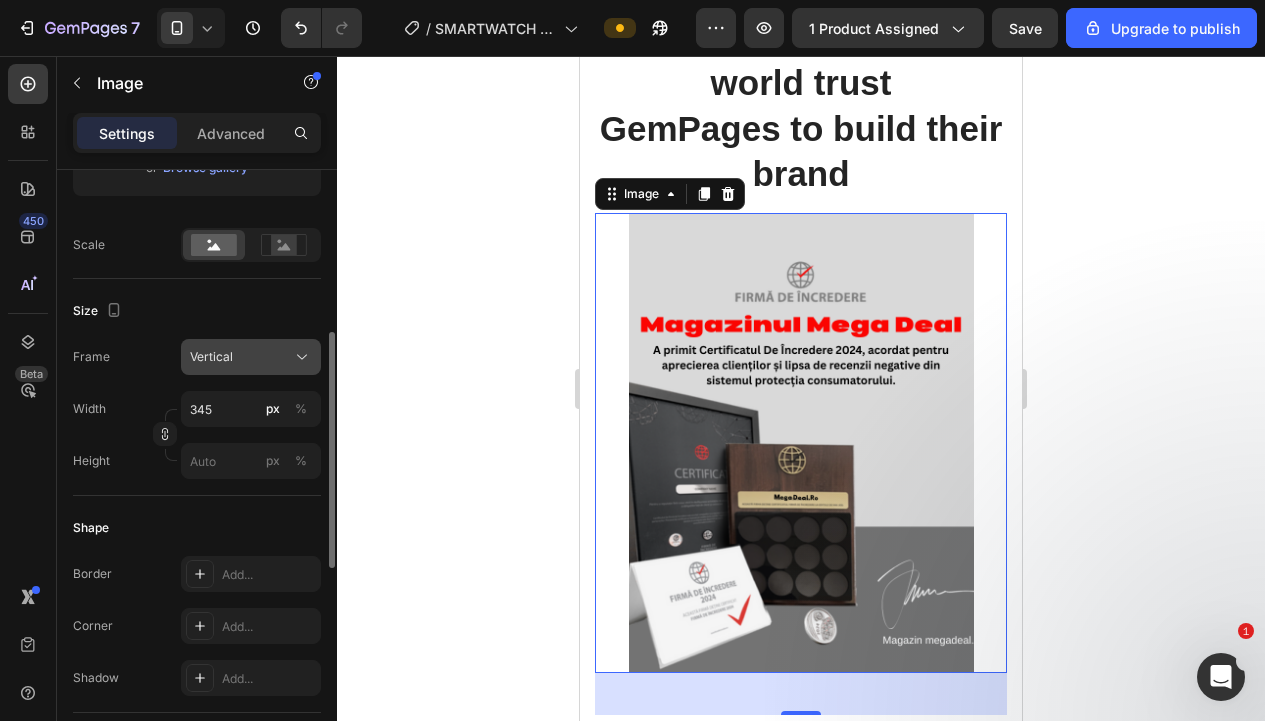 click on "Vertical" 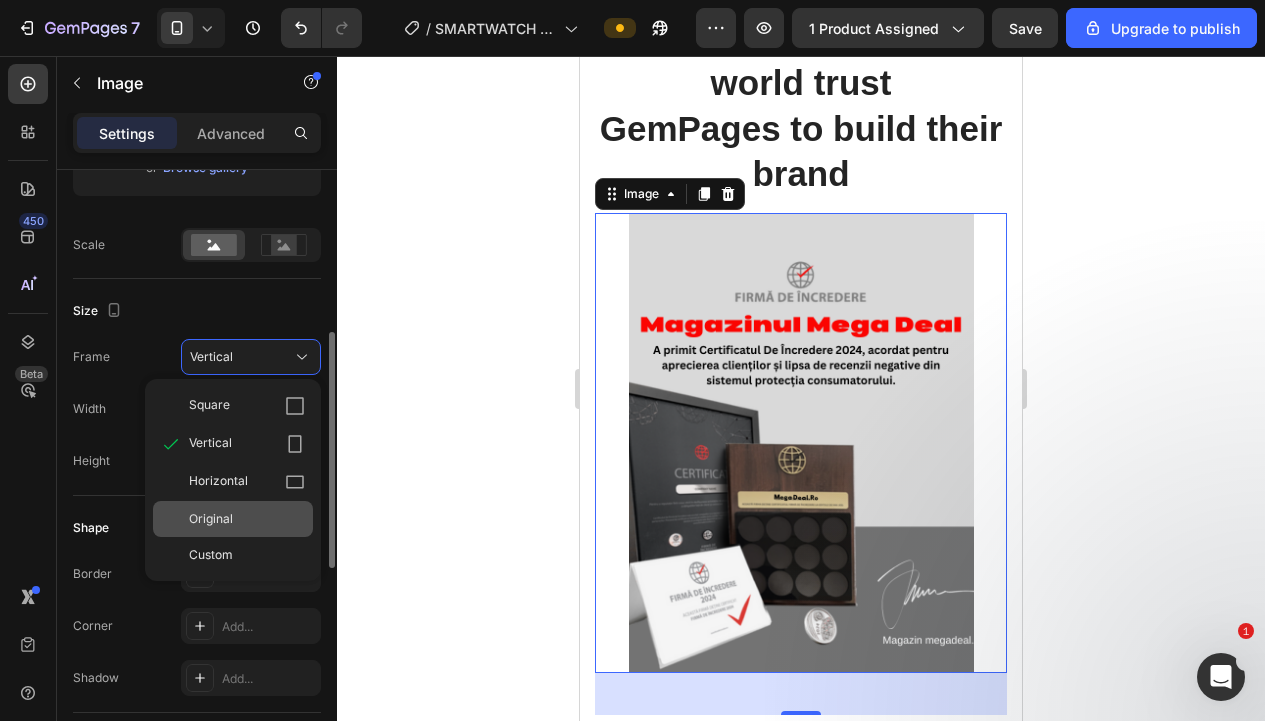 click on "Original" at bounding box center (247, 519) 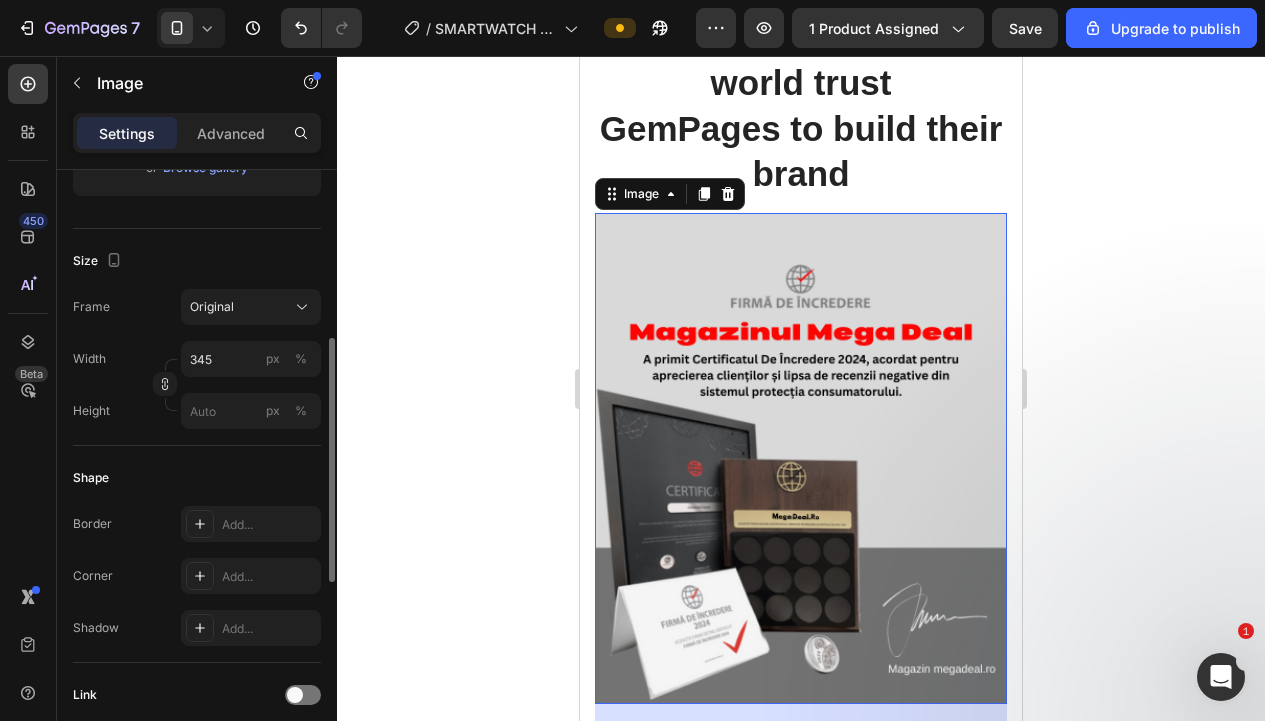 type 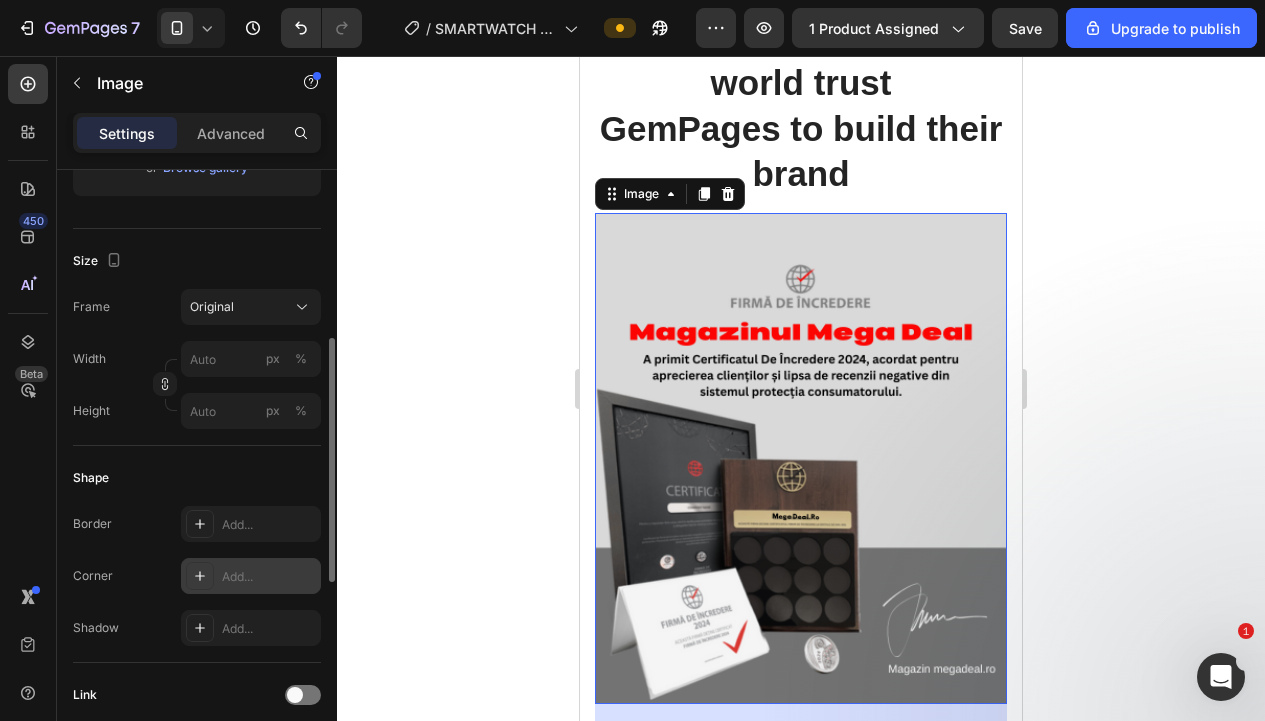 click on "Add..." at bounding box center [269, 577] 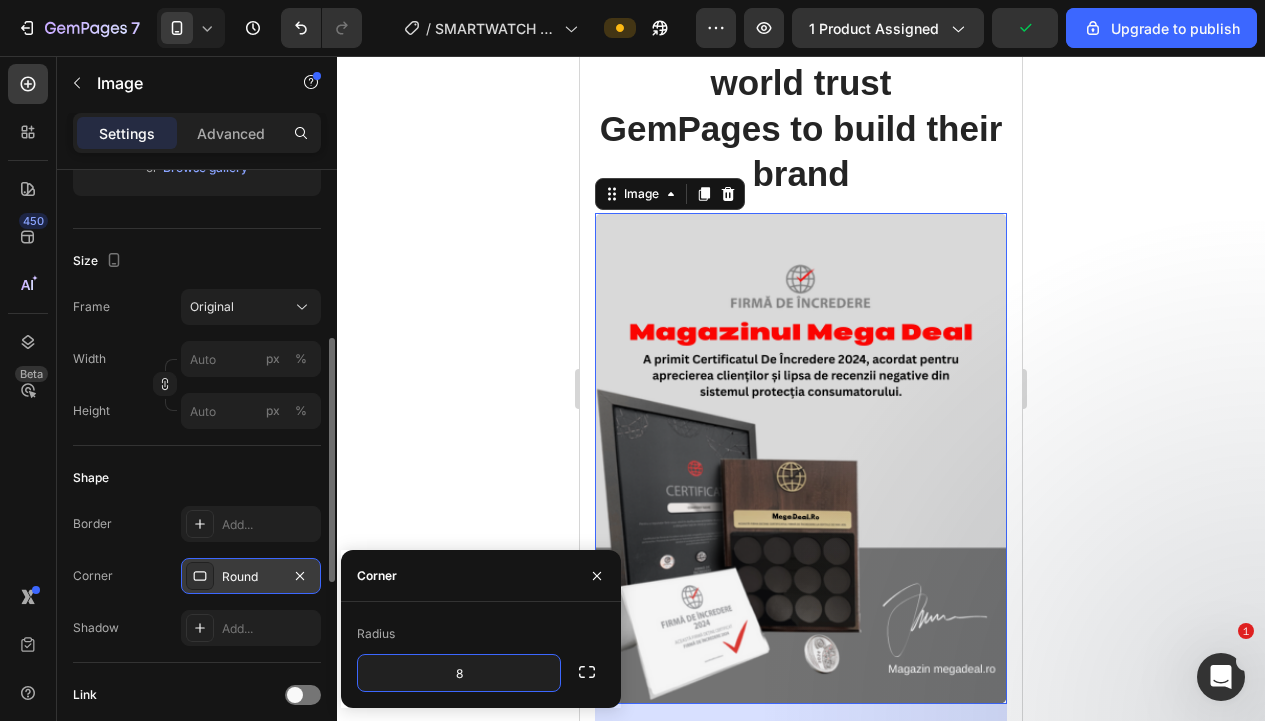 click 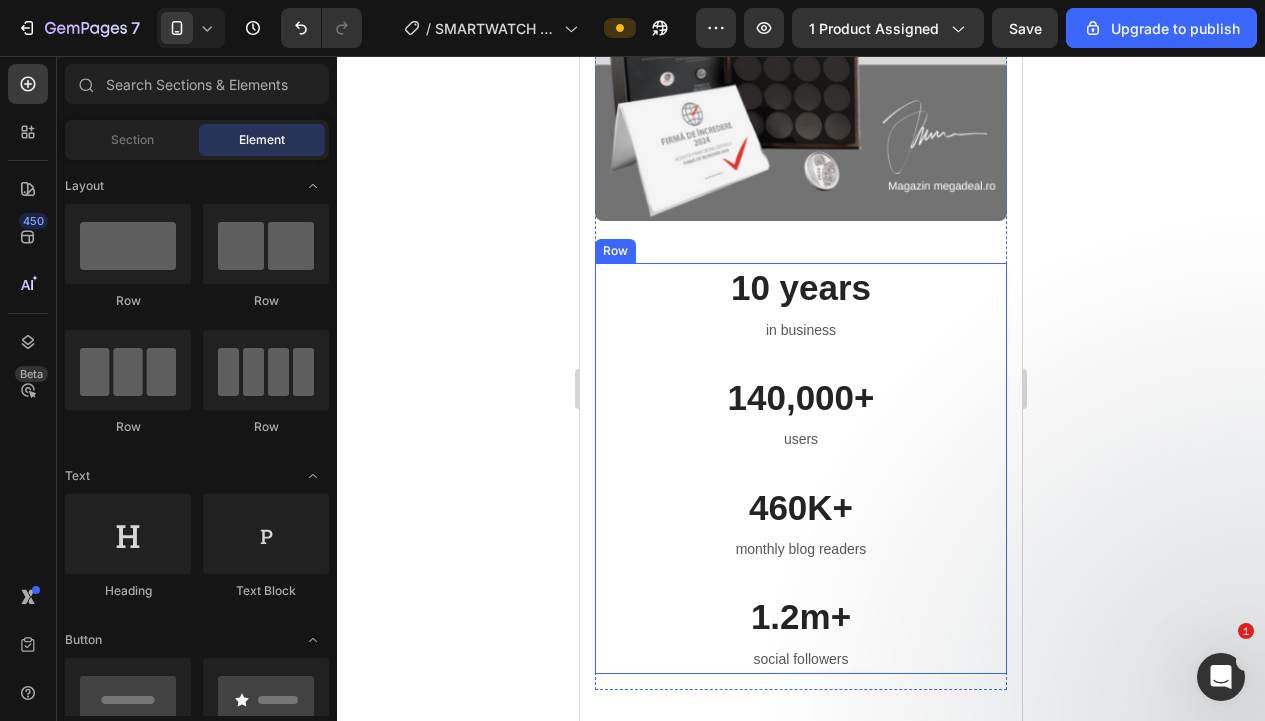 scroll, scrollTop: 6565, scrollLeft: 0, axis: vertical 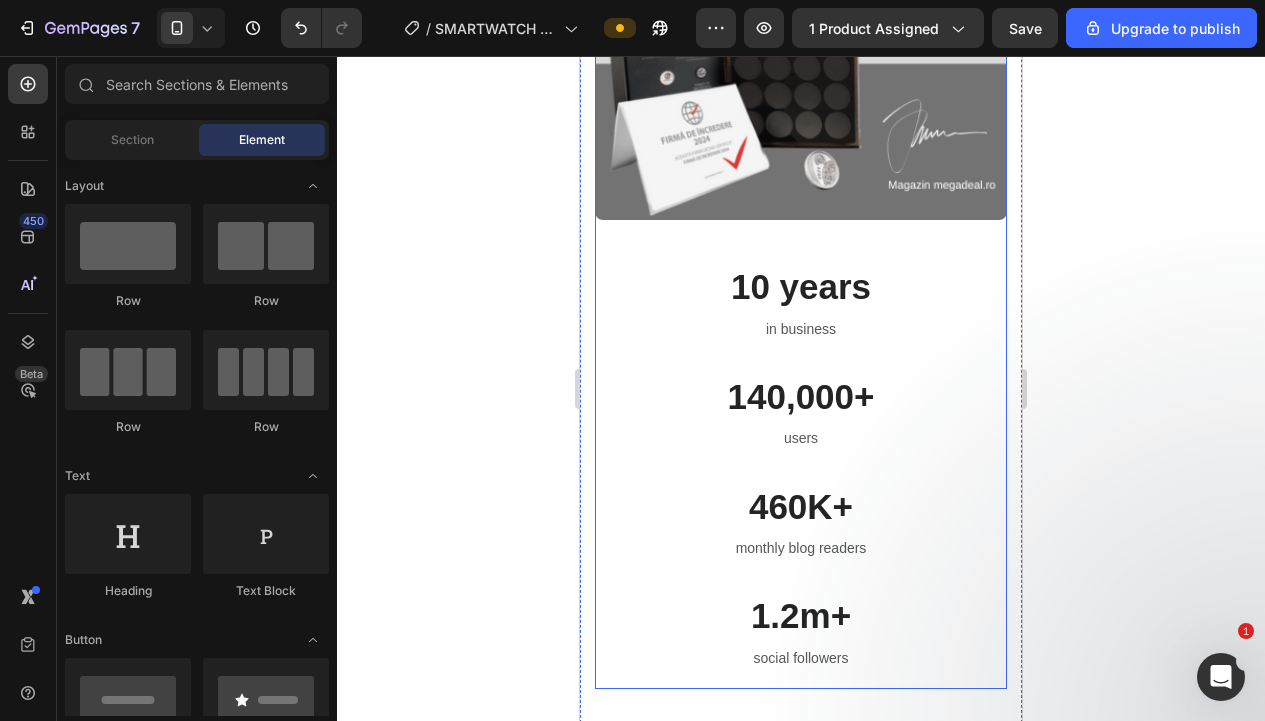 click on "Businesses all over the world trust GemPages to build their brand Heading Image 10 years Heading in business Text block 140,000+ Heading users Text block 460K+ Heading monthly blog readers Text block 1.2m+ Heading social followers Text block Row" at bounding box center (801, 109) 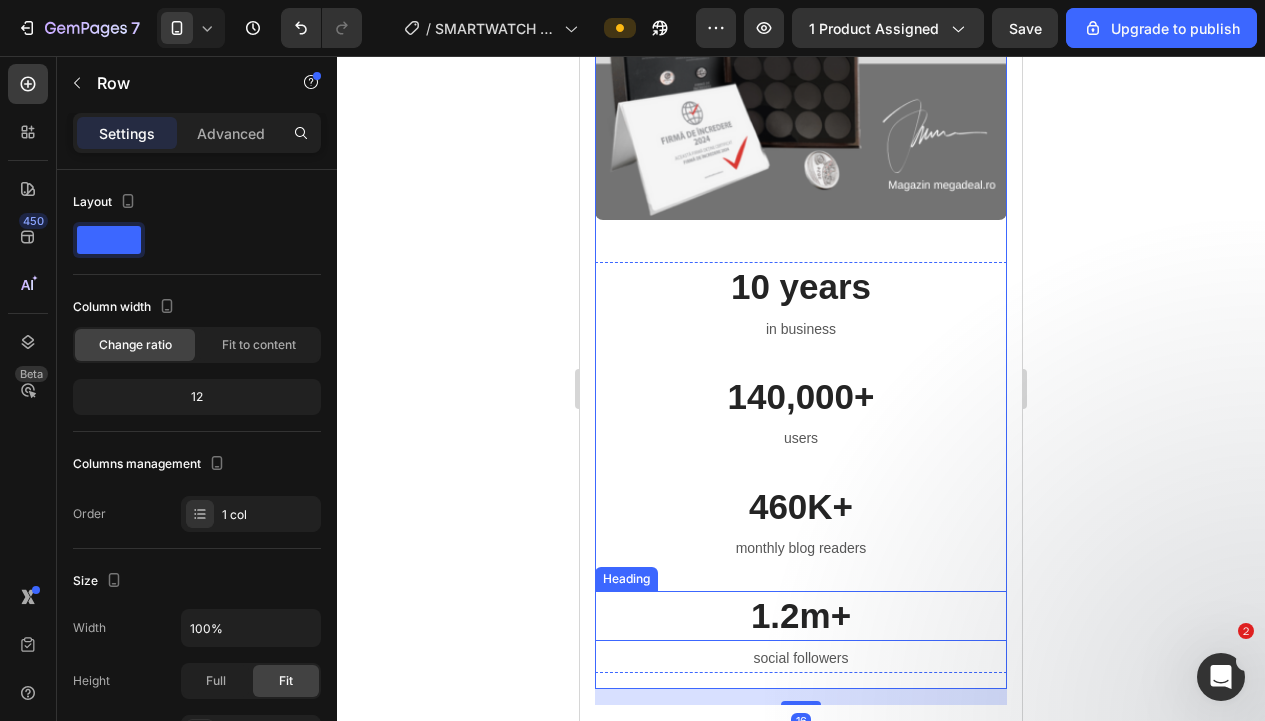 click on "1.2m+" at bounding box center (801, 616) 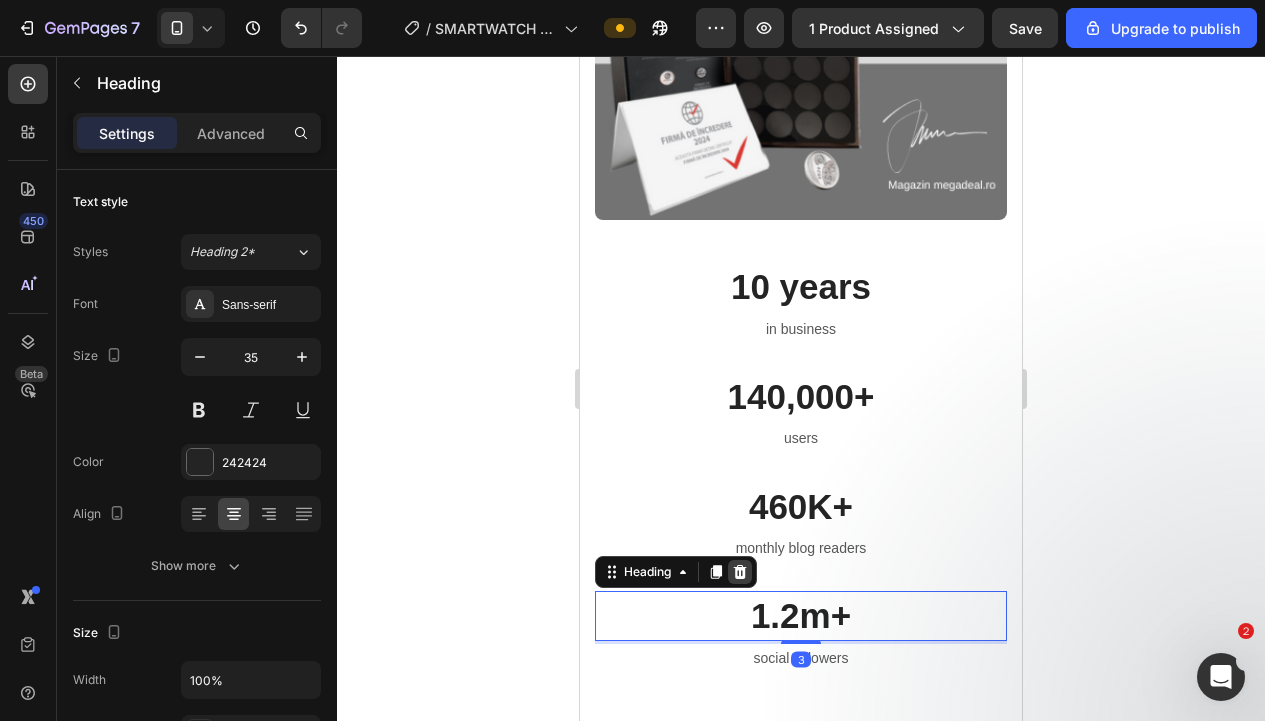 click 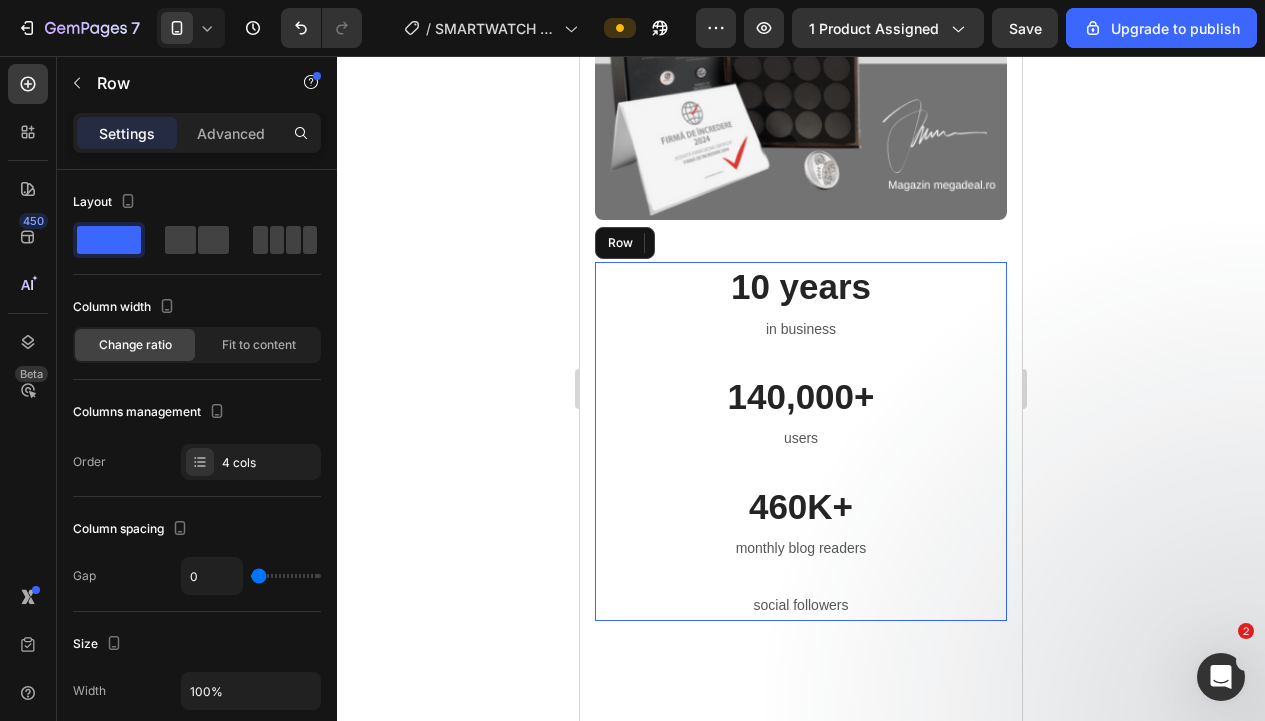 click on "140,000+ Heading users Text block" at bounding box center (801, 427) 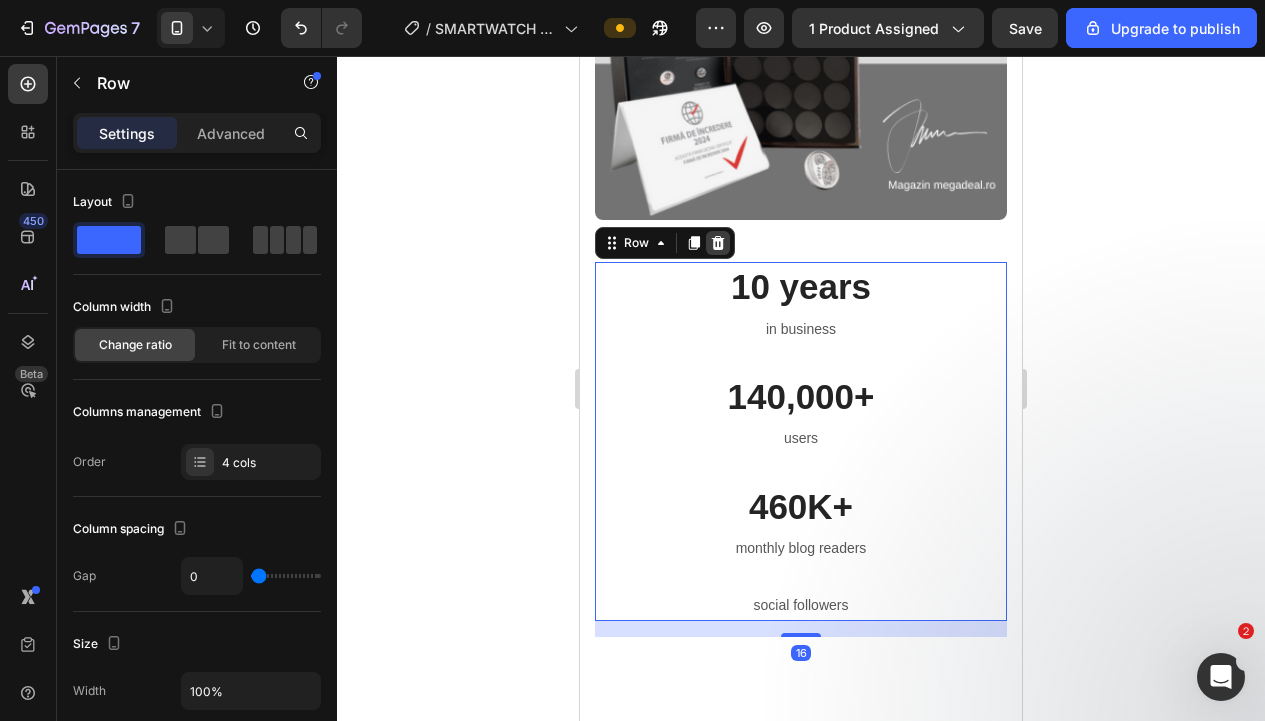 click 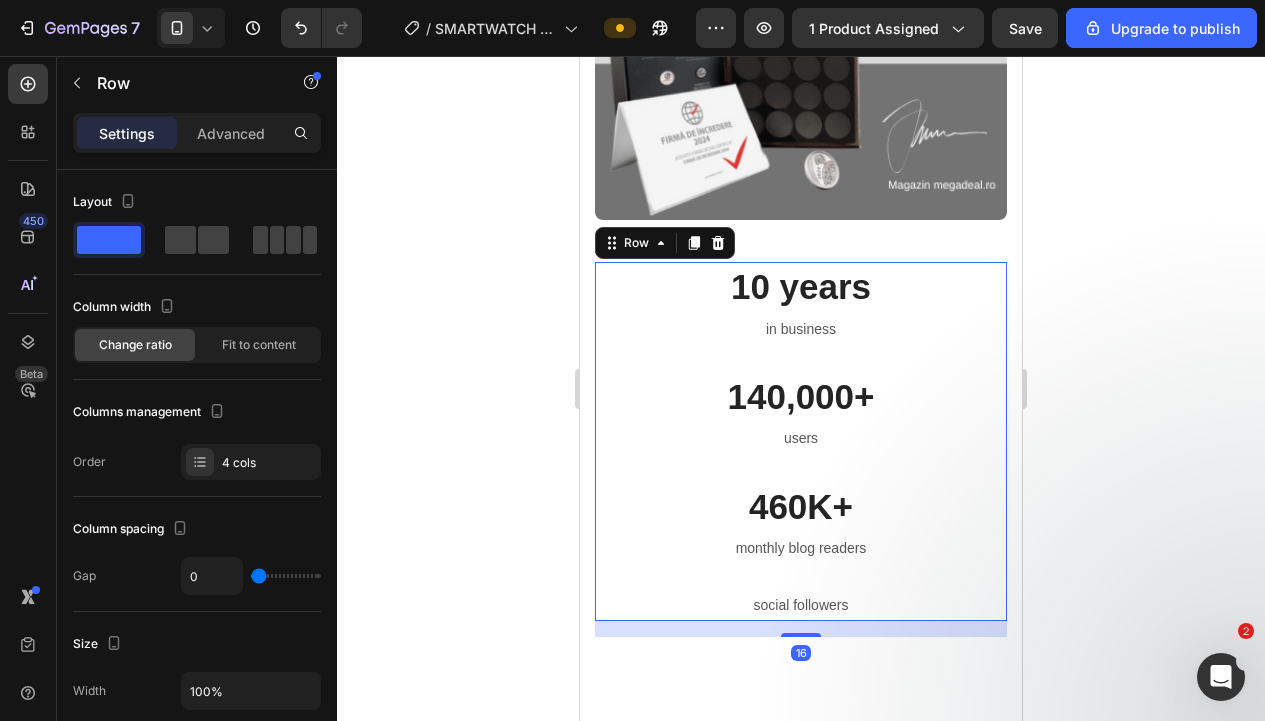 scroll, scrollTop: 6544, scrollLeft: 0, axis: vertical 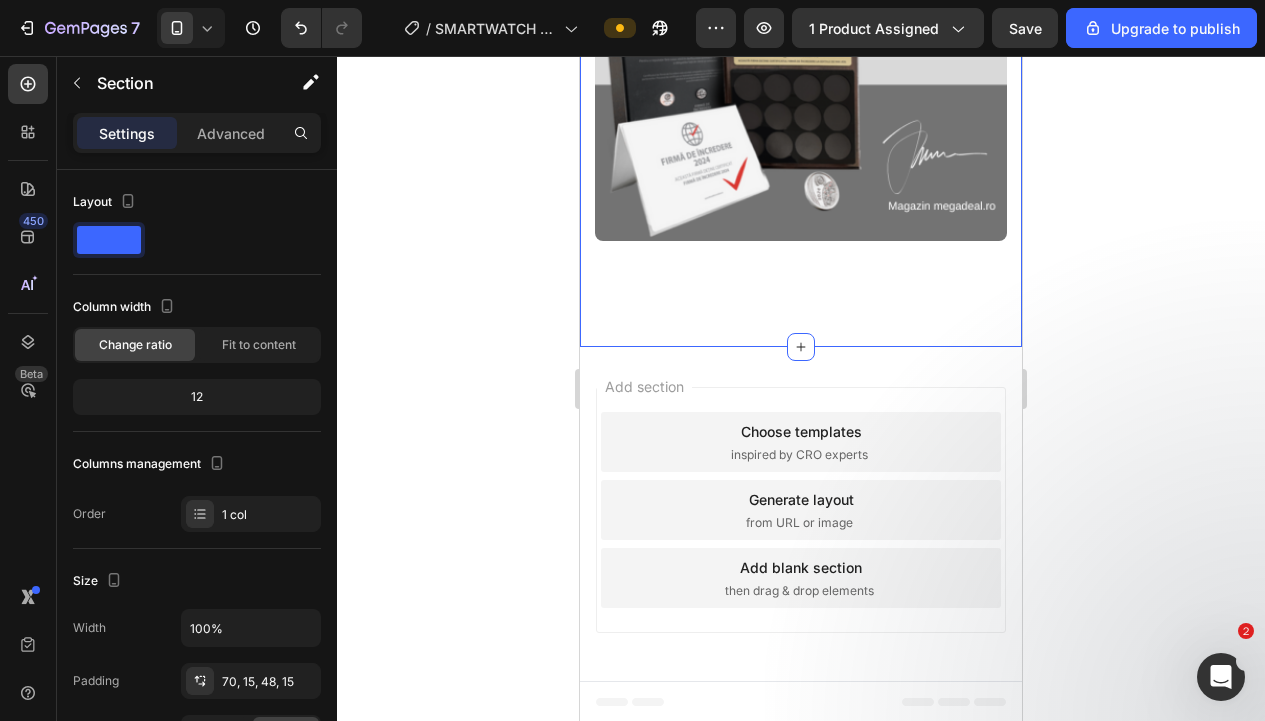 click on "Businesses all over the world trust GemPages to build their brand Heading Image Row Section 8" at bounding box center (801, -87) 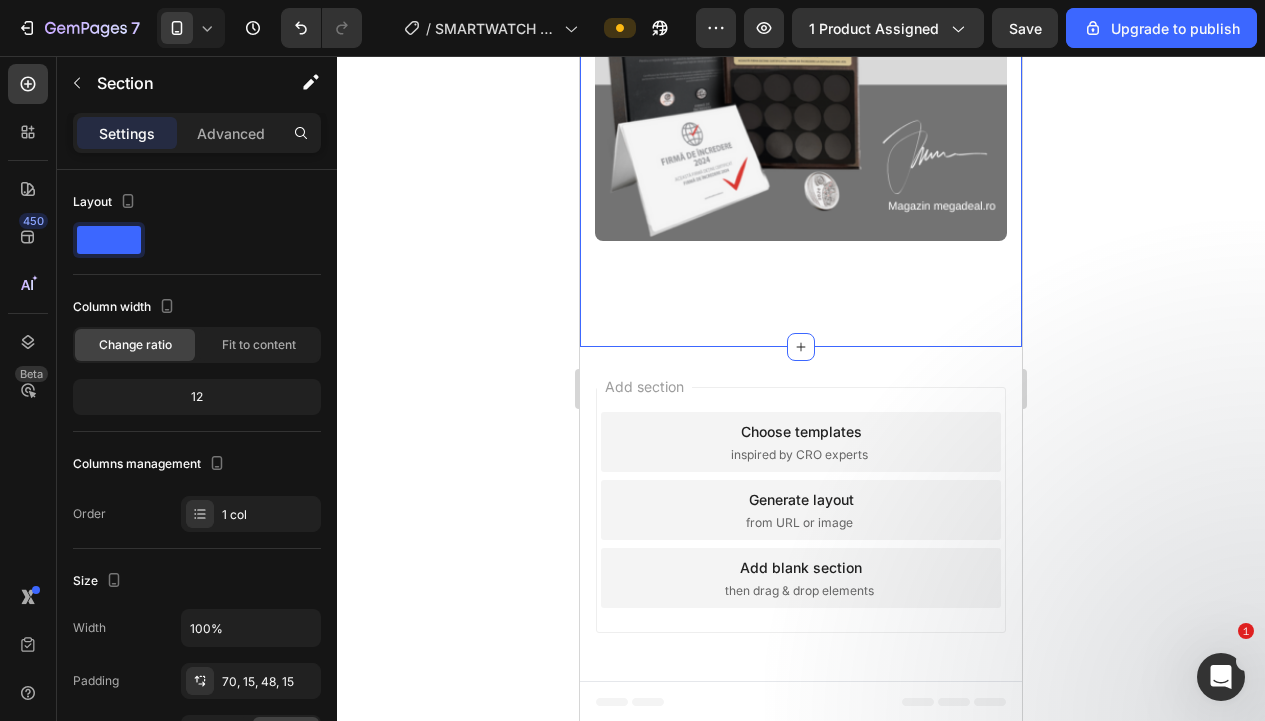 drag, startPoint x: 1193, startPoint y: 404, endPoint x: 1041, endPoint y: 392, distance: 152.47295 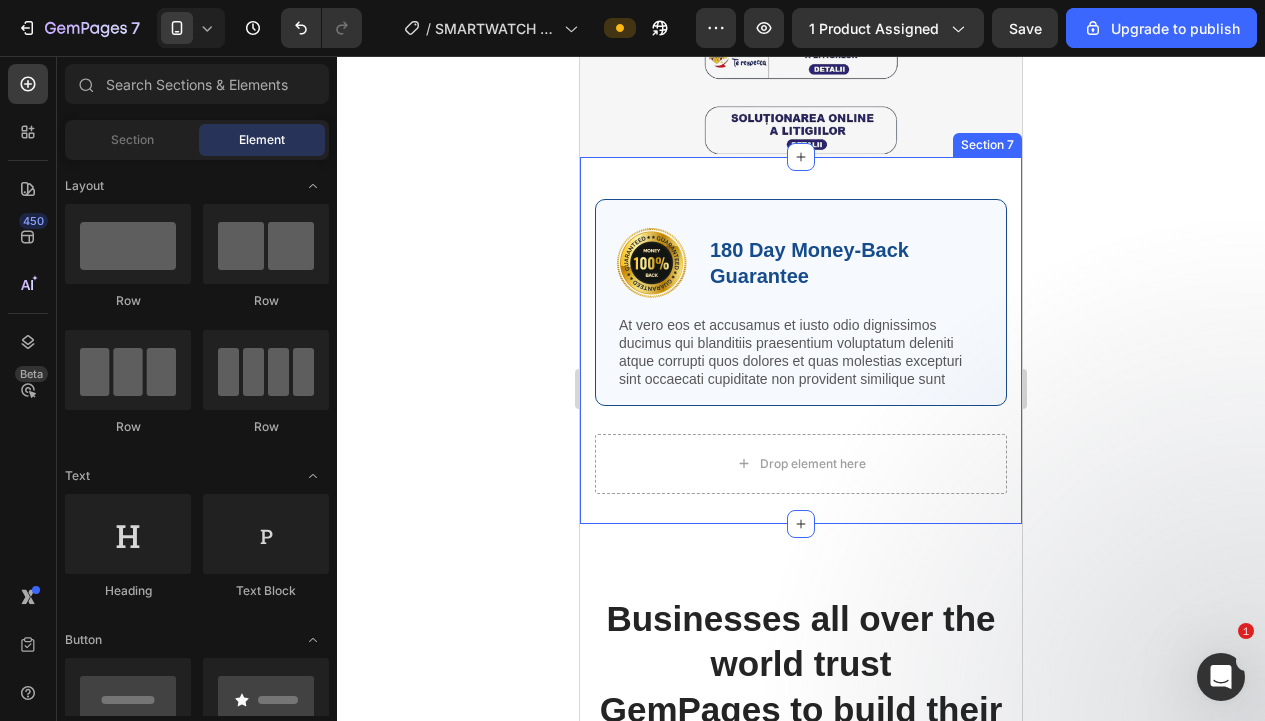 scroll, scrollTop: 5693, scrollLeft: 0, axis: vertical 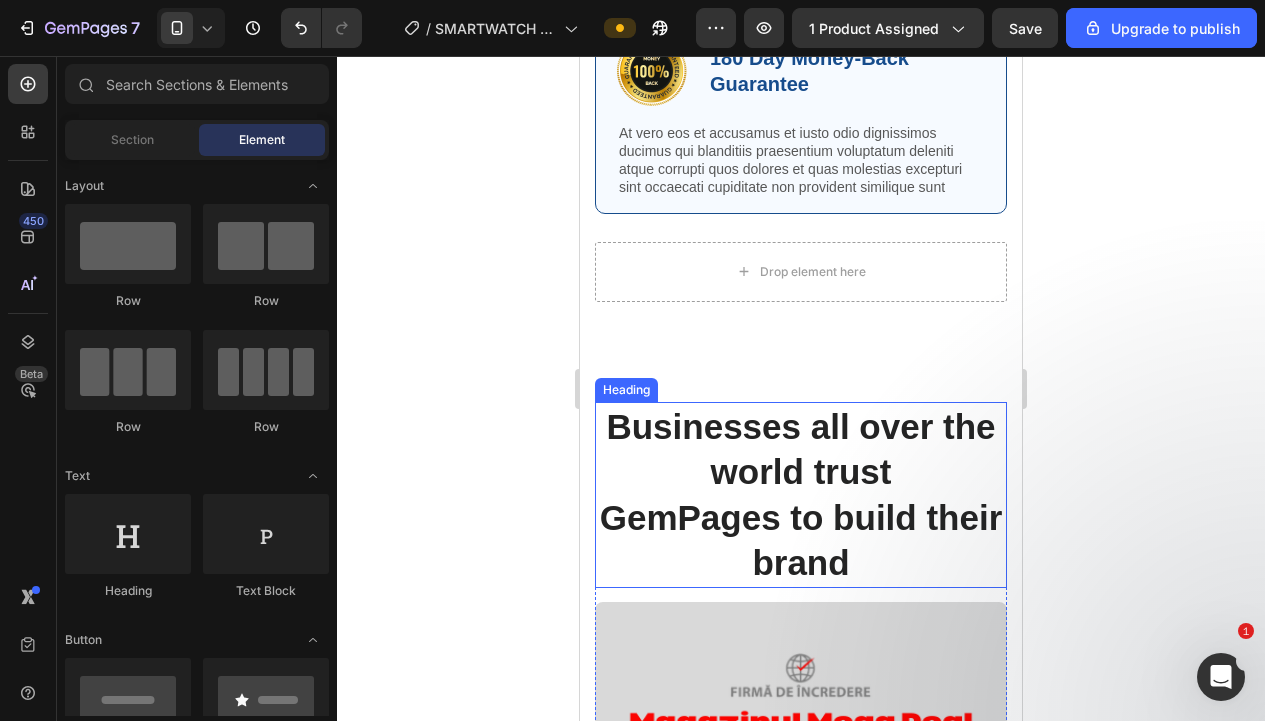 click on "Businesses all over the world trust GemPages to build their brand" at bounding box center (801, 495) 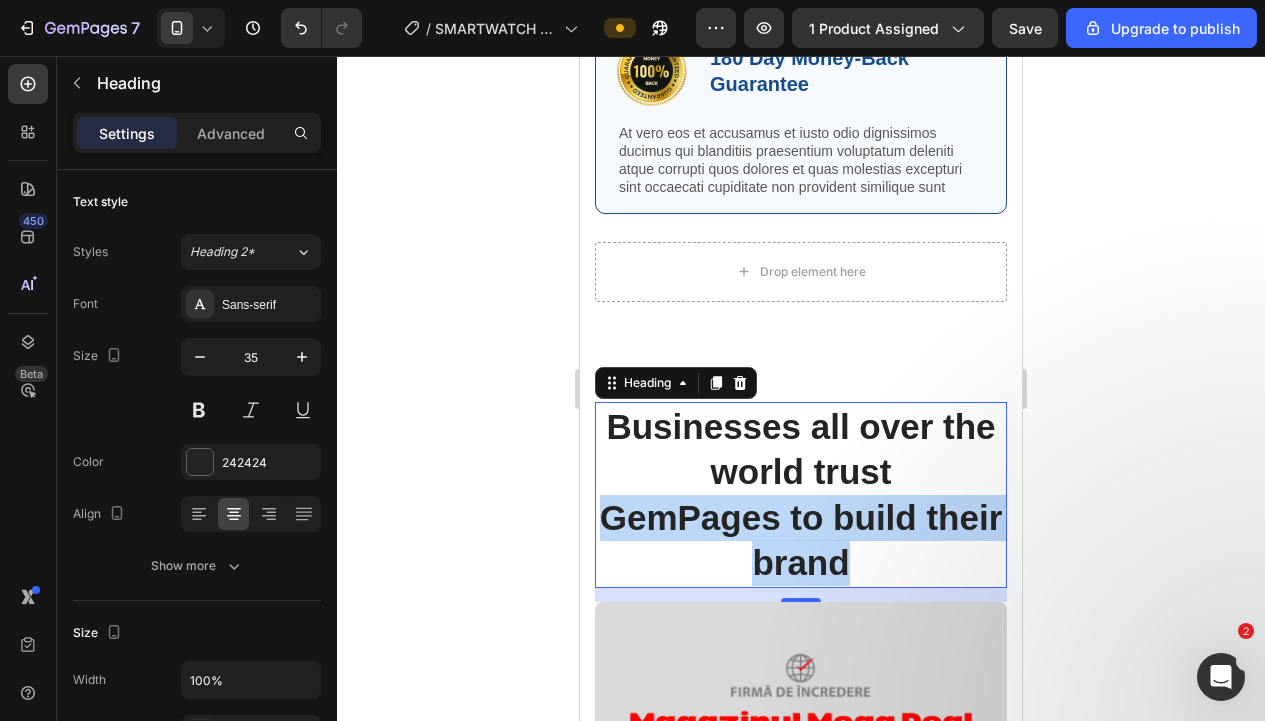 click on "Businesses all over the world trust GemPages to build their brand" at bounding box center [801, 495] 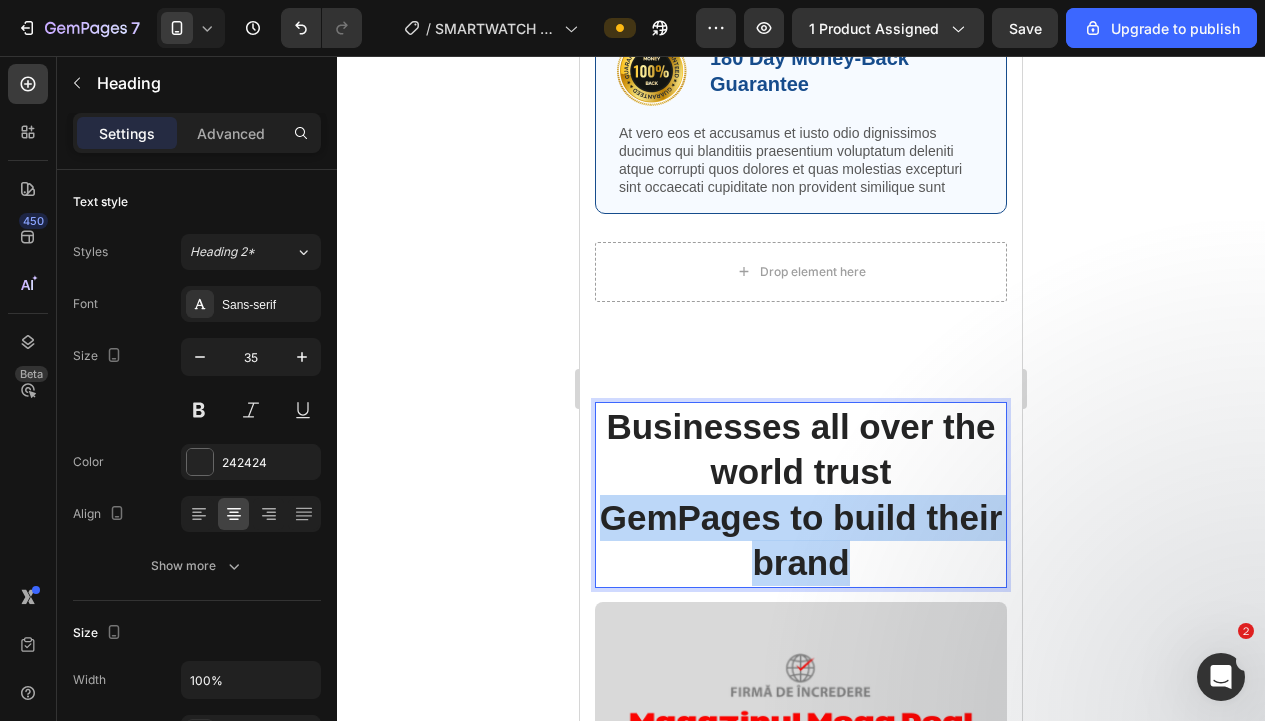 click on "Businesses all over the world trust GemPages to build their brand" at bounding box center (801, 495) 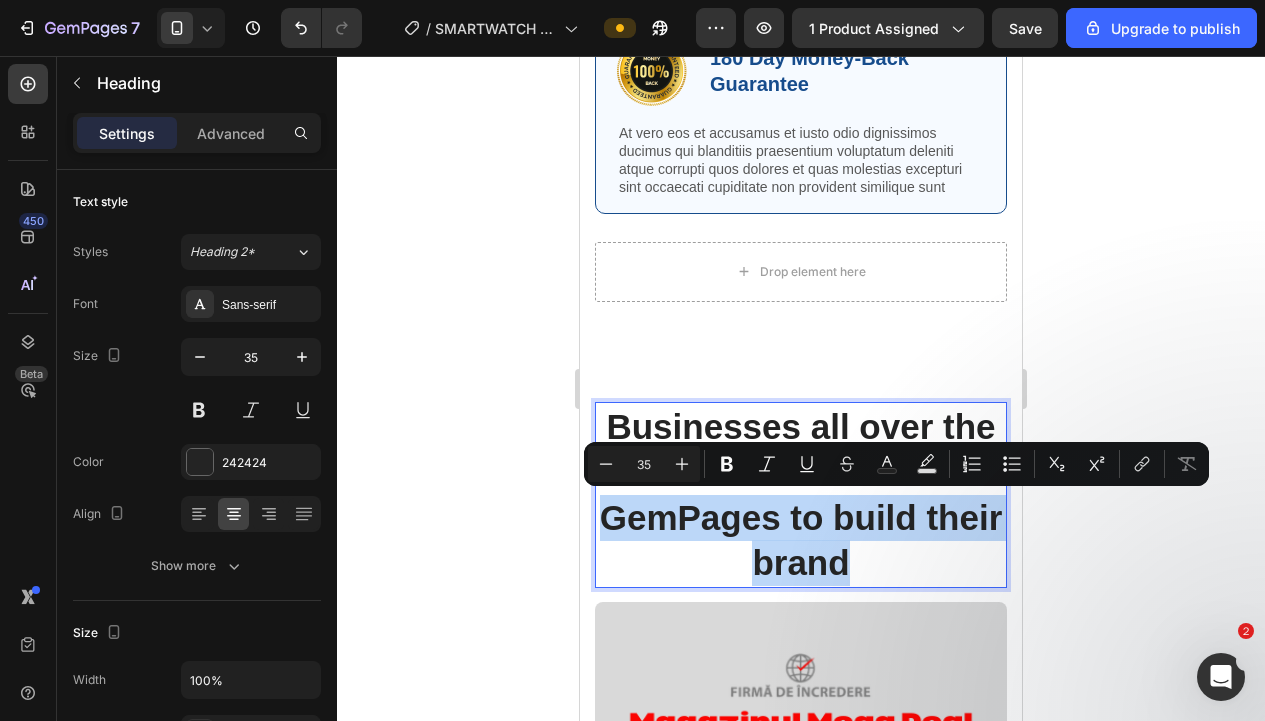 click on "Businesses all over the world trust GemPages to build their brand" at bounding box center [801, 495] 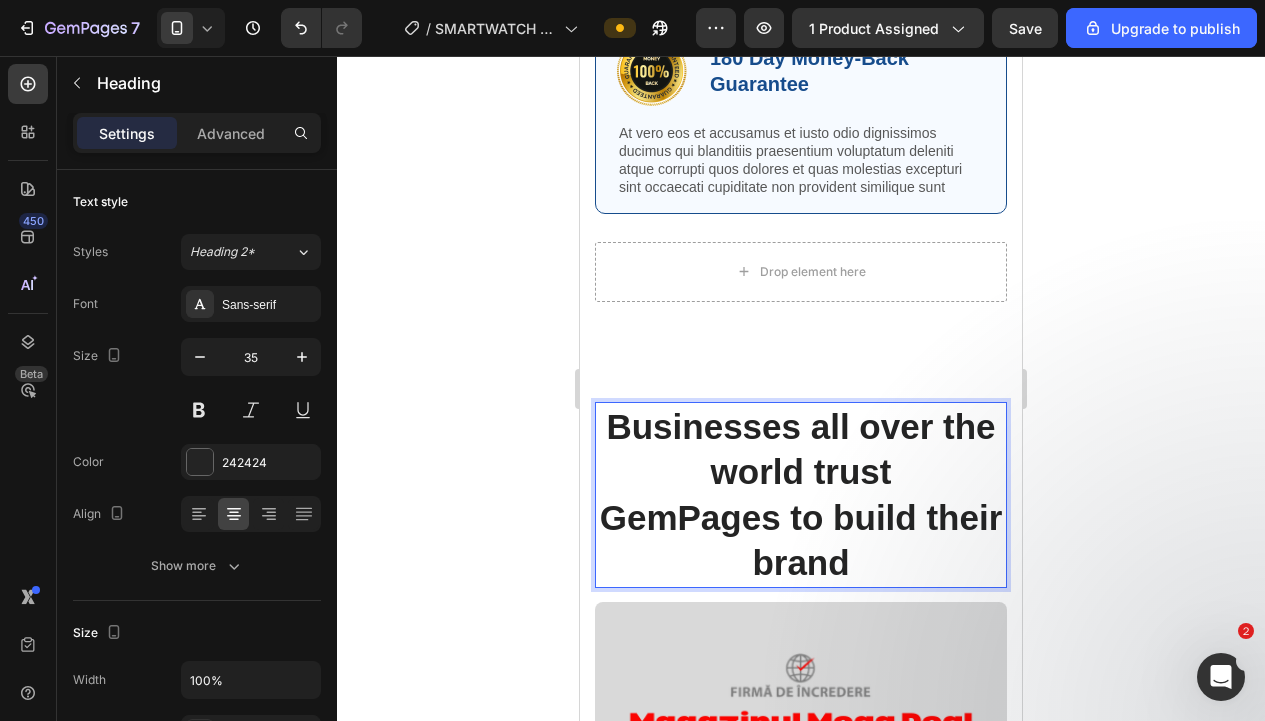 click on "Businesses all over the world trust GemPages to build their brand" at bounding box center [801, 495] 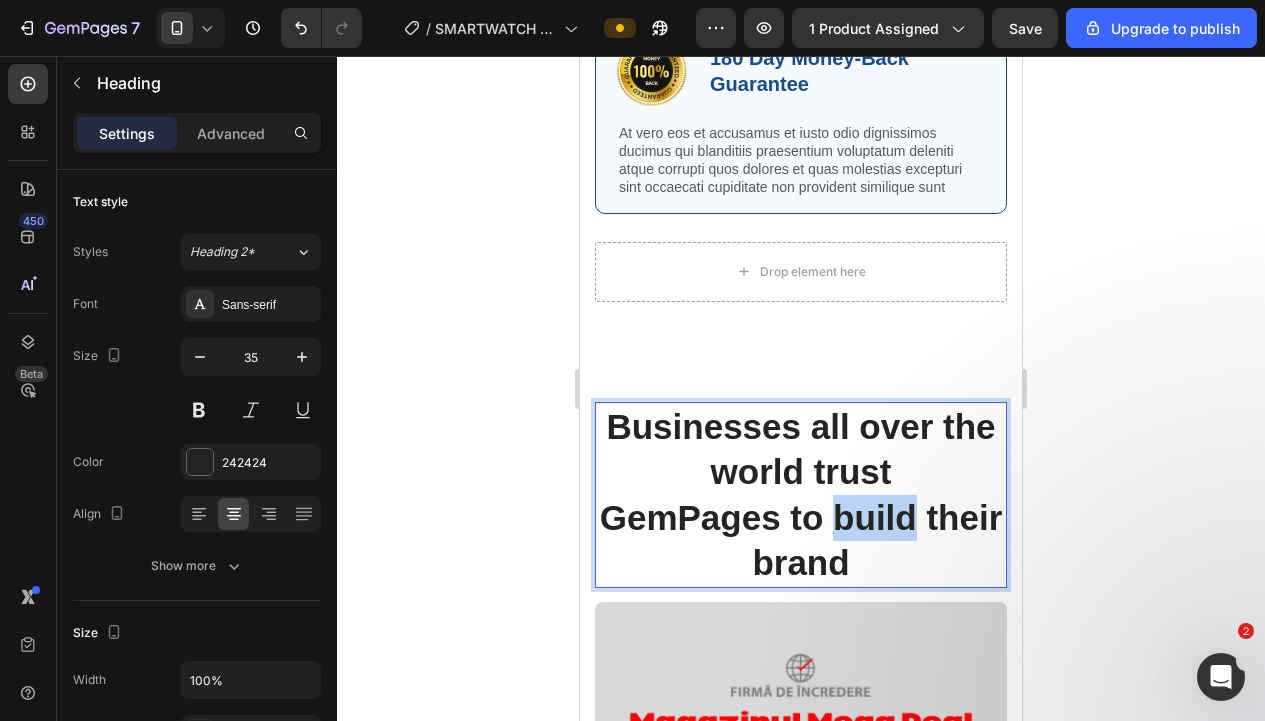 click on "Businesses all over the world trust GemPages to build their brand" at bounding box center (801, 495) 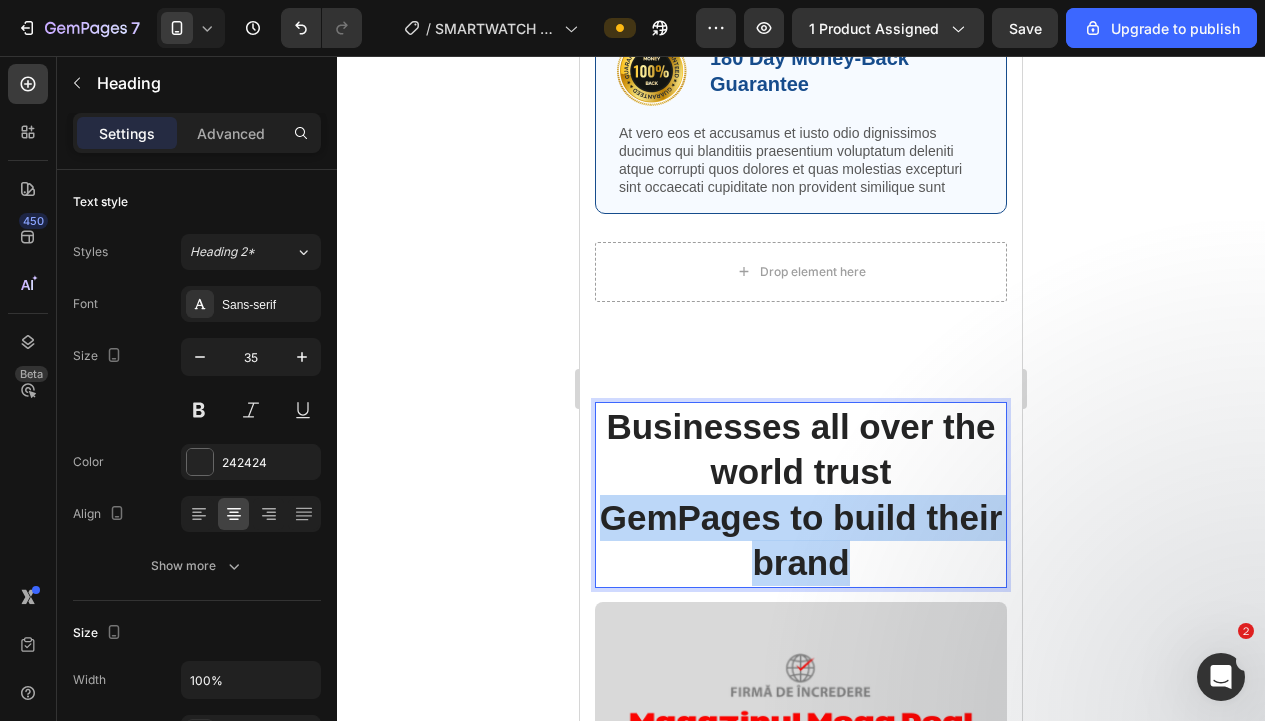 click on "Businesses all over the world trust GemPages to build their brand" at bounding box center (801, 495) 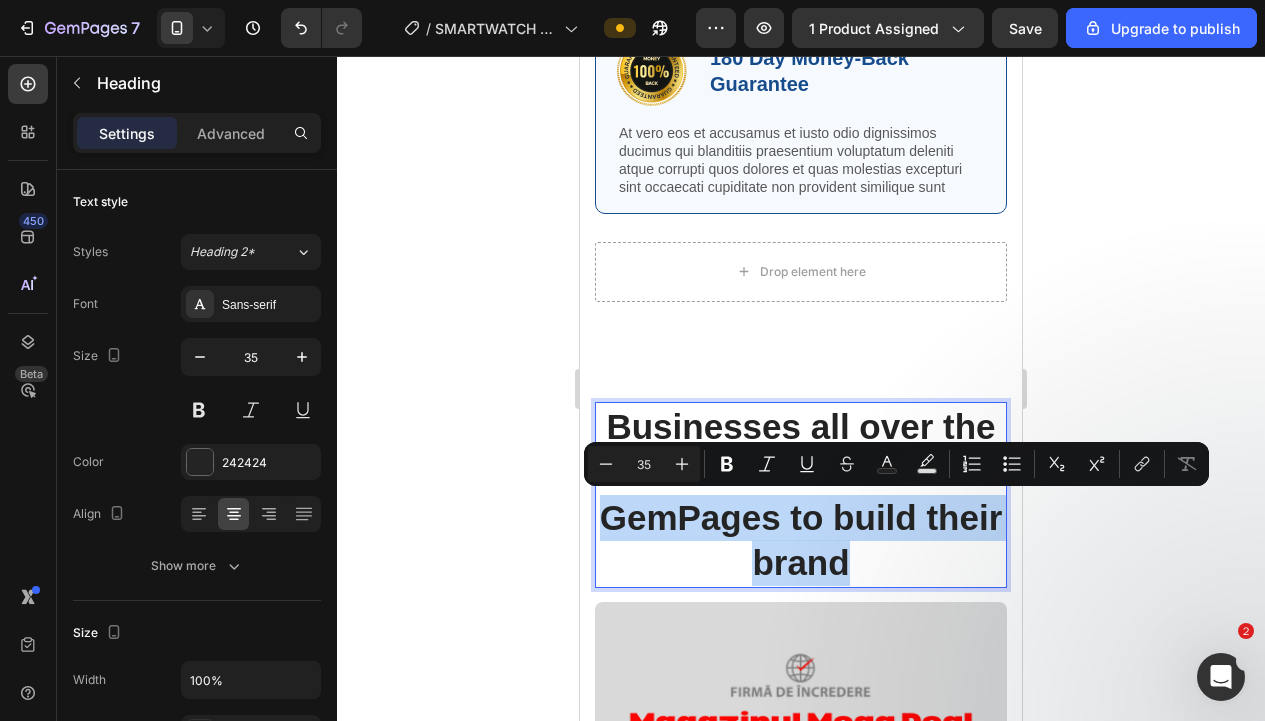 click on "Businesses all over the world trust GemPages to build their brand" at bounding box center (801, 495) 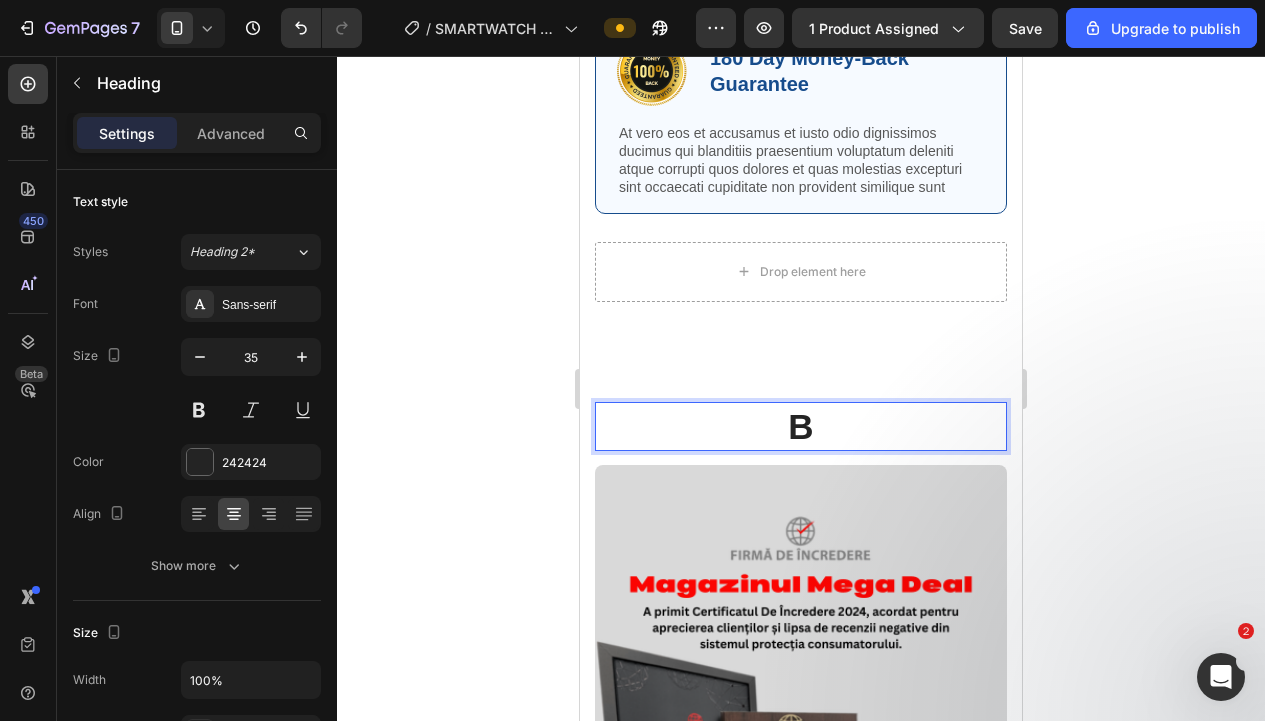 type 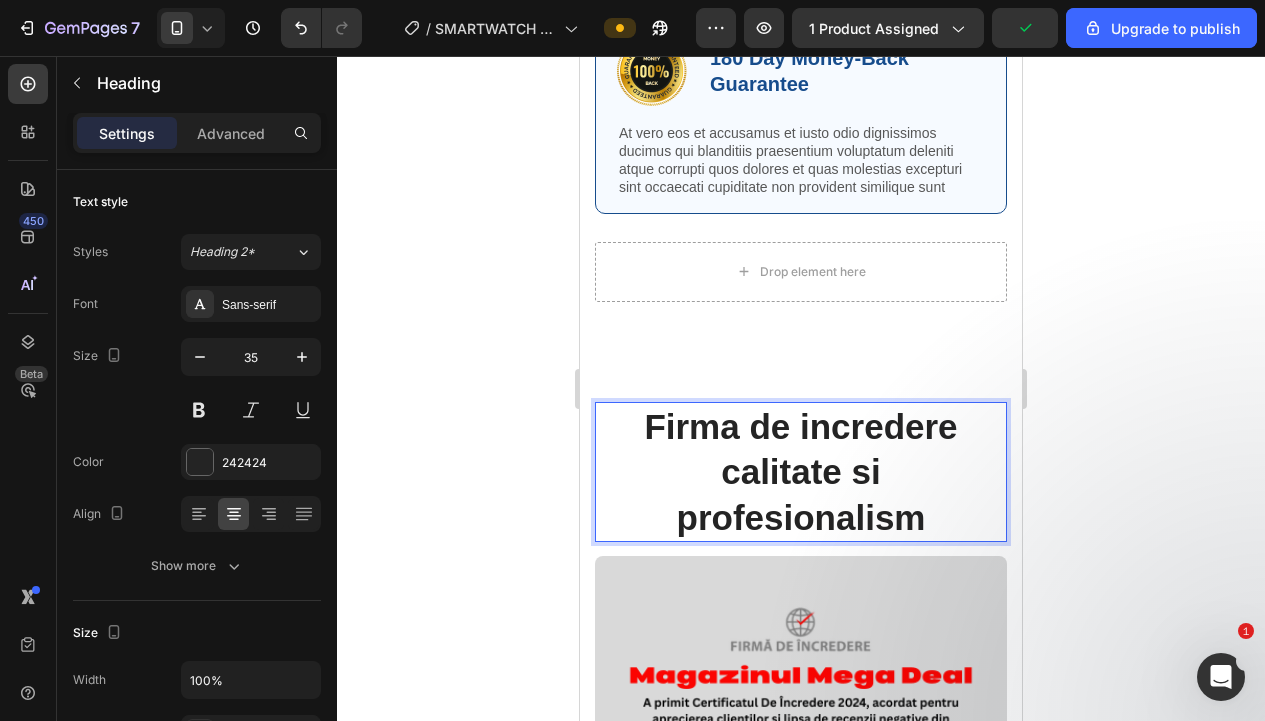 click 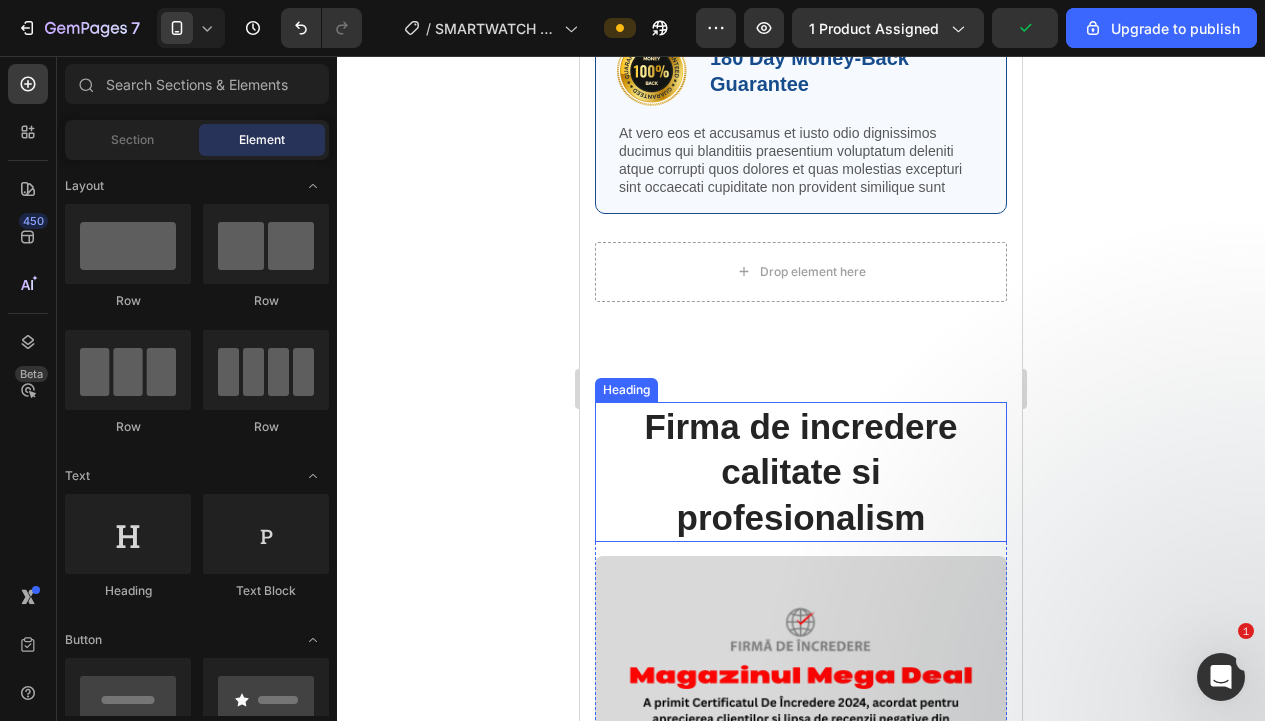 click on "Firma de incredere calitate si profesionalism" at bounding box center (801, 472) 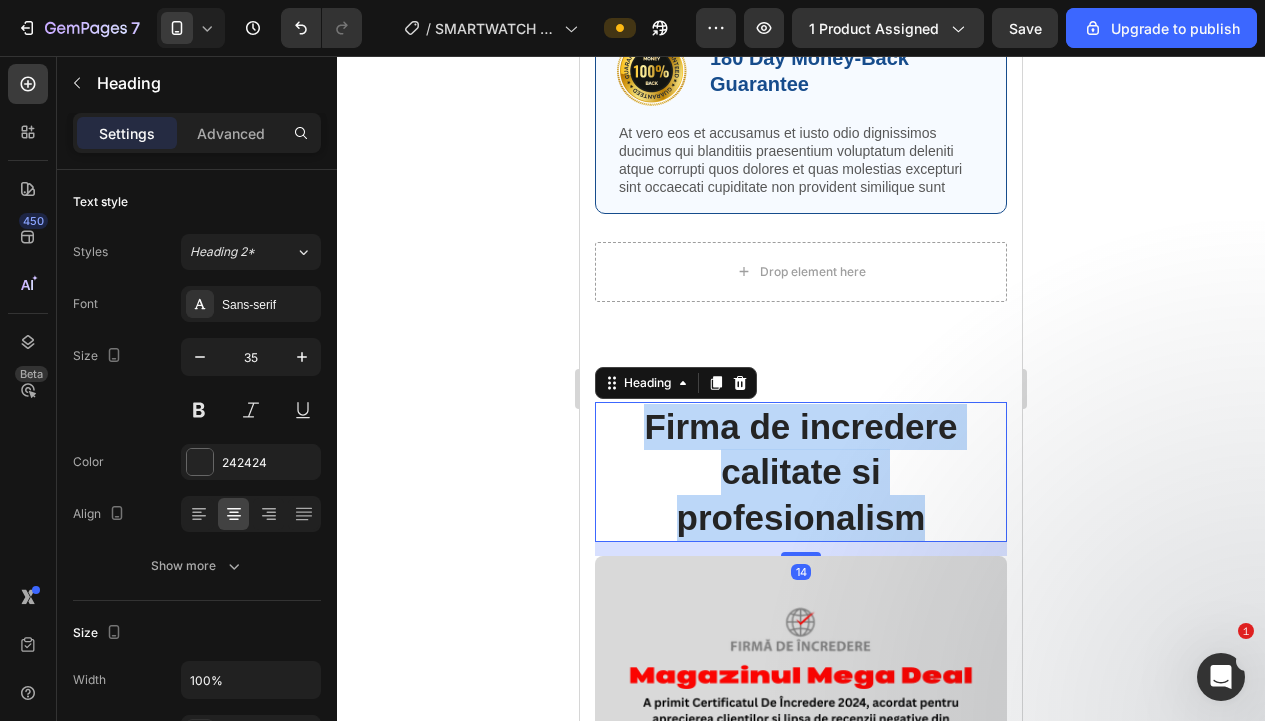 click on "Firma de incredere calitate si profesionalism" at bounding box center [801, 472] 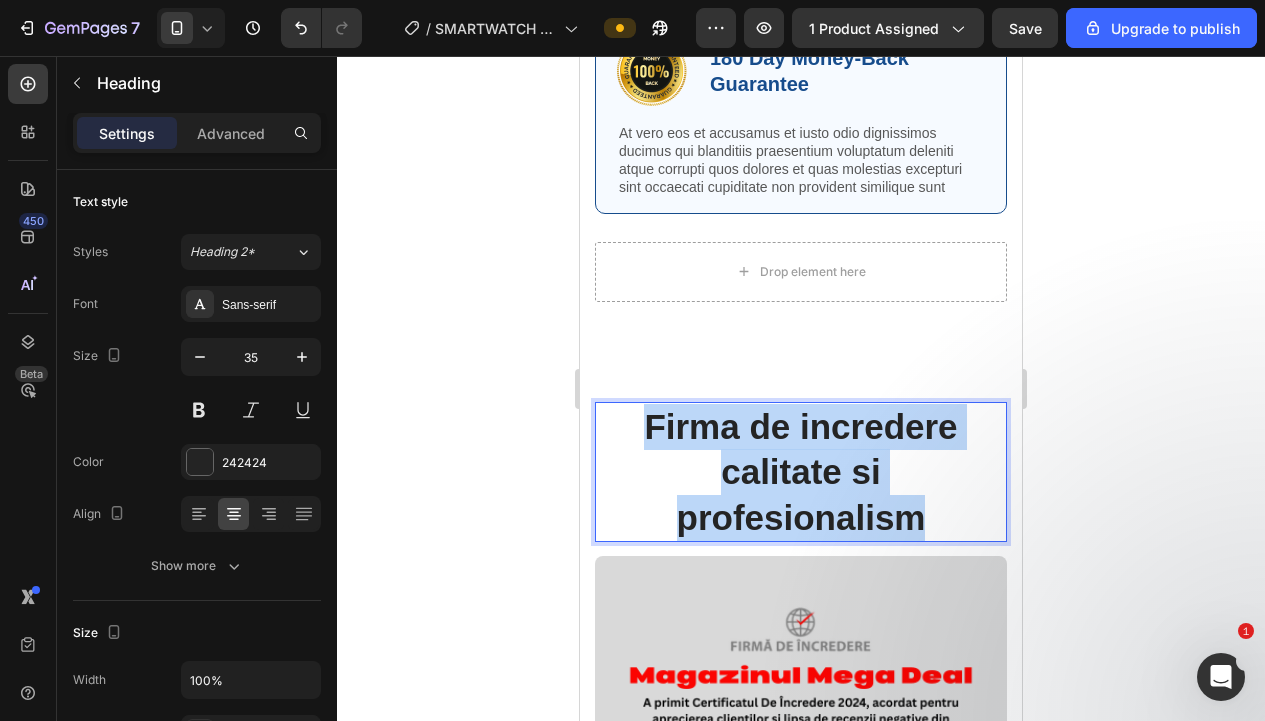 click on "Firma de incredere calitate si profesionalism" at bounding box center (801, 472) 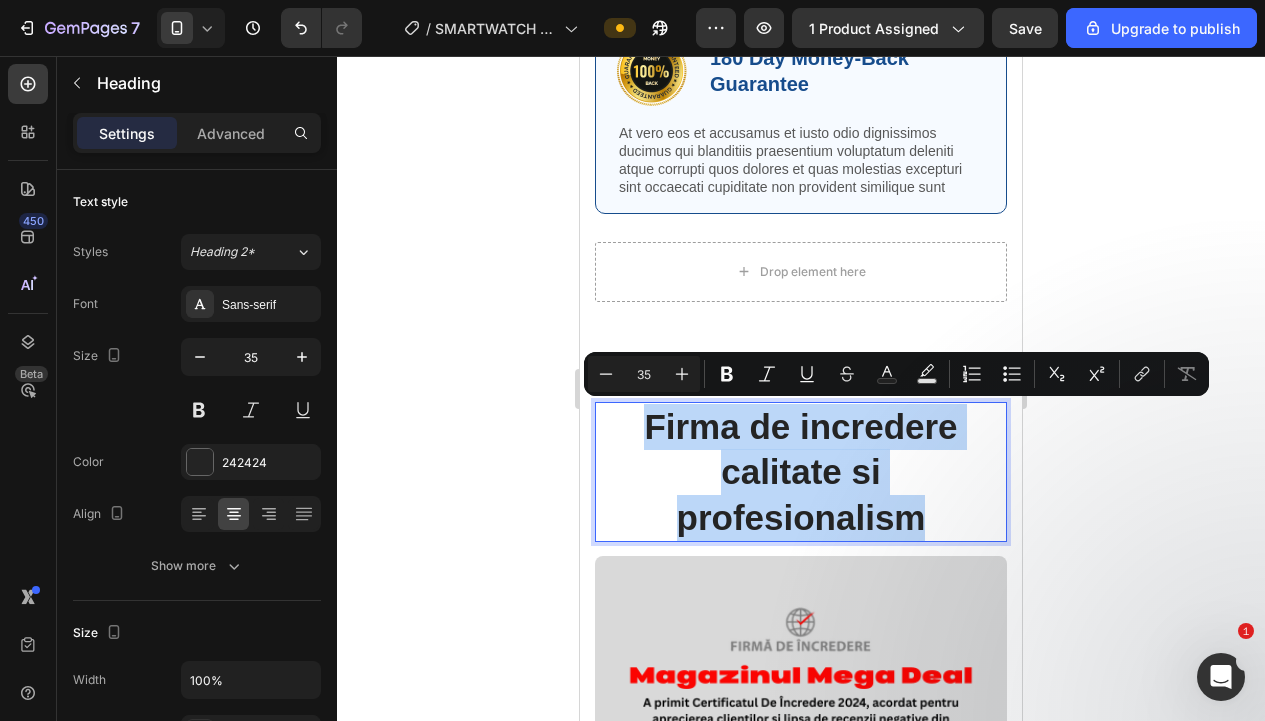 click on "Firma de incredere calitate si profesionalism" at bounding box center (801, 472) 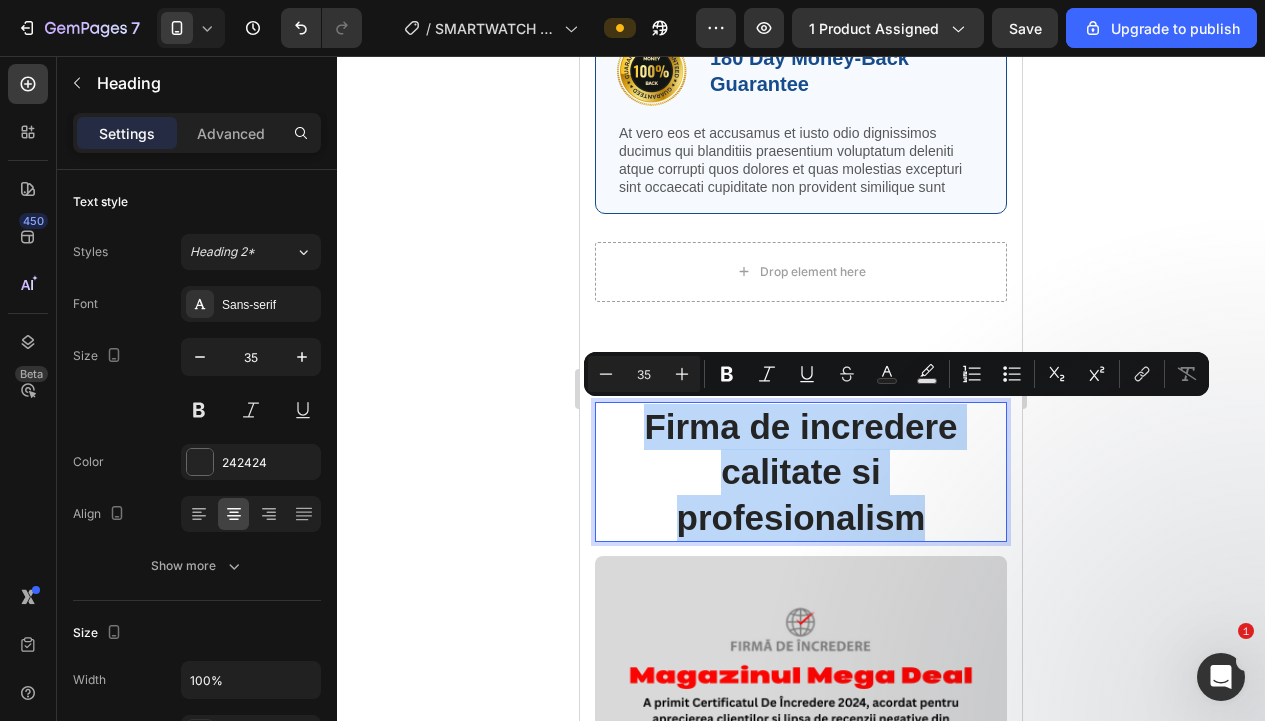 copy on "Firma de incredere calitate si profesionalism" 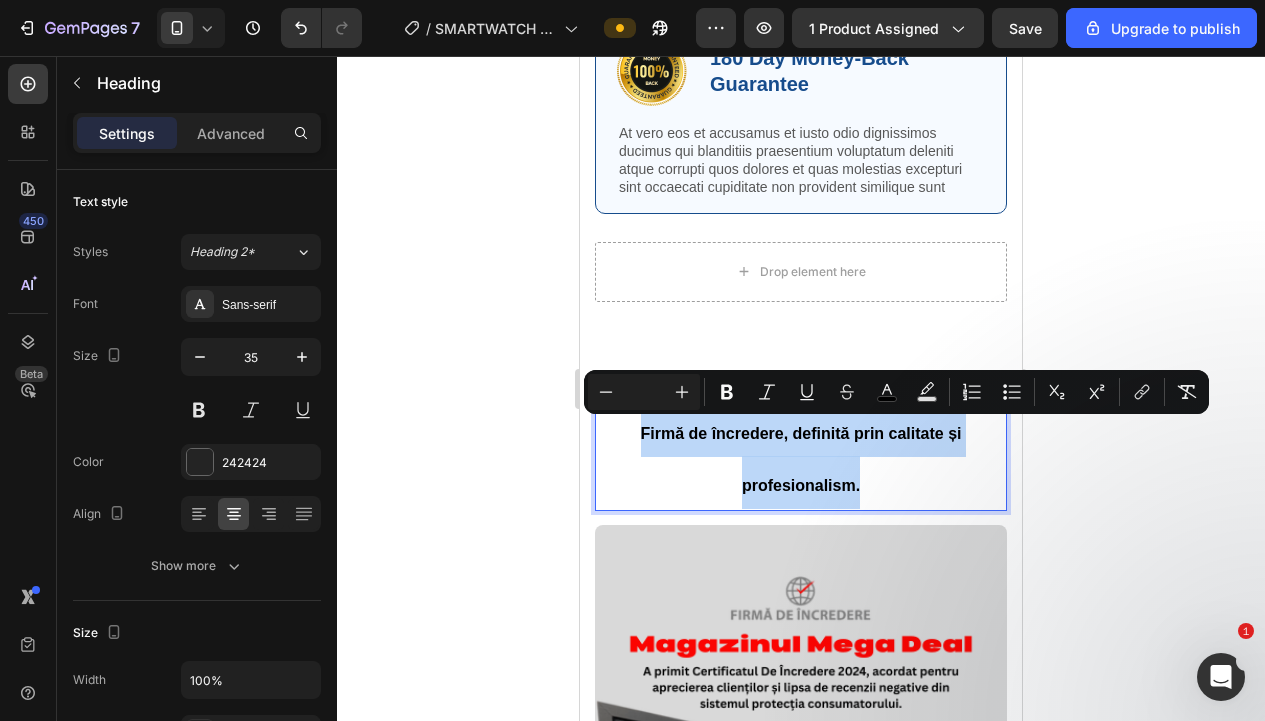 drag, startPoint x: 869, startPoint y: 481, endPoint x: 1241, endPoint y: 468, distance: 372.22708 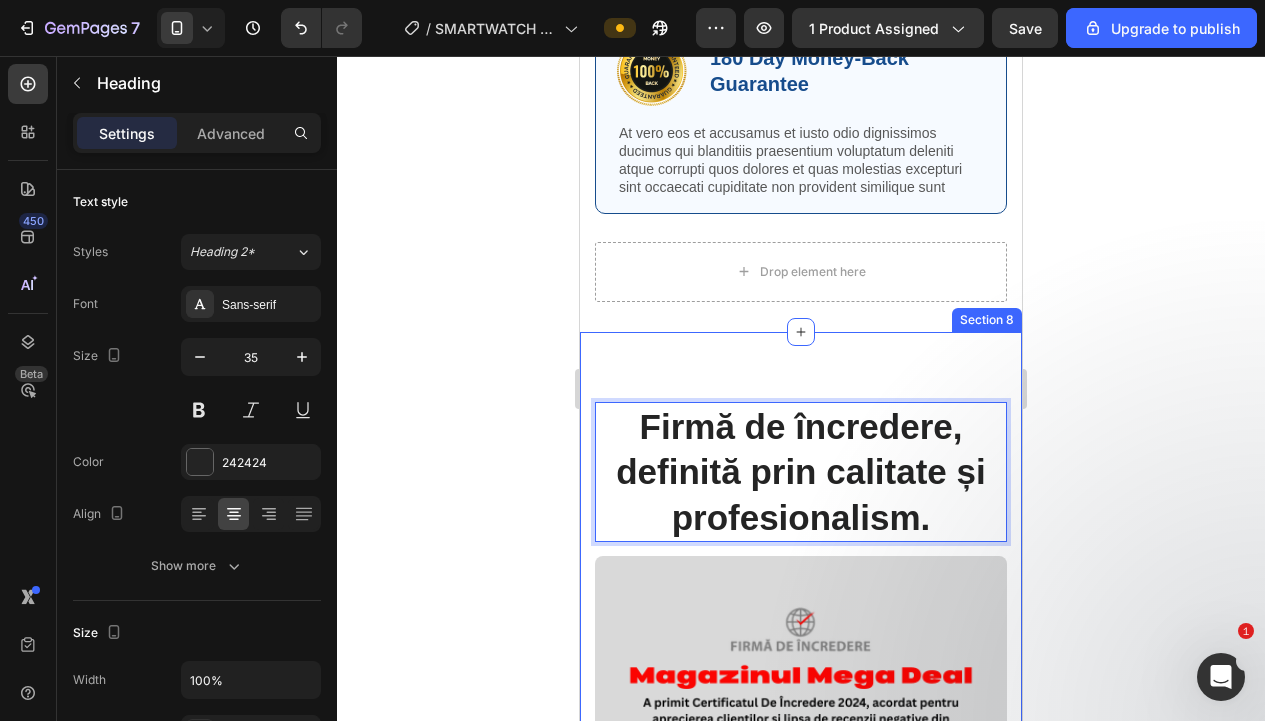 drag, startPoint x: 0, startPoint y: 335, endPoint x: 492, endPoint y: 402, distance: 496.54105 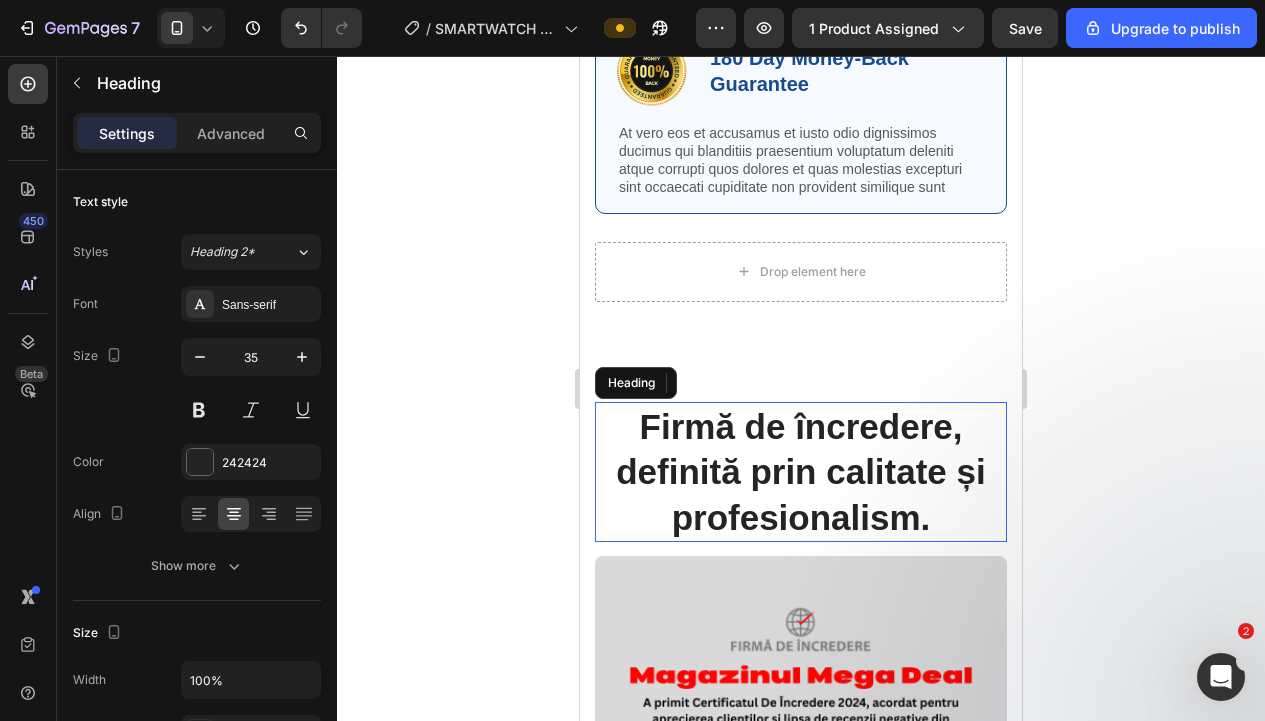 drag, startPoint x: 871, startPoint y: 501, endPoint x: 681, endPoint y: 478, distance: 191.38704 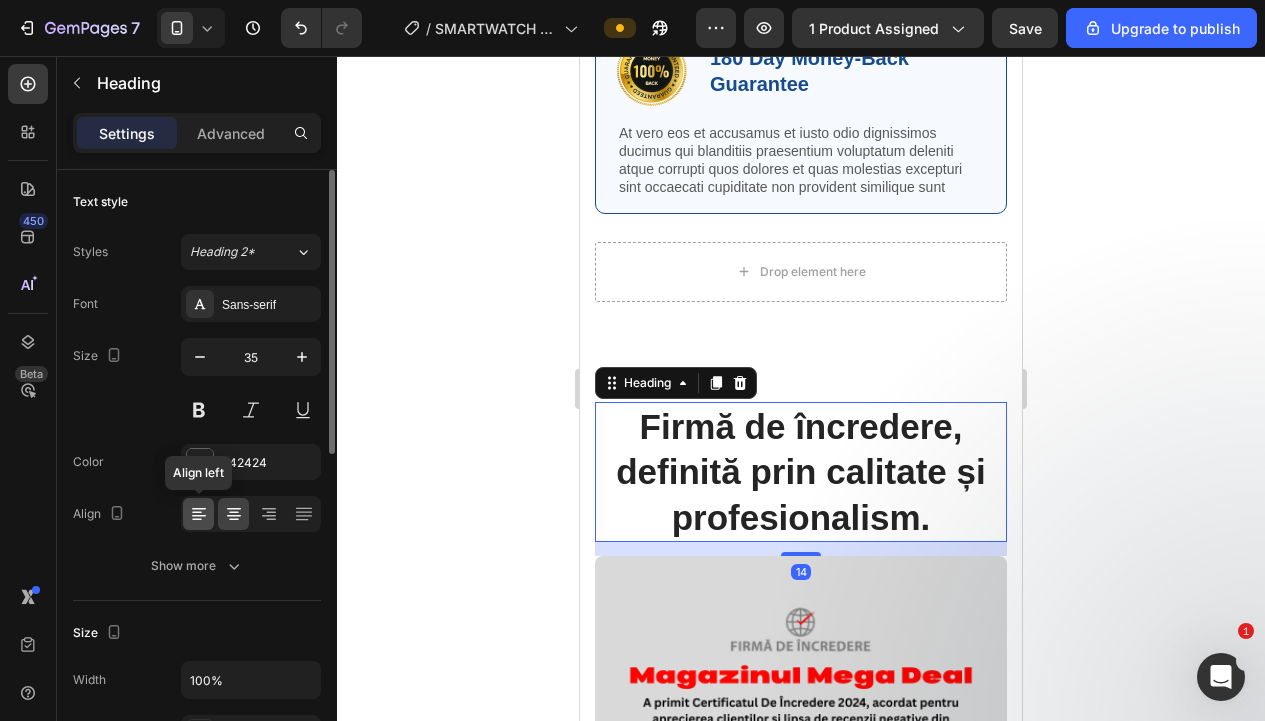 click 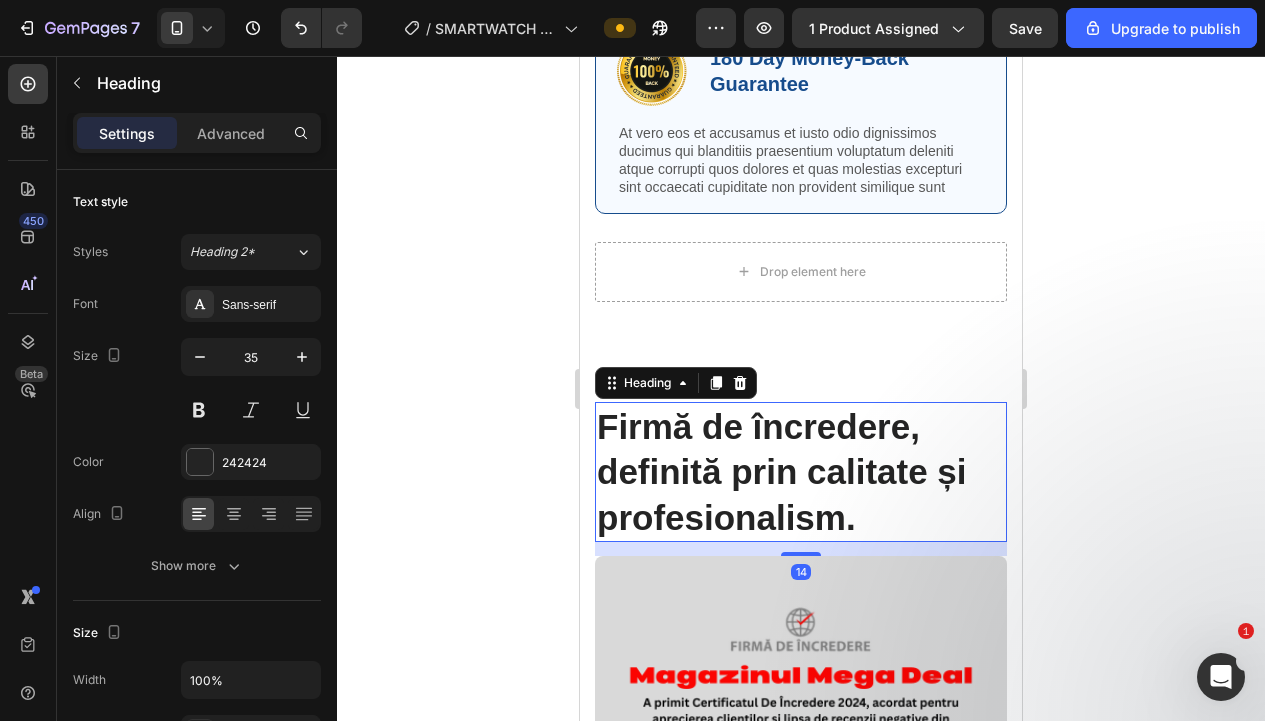 click 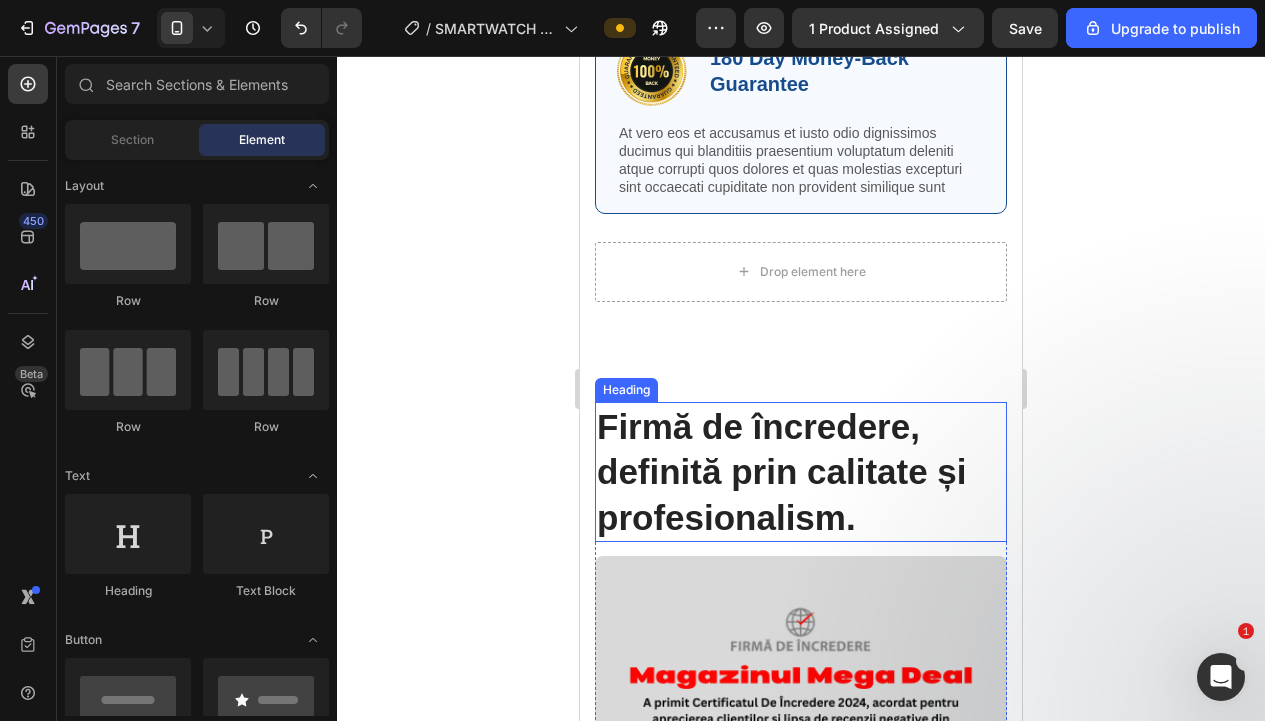 click on "Firmă de încredere, definită prin calitate și profesionalism." at bounding box center [801, 472] 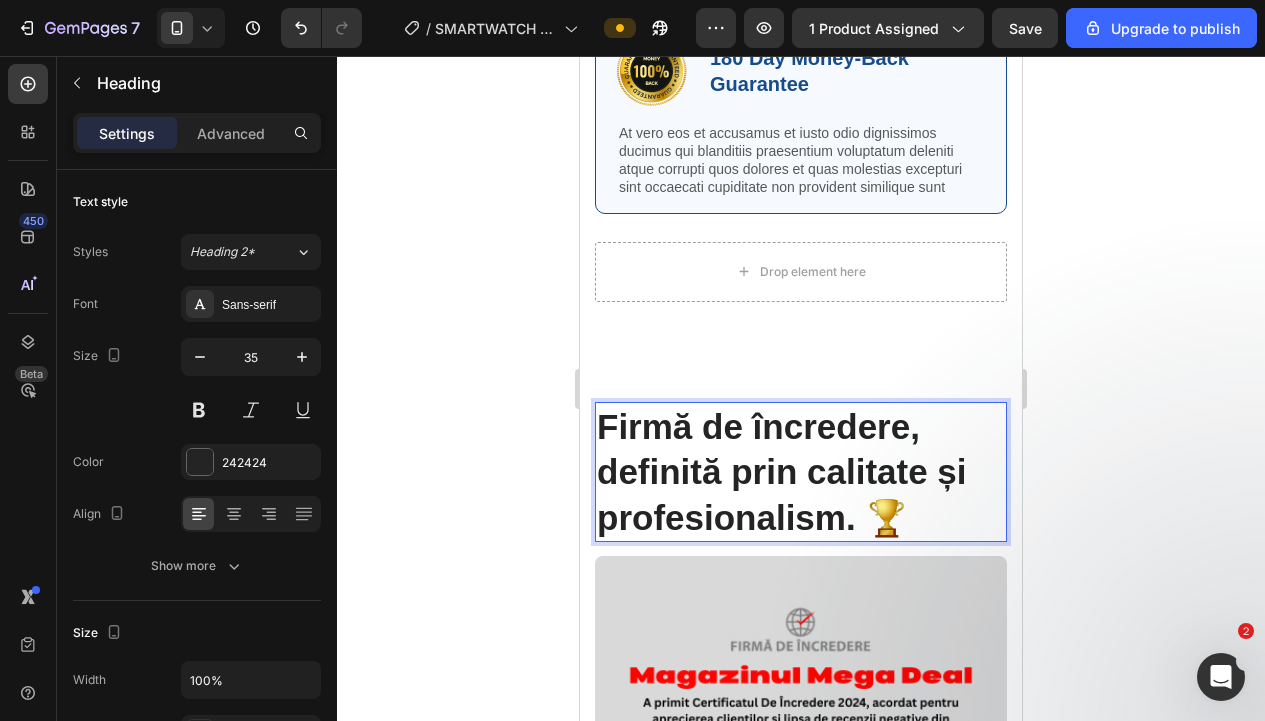 drag, startPoint x: 300, startPoint y: 447, endPoint x: 1180, endPoint y: 434, distance: 880.096 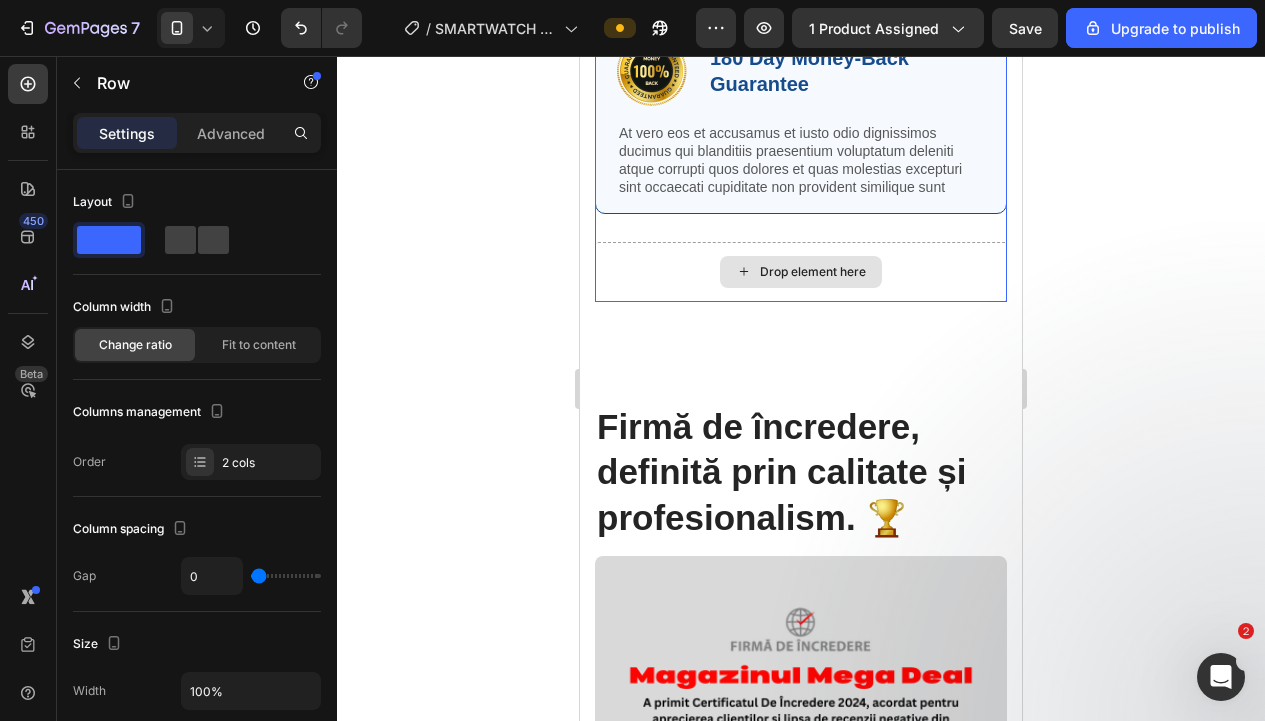 drag, startPoint x: 704, startPoint y: 286, endPoint x: 768, endPoint y: 284, distance: 64.03124 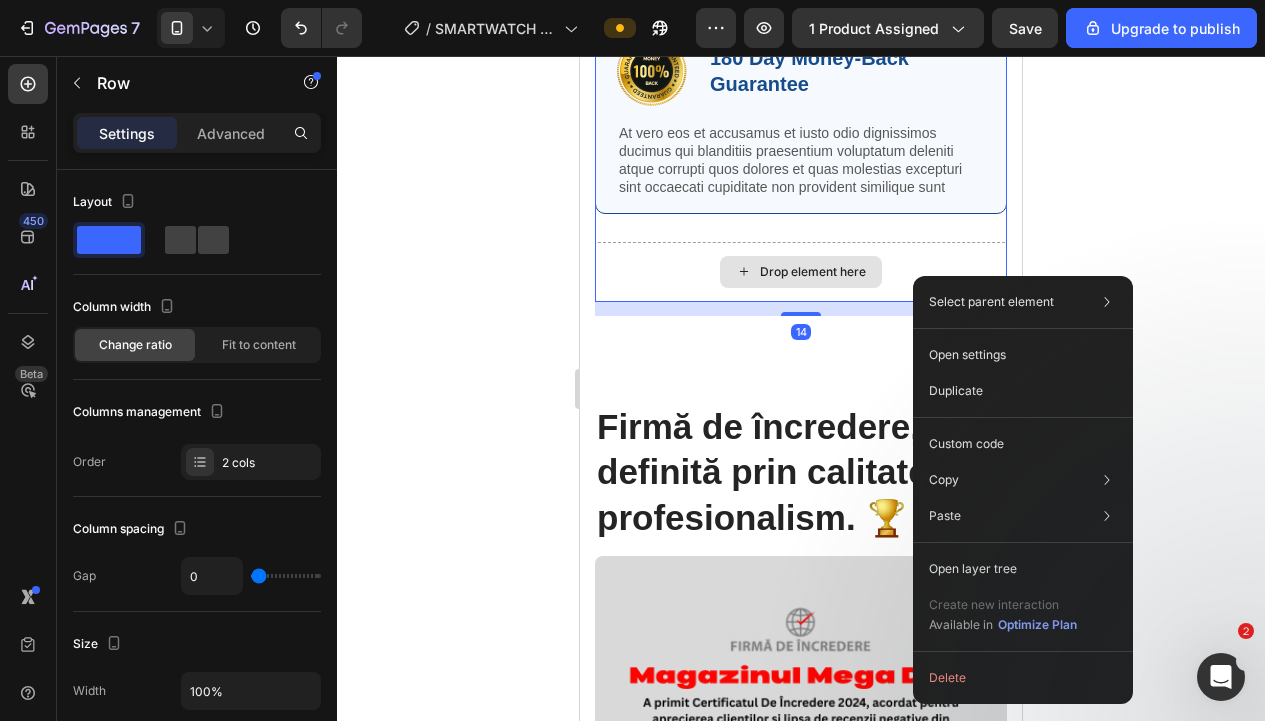 drag, startPoint x: 911, startPoint y: 276, endPoint x: 1496, endPoint y: 333, distance: 587.7704 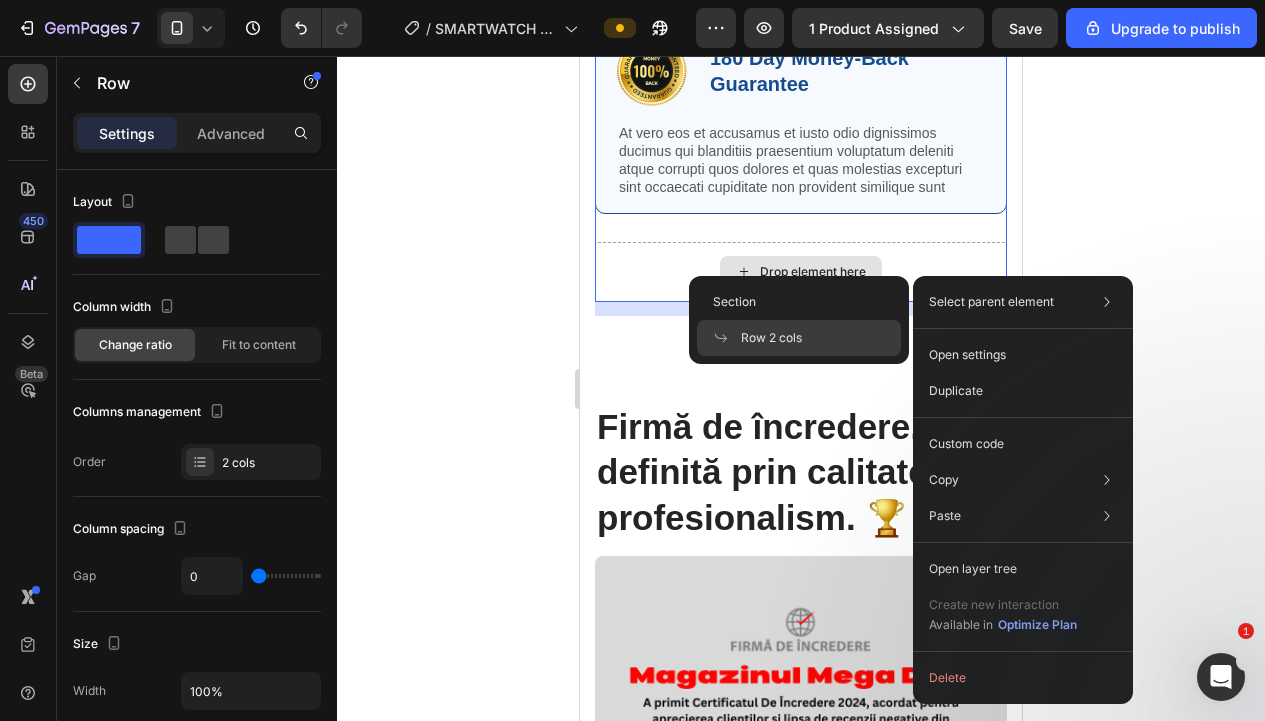 click 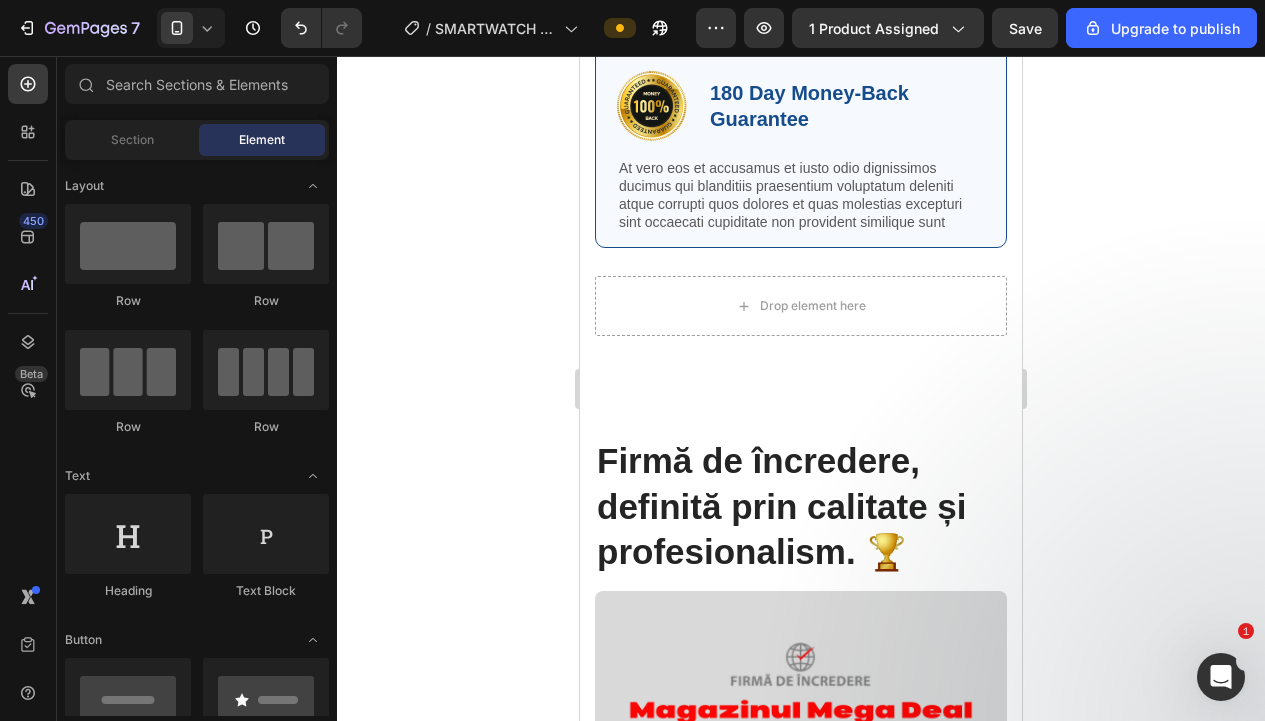 scroll, scrollTop: 5400, scrollLeft: 0, axis: vertical 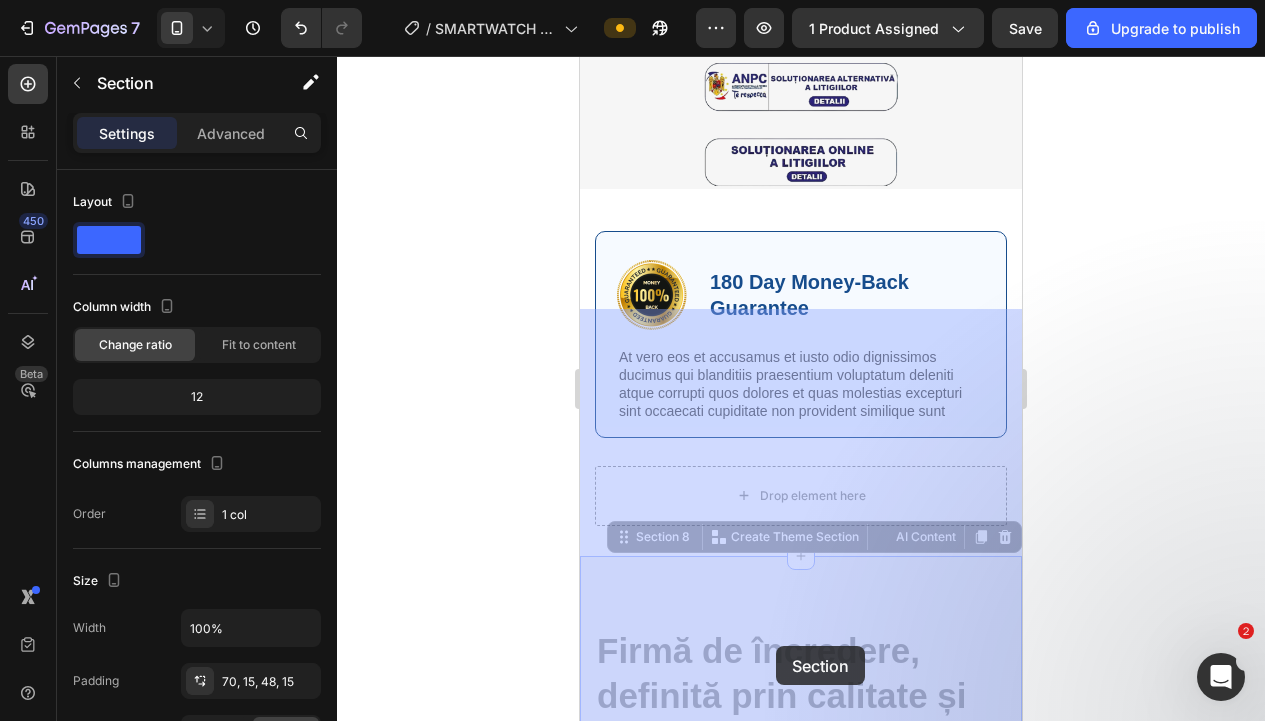 drag, startPoint x: 726, startPoint y: 419, endPoint x: 777, endPoint y: 641, distance: 227.78279 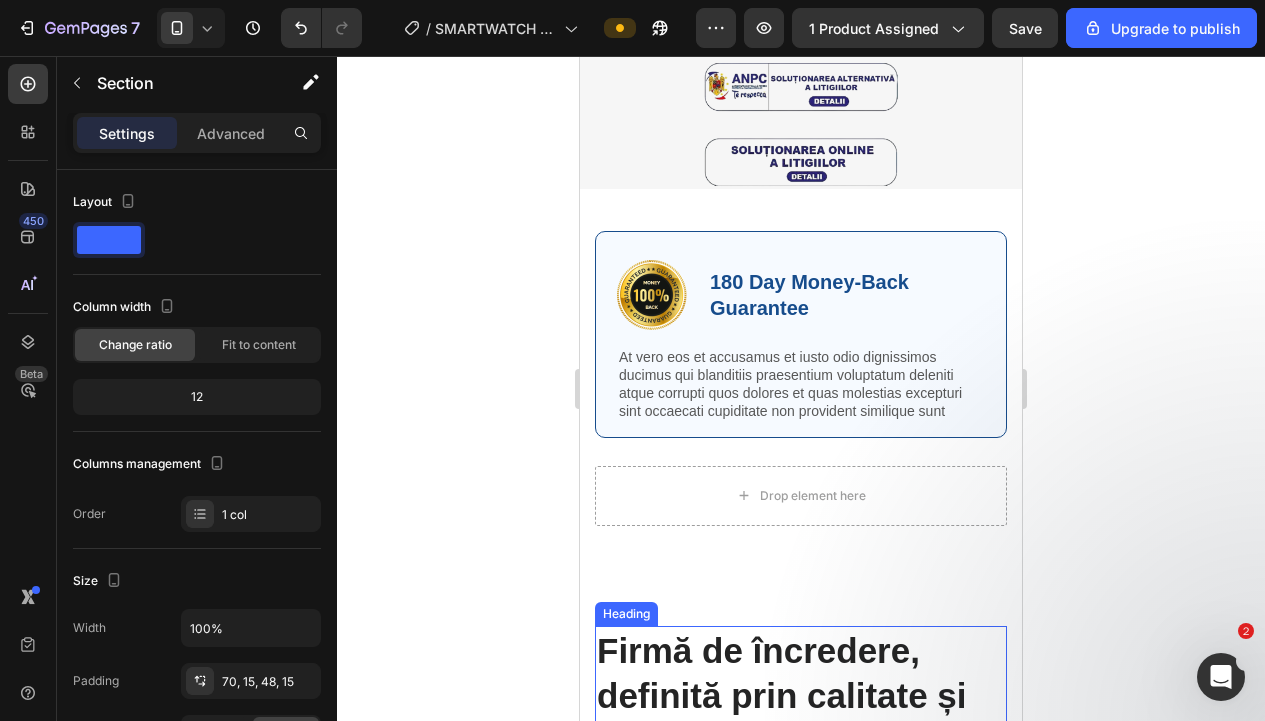 scroll, scrollTop: 5476, scrollLeft: 0, axis: vertical 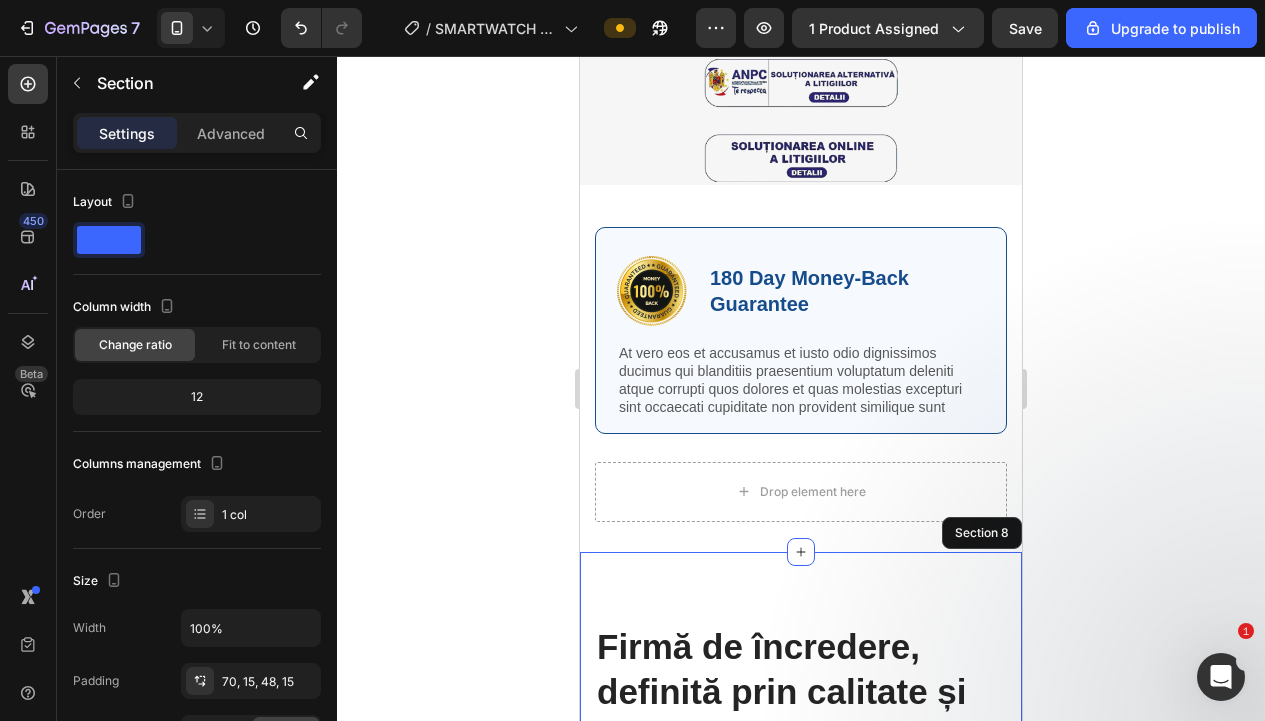 click 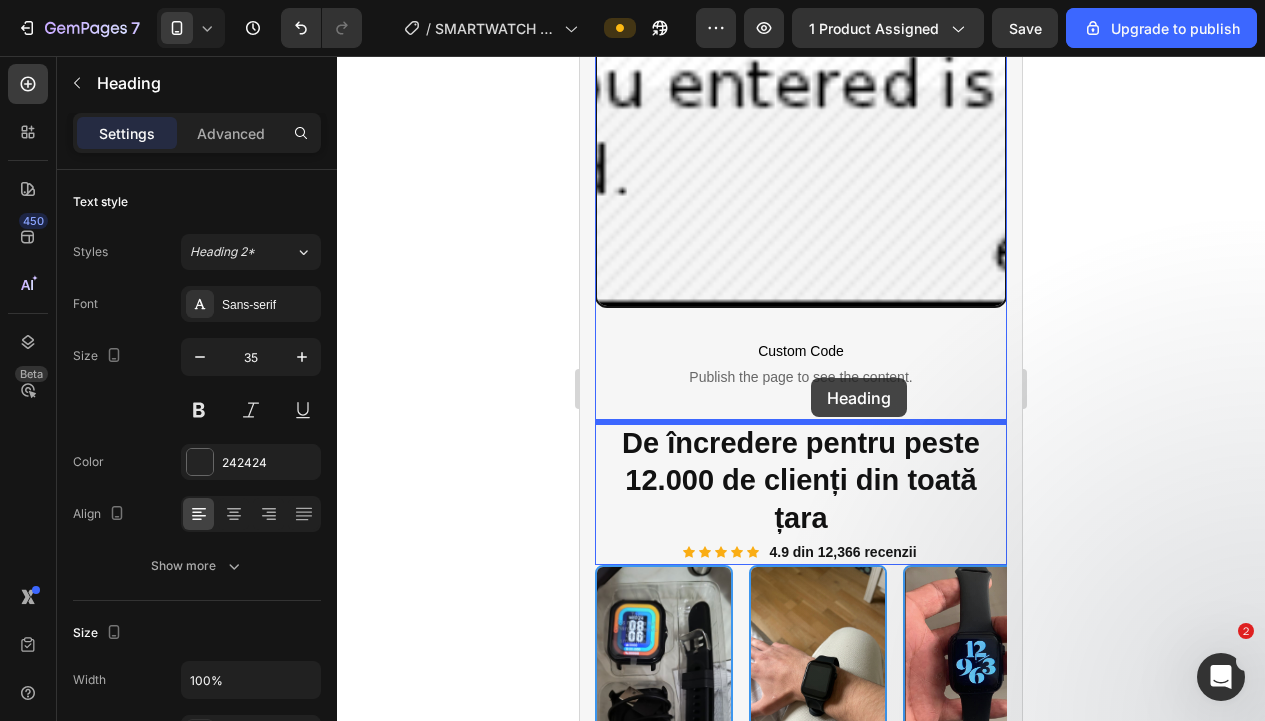 scroll, scrollTop: 3063, scrollLeft: 0, axis: vertical 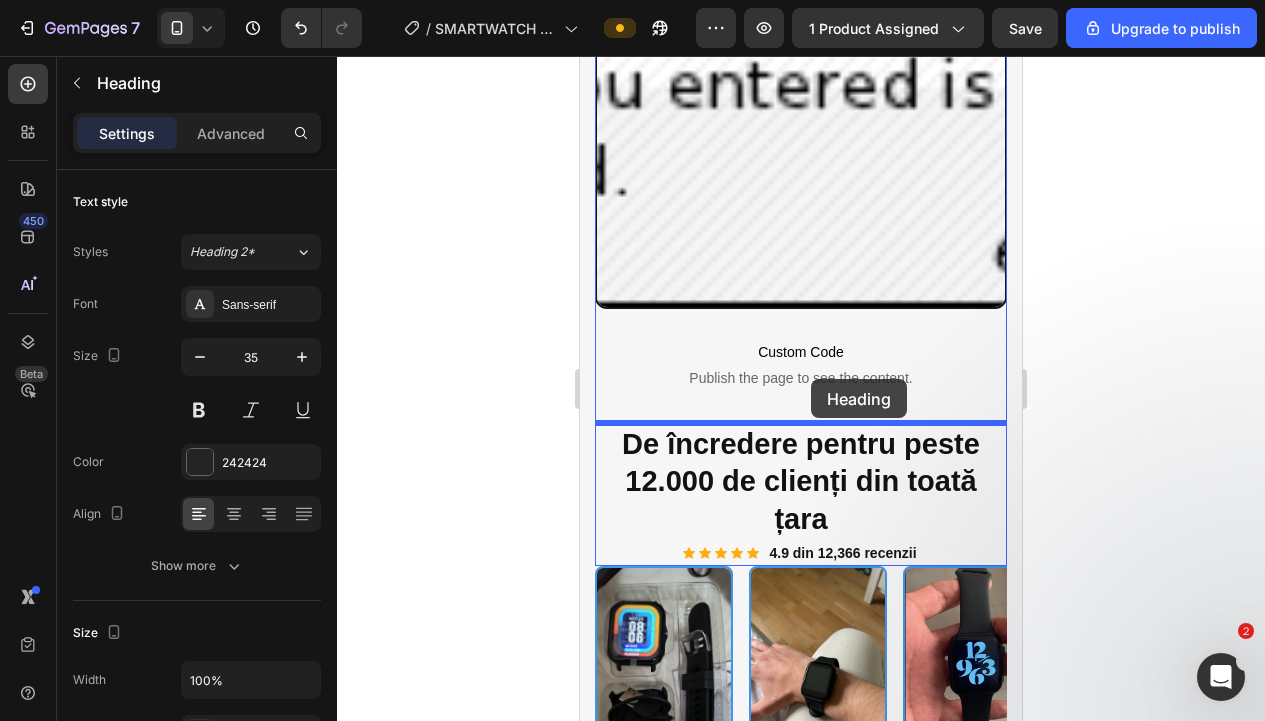 drag, startPoint x: 922, startPoint y: 674, endPoint x: 811, endPoint y: 379, distance: 315.19202 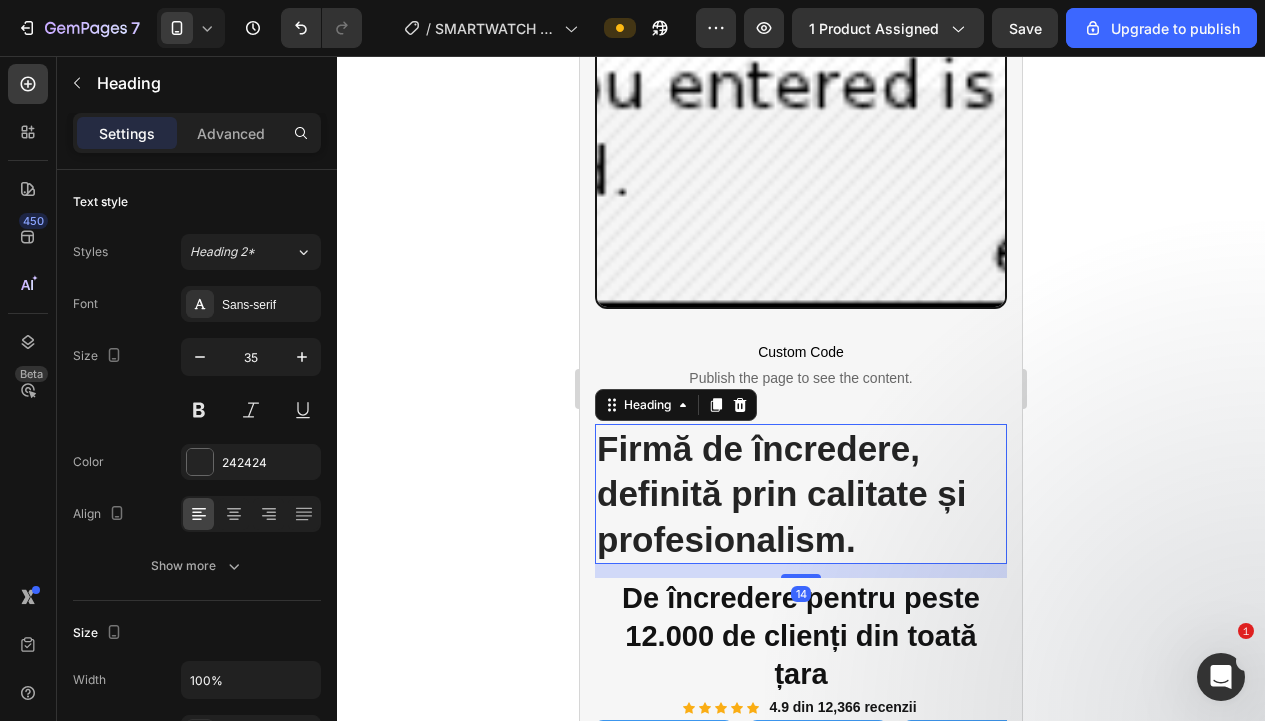 click 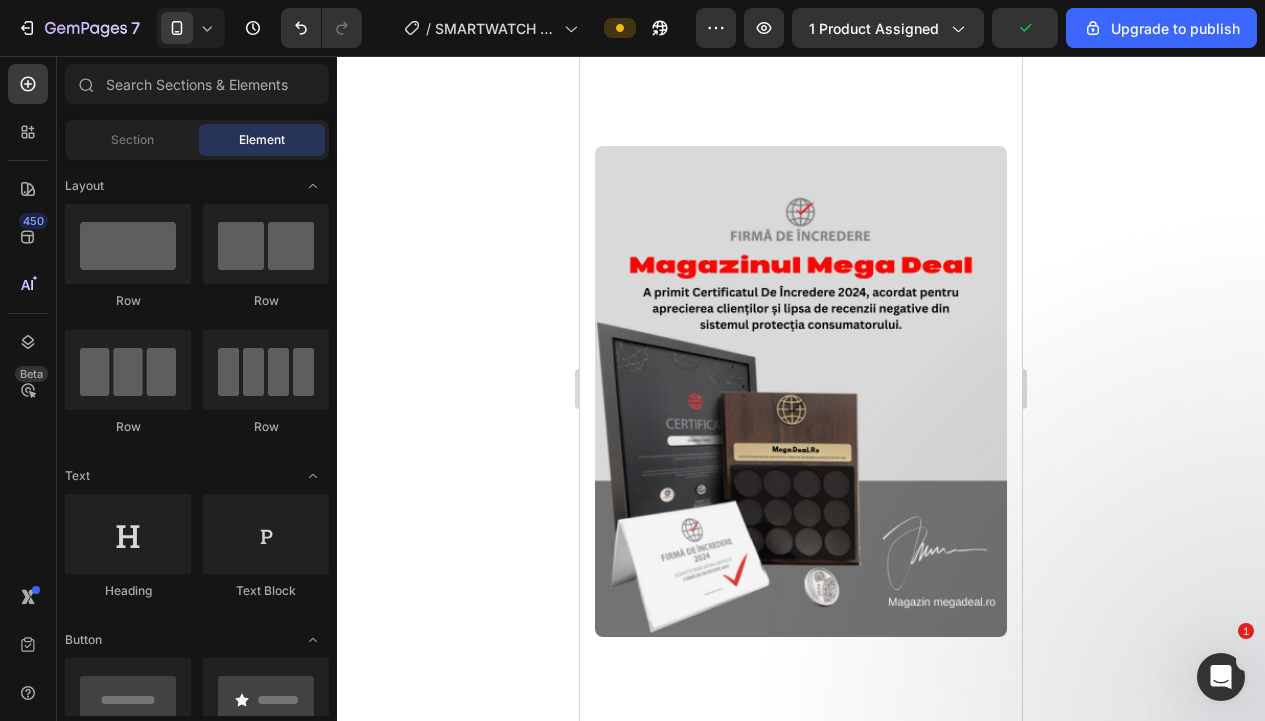 scroll, scrollTop: 6104, scrollLeft: 0, axis: vertical 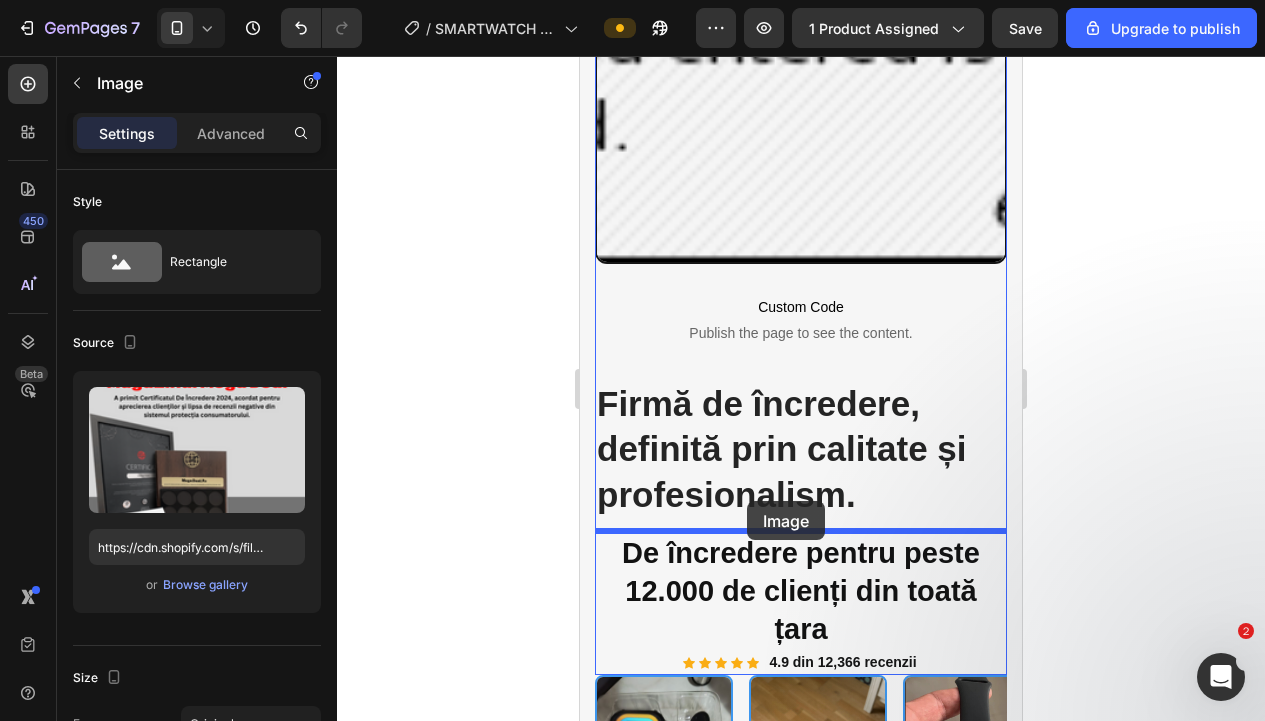 drag, startPoint x: 814, startPoint y: 381, endPoint x: 747, endPoint y: 501, distance: 137.43726 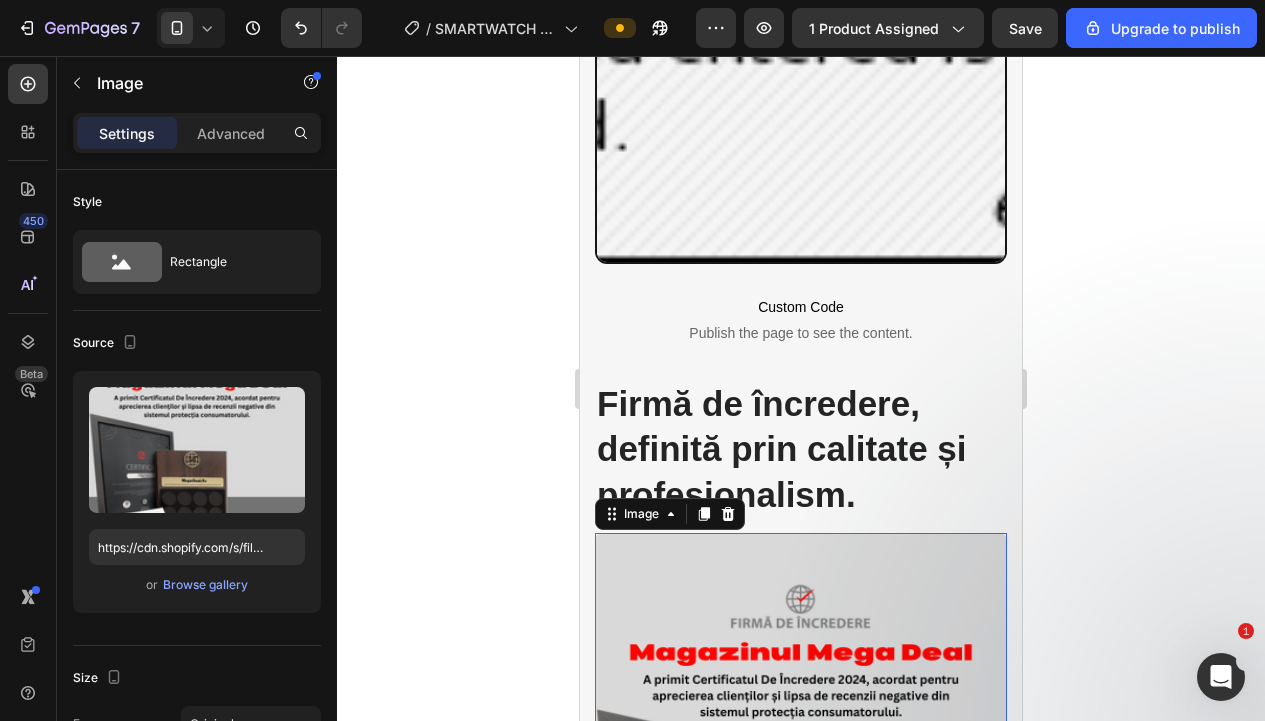 click 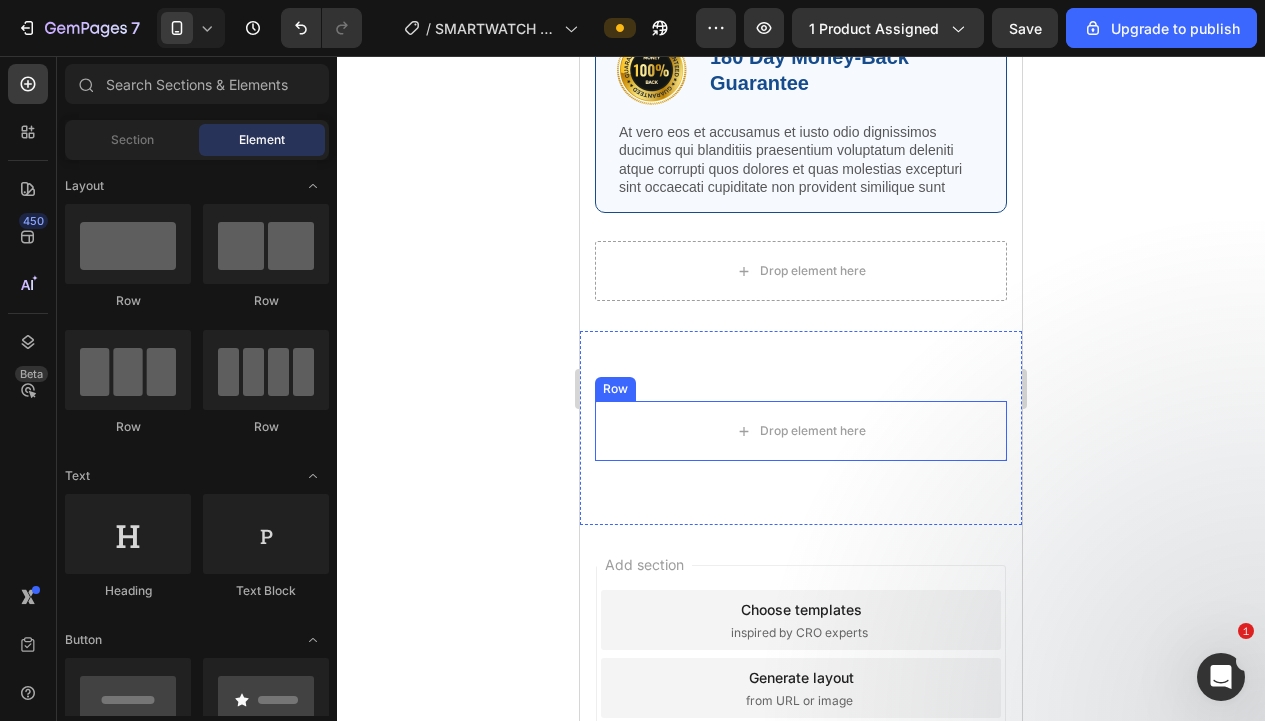 scroll, scrollTop: 6381, scrollLeft: 0, axis: vertical 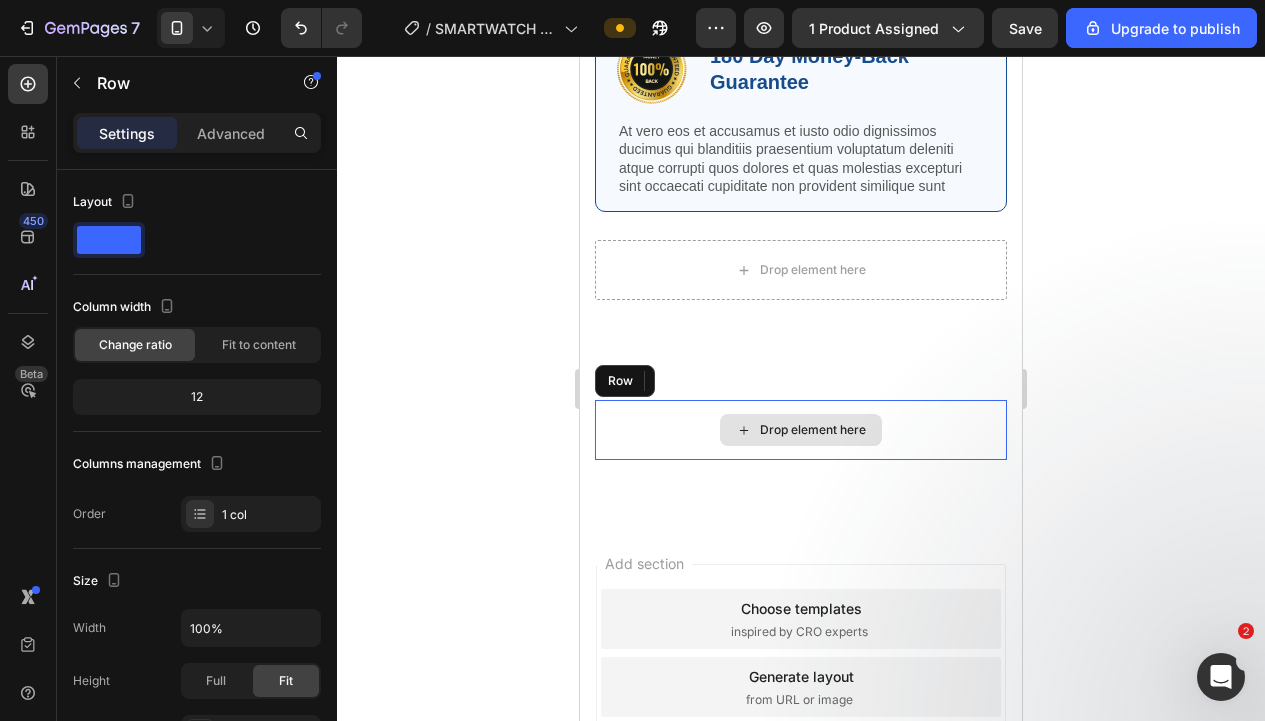 drag, startPoint x: 932, startPoint y: 429, endPoint x: 734, endPoint y: 381, distance: 203.73512 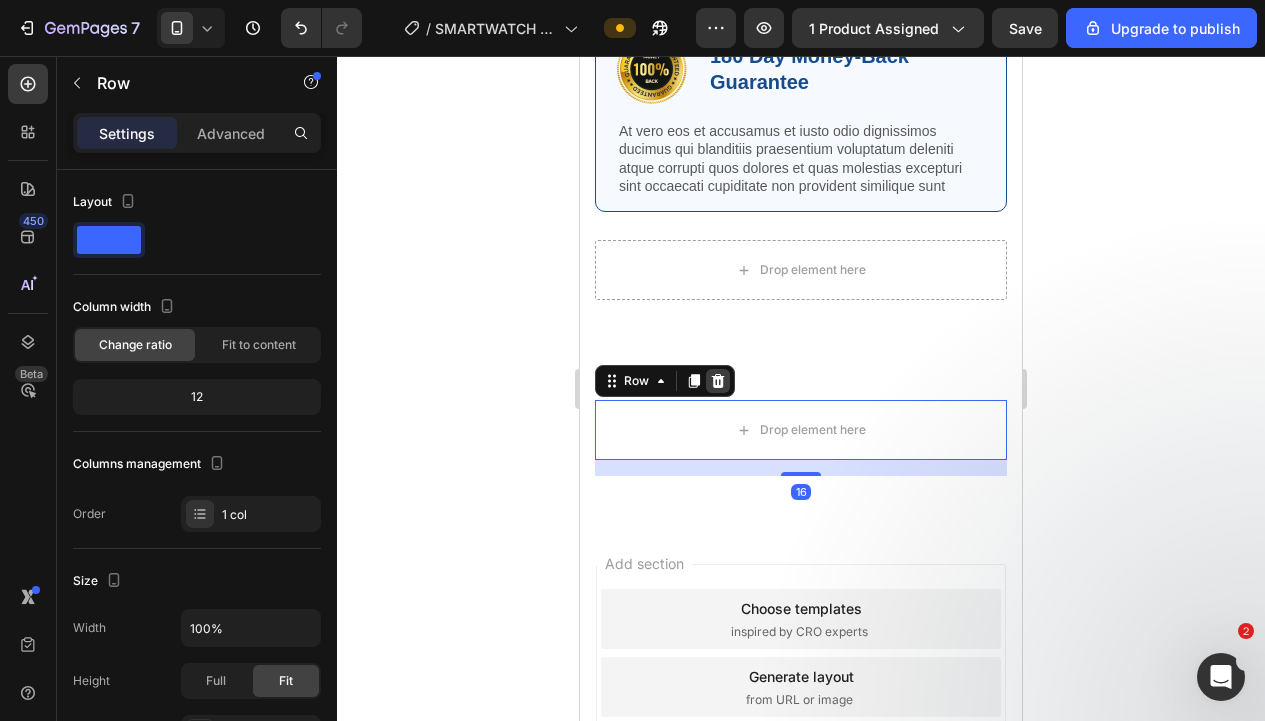 click at bounding box center (718, 381) 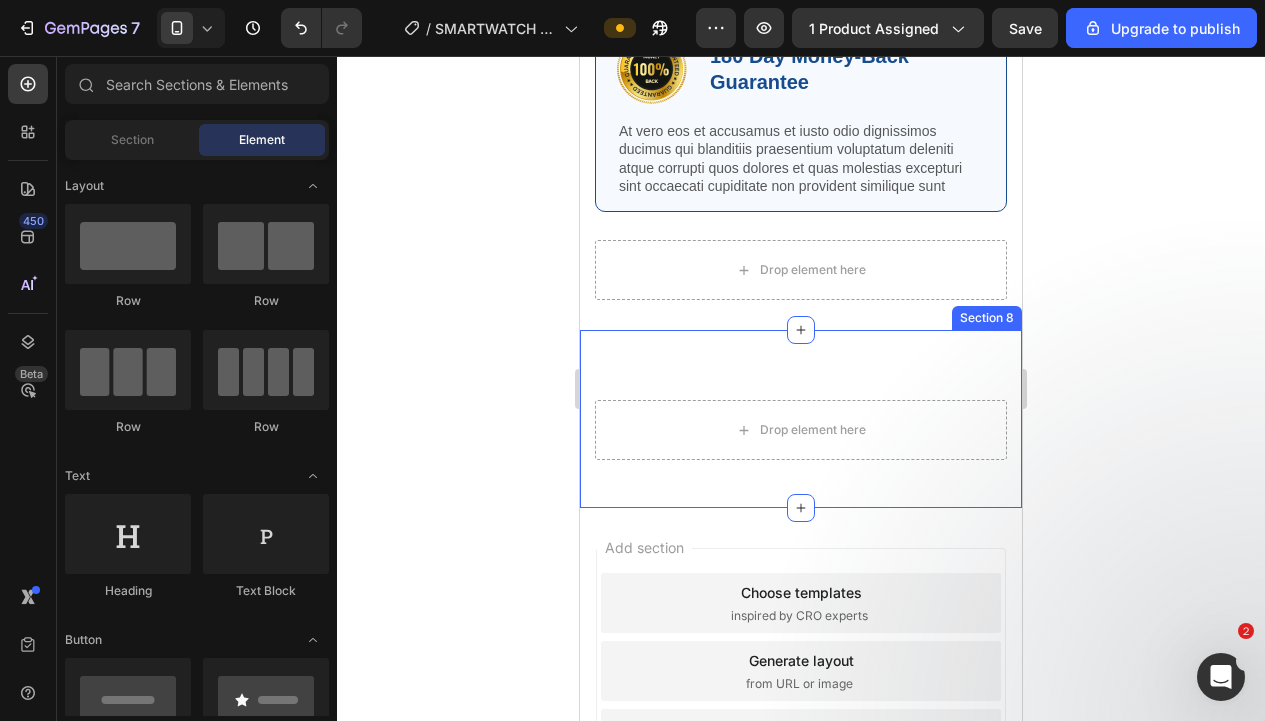 click on "Drop element here Section 8" at bounding box center (801, 419) 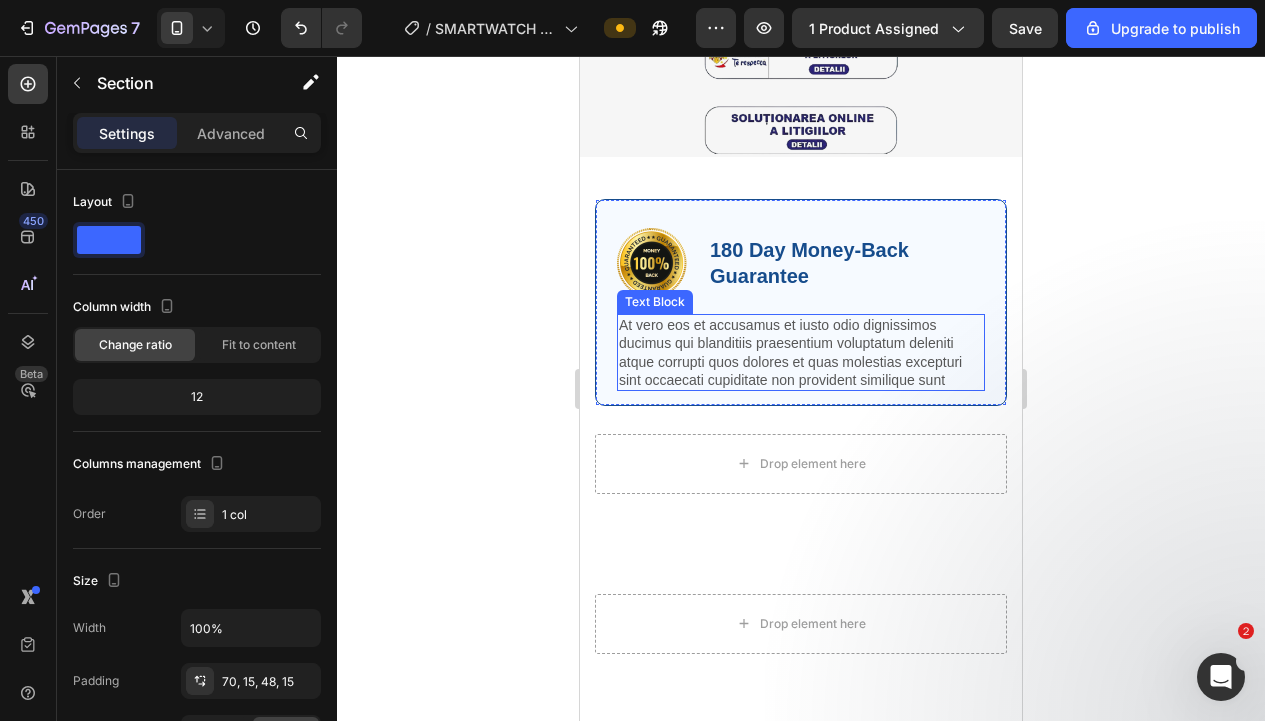 scroll, scrollTop: 6239, scrollLeft: 0, axis: vertical 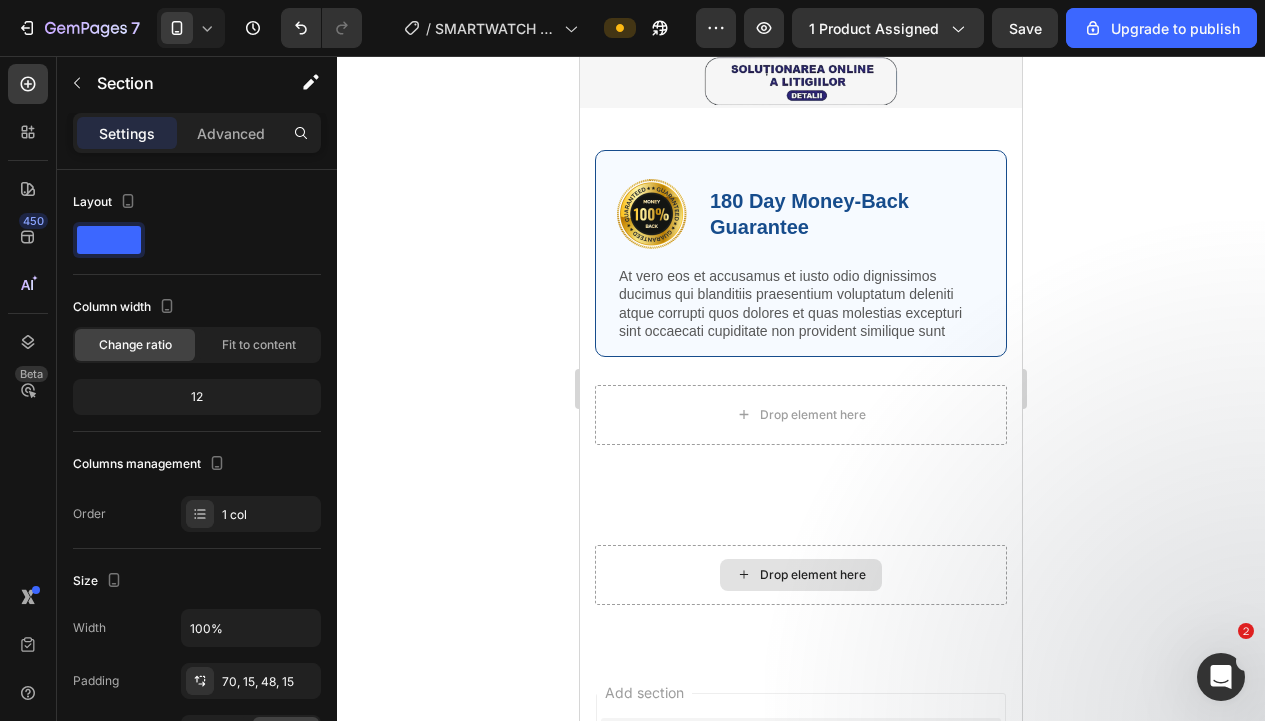 click on "Drop element here" at bounding box center [801, 575] 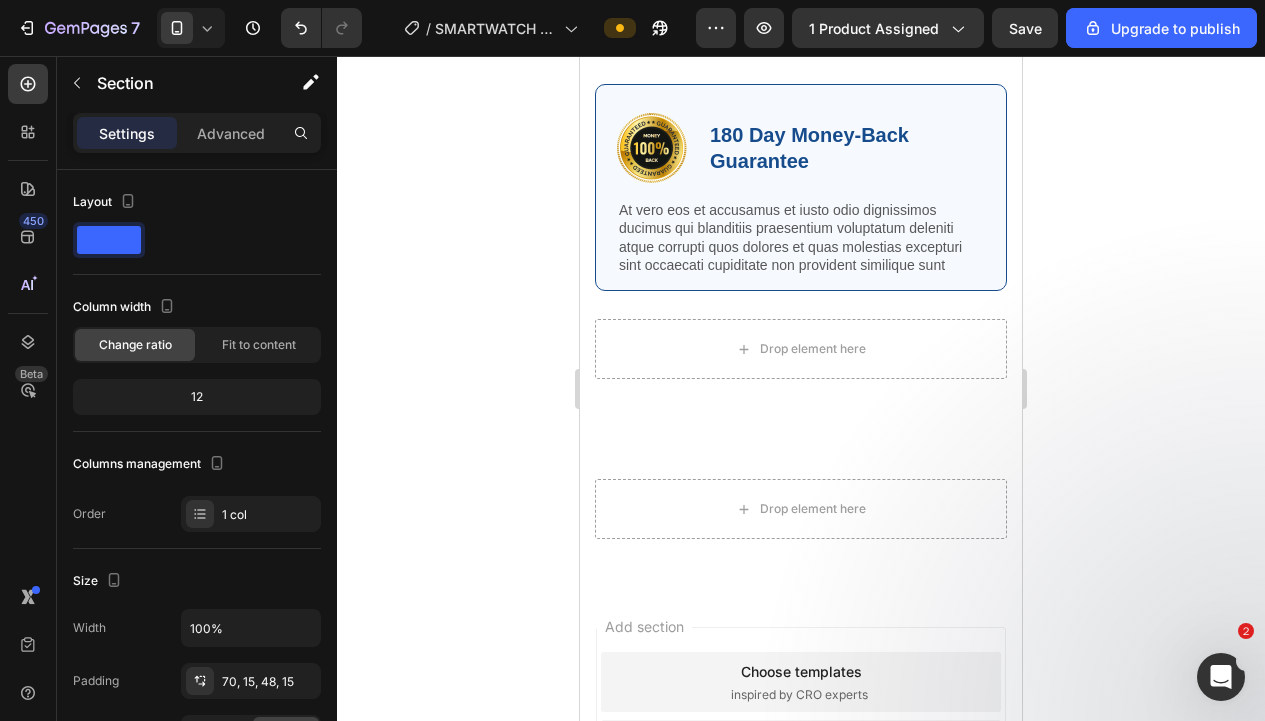 scroll, scrollTop: 6304, scrollLeft: 0, axis: vertical 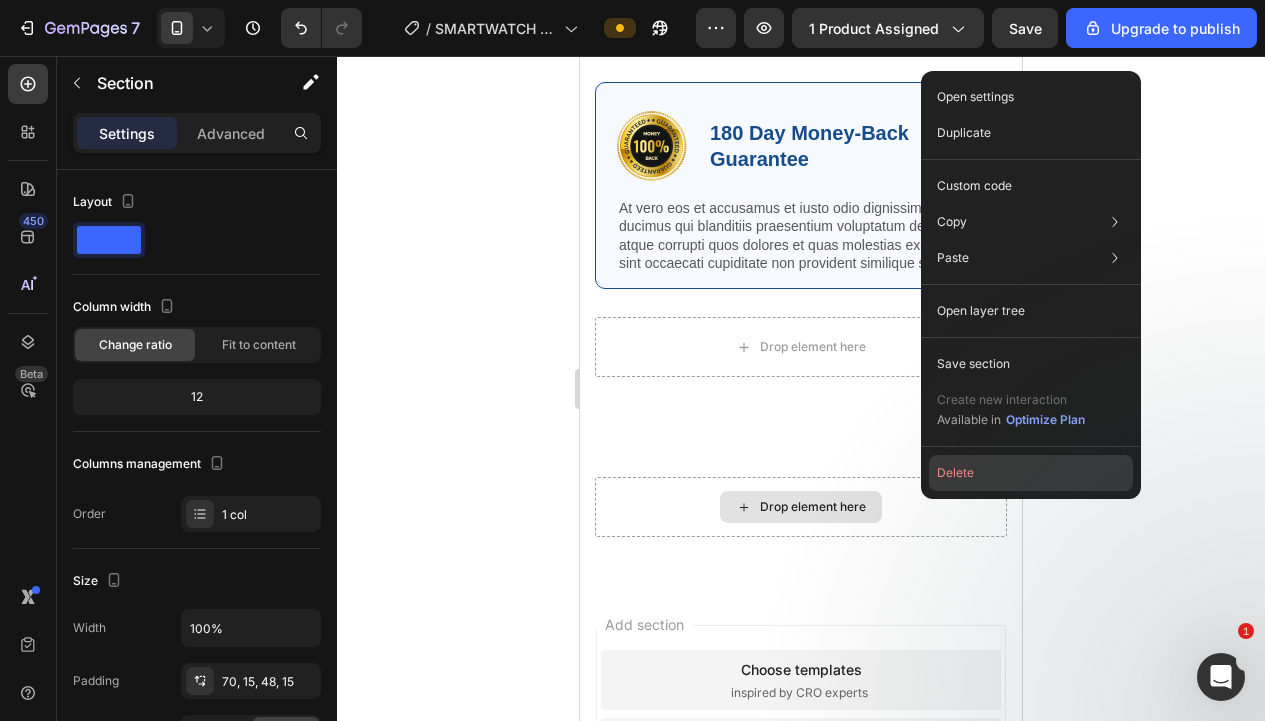click on "Delete" 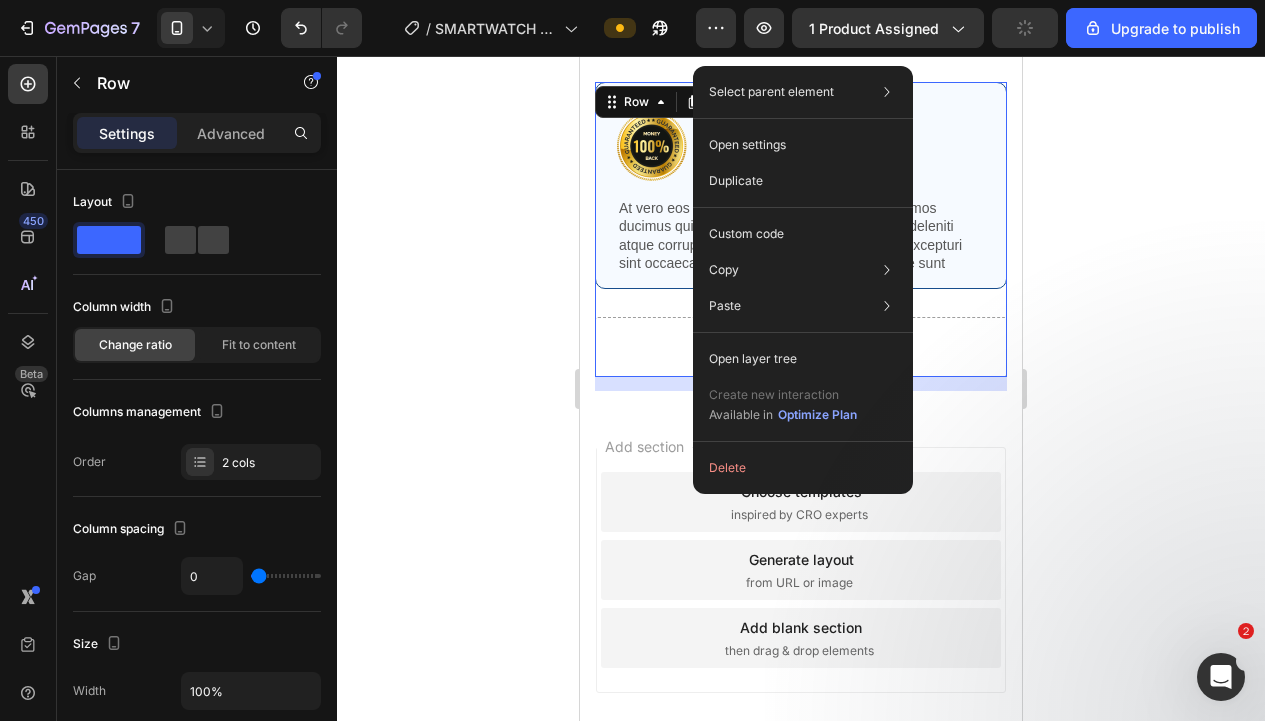 click on "Delete" 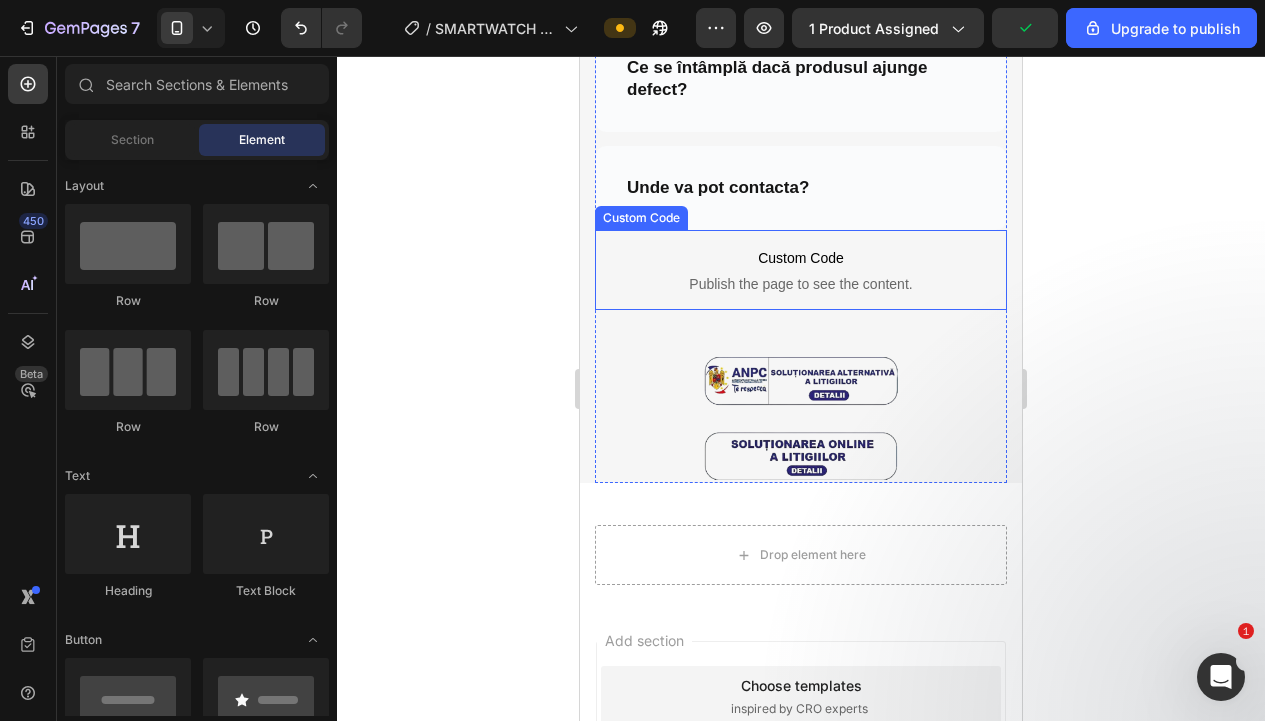 scroll, scrollTop: 5866, scrollLeft: 0, axis: vertical 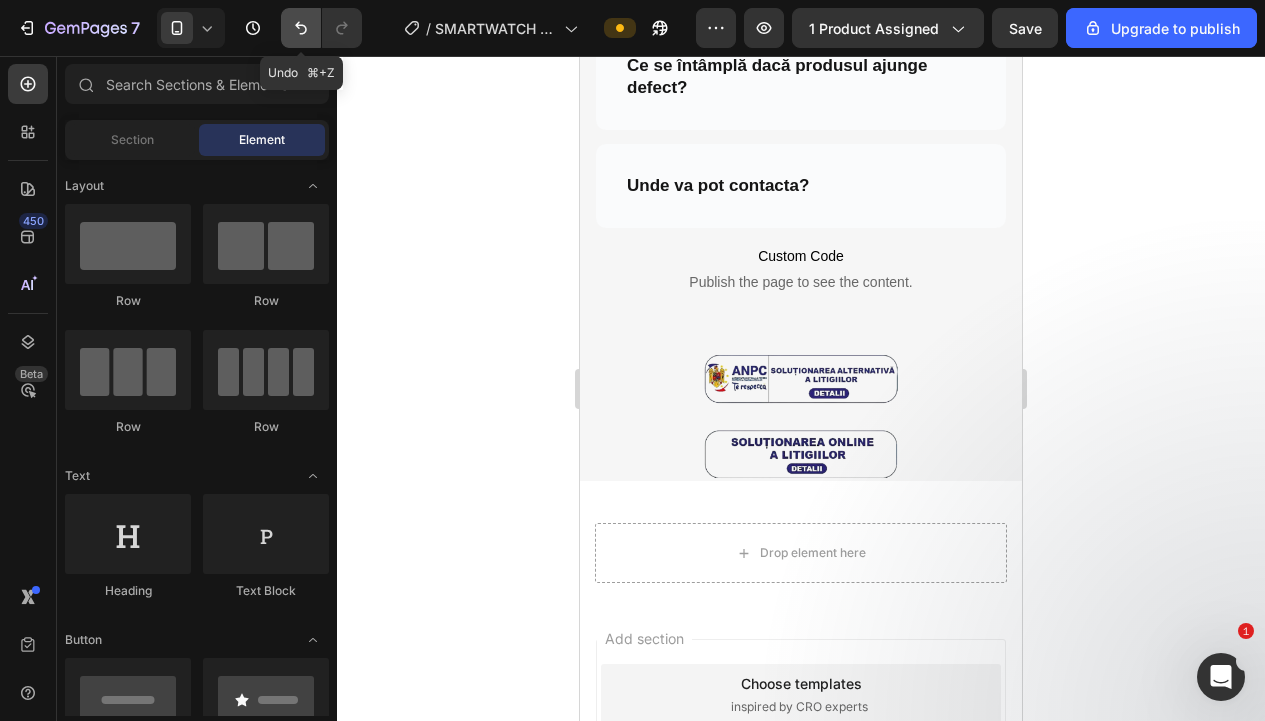 click 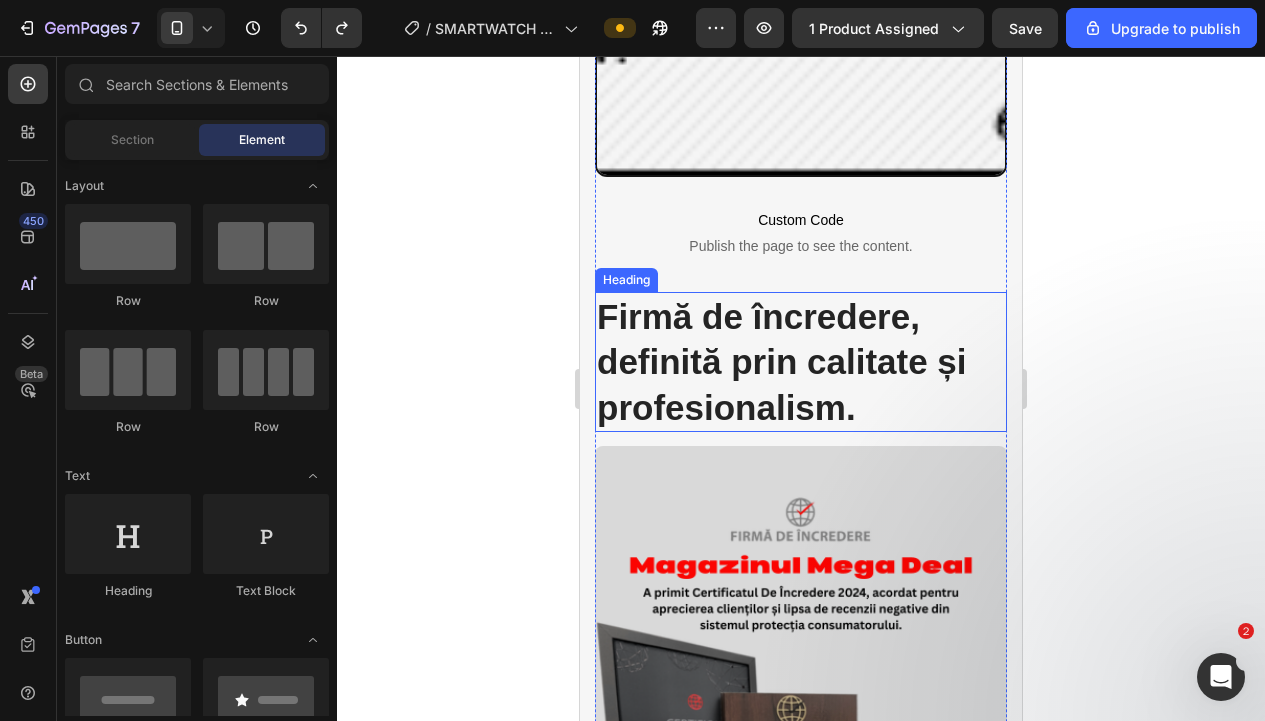 scroll, scrollTop: 3203, scrollLeft: 0, axis: vertical 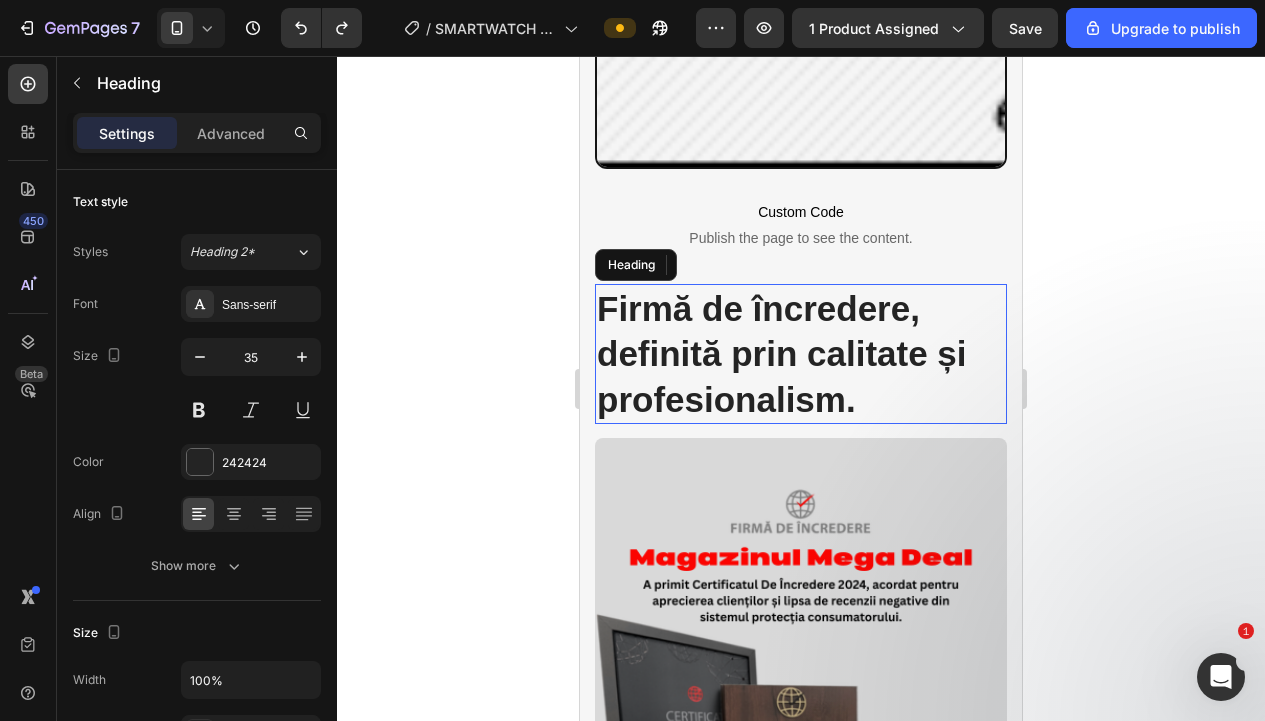 click on "Firmă de încredere, definită prin calitate și profesionalism." at bounding box center [801, 354] 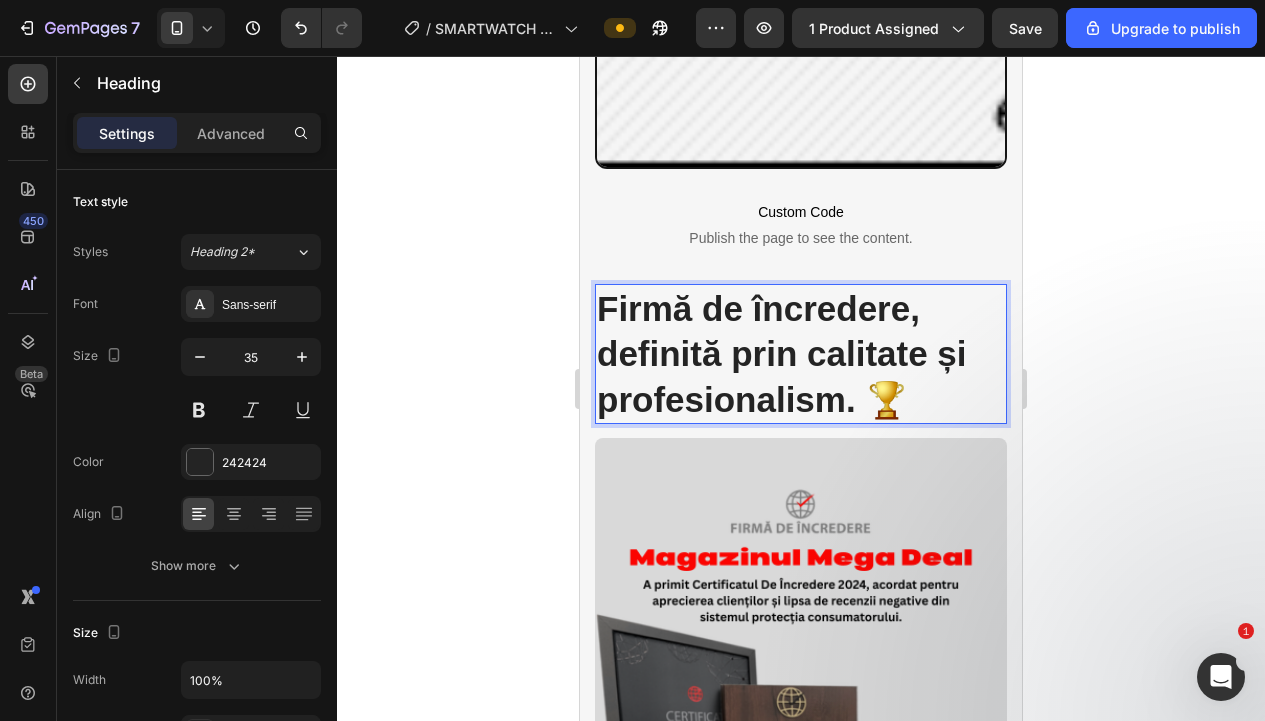 click 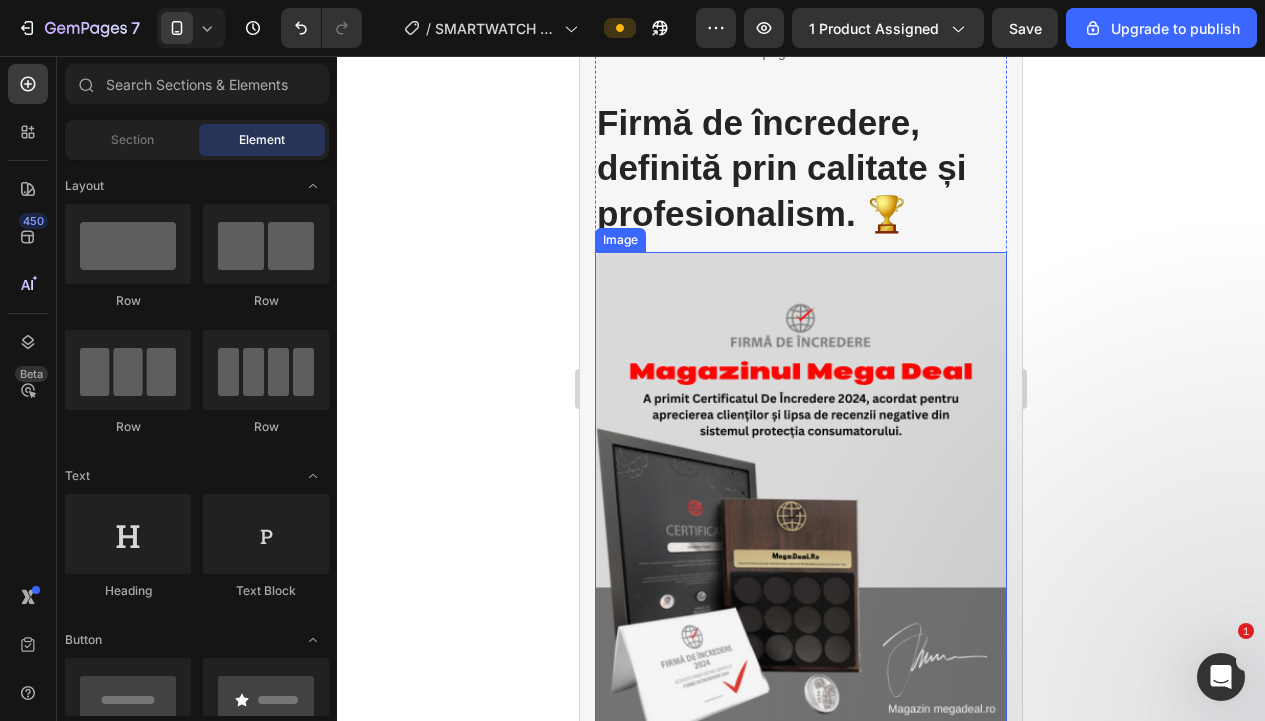 scroll, scrollTop: 3384, scrollLeft: 0, axis: vertical 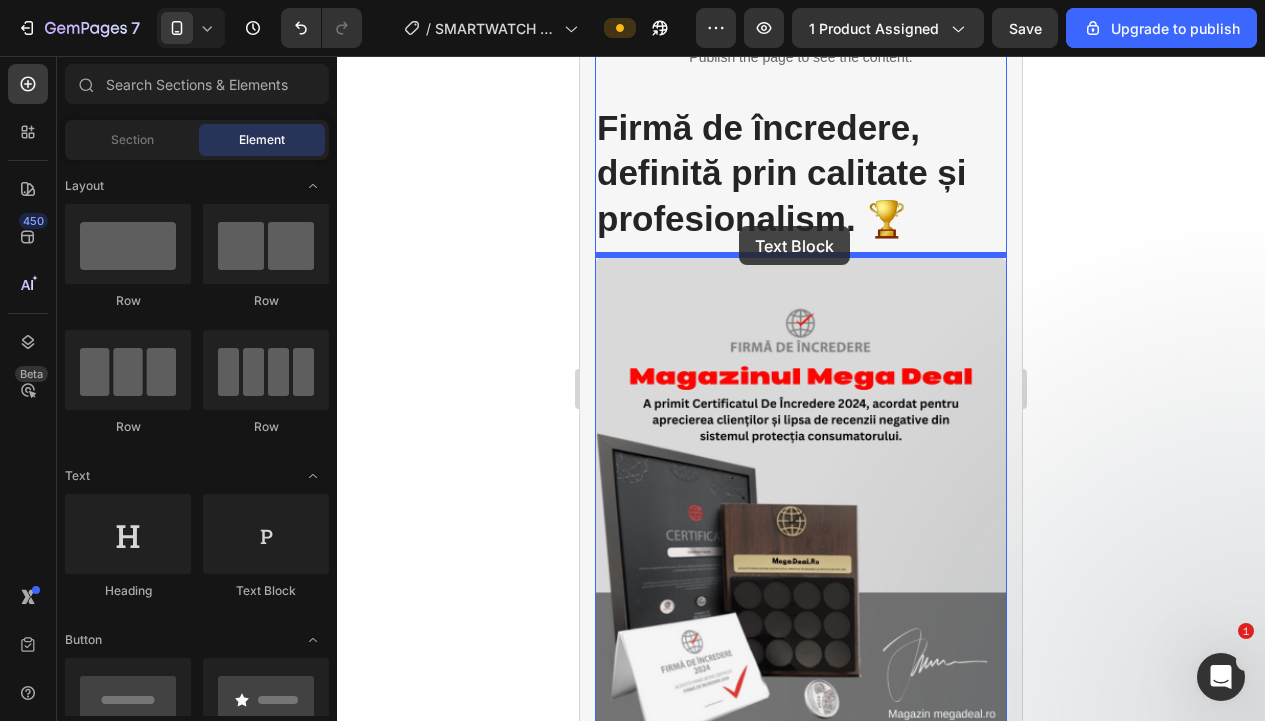 drag, startPoint x: 881, startPoint y: 572, endPoint x: 738, endPoint y: 226, distance: 374.38617 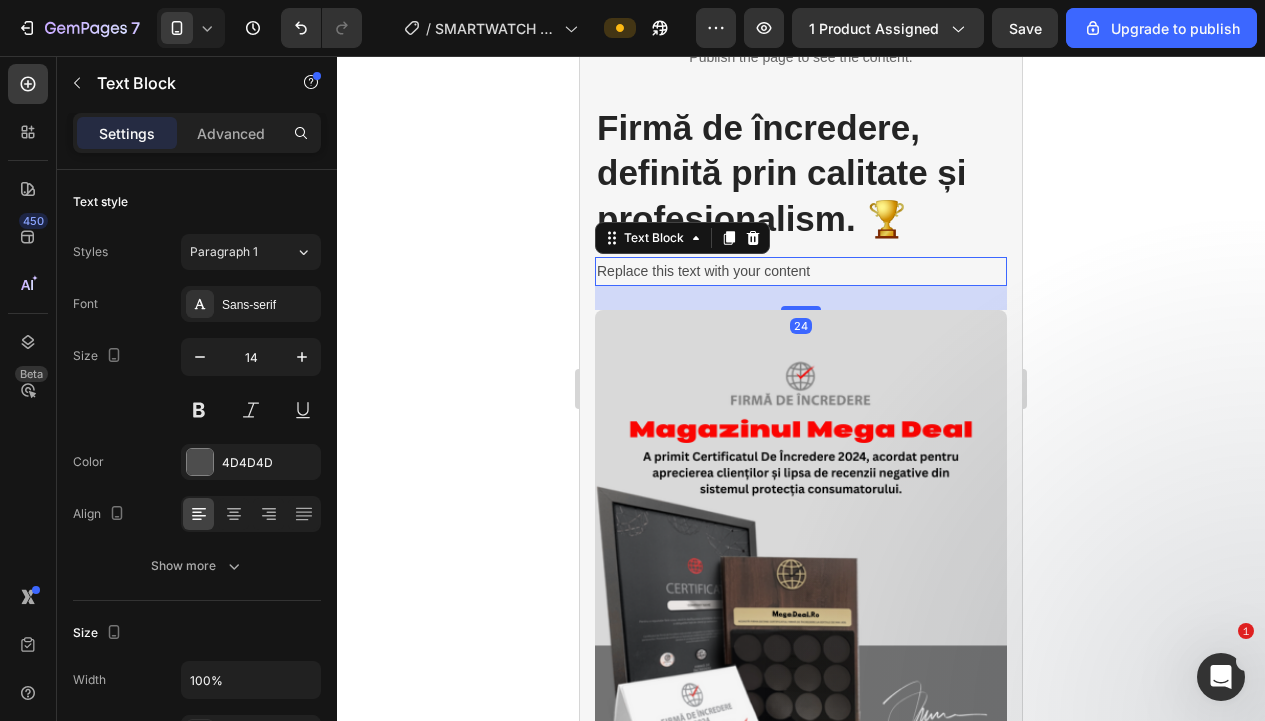 click on "Replace this text with your content" at bounding box center (801, 271) 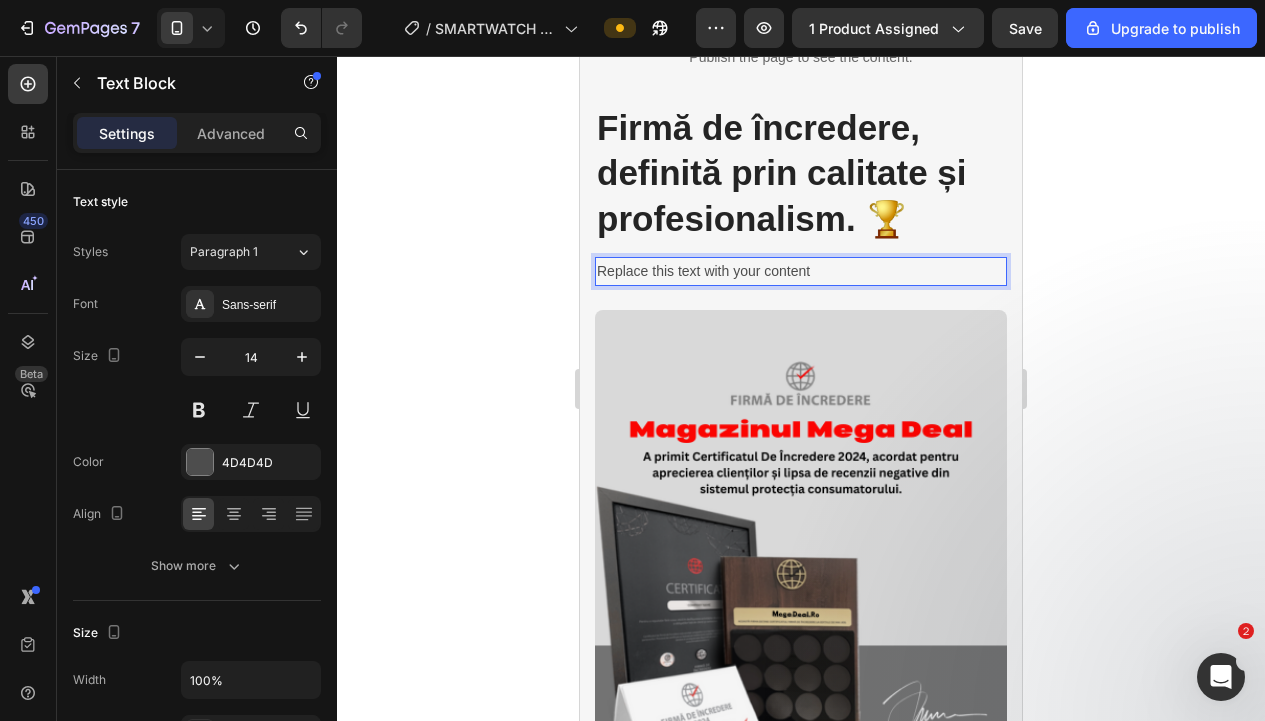 click on "Replace this text with your content" at bounding box center [801, 271] 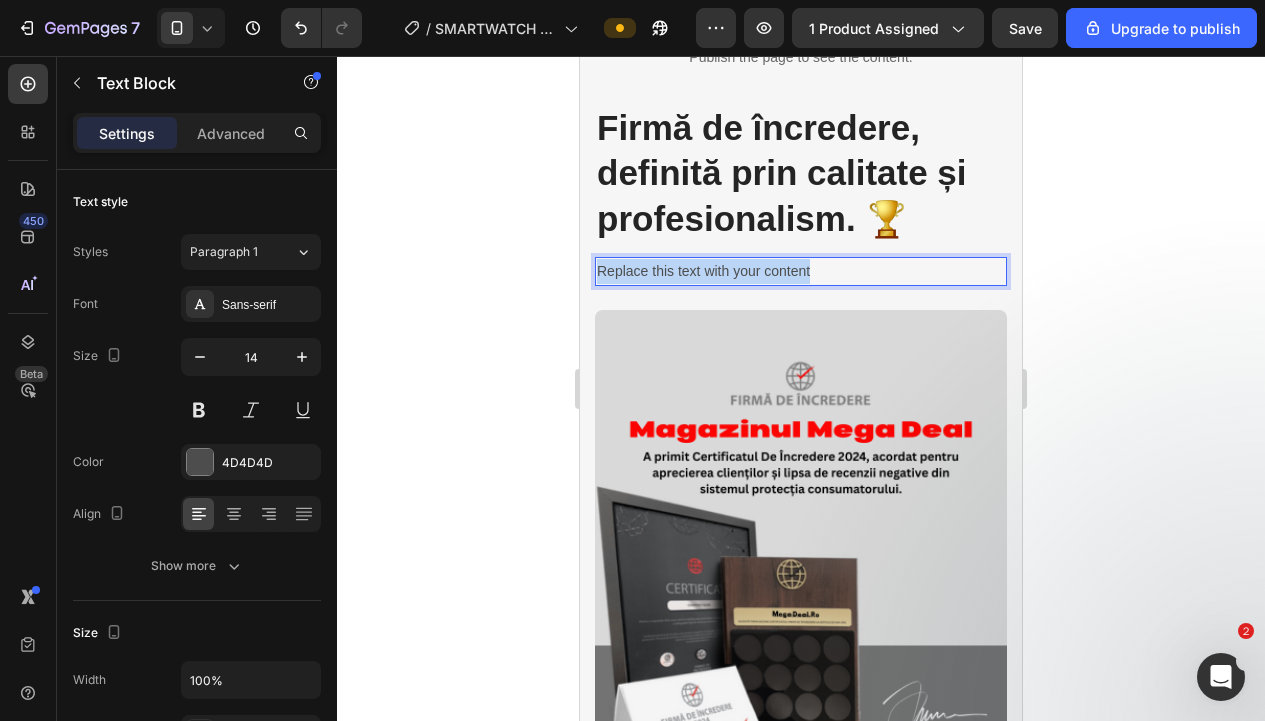 click on "Replace this text with your content" at bounding box center (801, 271) 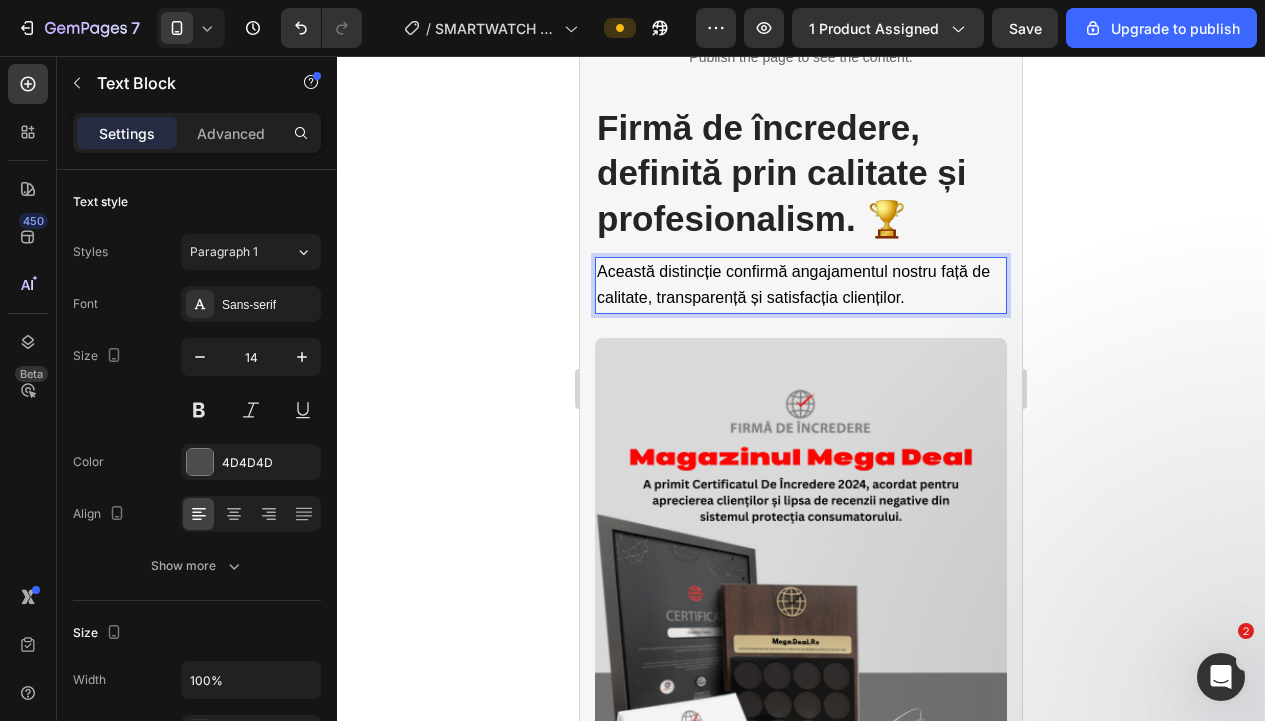 click 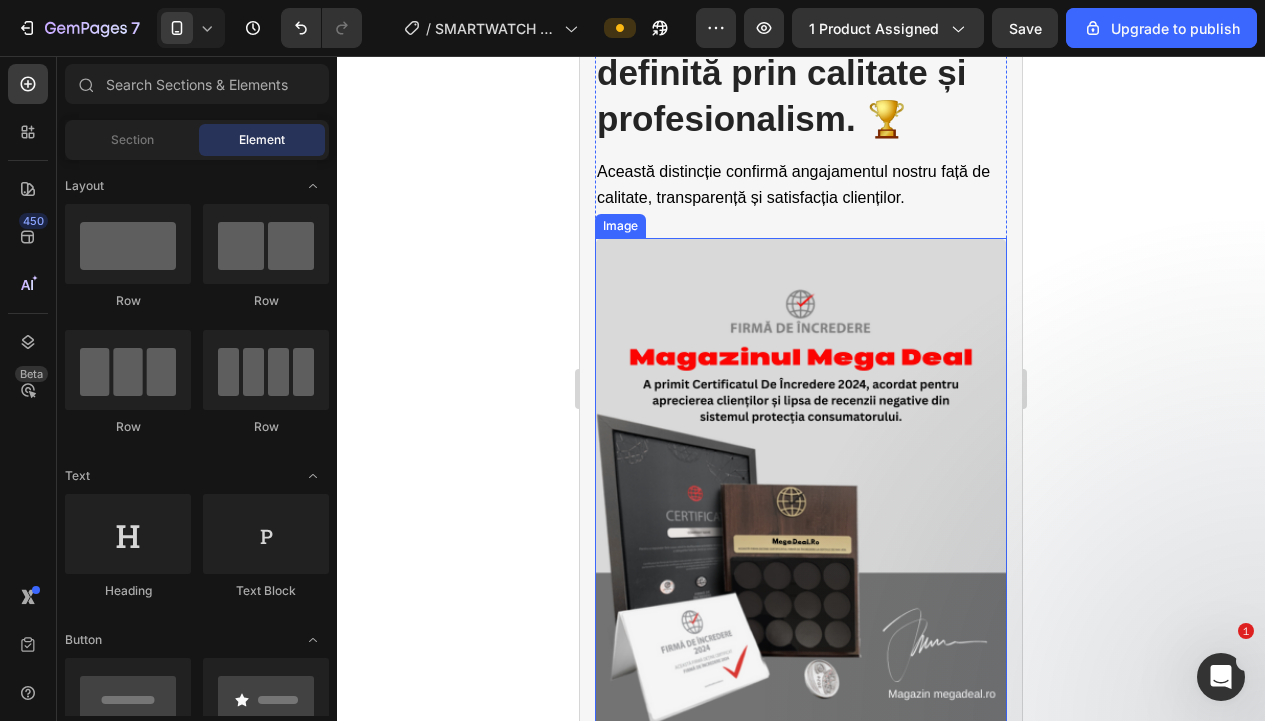 scroll, scrollTop: 3478, scrollLeft: 0, axis: vertical 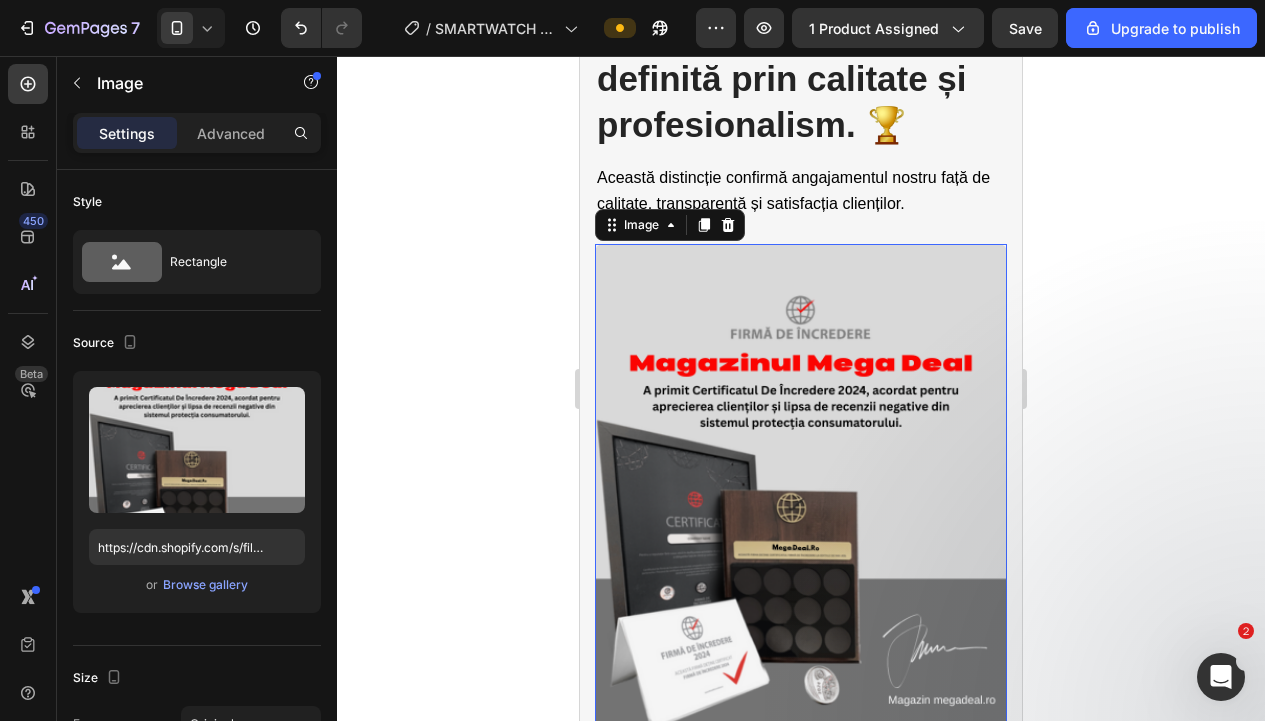 click at bounding box center (801, 489) 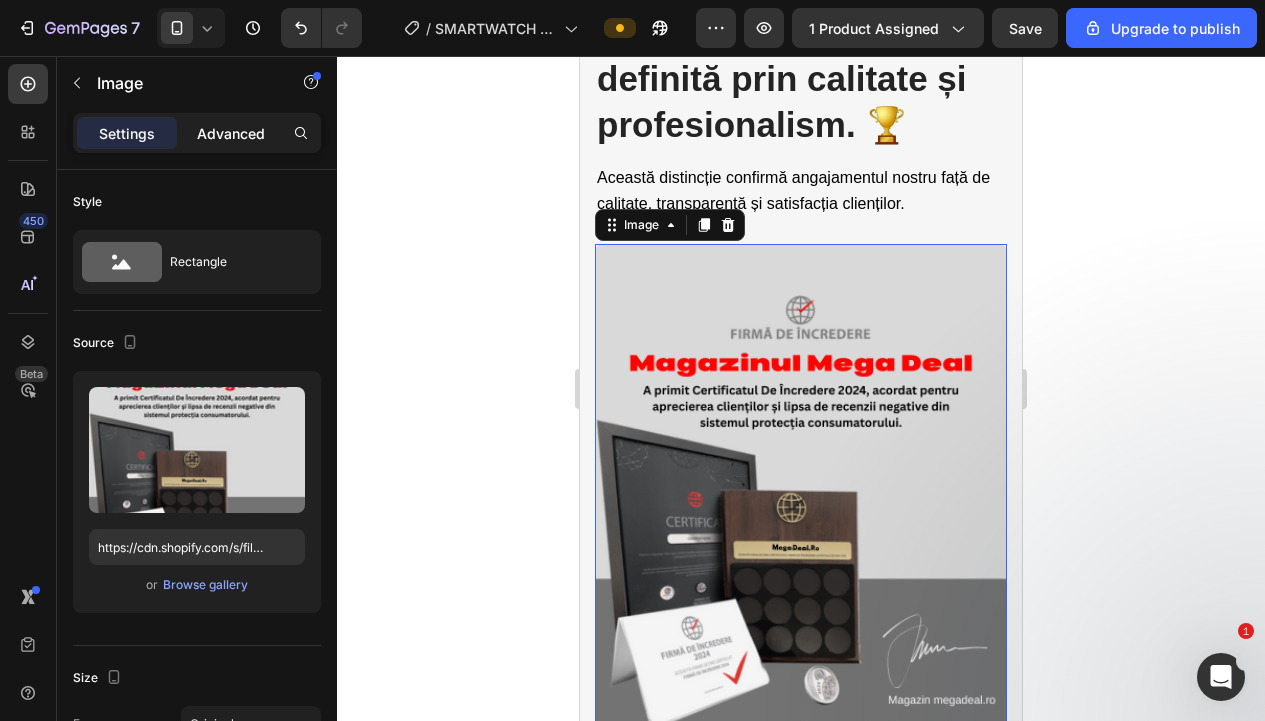 click on "Advanced" at bounding box center [231, 133] 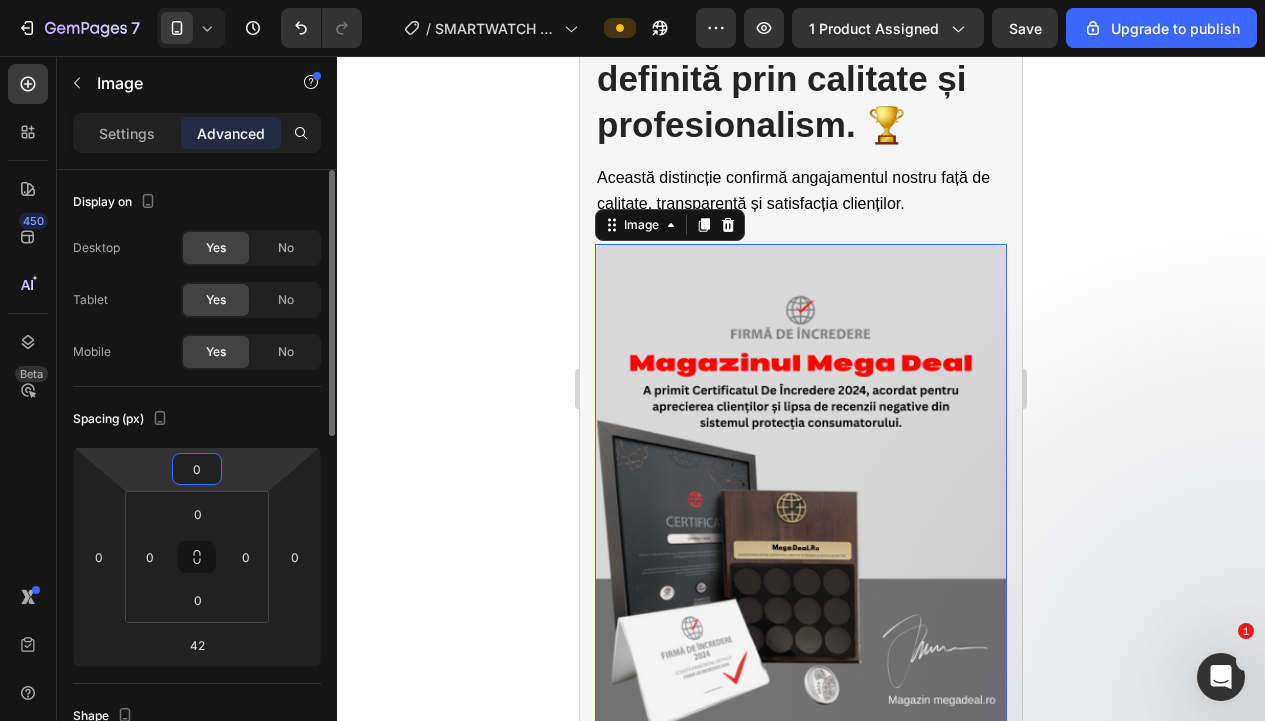 click on "0" at bounding box center [197, 469] 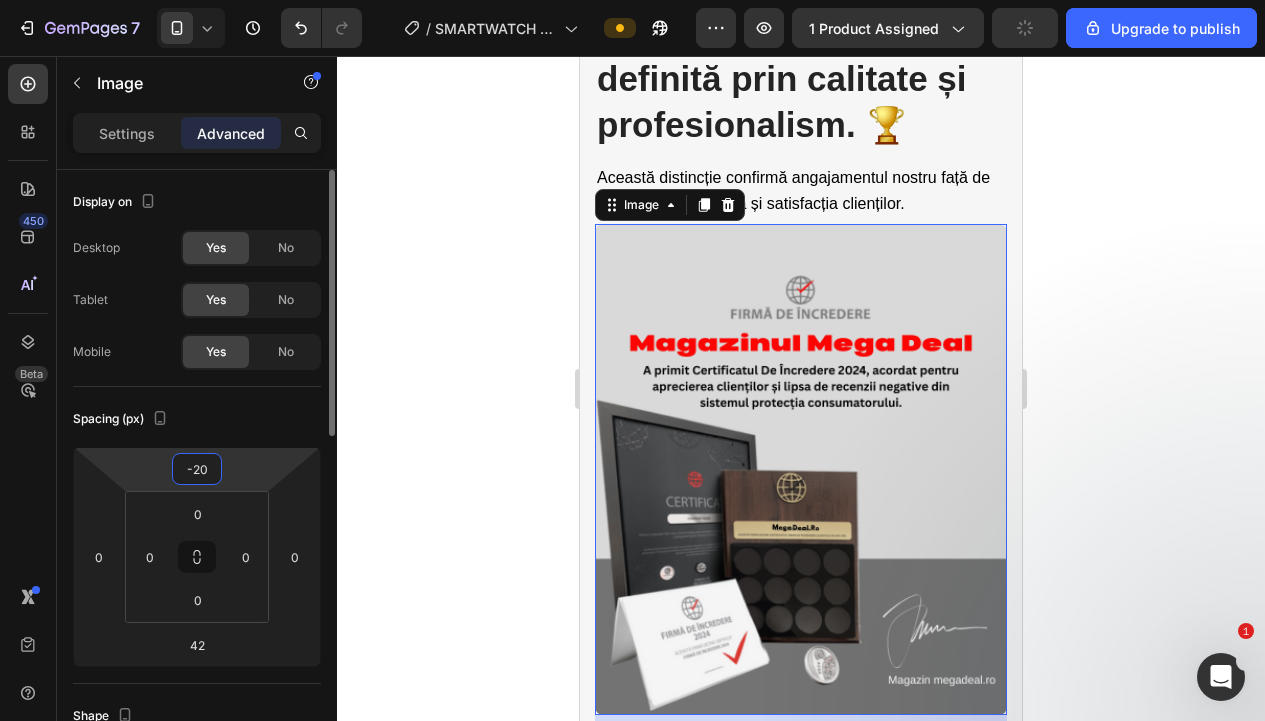 type on "-2" 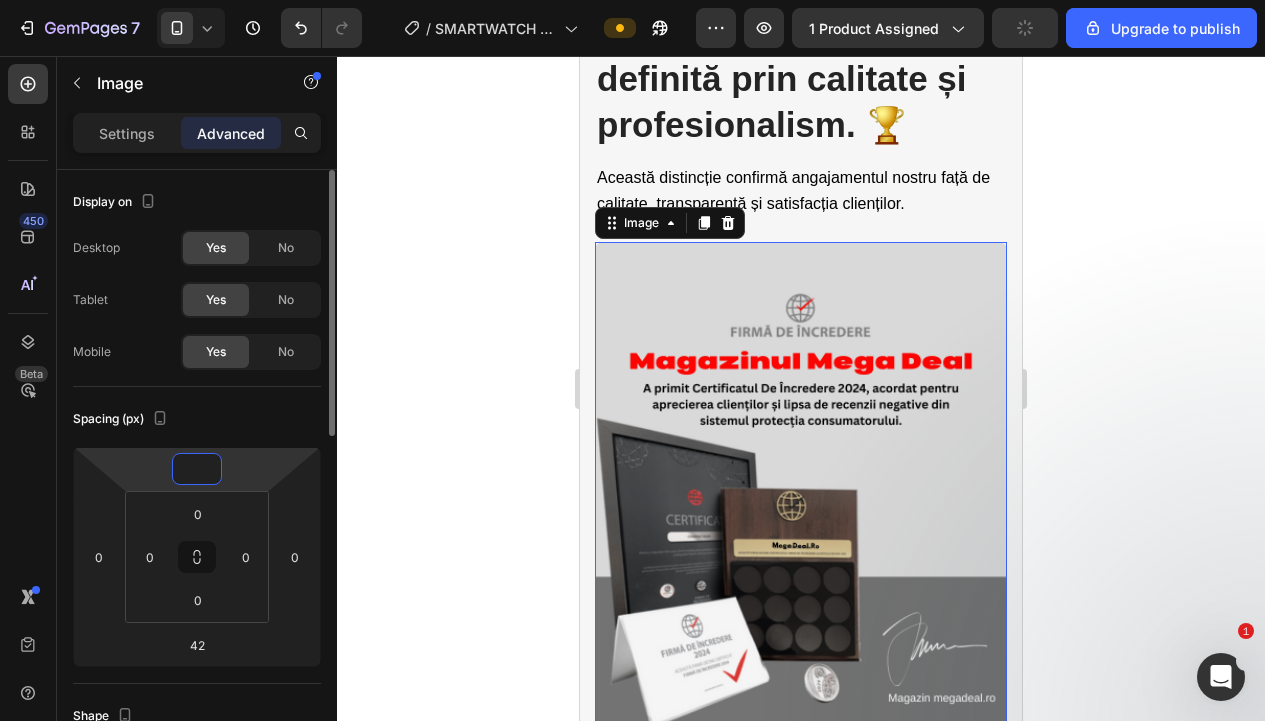 type on "-2" 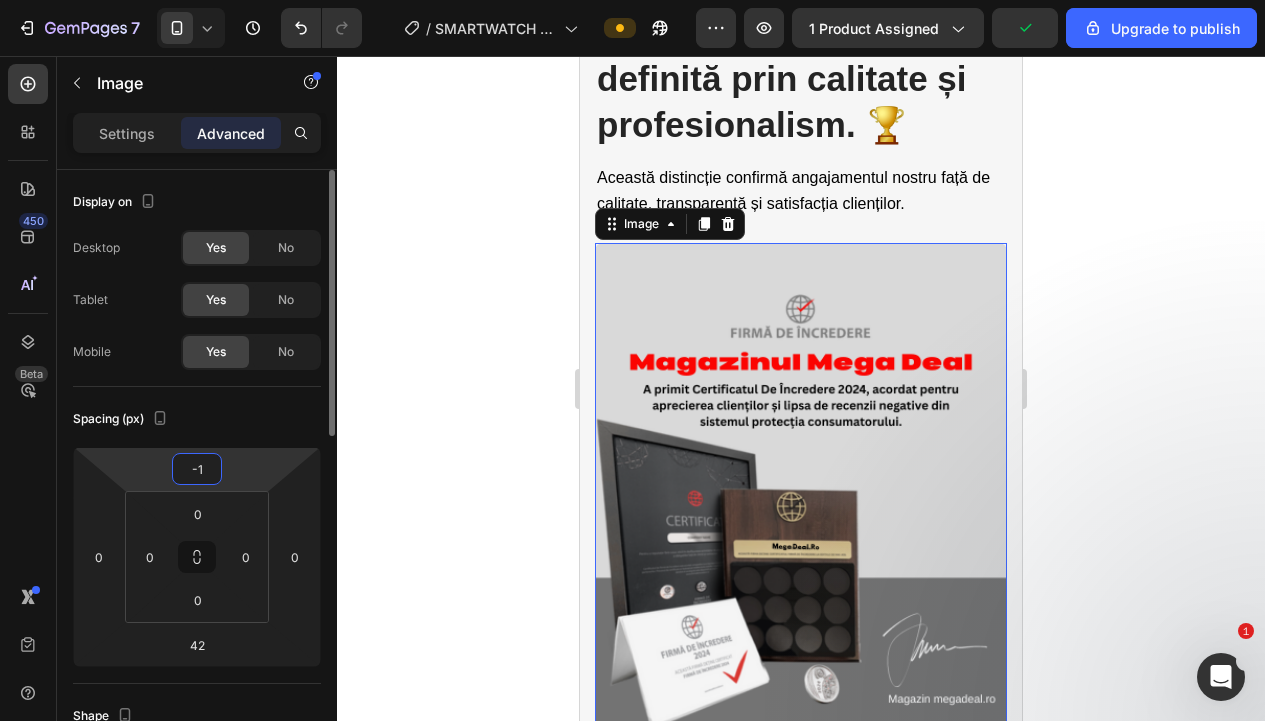 type on "-15" 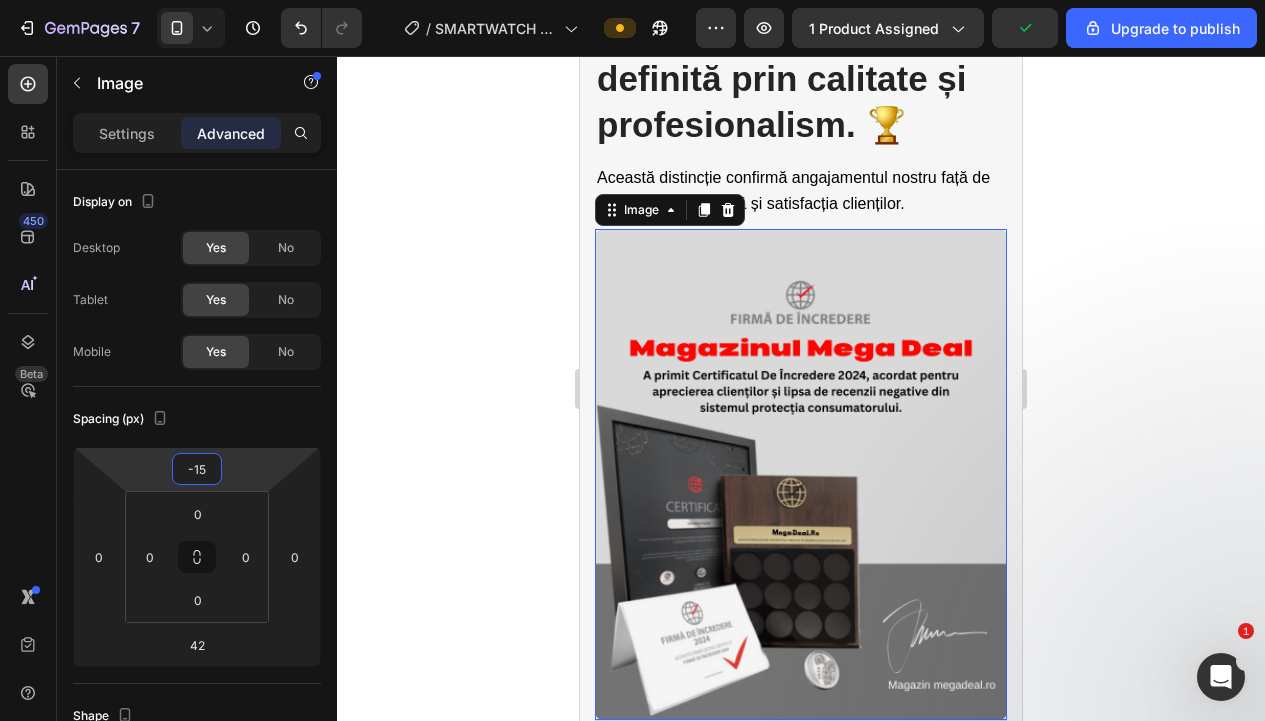 click 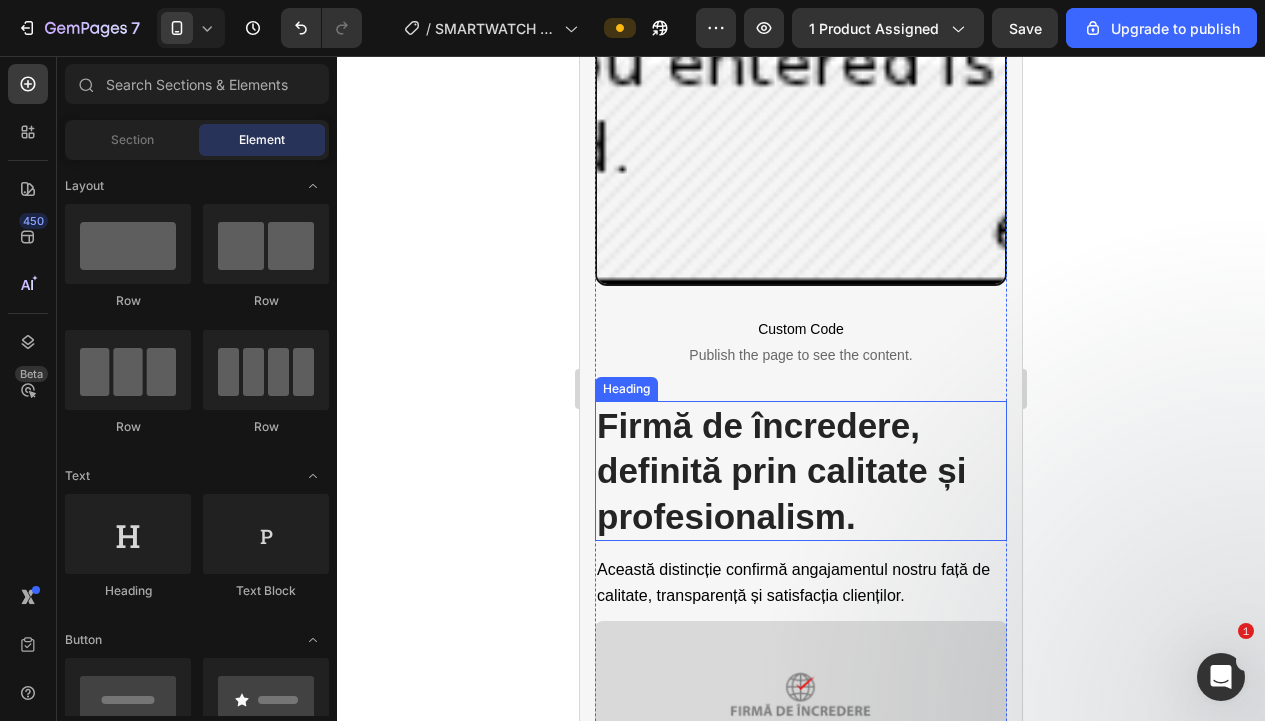 scroll, scrollTop: 3083, scrollLeft: 0, axis: vertical 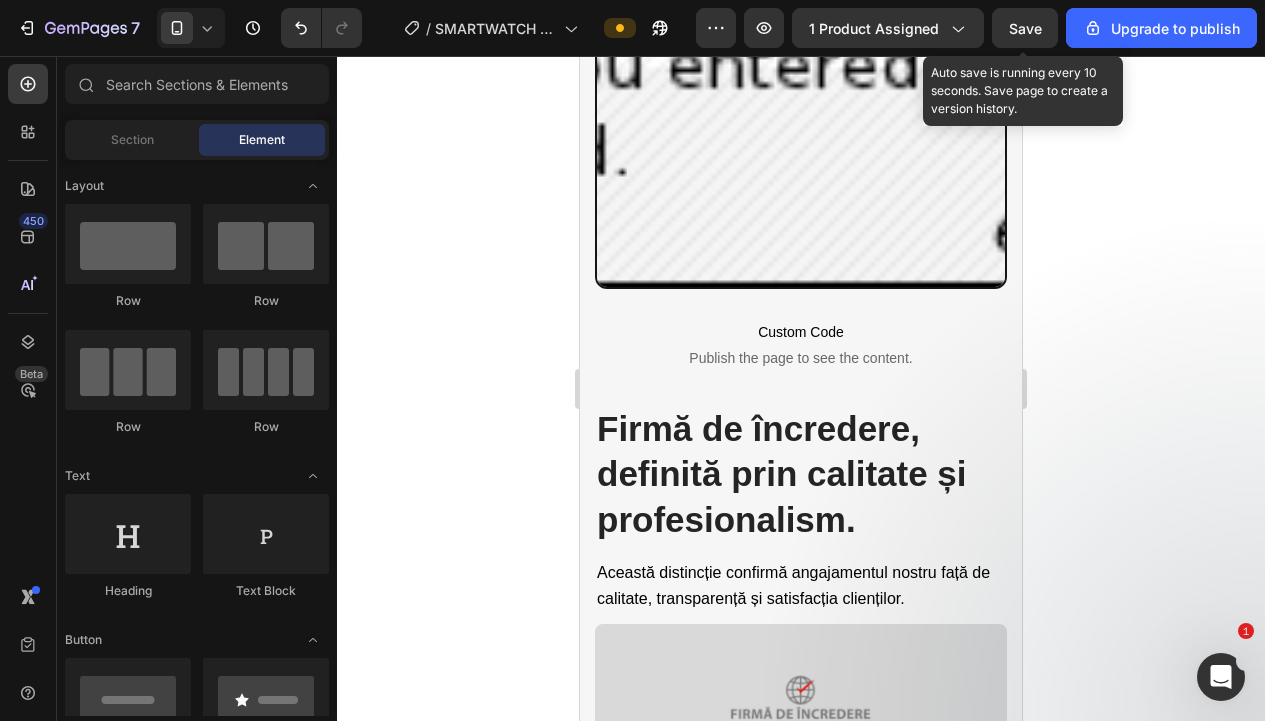 click on "7   /  SMARTWATCH DRAGONUL Preview 1 product assigned  Save  Auto save is running every 10 seconds. Save page to create a version history. Upgrade to publish" 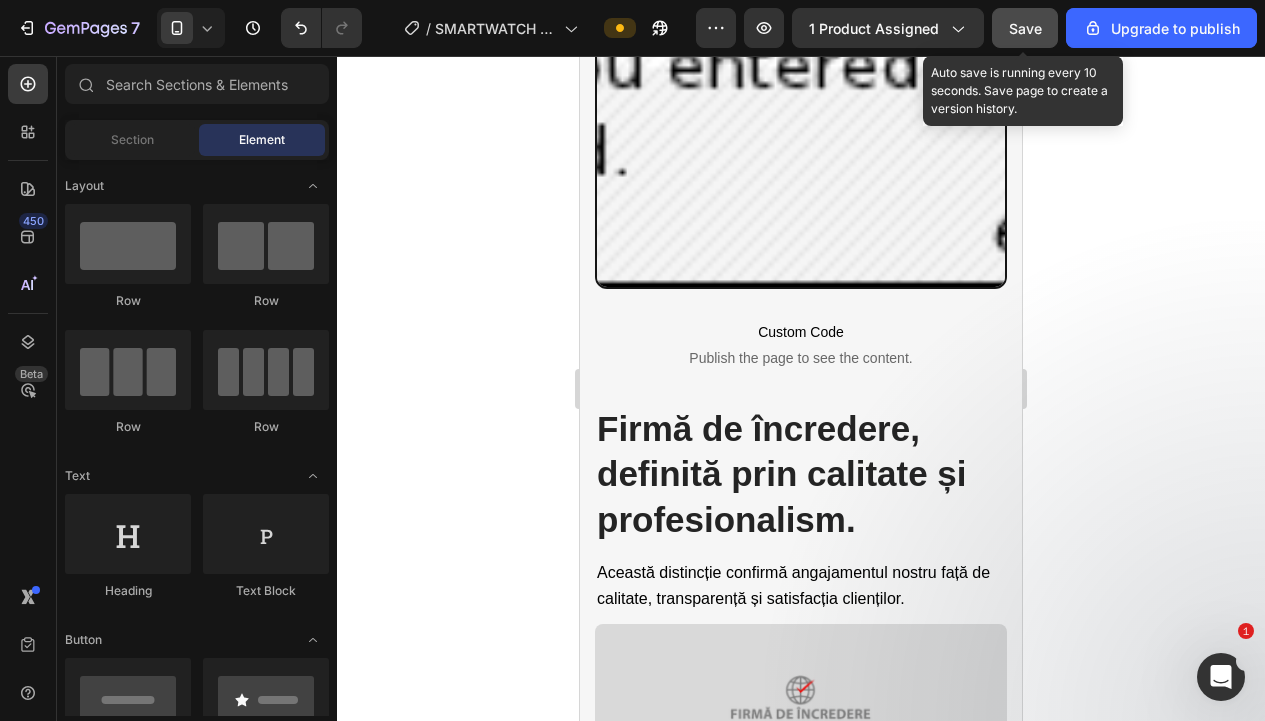 click on "Save" 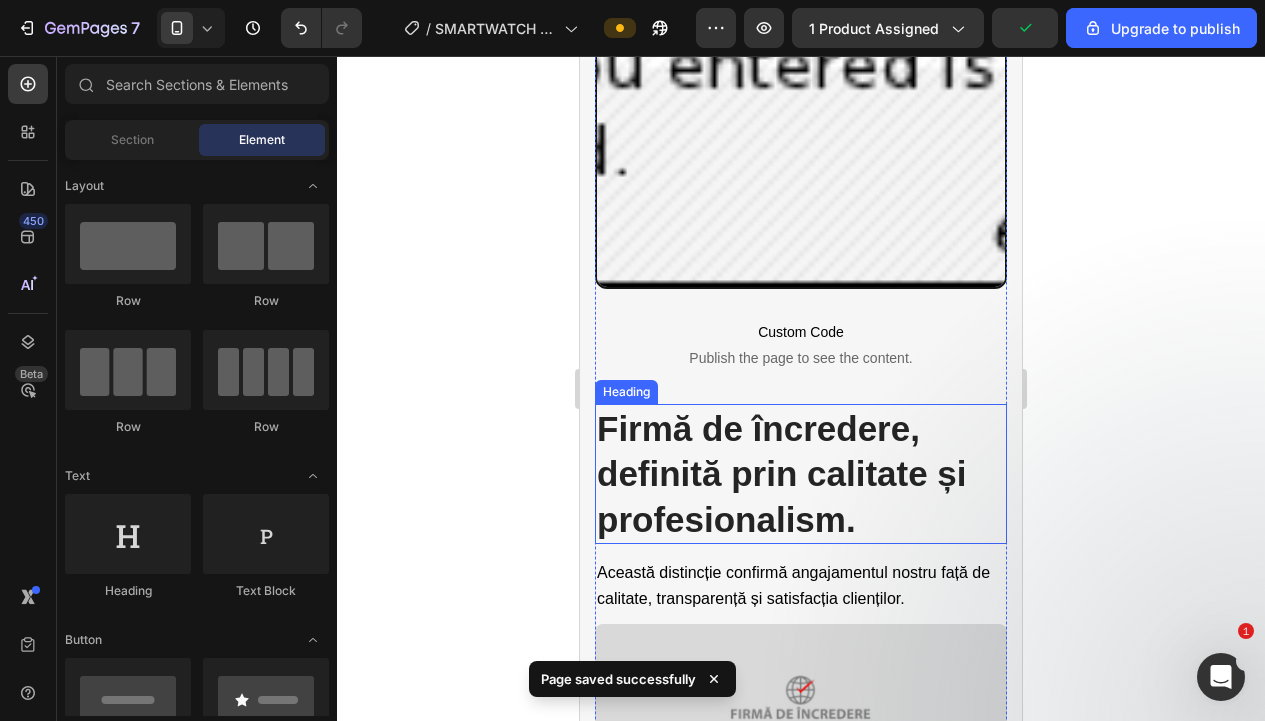 click on "Firmă de încredere, definită prin calitate și profesionalism." at bounding box center (801, 474) 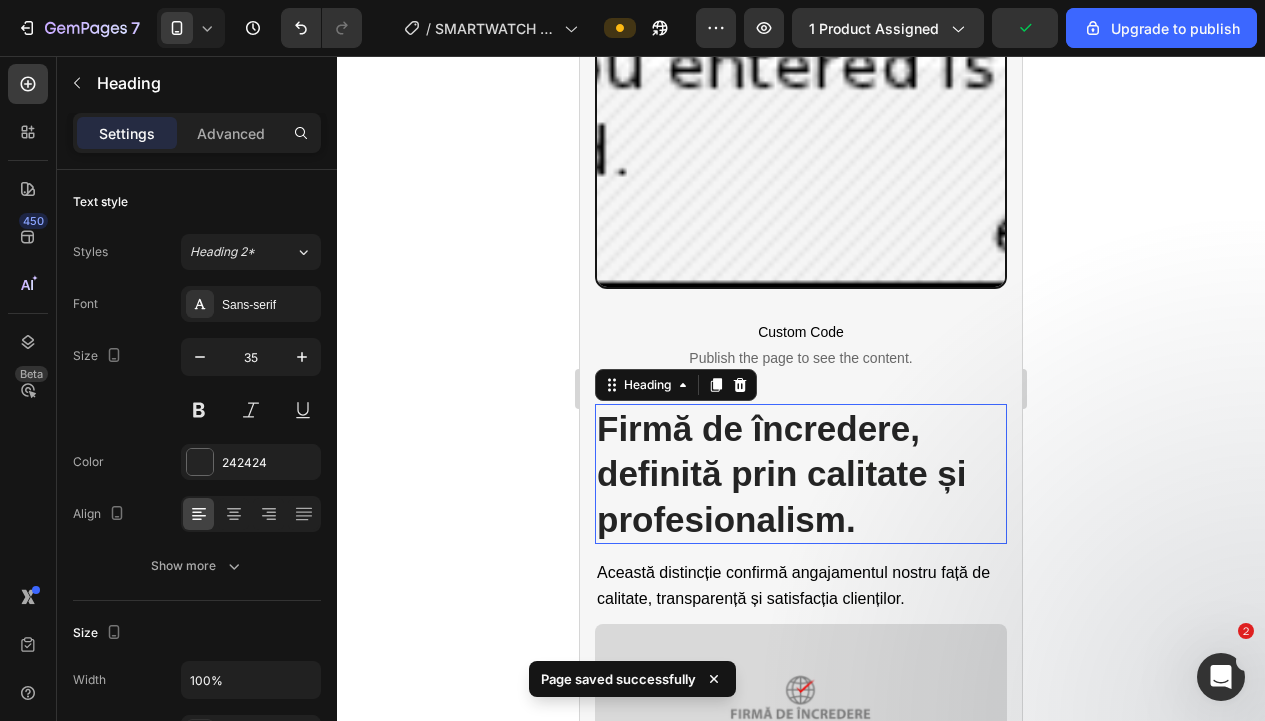 click on "Firmă de încredere, definită prin calitate și profesionalism." at bounding box center [801, 474] 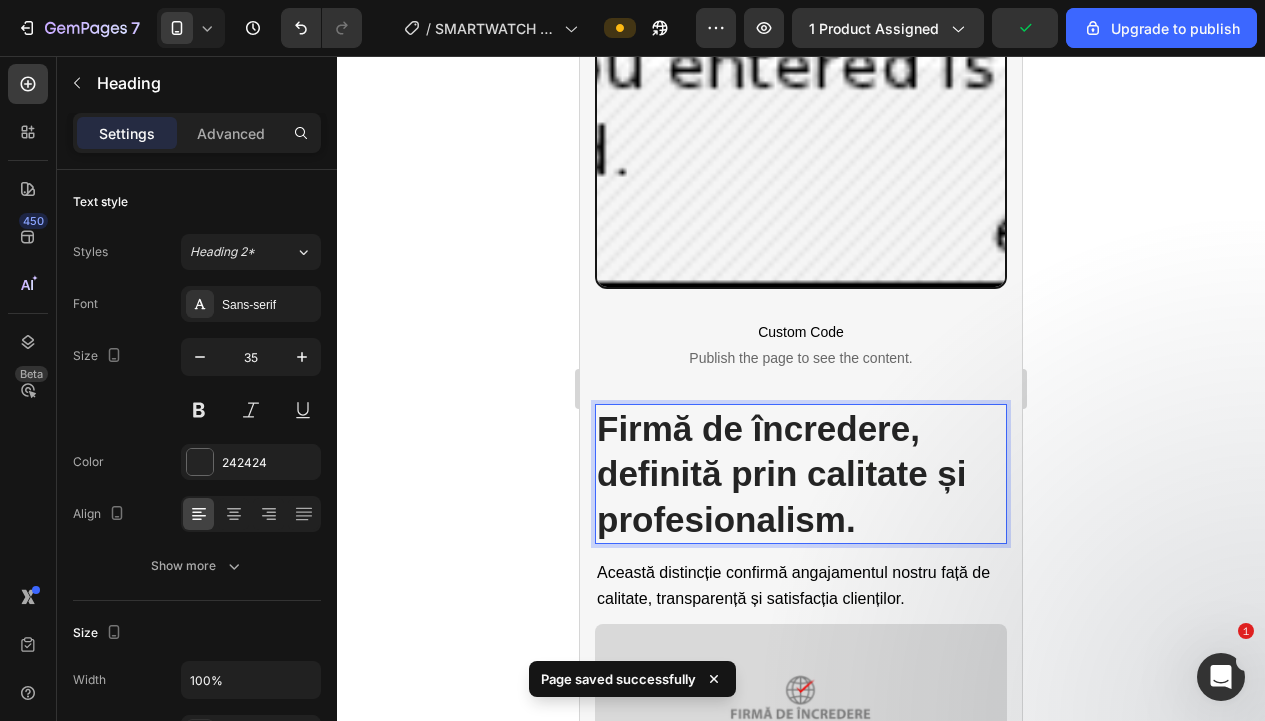click on "Firmă de încredere, definită prin calitate și profesionalism." at bounding box center (801, 474) 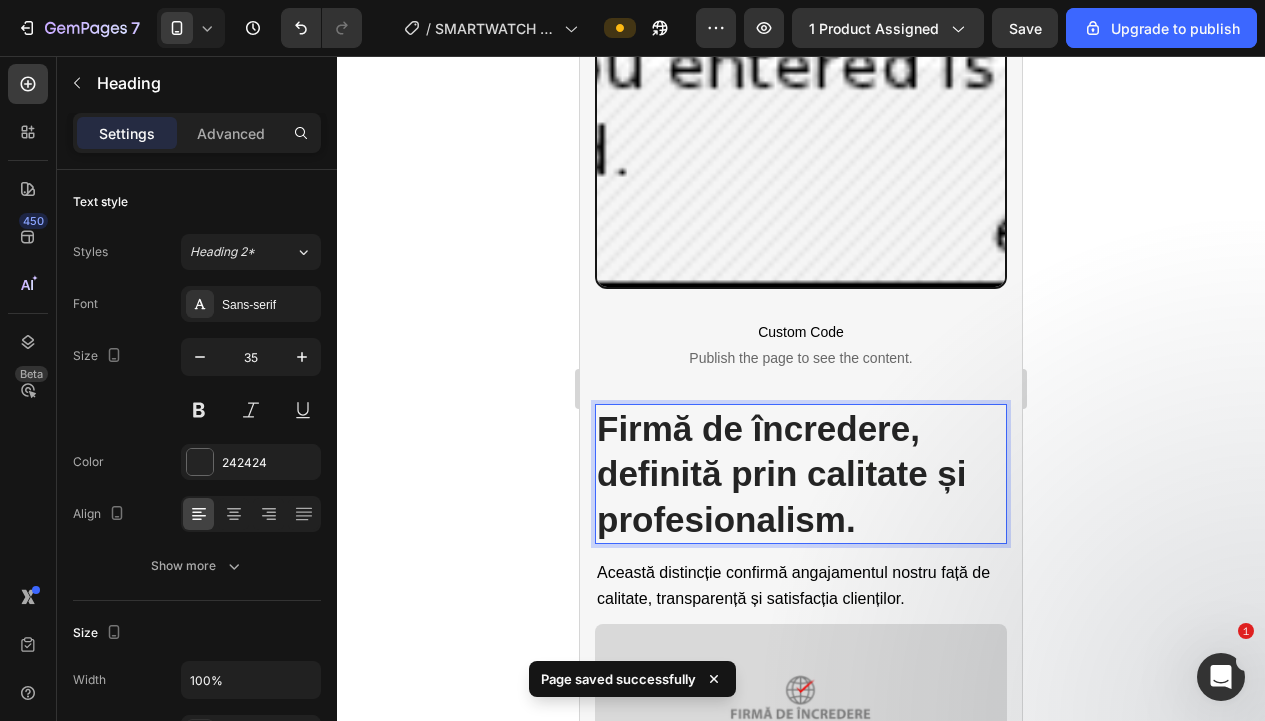 click 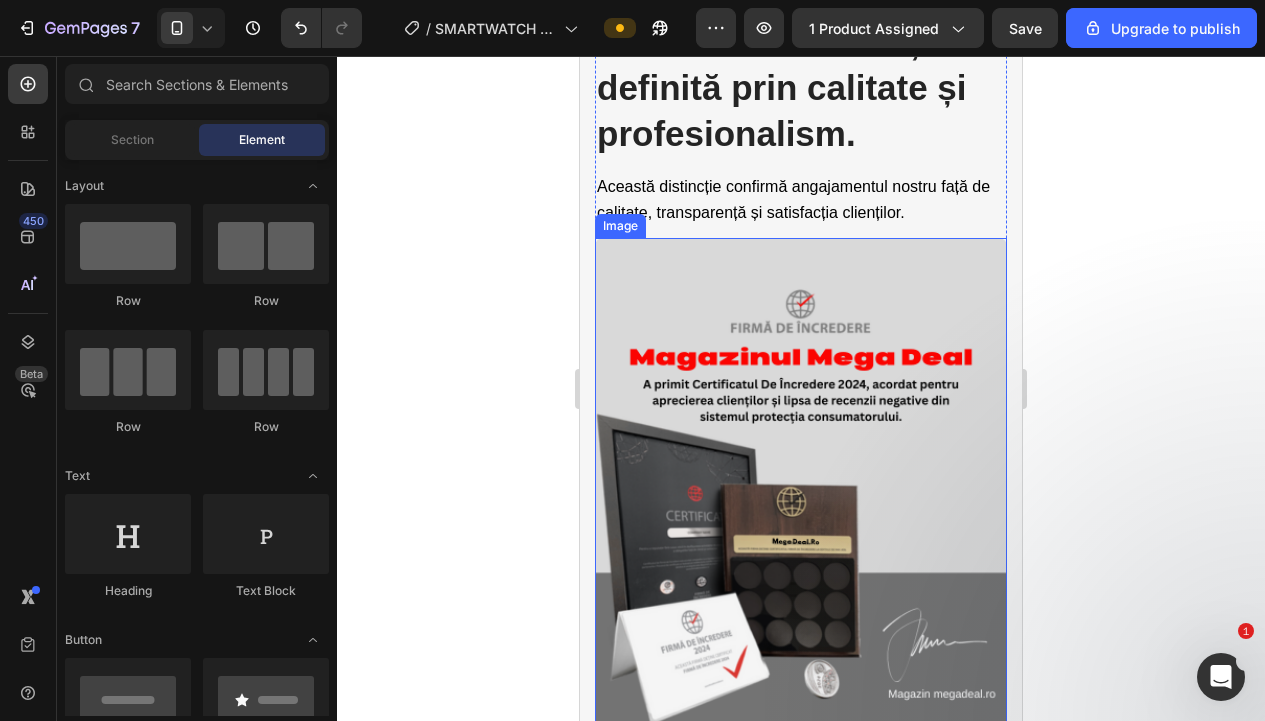 scroll, scrollTop: 3546, scrollLeft: 0, axis: vertical 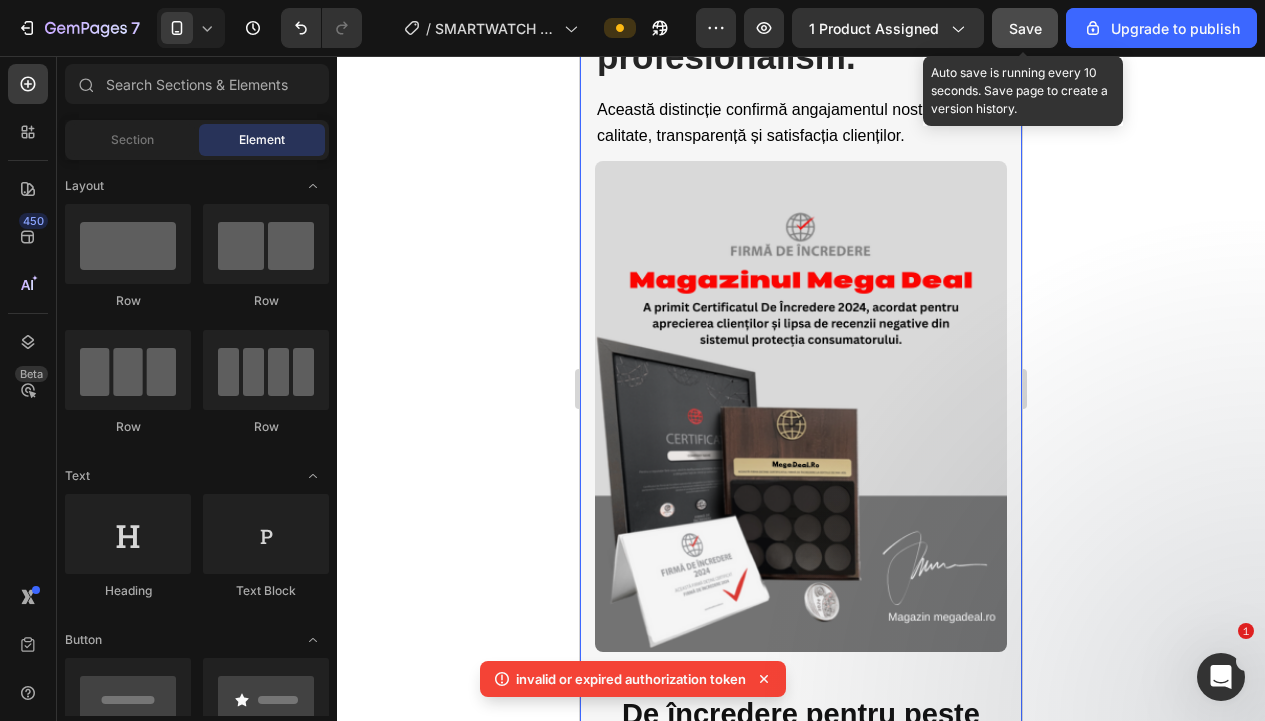 click on "Save" at bounding box center (1025, 28) 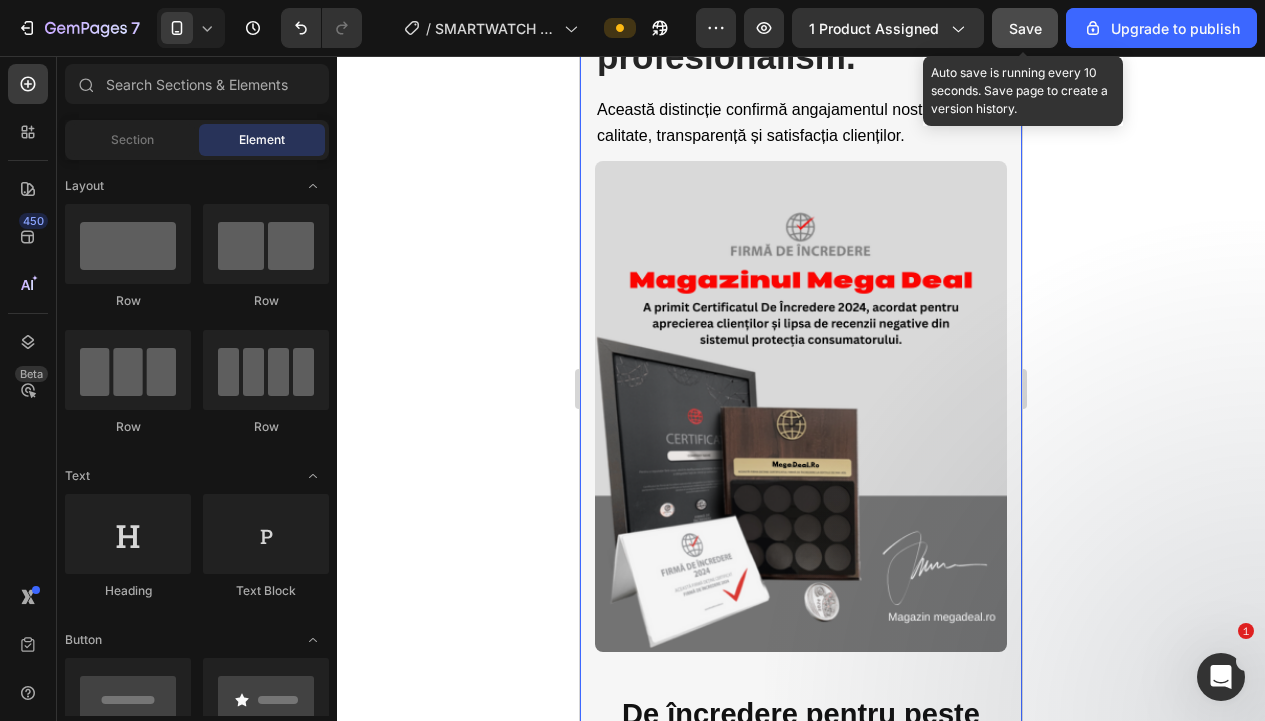 click on "Save" 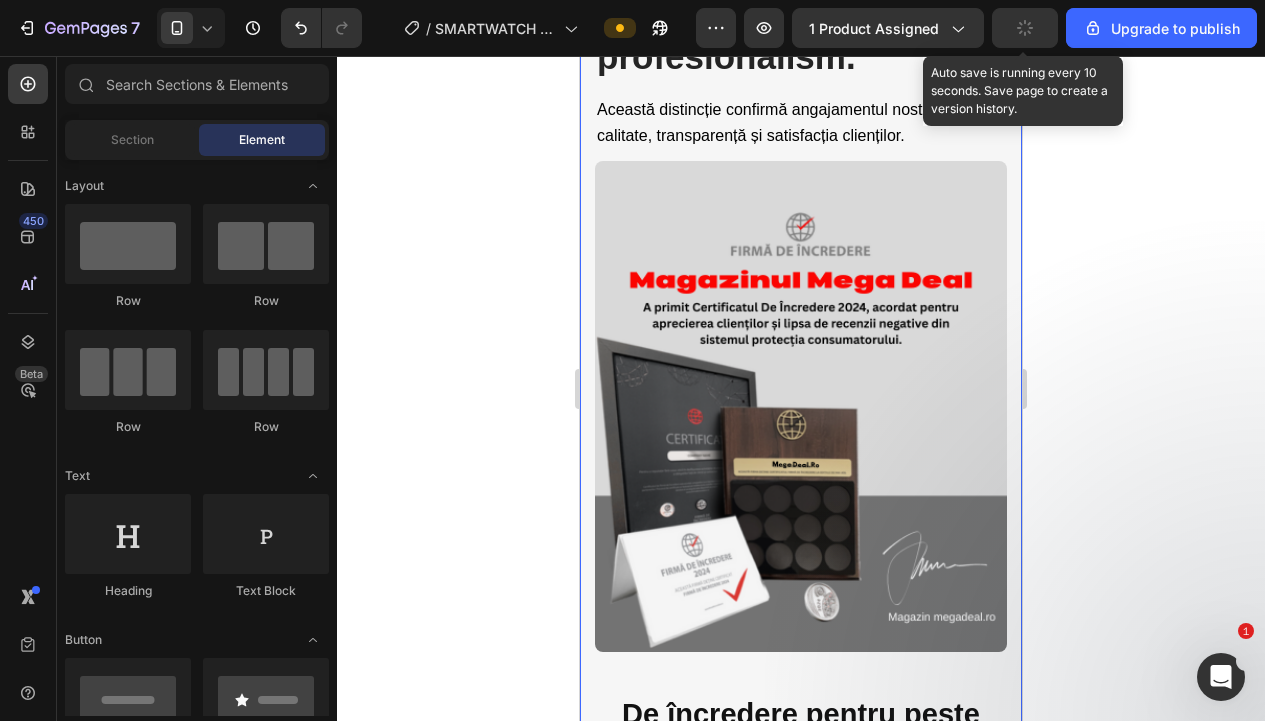 click 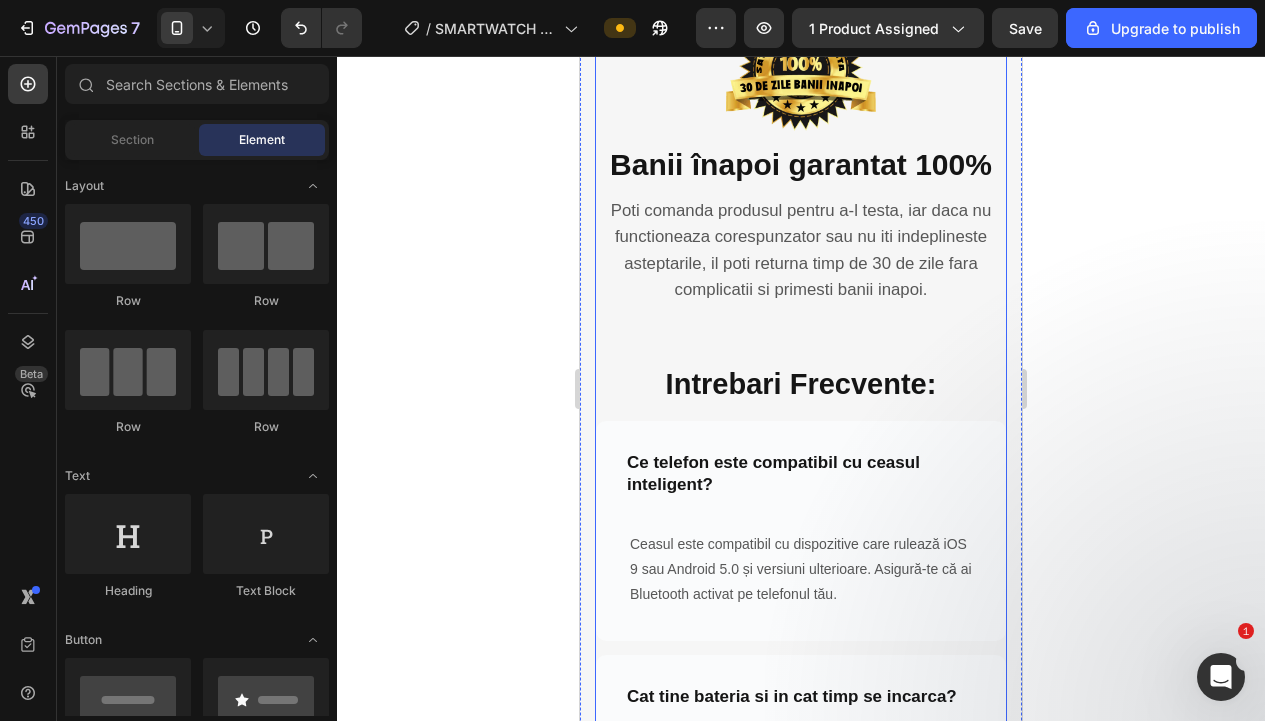 scroll, scrollTop: 4908, scrollLeft: 0, axis: vertical 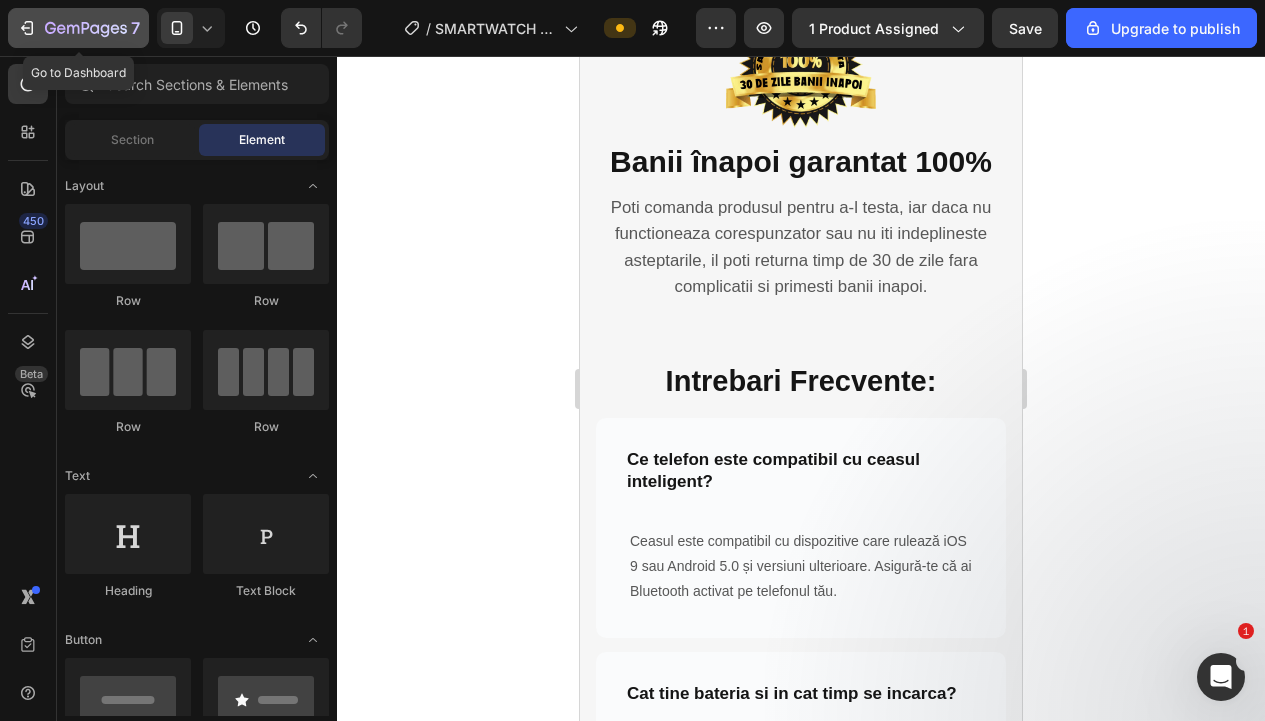 click on "7" 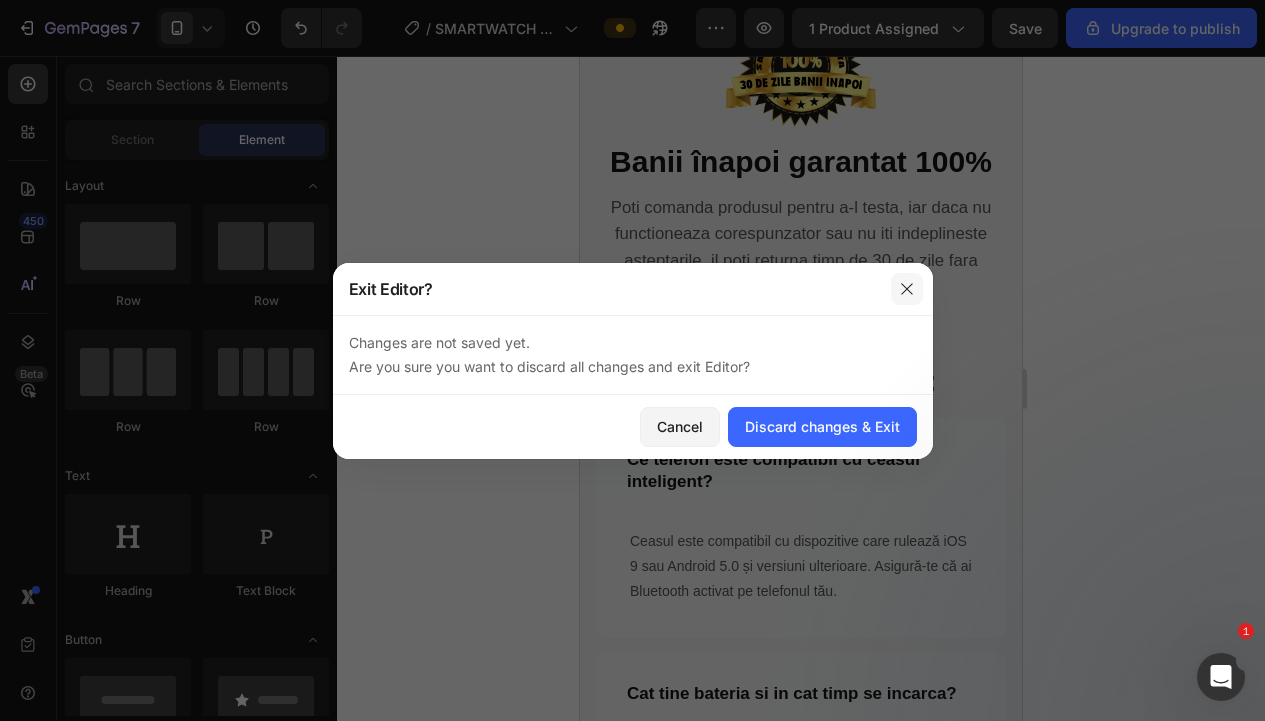 click at bounding box center [907, 289] 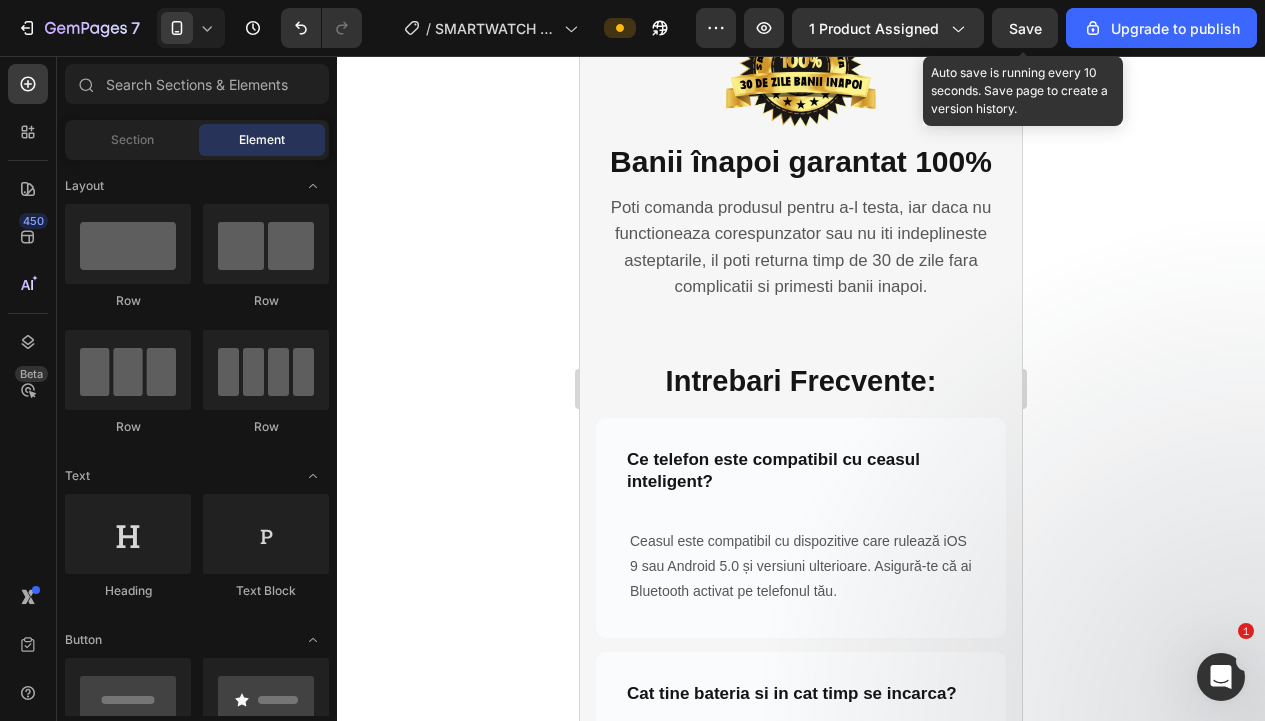 click on "Save" 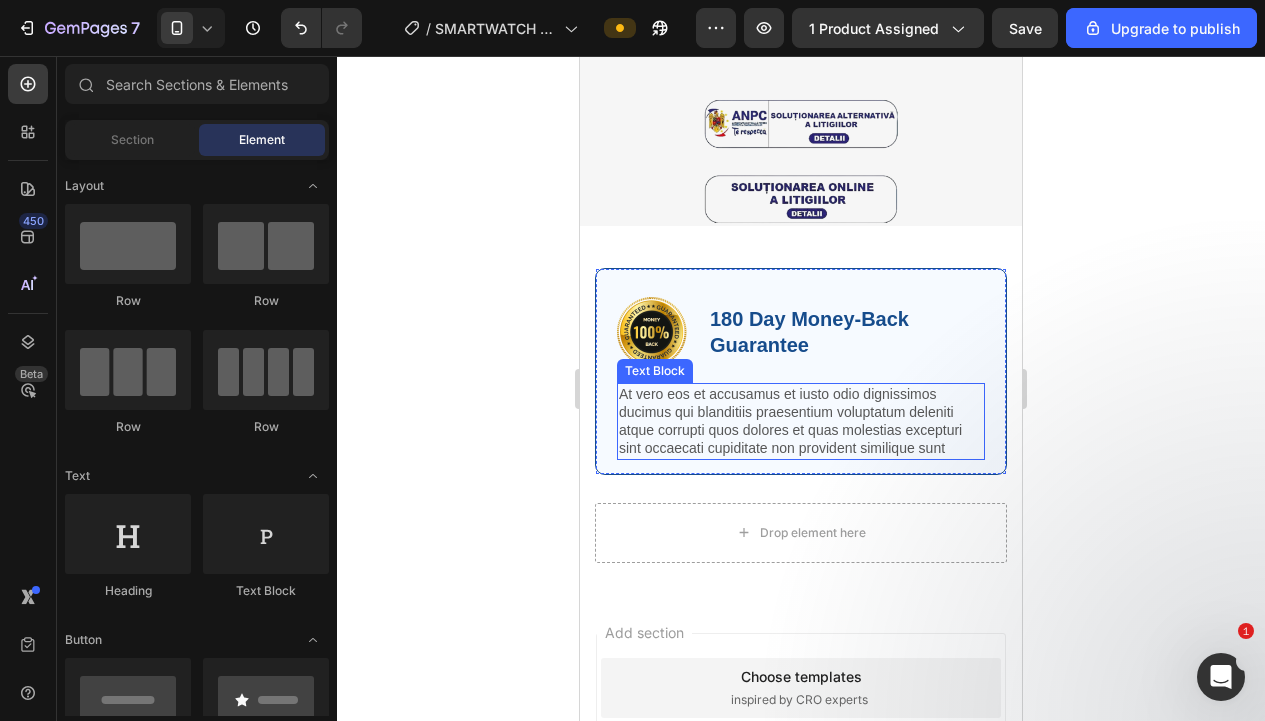 scroll, scrollTop: 5708, scrollLeft: 0, axis: vertical 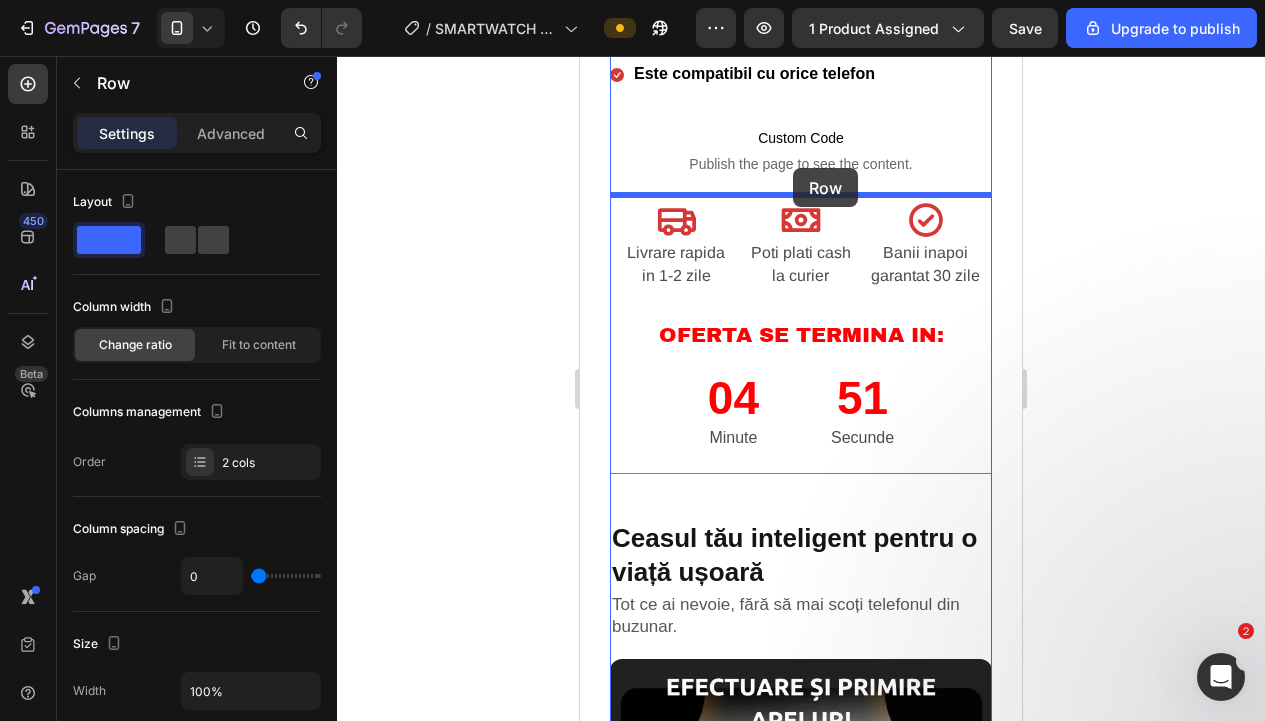 drag, startPoint x: 950, startPoint y: 486, endPoint x: 793, endPoint y: 168, distance: 354.6449 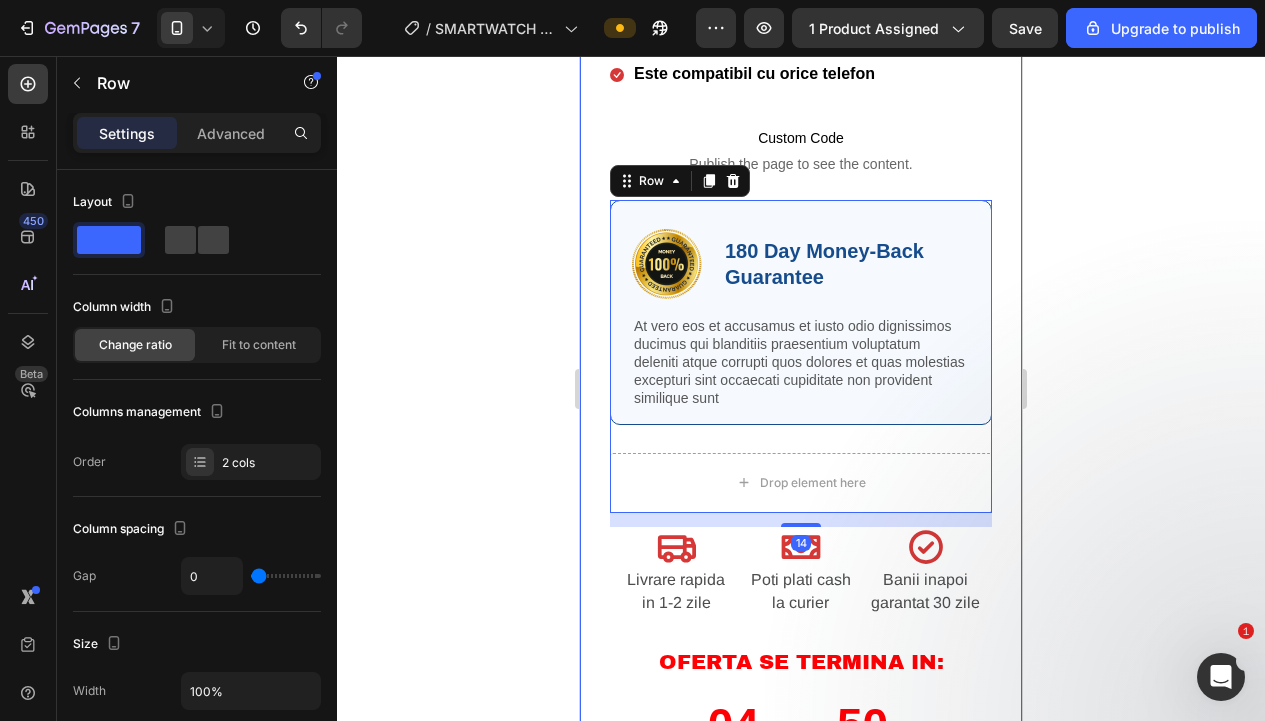 click 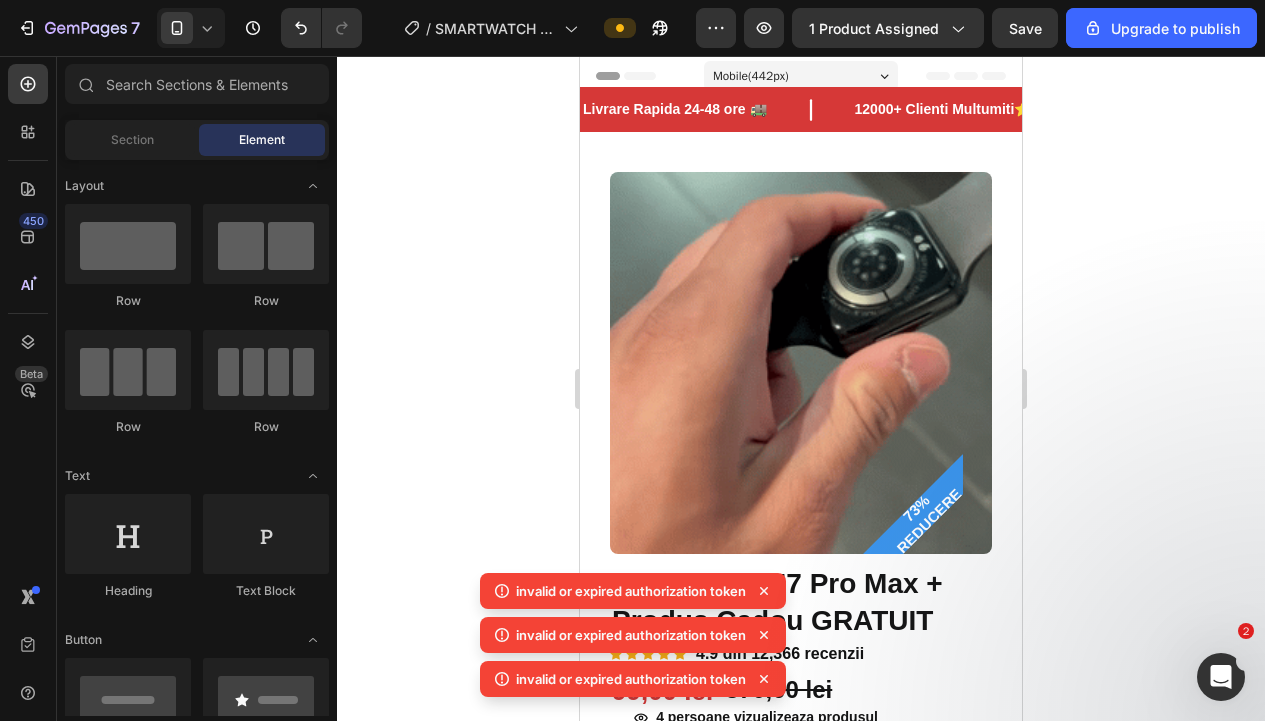 scroll, scrollTop: 0, scrollLeft: 0, axis: both 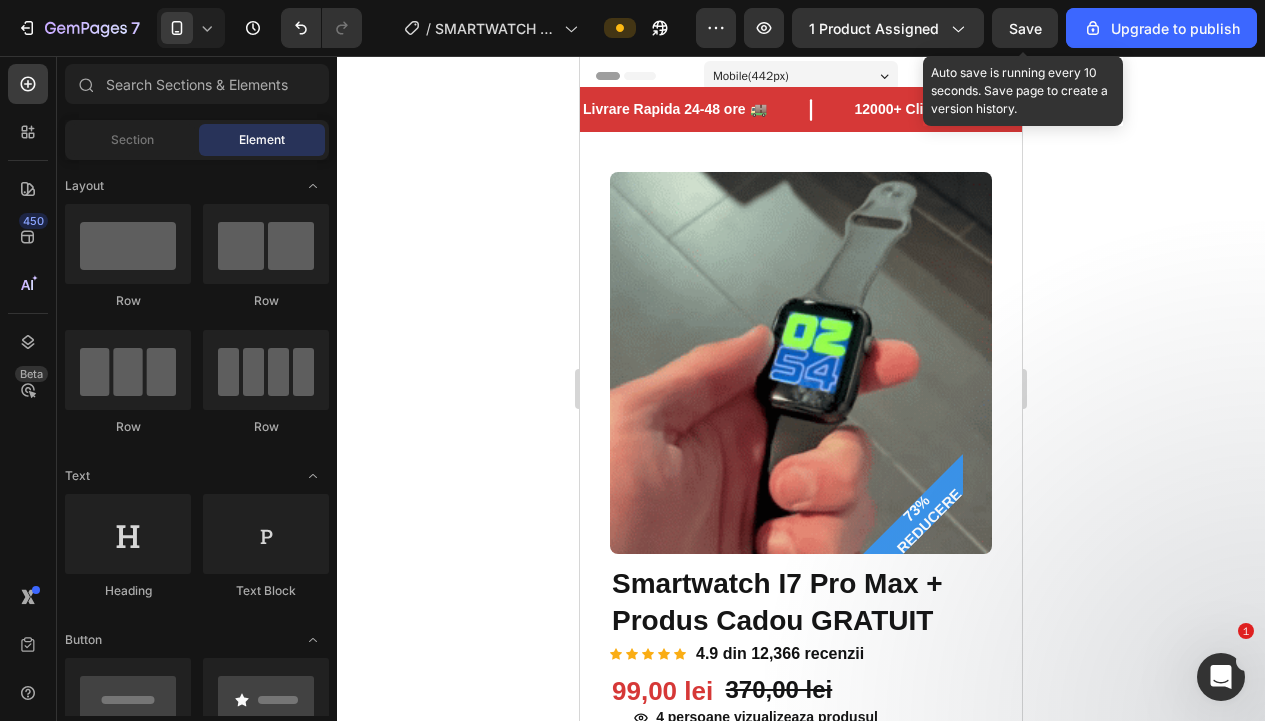 click on "Save" at bounding box center (1025, 28) 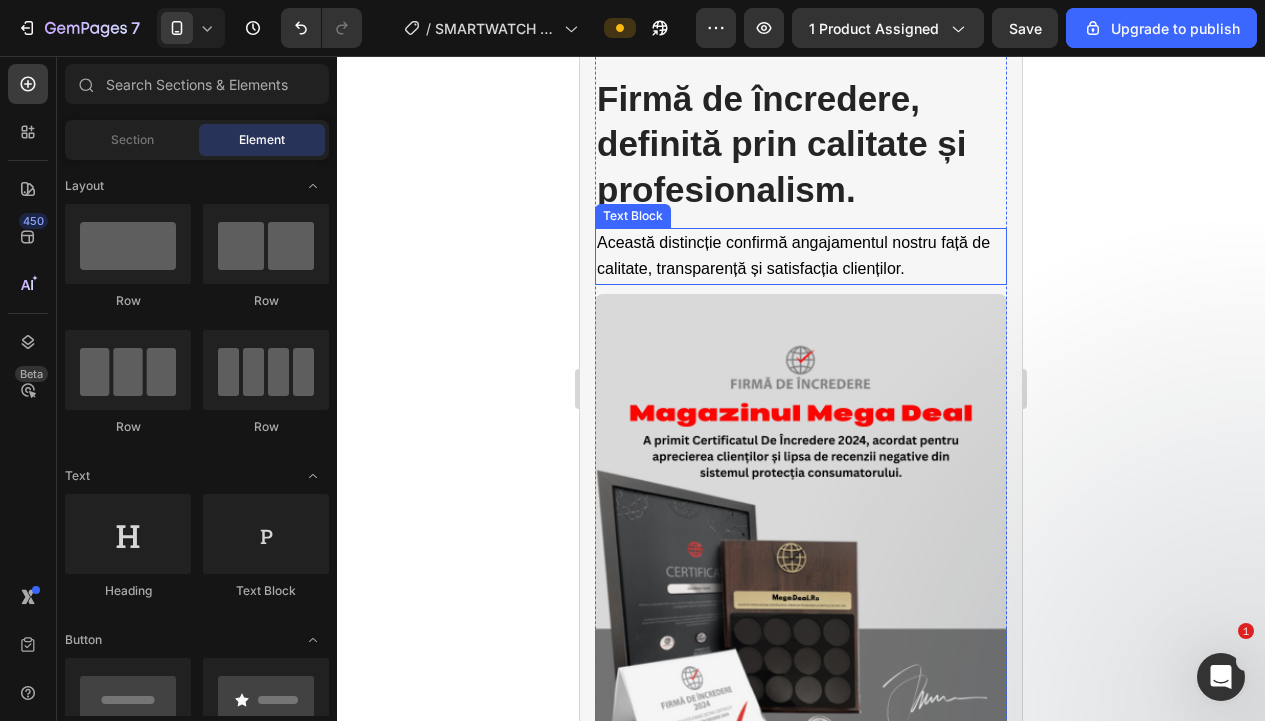 scroll, scrollTop: 3707, scrollLeft: 0, axis: vertical 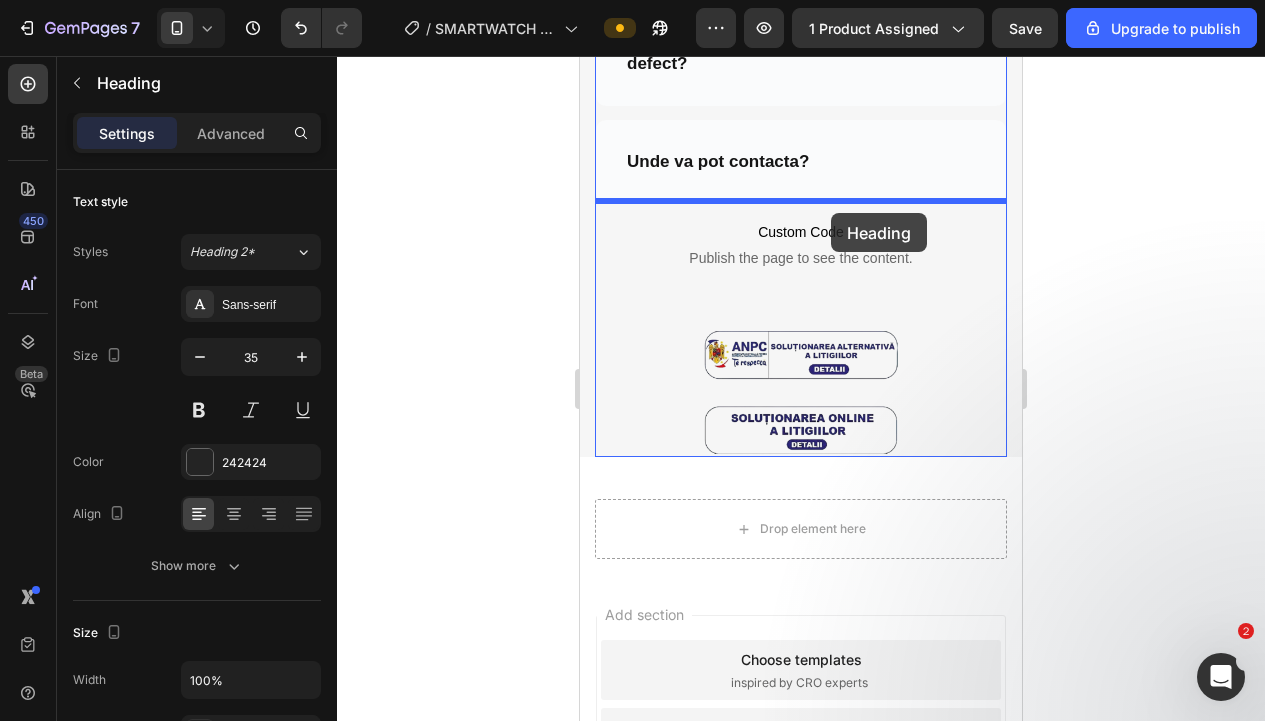 drag, startPoint x: 782, startPoint y: 178, endPoint x: 831, endPoint y: 213, distance: 60.216278 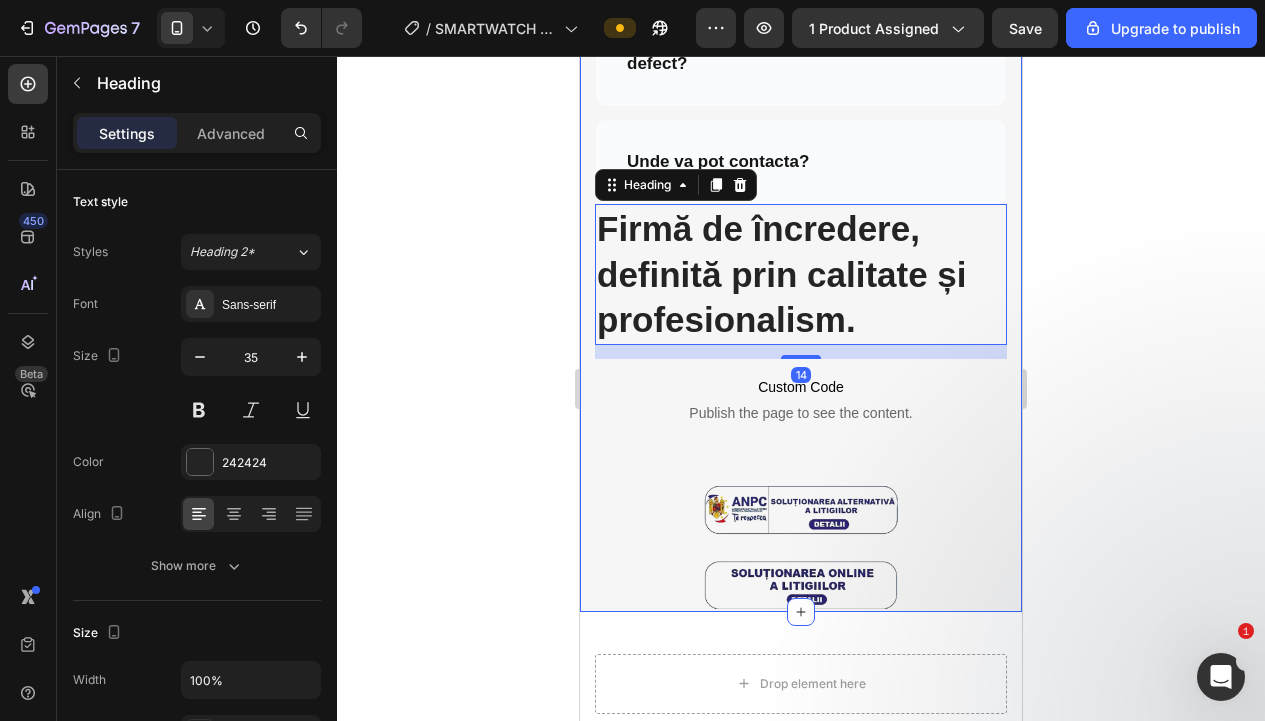 click 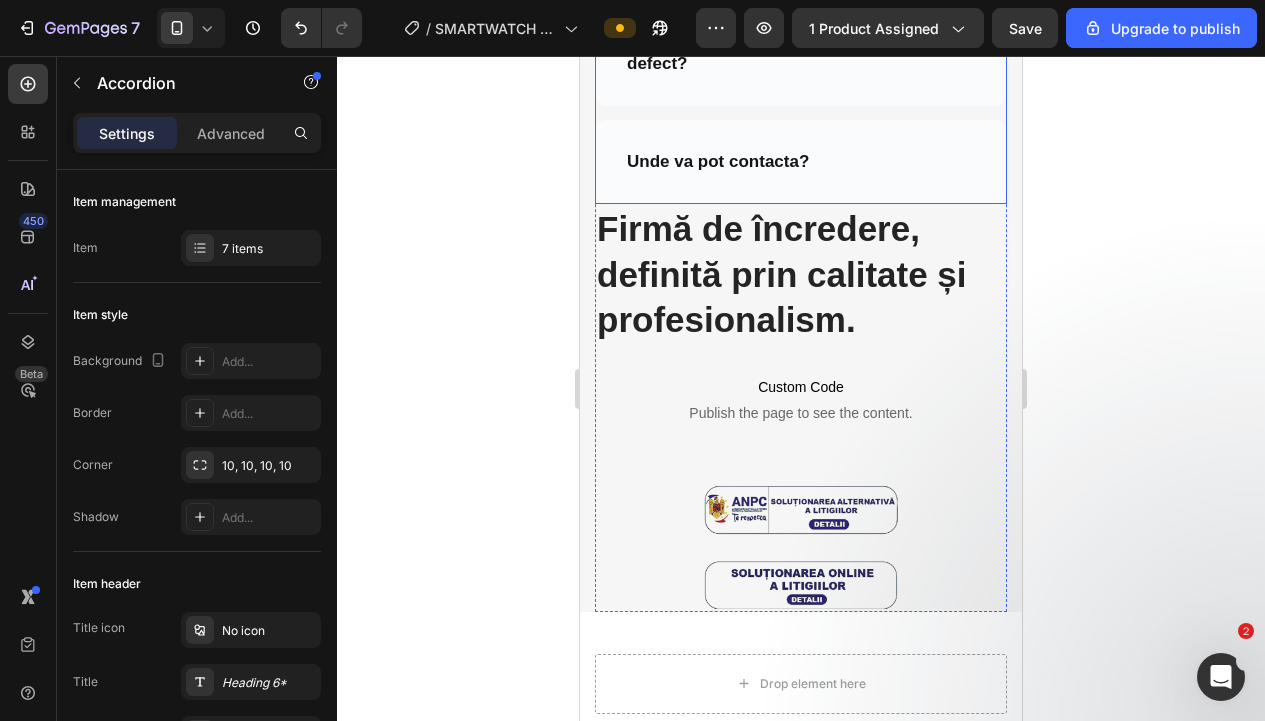 click on "Unde va pot contacta?" at bounding box center (801, 162) 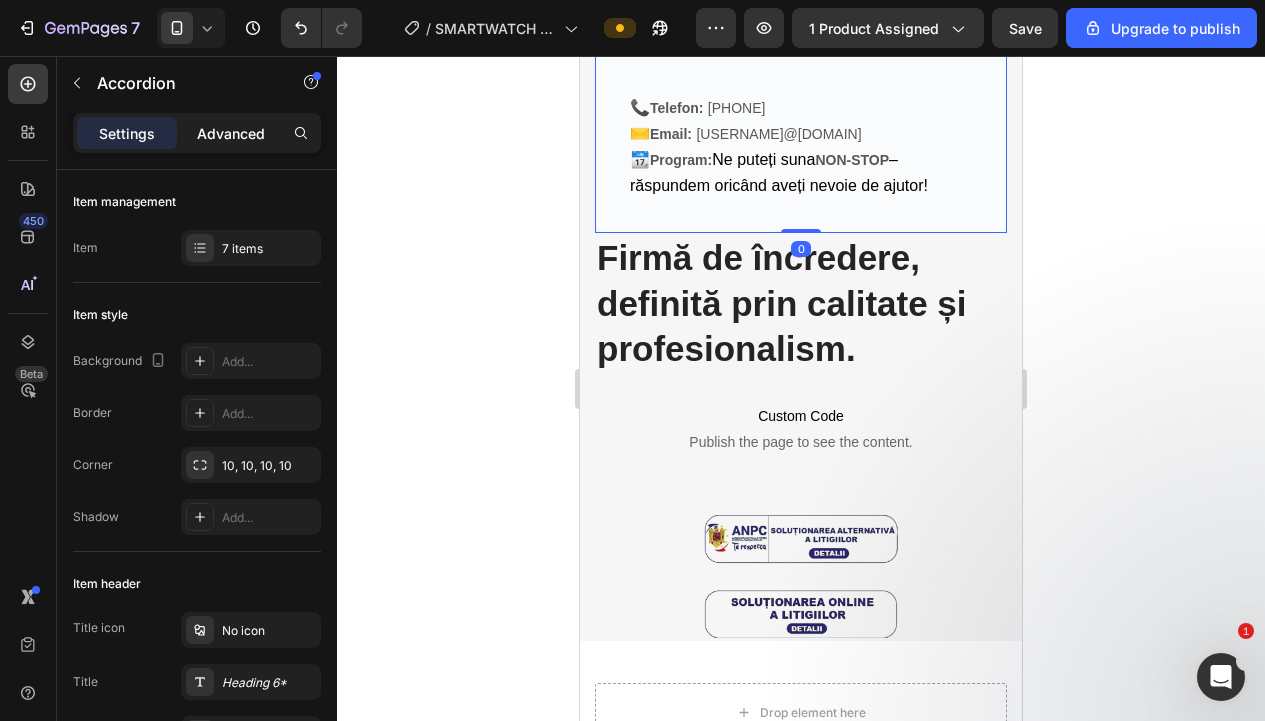 click on "Advanced" 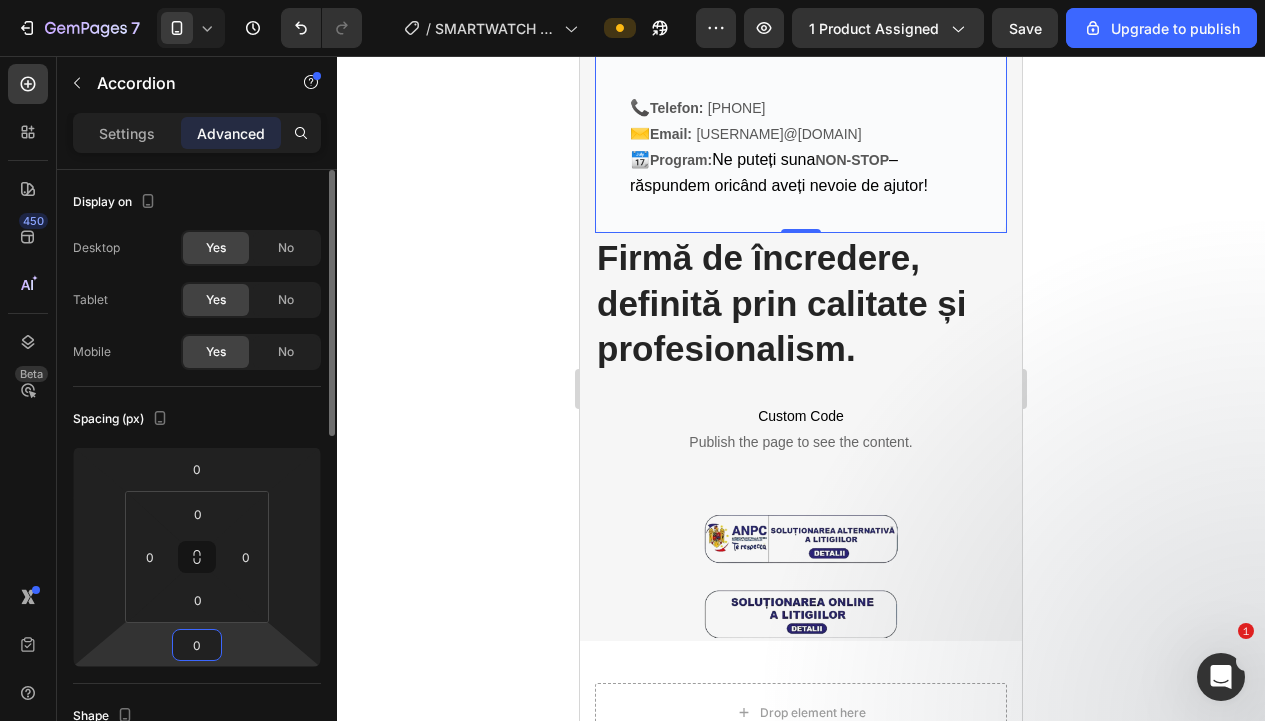 click on "0" at bounding box center (197, 645) 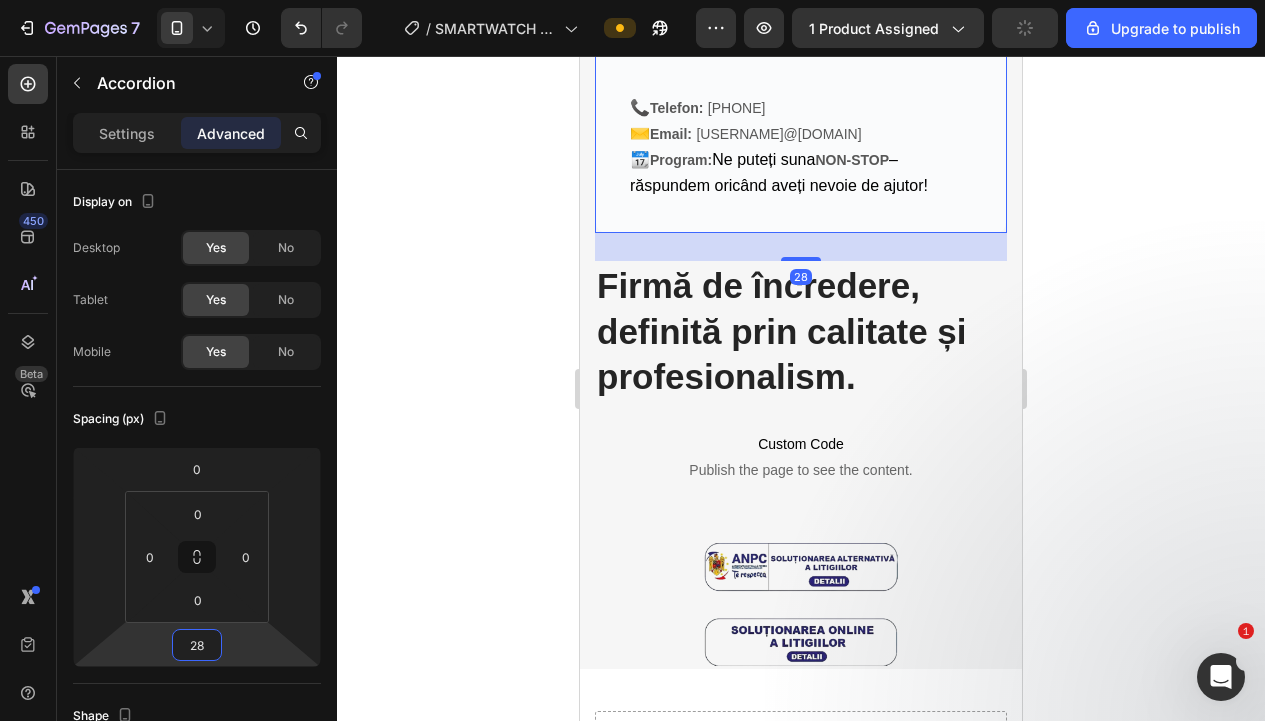 type on "28" 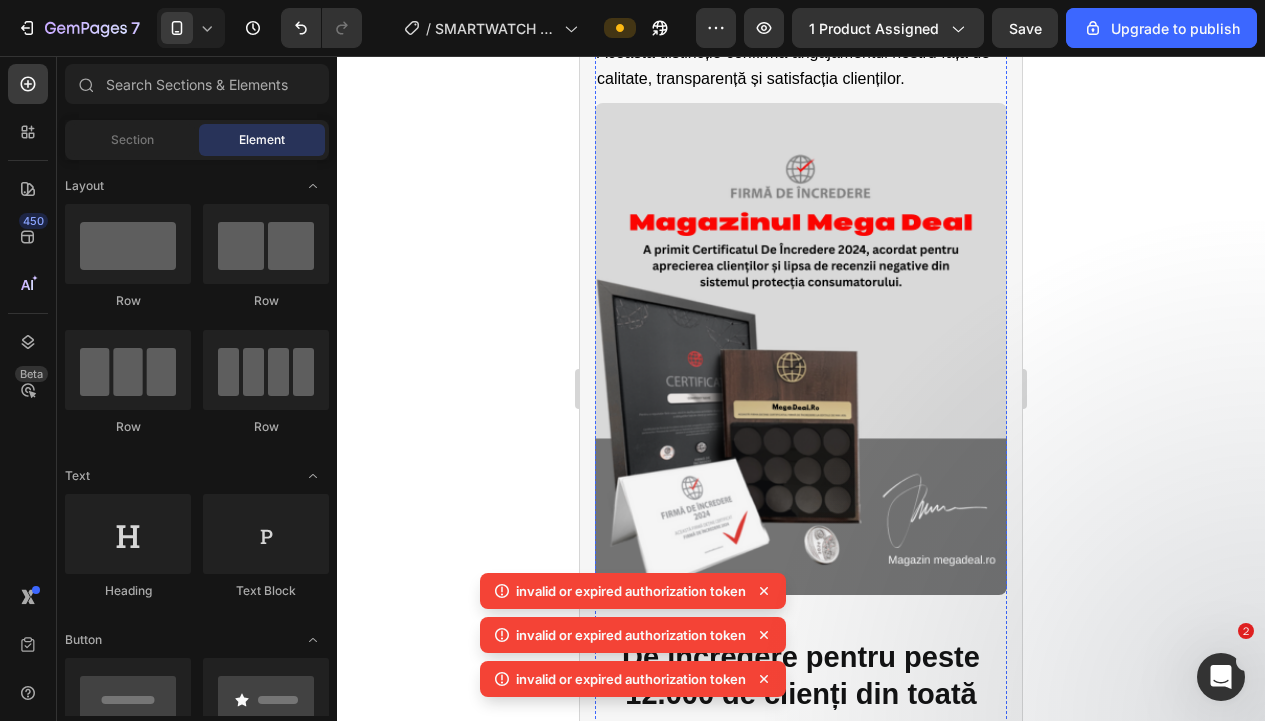 scroll, scrollTop: 3806, scrollLeft: 0, axis: vertical 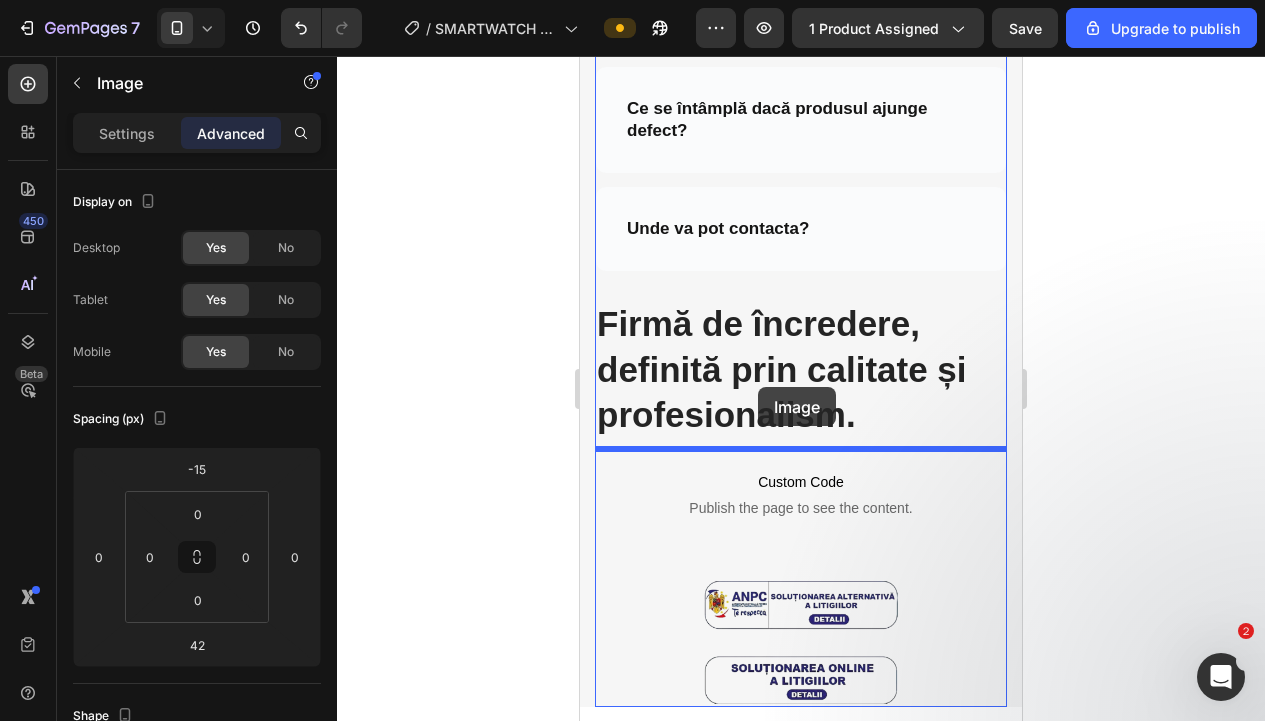 drag, startPoint x: 864, startPoint y: 269, endPoint x: 758, endPoint y: 387, distance: 158.61903 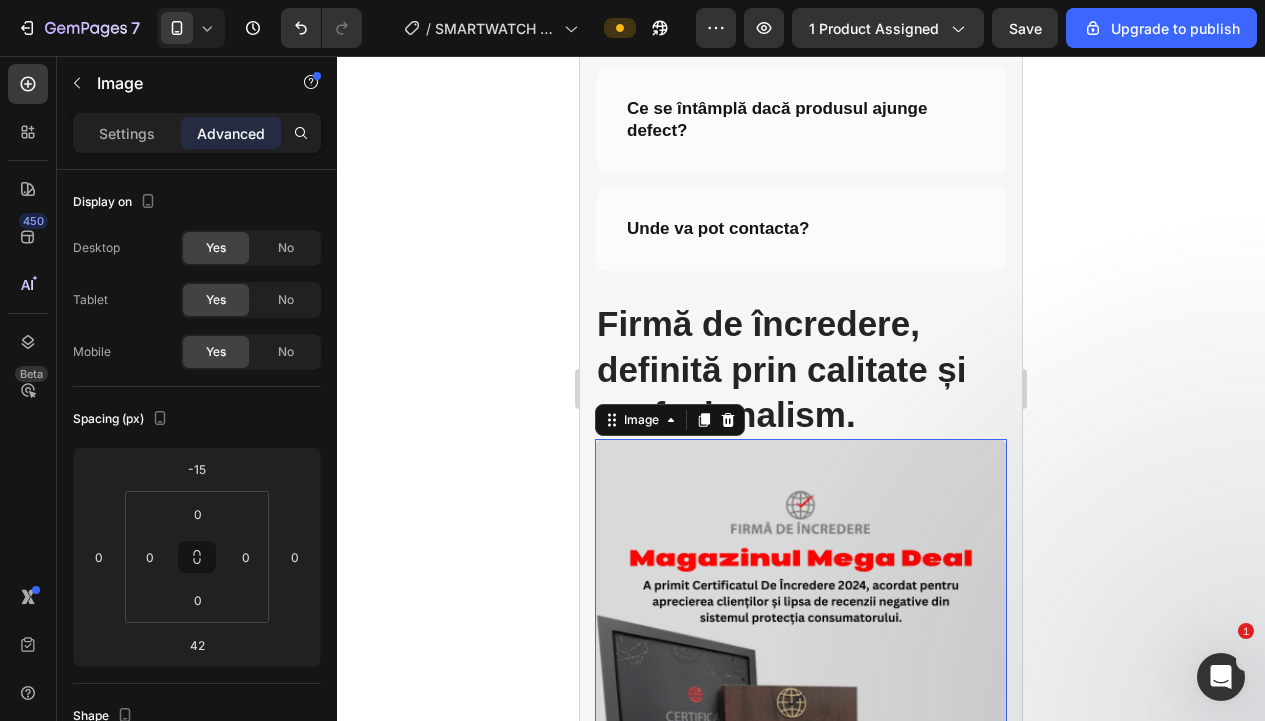 click 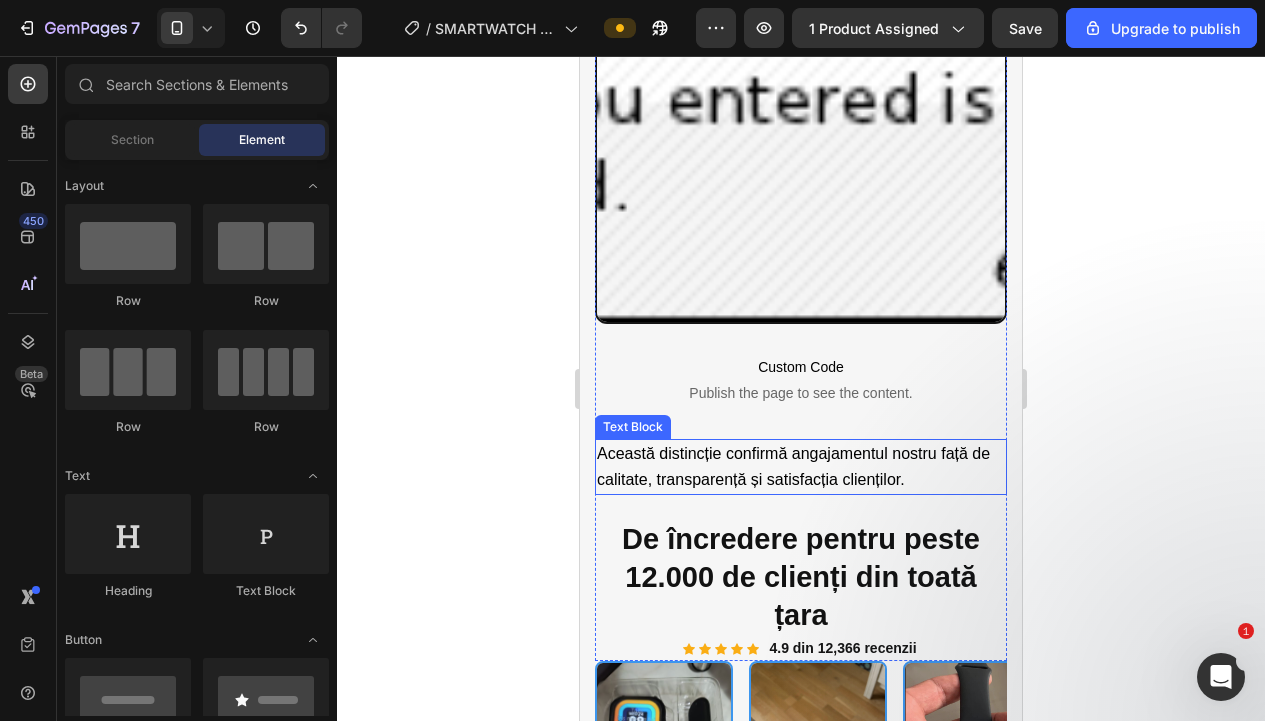 scroll, scrollTop: 3373, scrollLeft: 0, axis: vertical 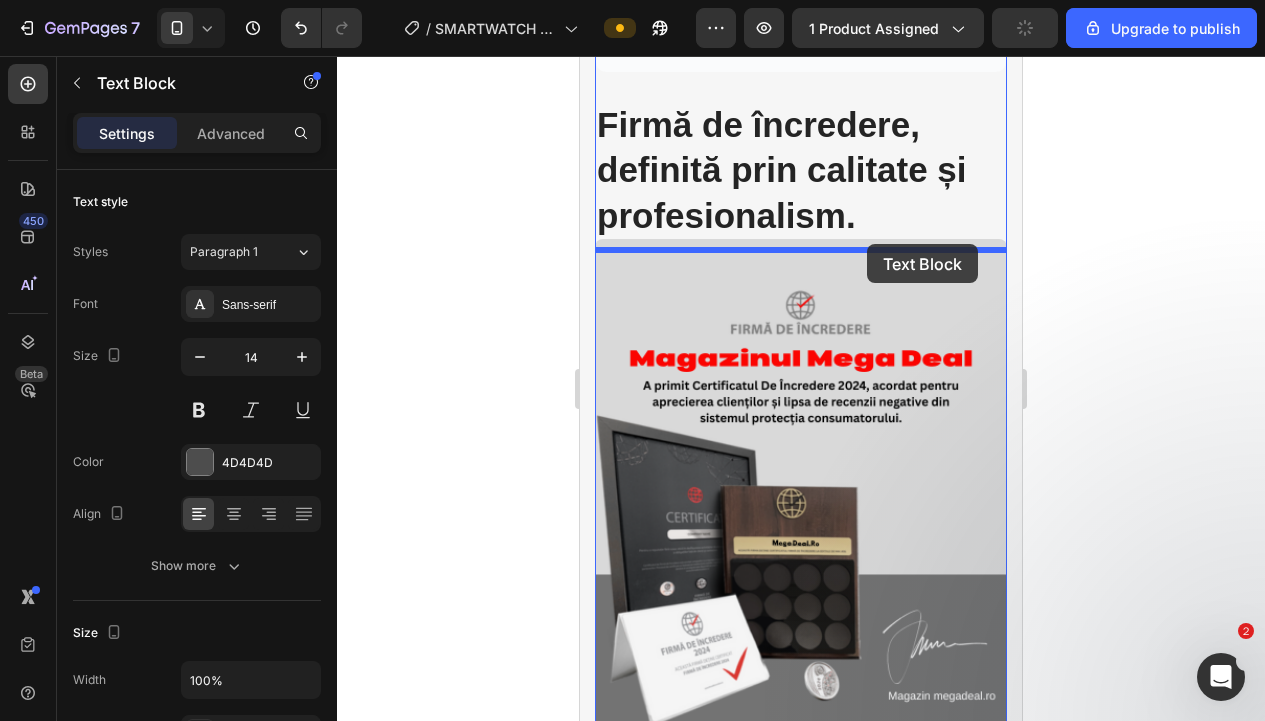 drag, startPoint x: 867, startPoint y: 456, endPoint x: 867, endPoint y: 244, distance: 212 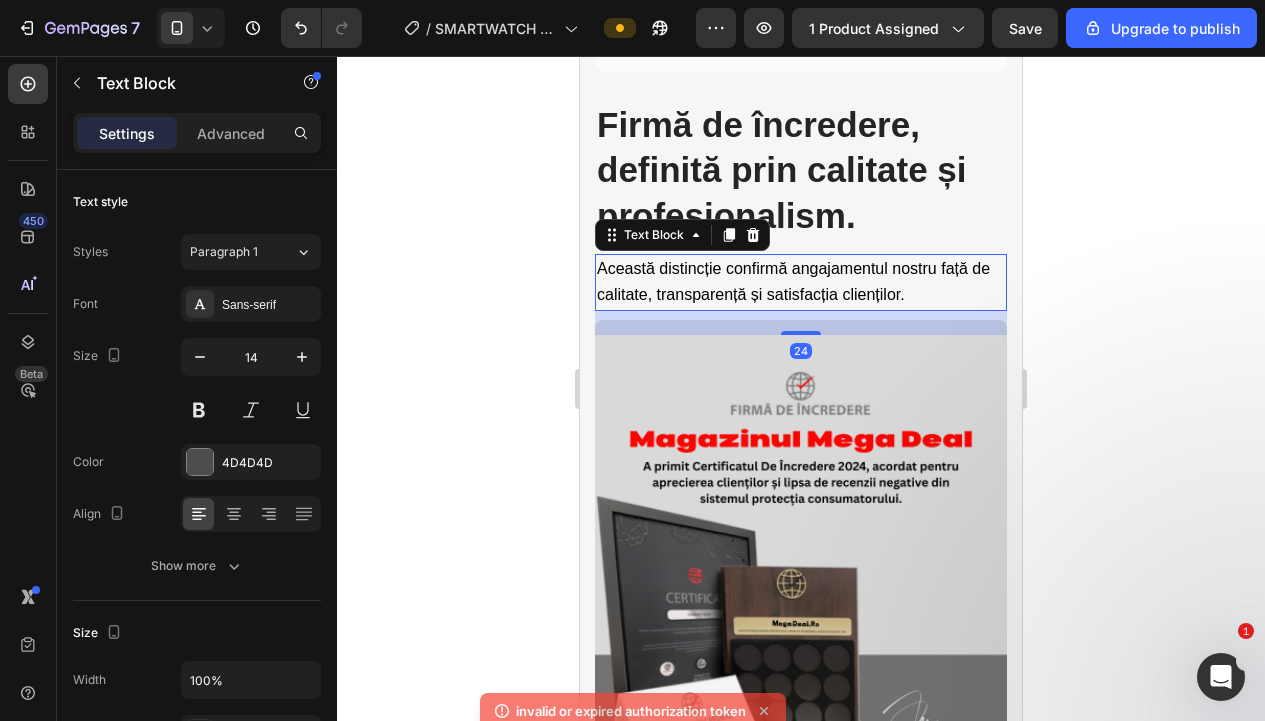 drag, startPoint x: 1079, startPoint y: 331, endPoint x: 1124, endPoint y: 357, distance: 51.971146 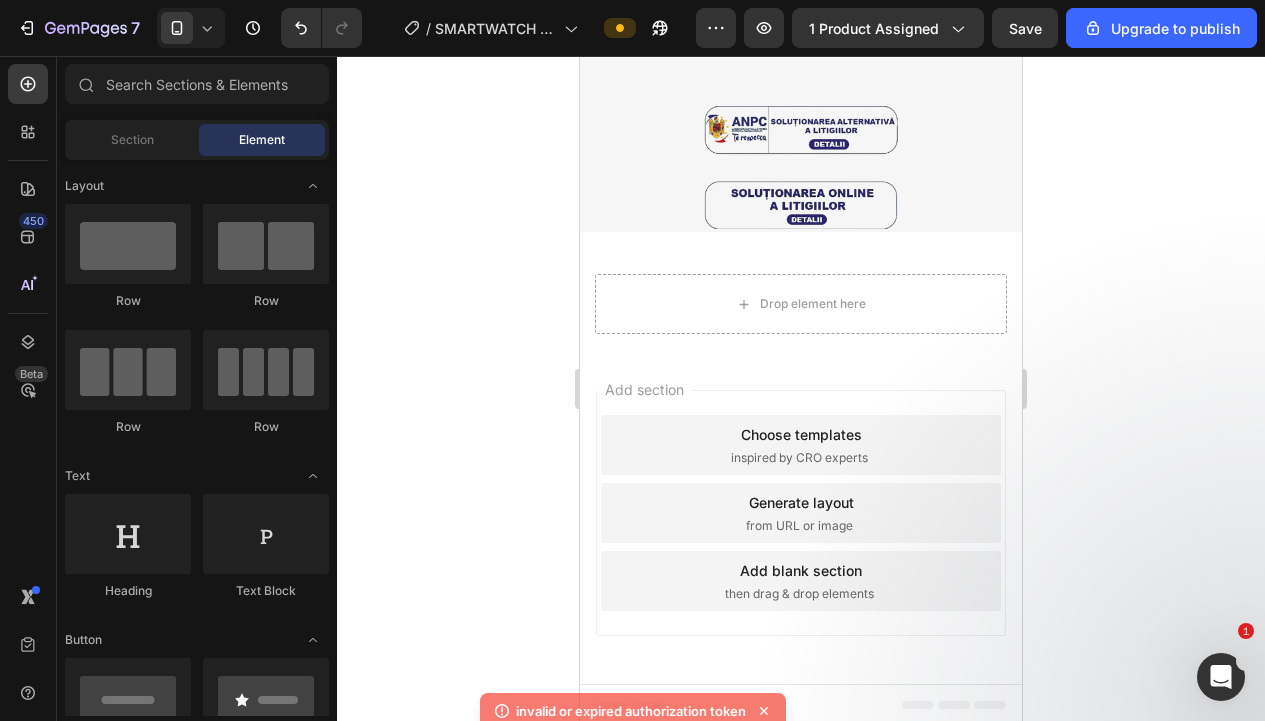 scroll, scrollTop: 6612, scrollLeft: 0, axis: vertical 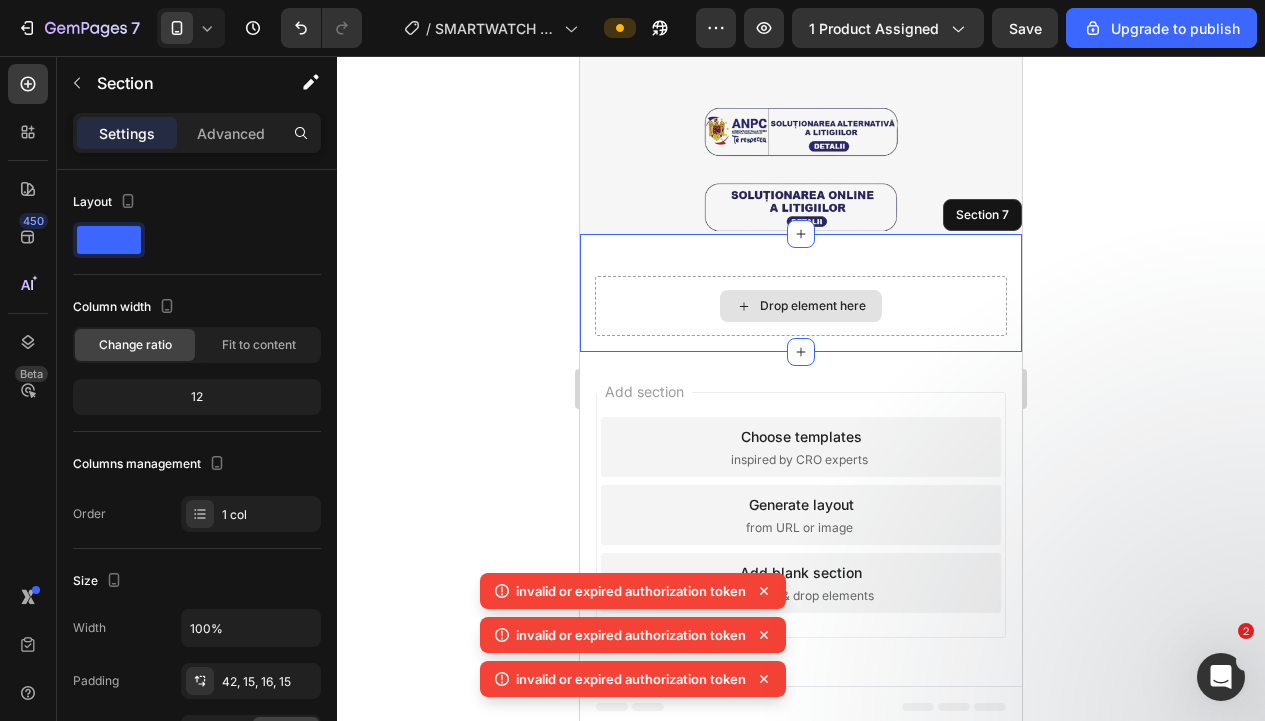click on "Drop element here" at bounding box center [801, 306] 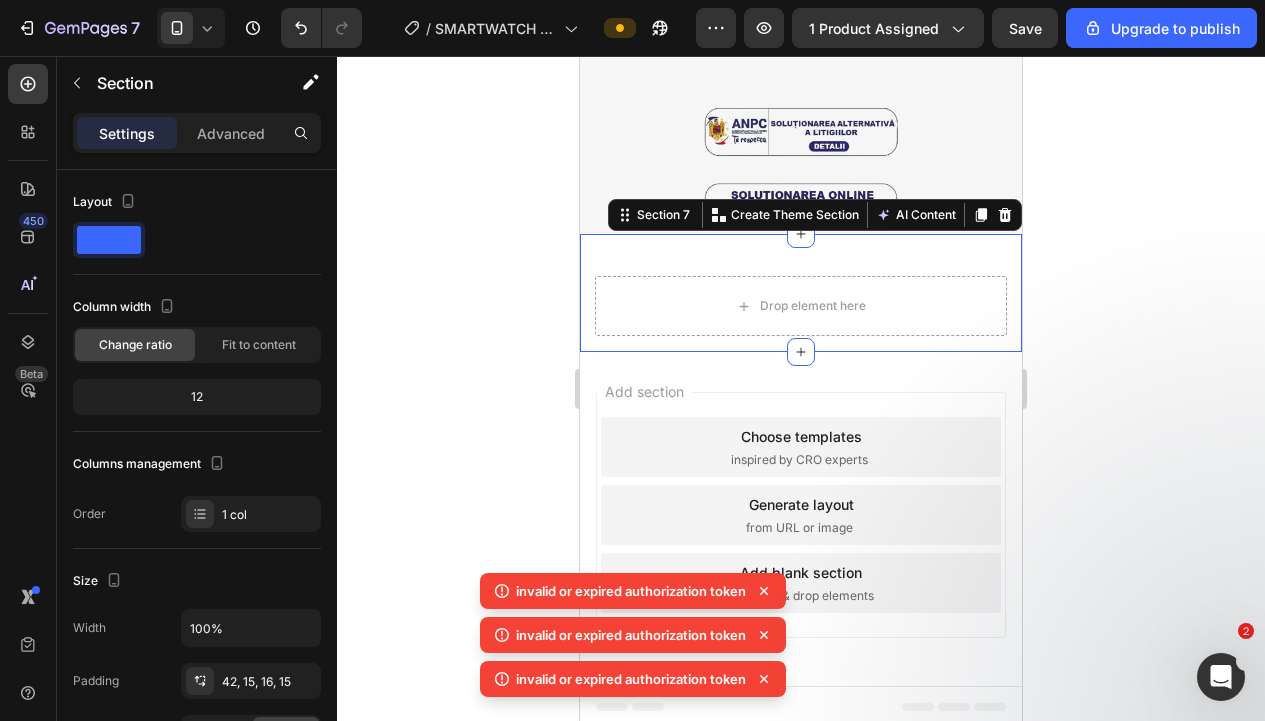 click at bounding box center [1005, 215] 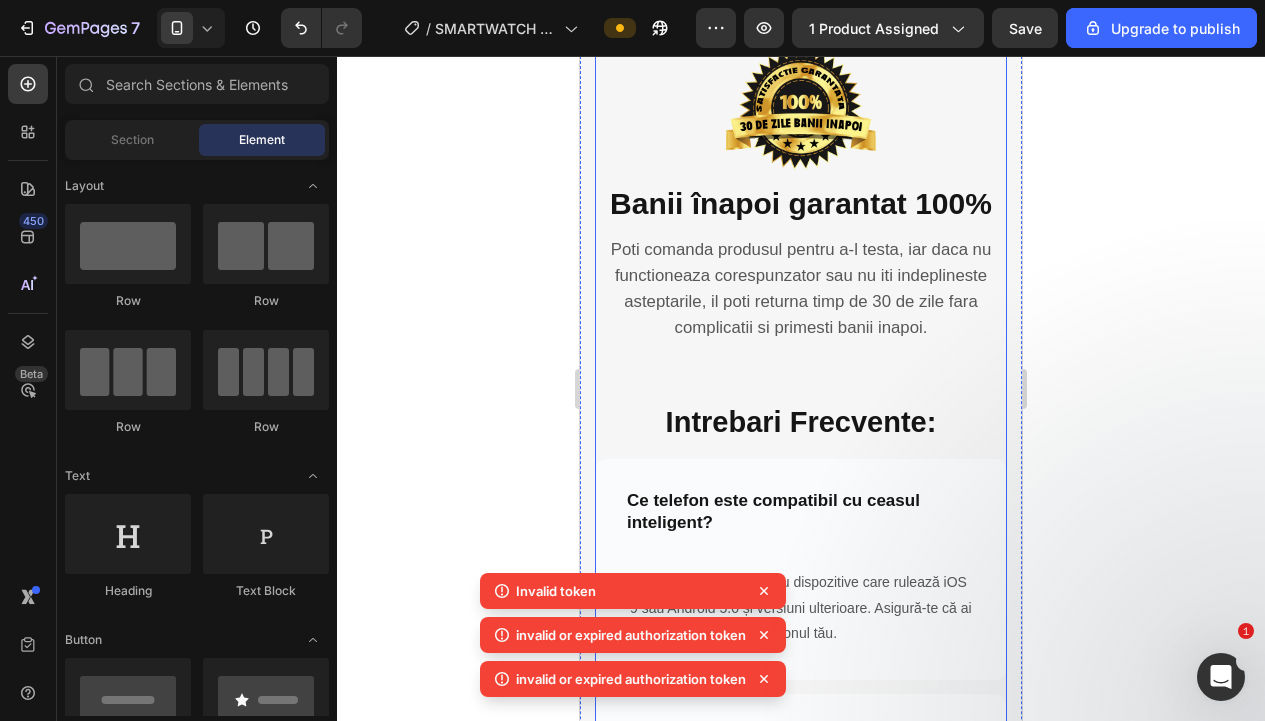 scroll, scrollTop: 4426, scrollLeft: 0, axis: vertical 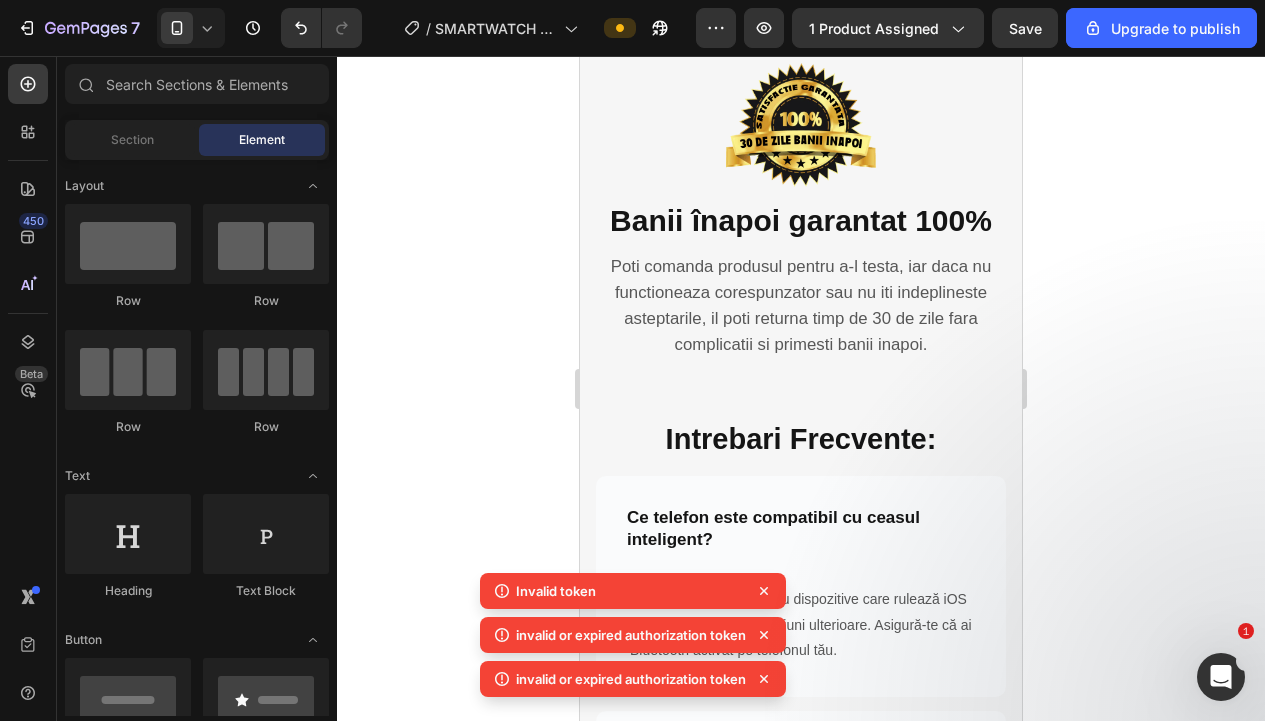 click 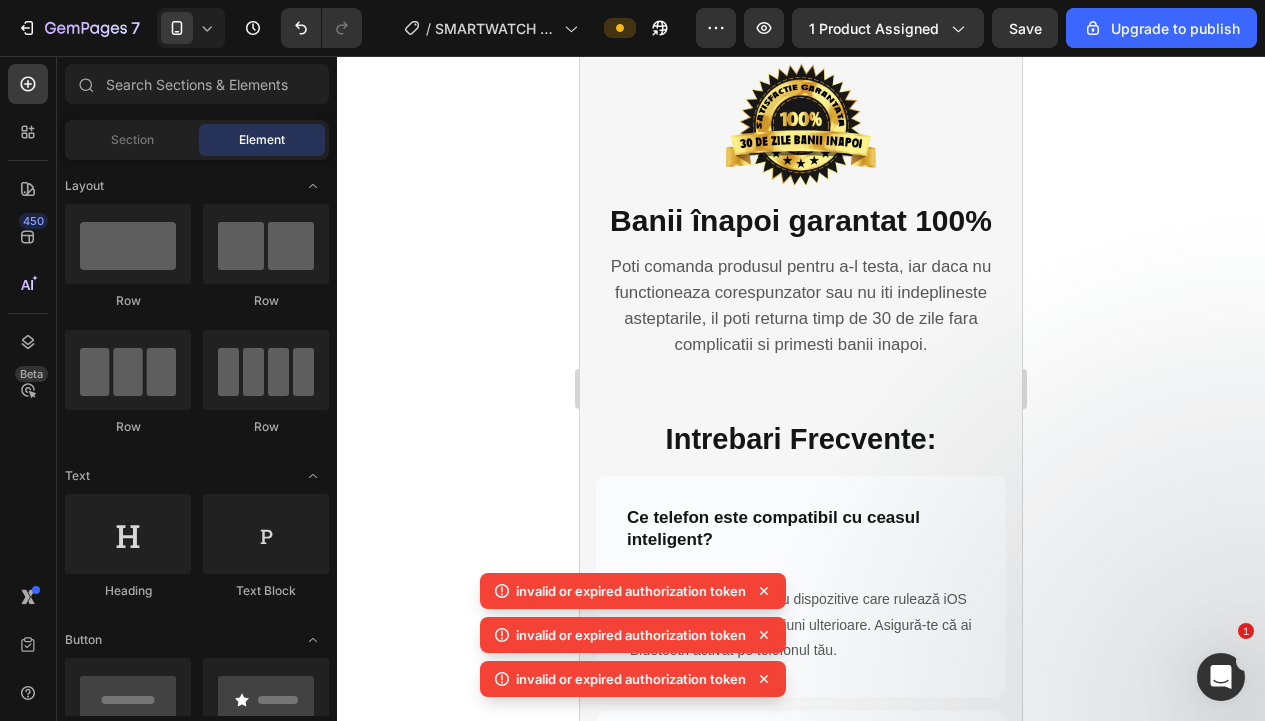 click 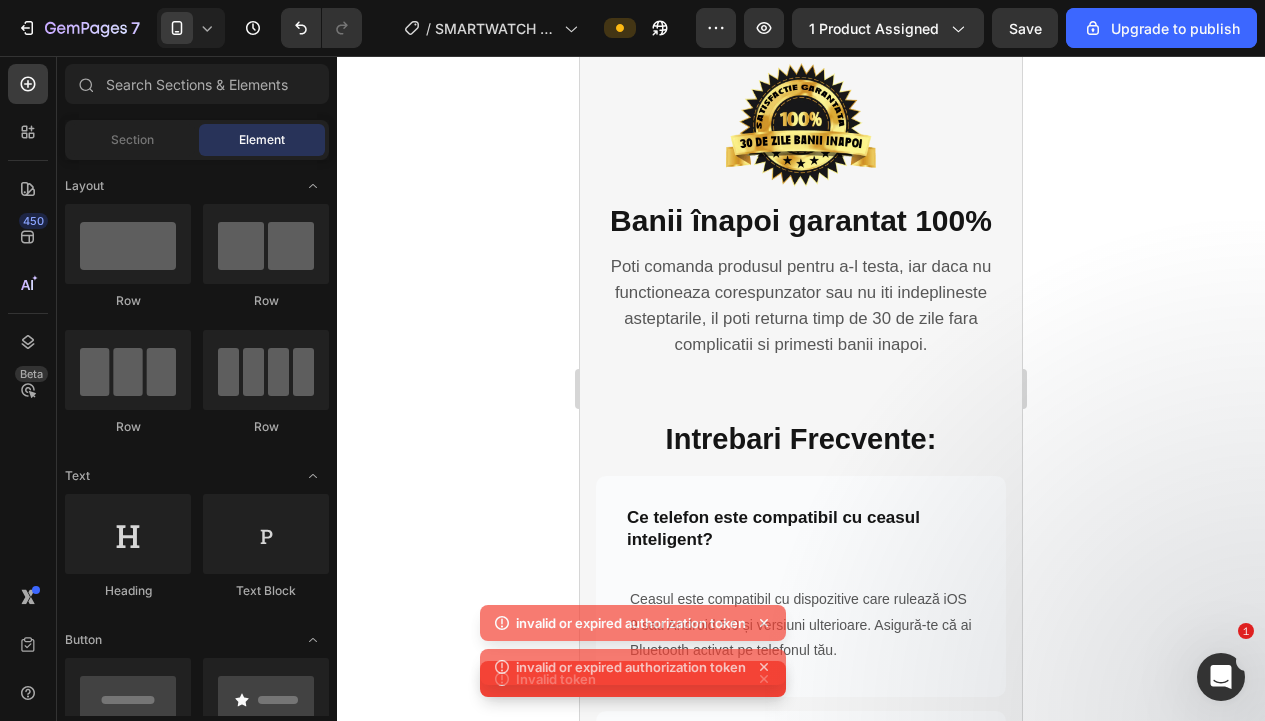 click on "Ceasul este compatibil cu dispozitive care rulează iOS 9 sau Android 5.0 și versiuni ulterioare. Asigură-te că ai Bluetooth activat pe telefonul tău." at bounding box center [801, 625] 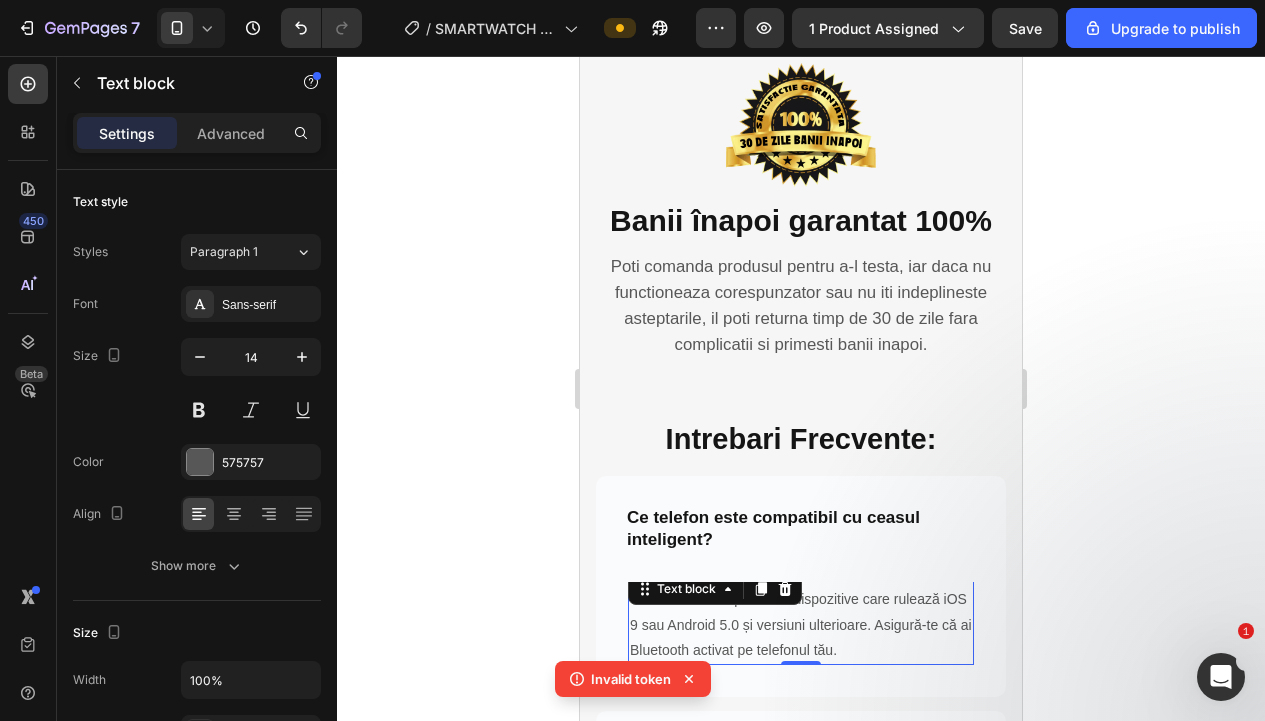 drag, startPoint x: 1109, startPoint y: 554, endPoint x: 1095, endPoint y: 553, distance: 14.035668 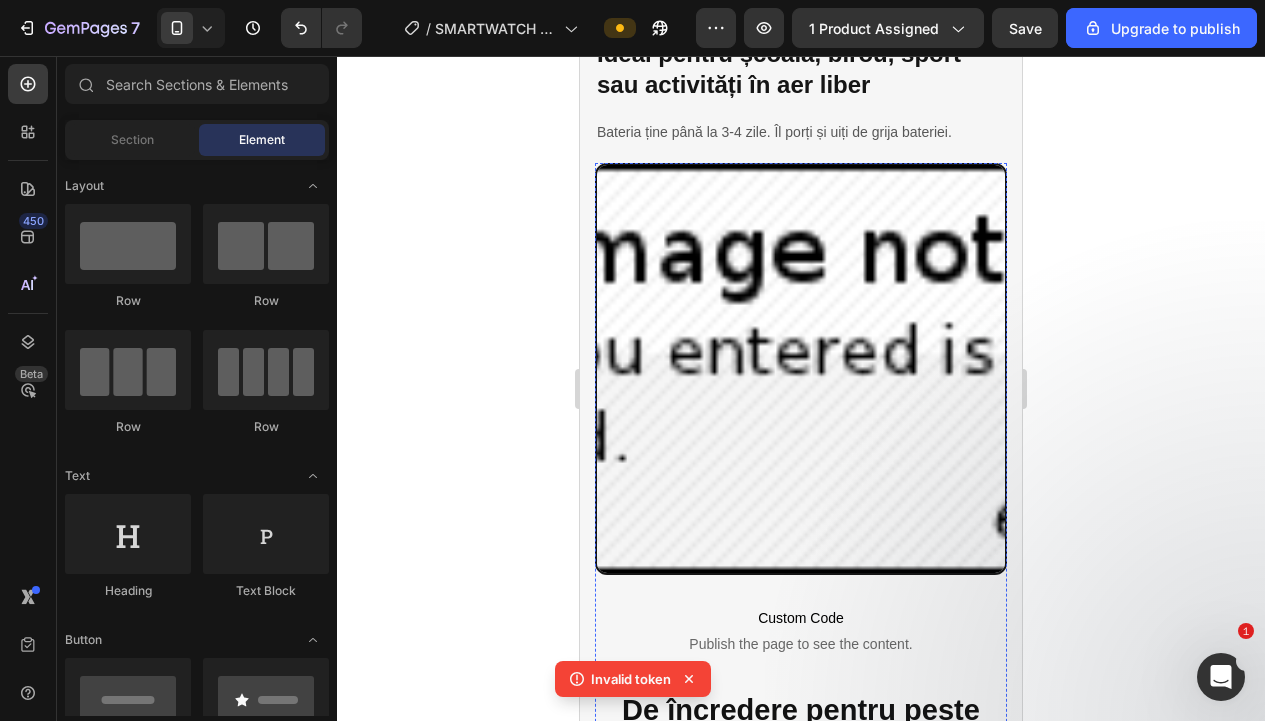 scroll, scrollTop: 3111, scrollLeft: 0, axis: vertical 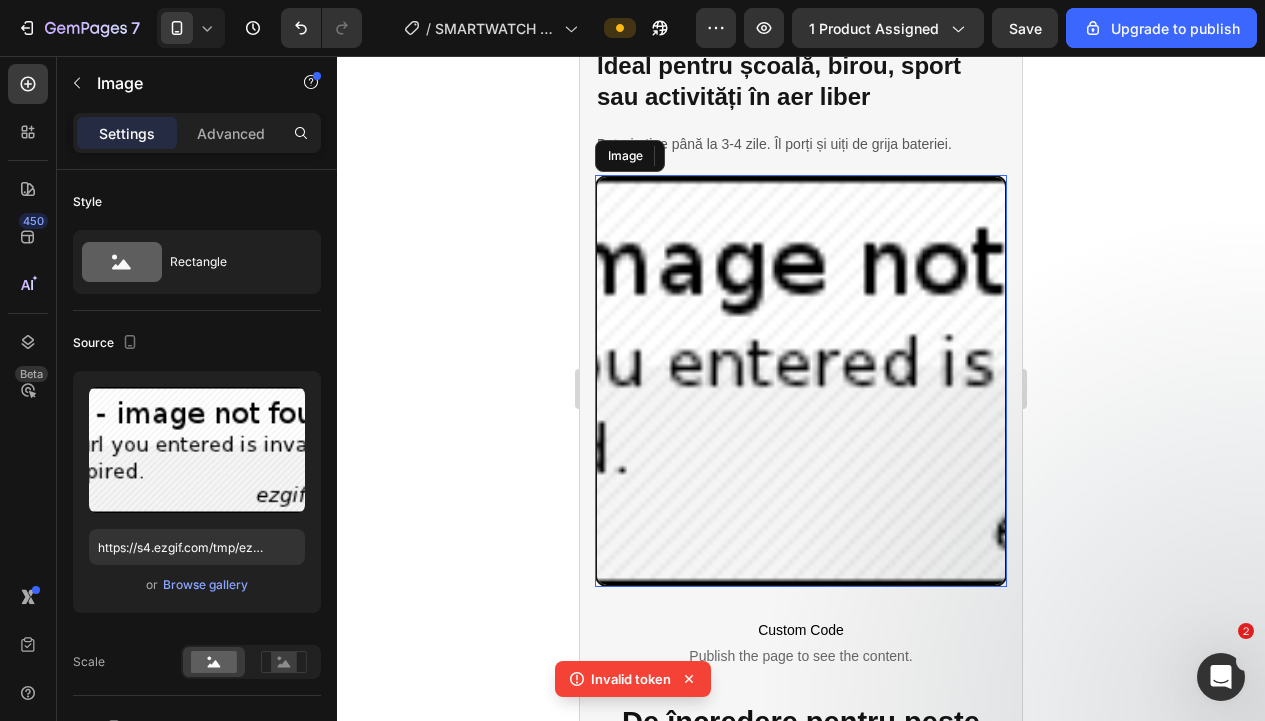 click at bounding box center (801, 381) 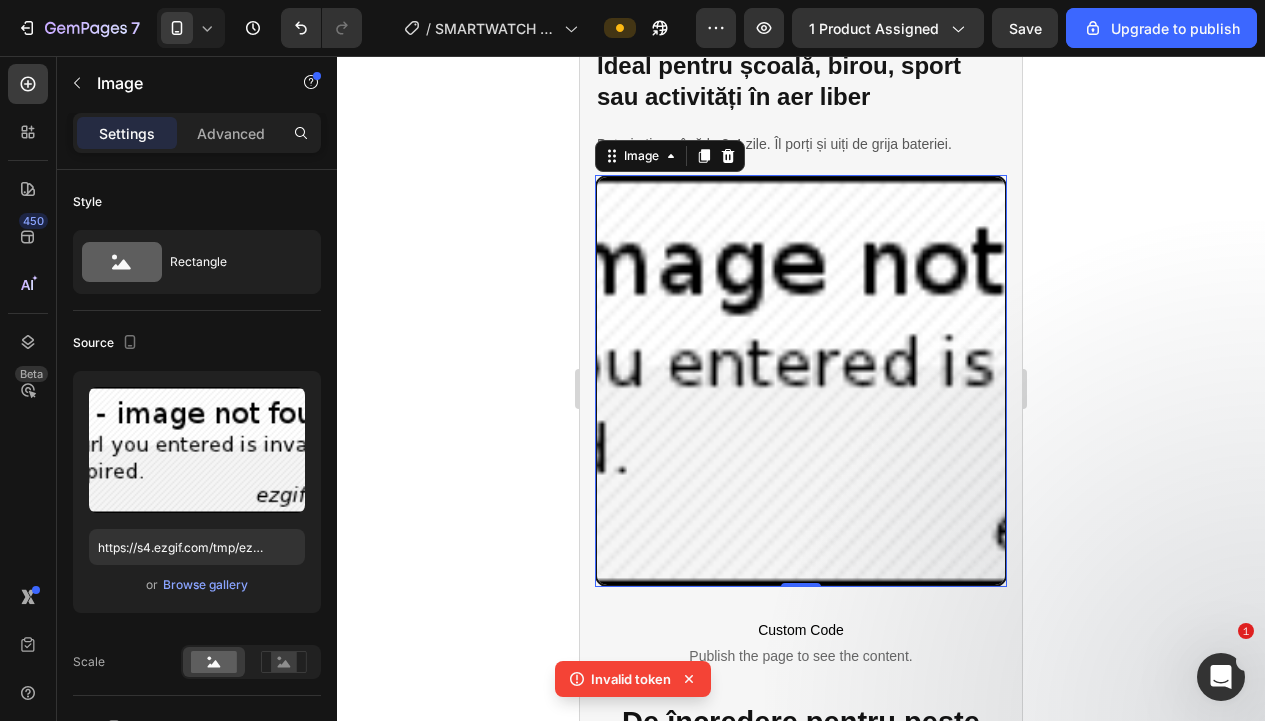 click at bounding box center (801, 381) 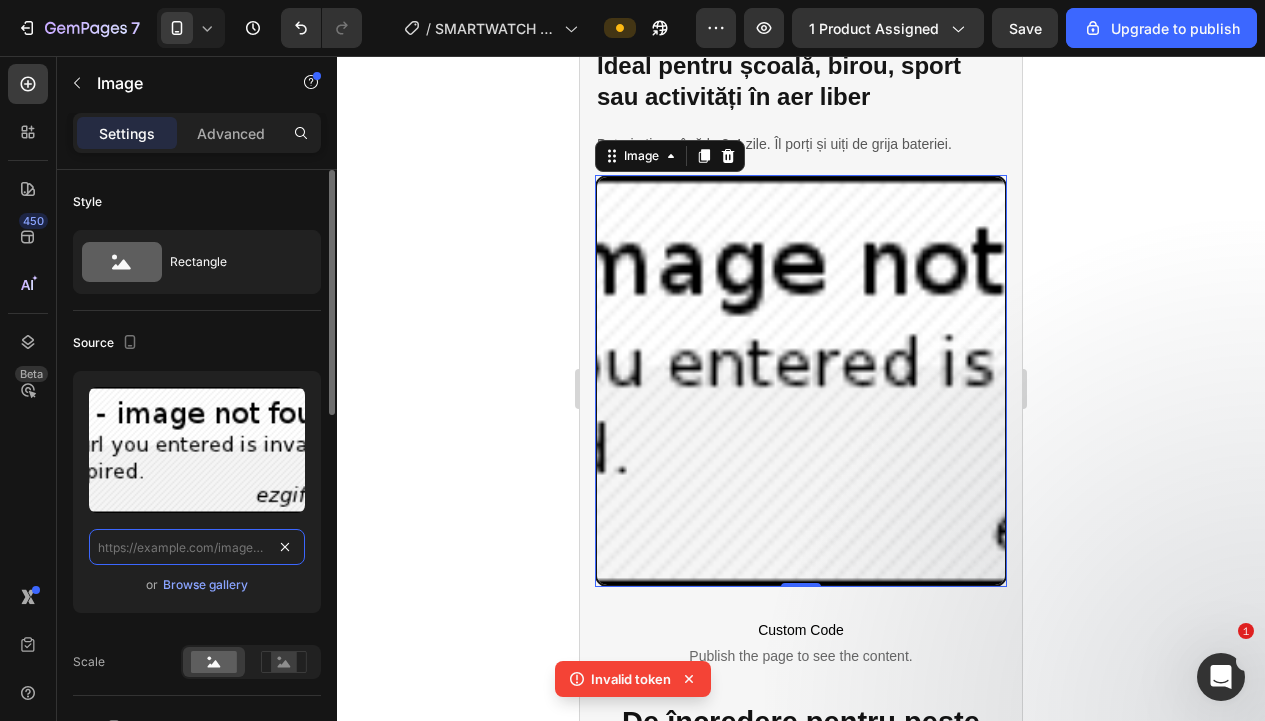 drag, startPoint x: 284, startPoint y: 557, endPoint x: 247, endPoint y: 551, distance: 37.48333 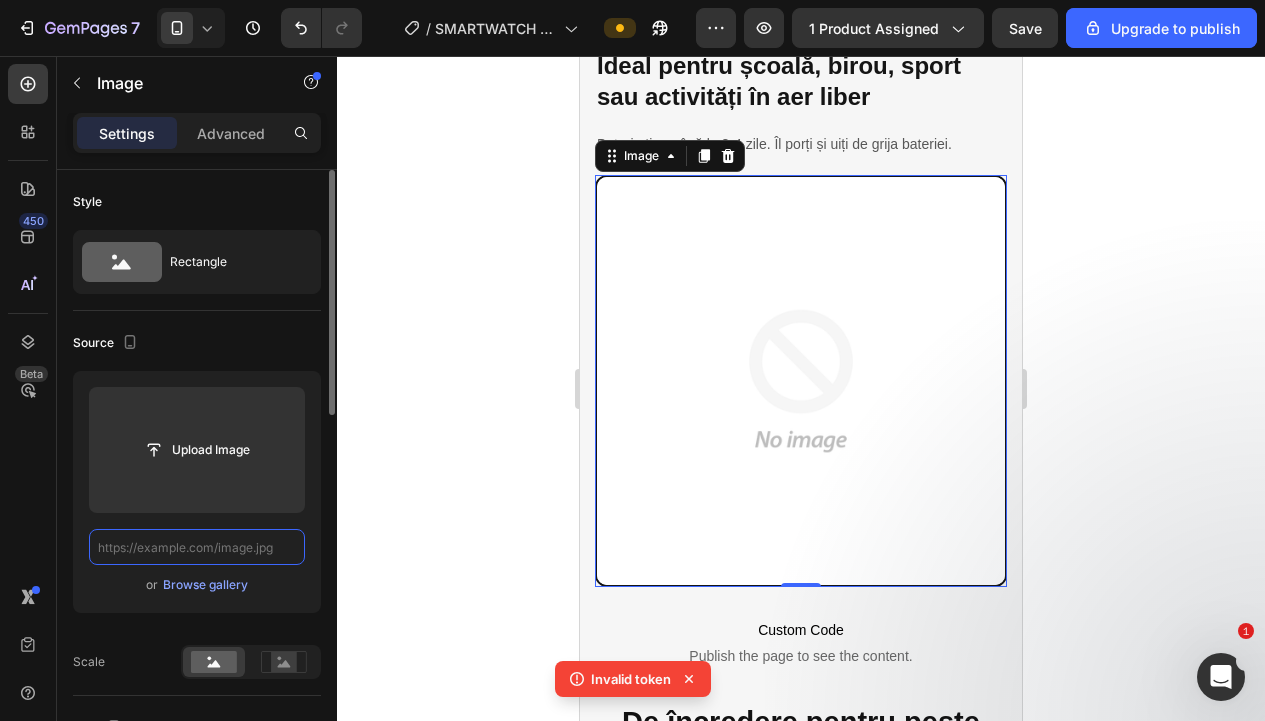 paste on "https://img.drz.lazcdn.com/static/np/p/69715abbe43197cd91083cef038b5d70.jpg_720x720q80.jpg_.webp" 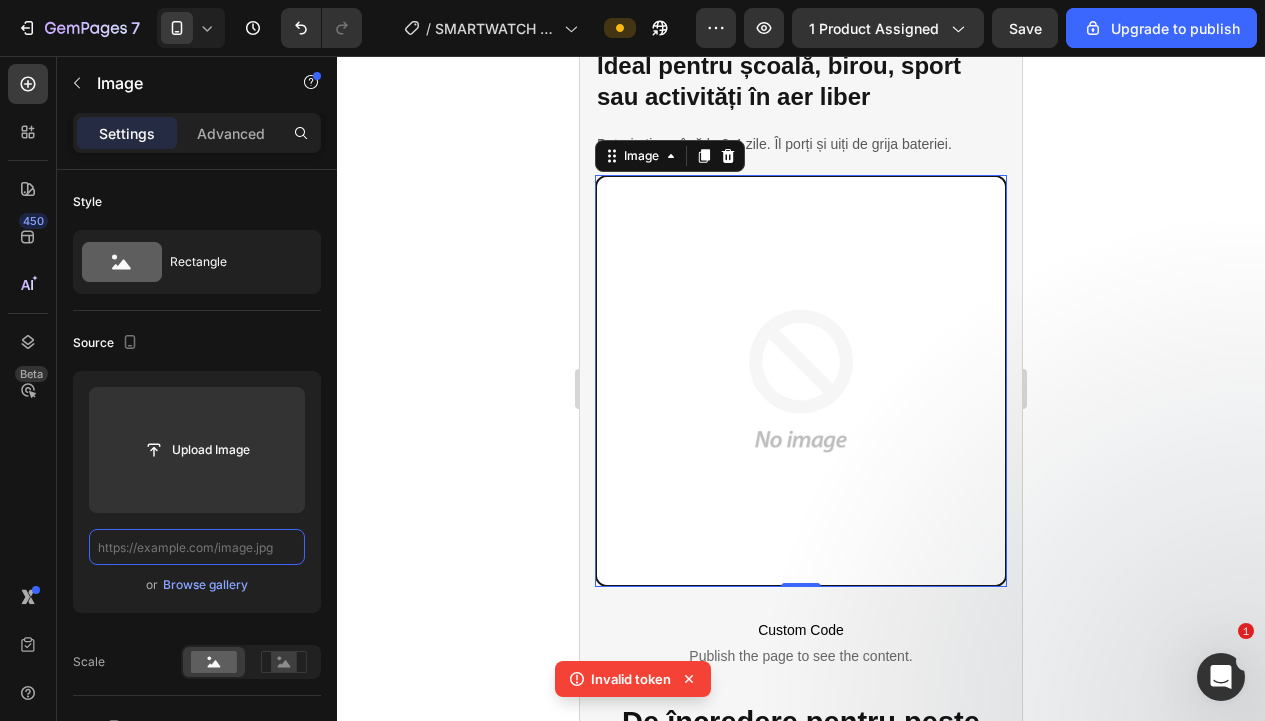 type on "https://img.drz.lazcdn.com/static/np/p/69715abbe43197cd91083cef038b5d70.jpg_720x720q80.jpg_.webp" 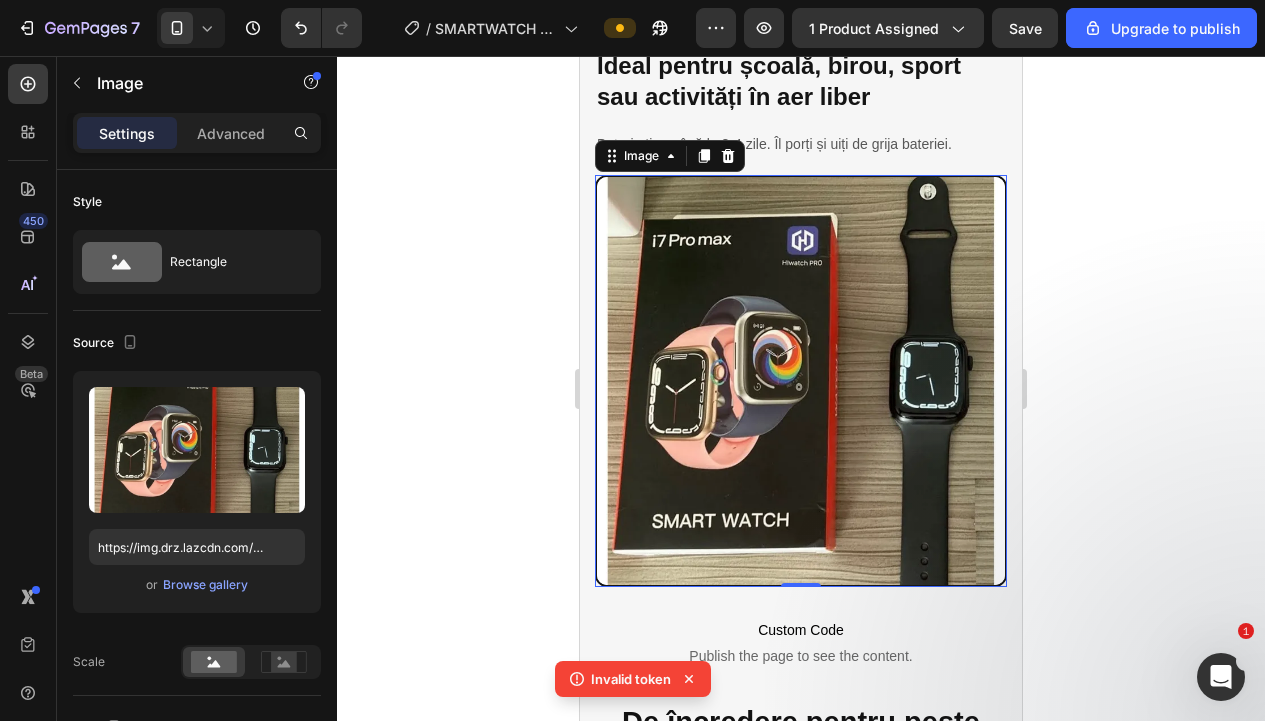 click 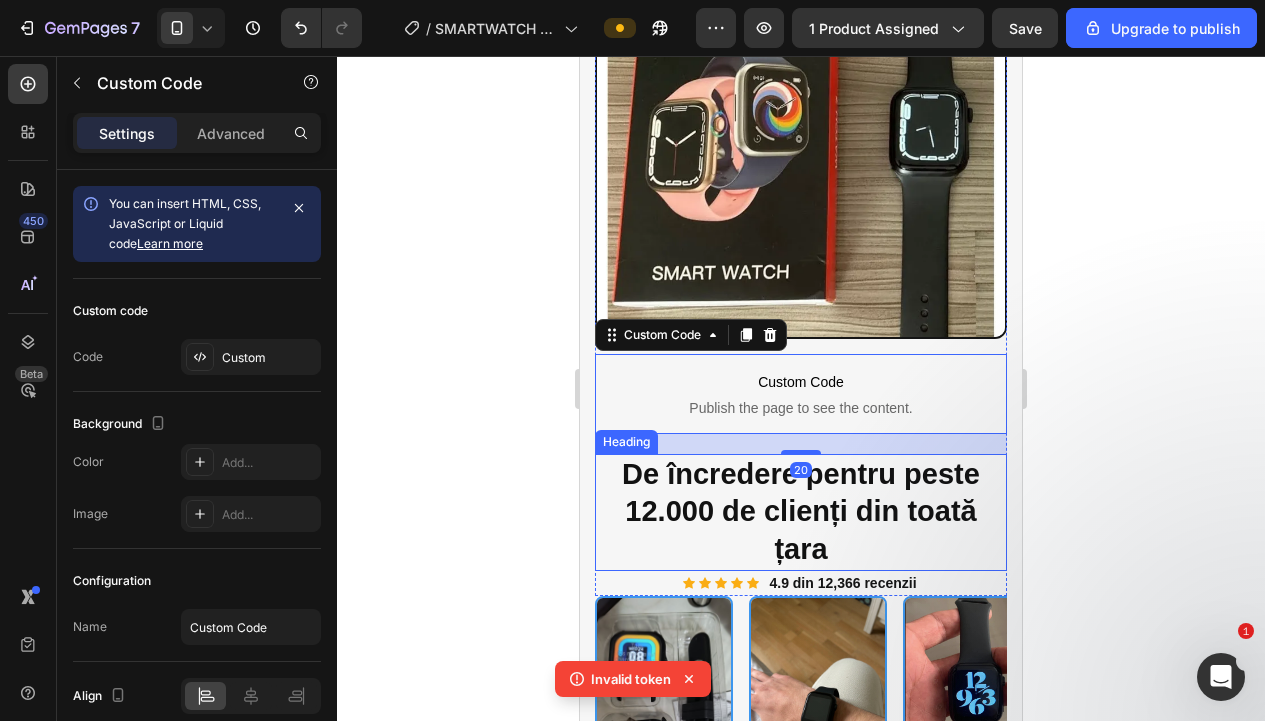 click 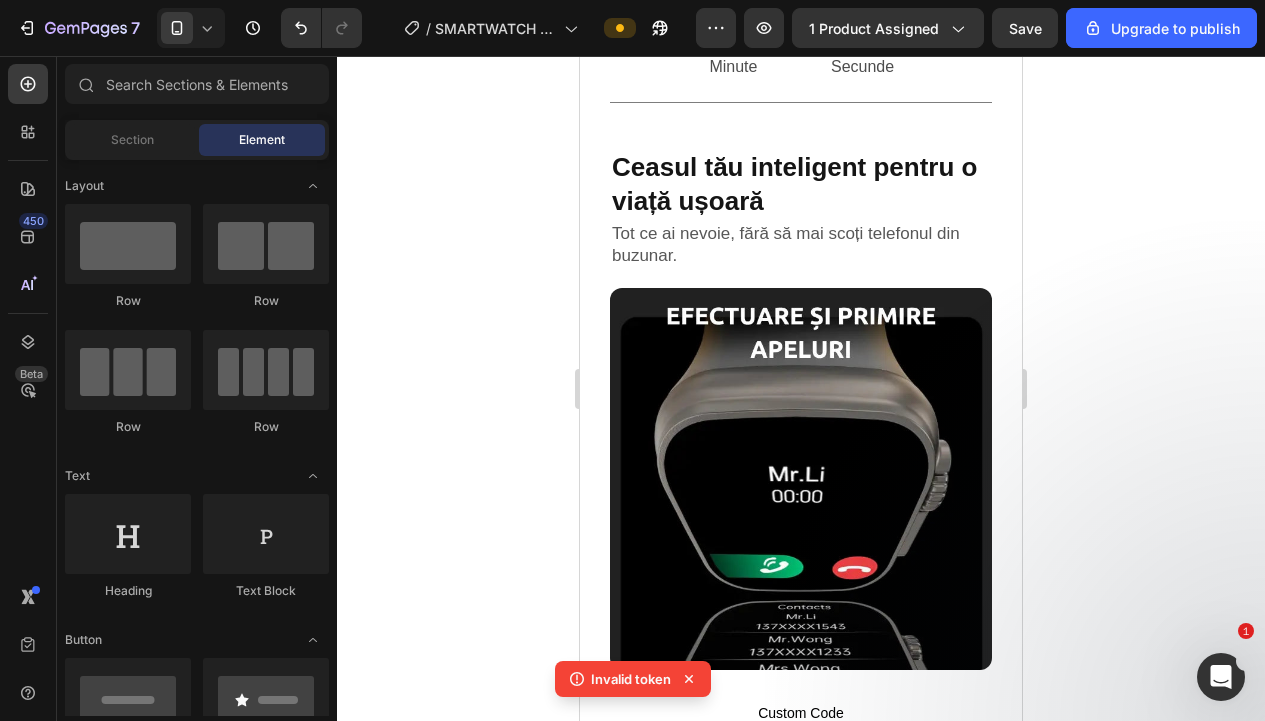scroll, scrollTop: 1461, scrollLeft: 0, axis: vertical 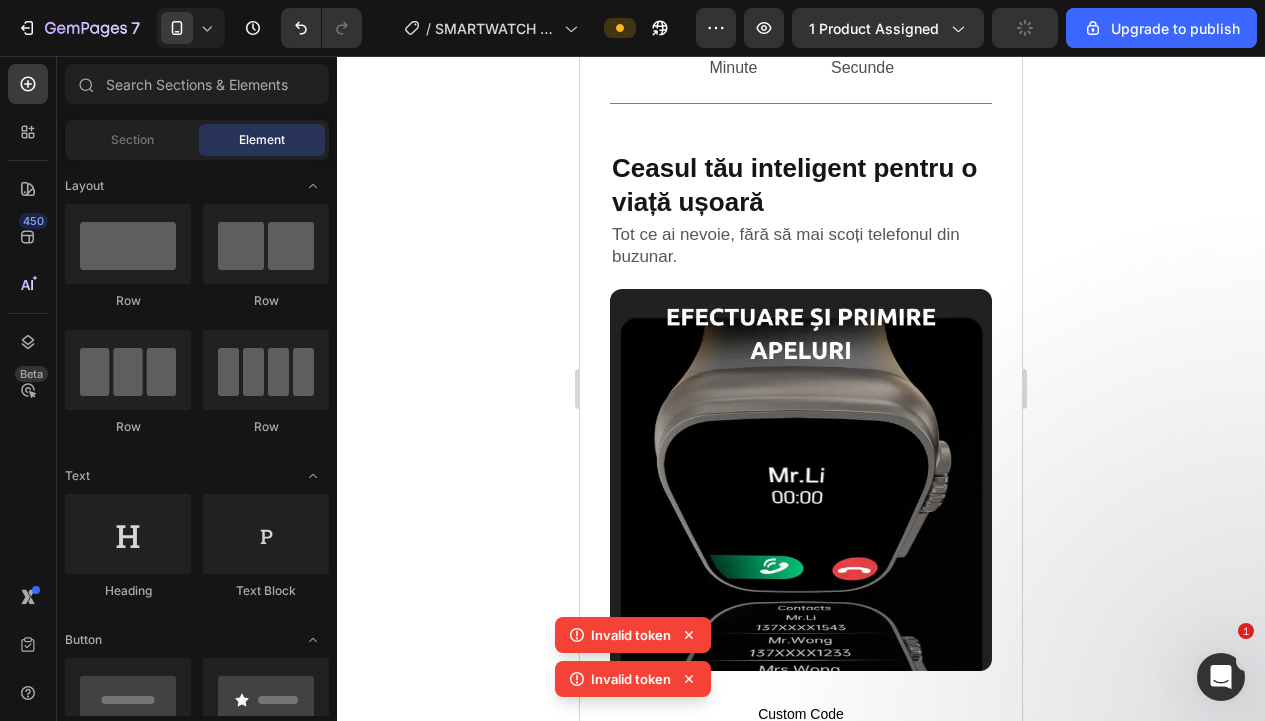 click 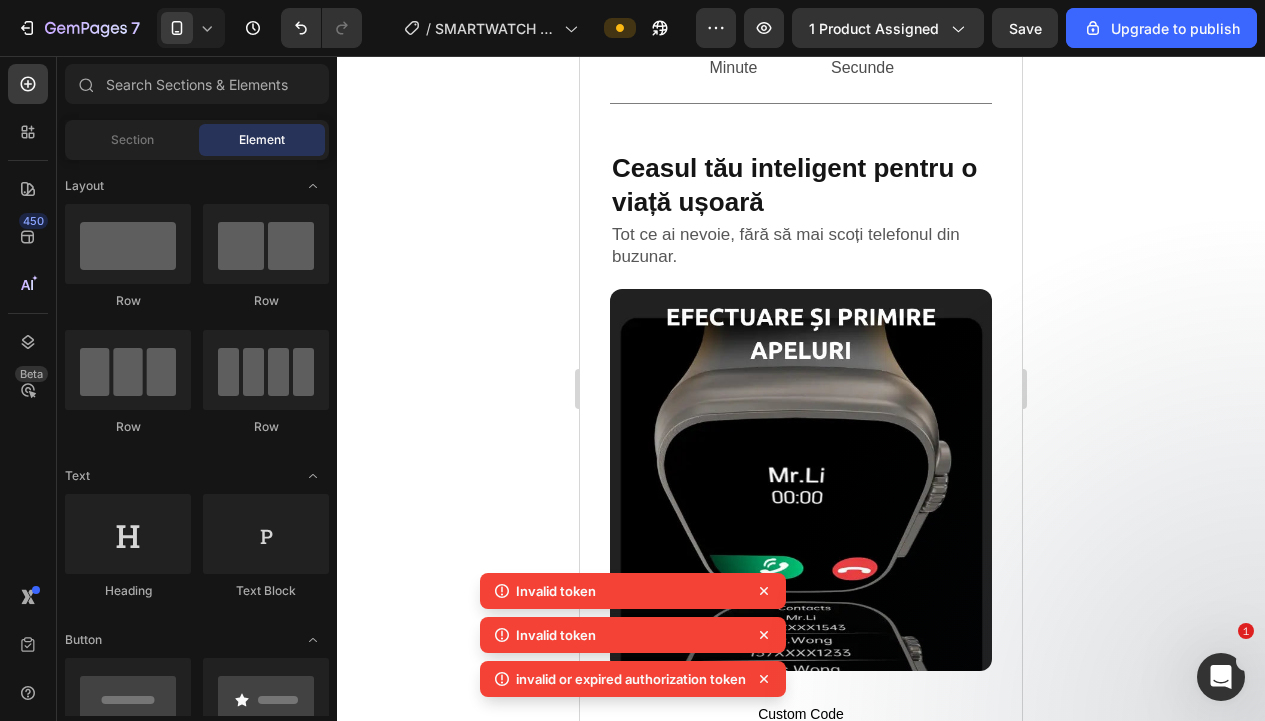 click 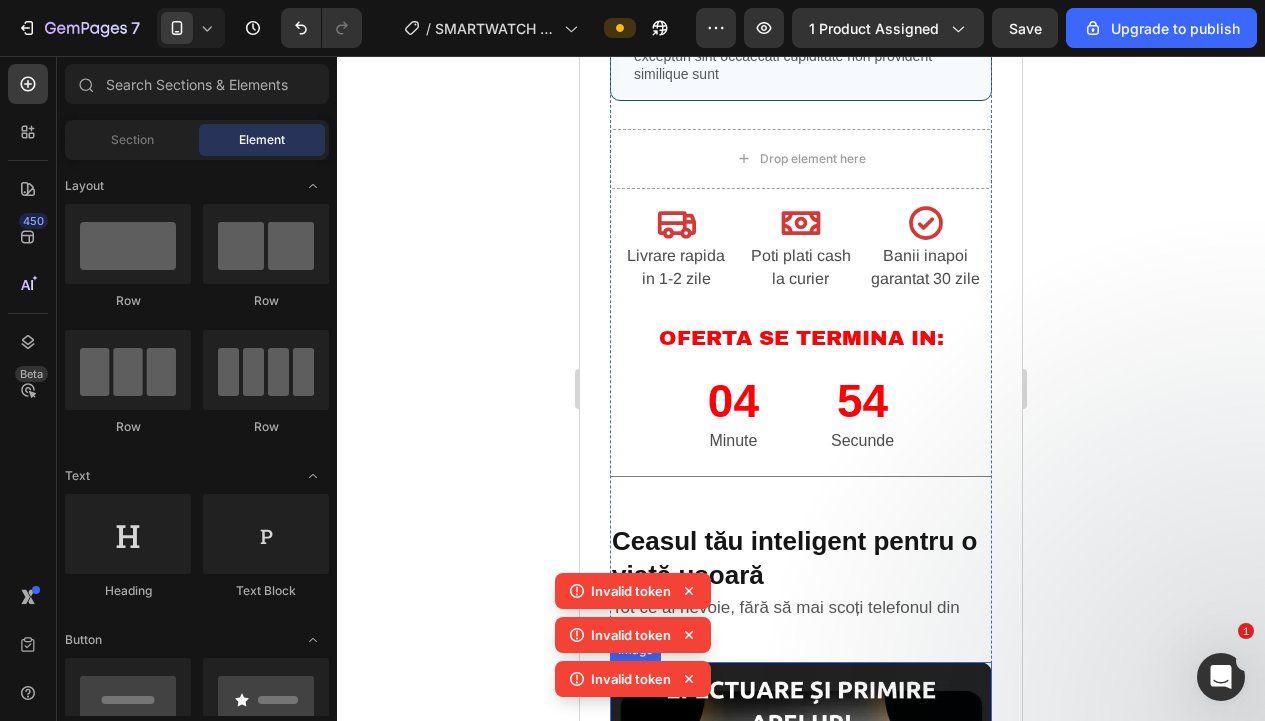 scroll, scrollTop: 1086, scrollLeft: 0, axis: vertical 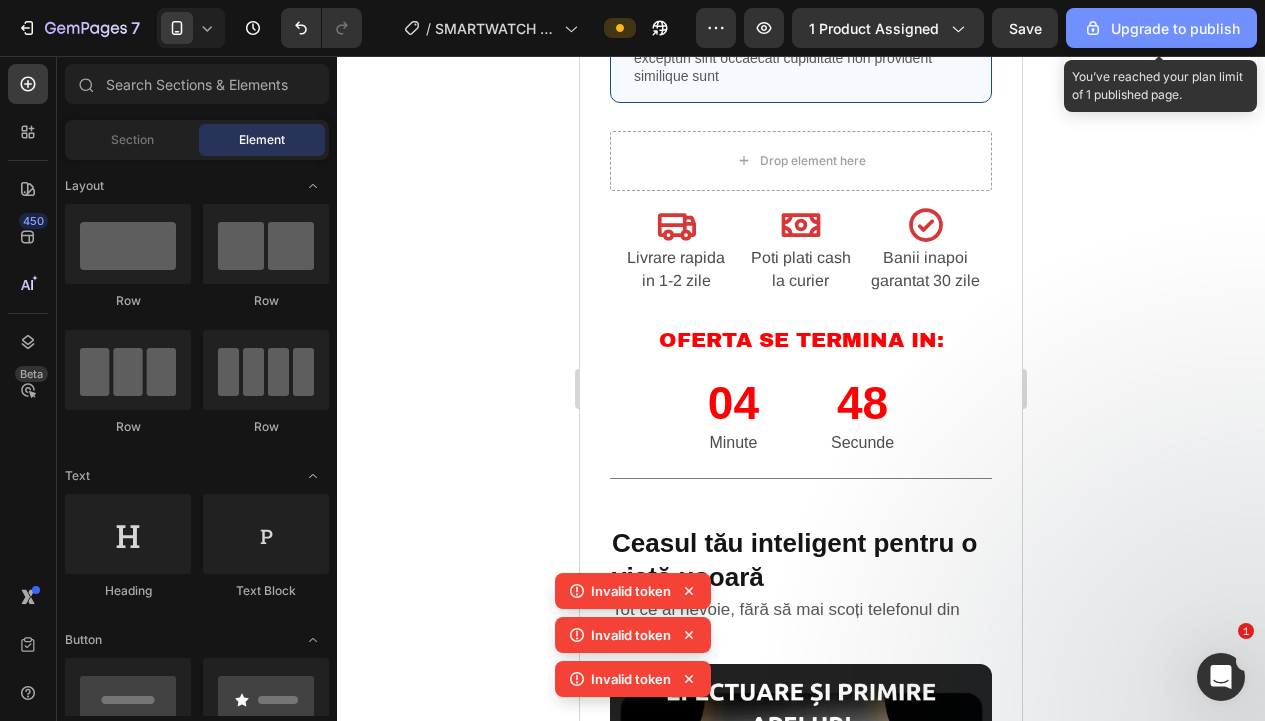 click on "Upgrade to publish" at bounding box center [1161, 28] 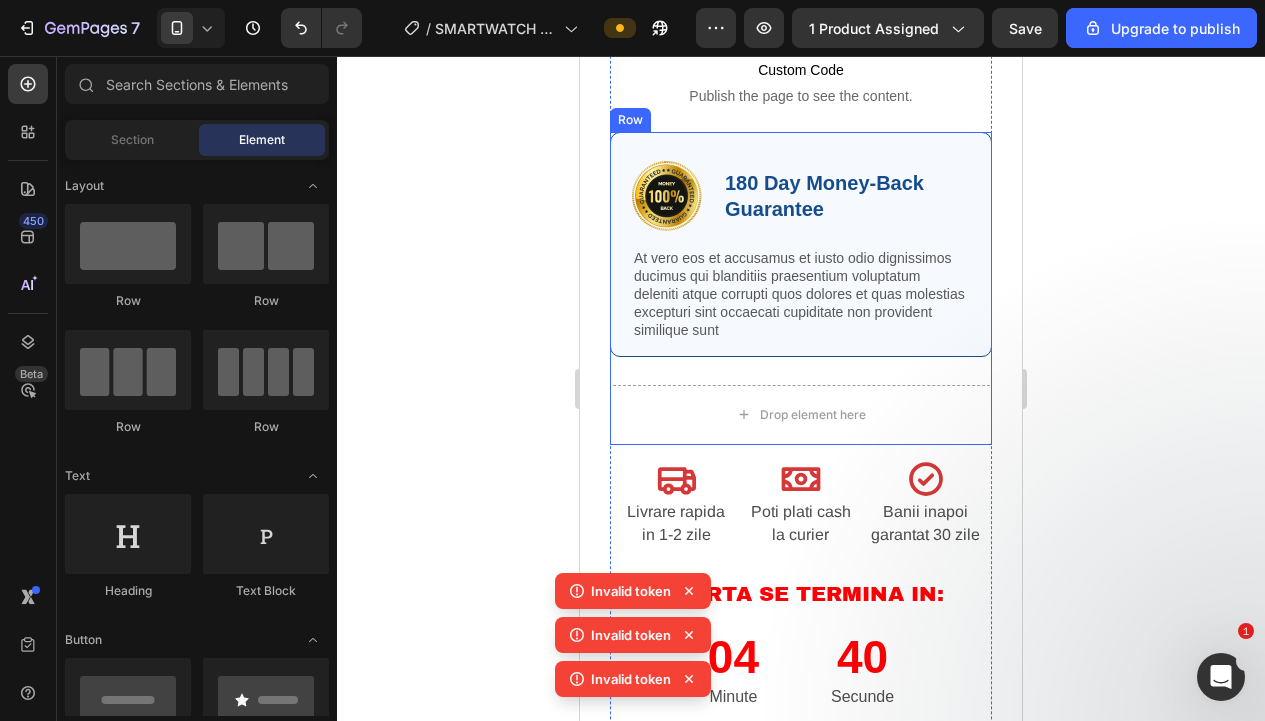 scroll, scrollTop: 830, scrollLeft: 0, axis: vertical 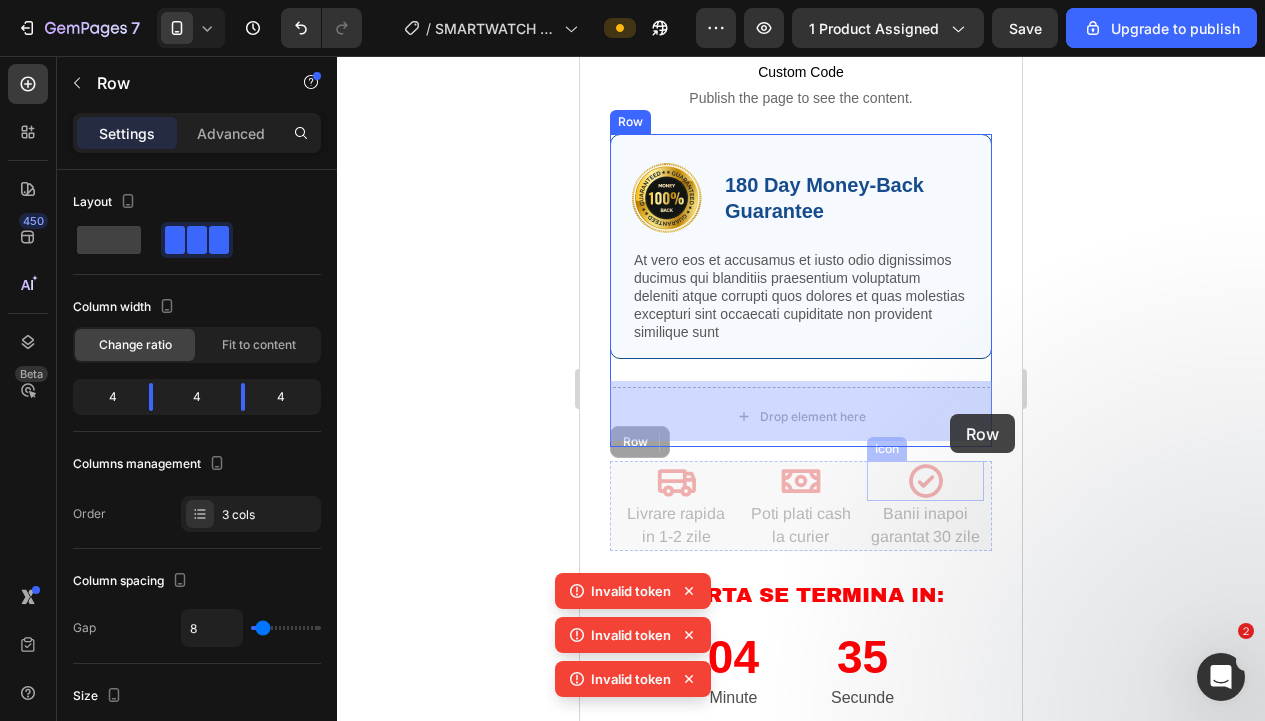 drag, startPoint x: 989, startPoint y: 479, endPoint x: 950, endPoint y: 414, distance: 75.802376 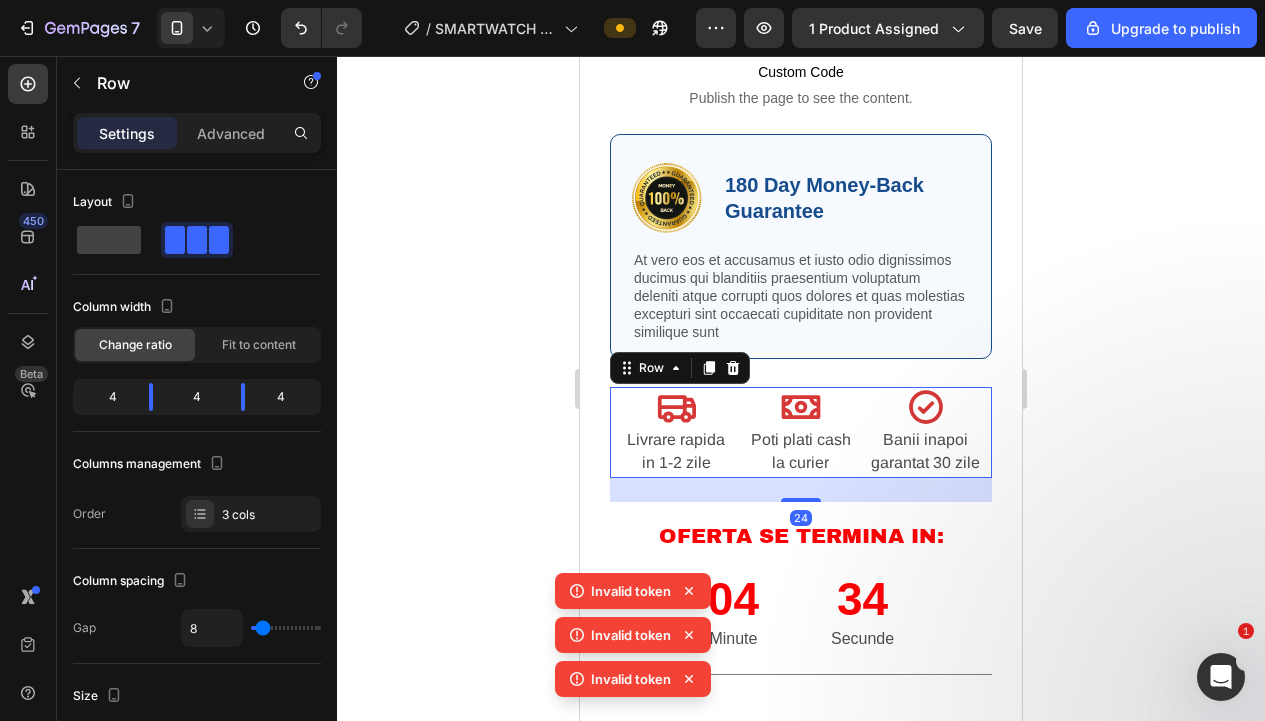 click 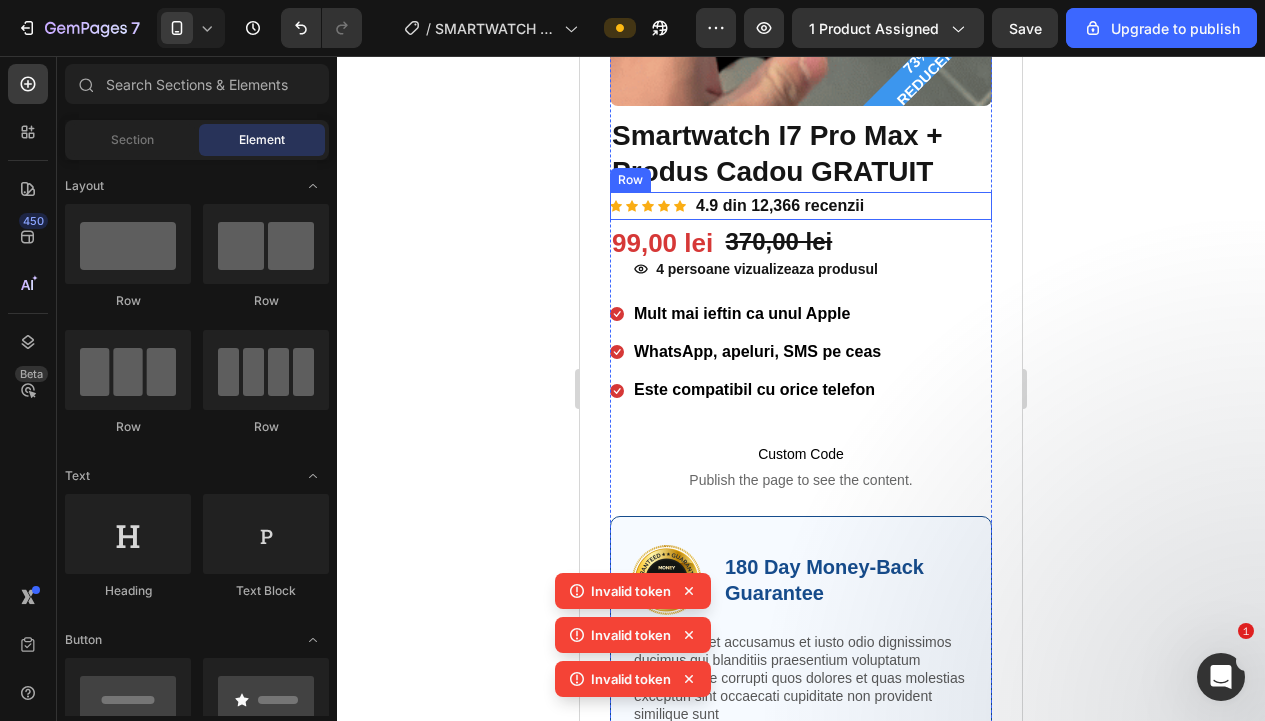 scroll, scrollTop: 477, scrollLeft: 0, axis: vertical 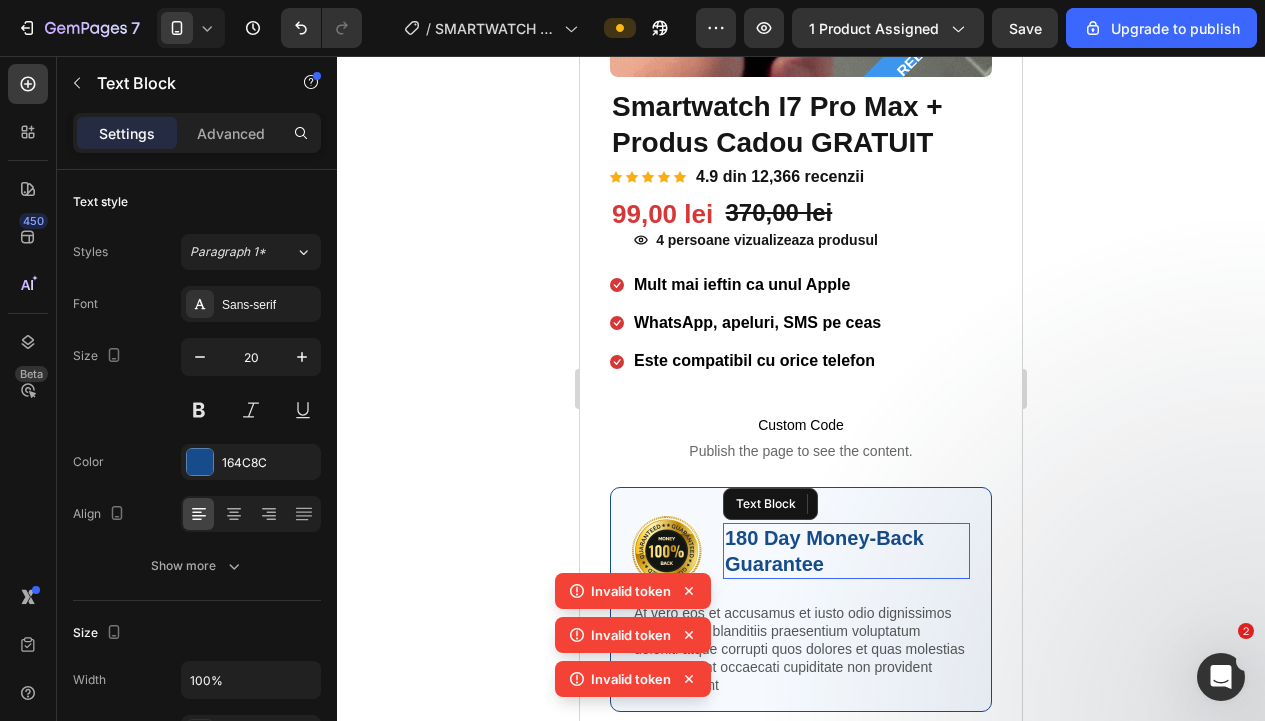 click on "180 Day Money-Back Guarantee" at bounding box center [846, 551] 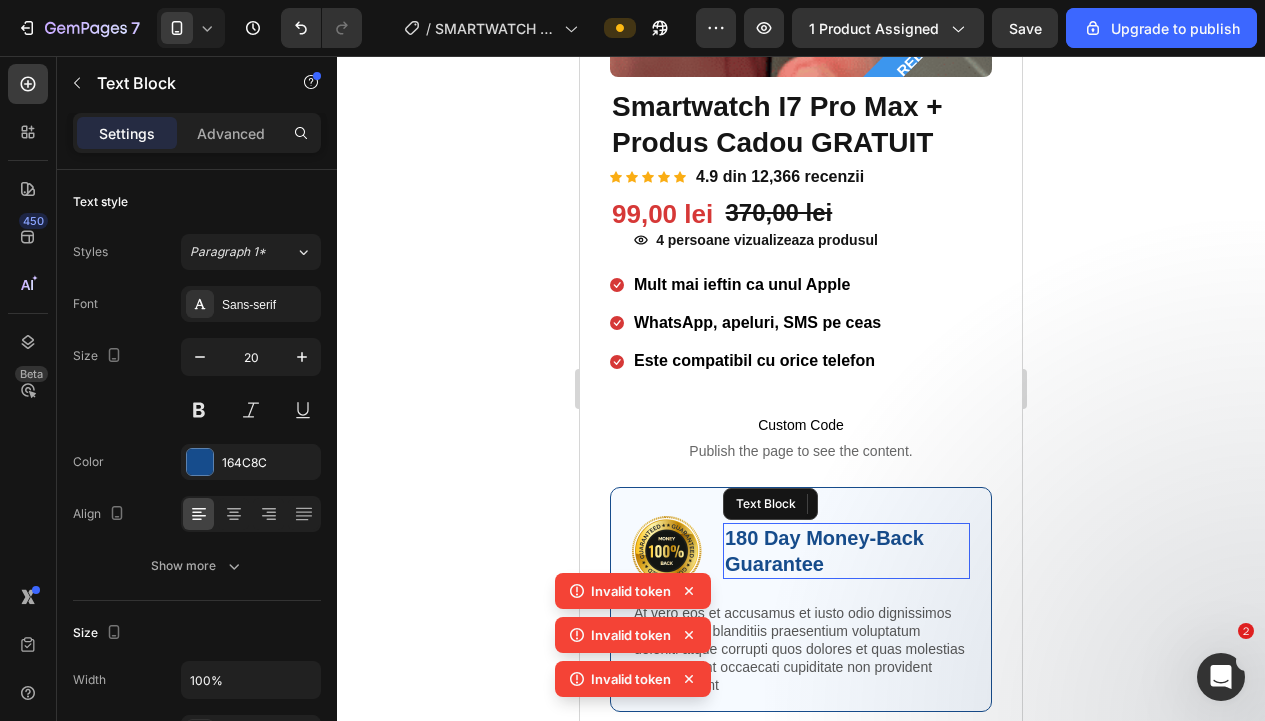 click on "180 Day Money-Back Guarantee" at bounding box center (846, 551) 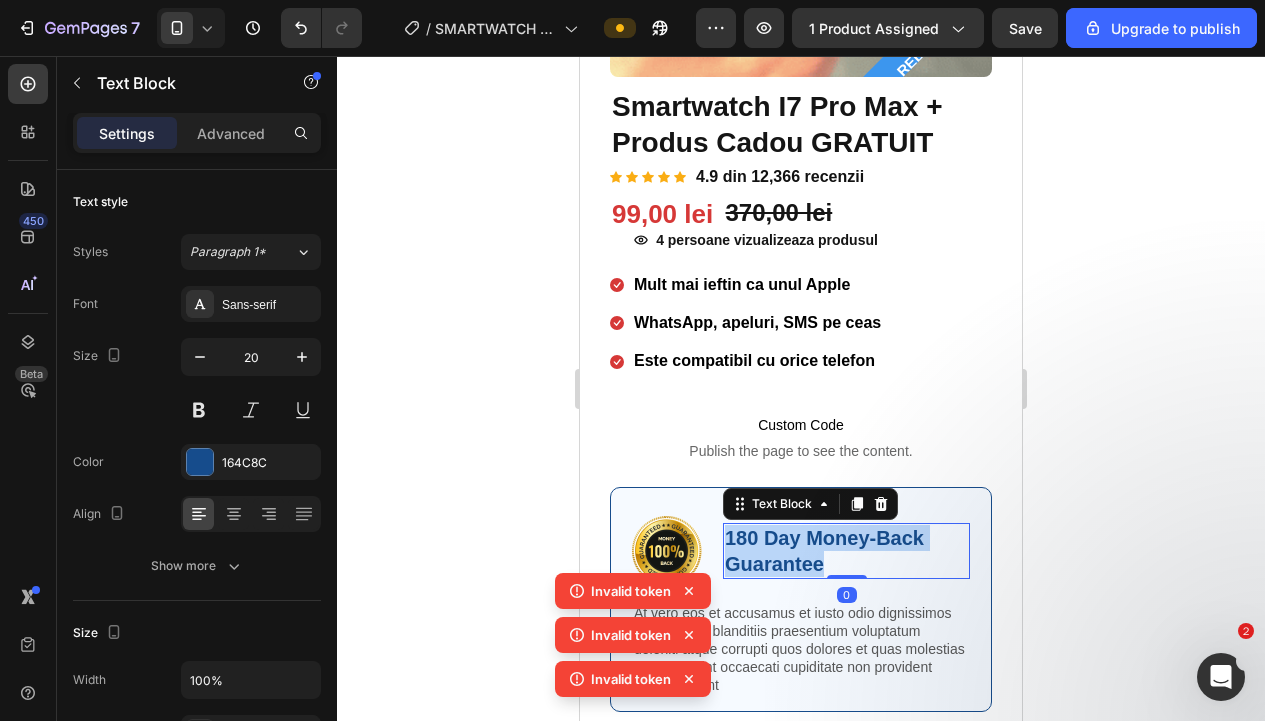 click on "180 Day Money-Back Guarantee" at bounding box center (846, 551) 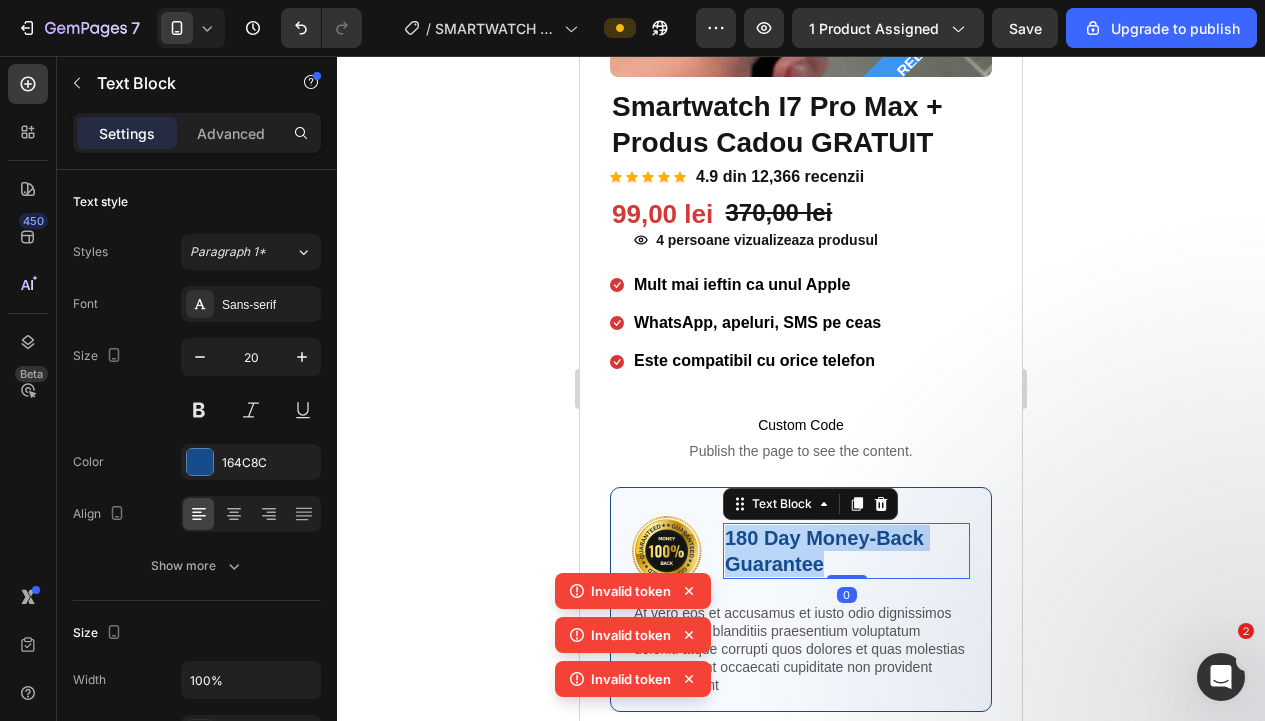 click on "180 Day Money-Back Guarantee" at bounding box center [846, 551] 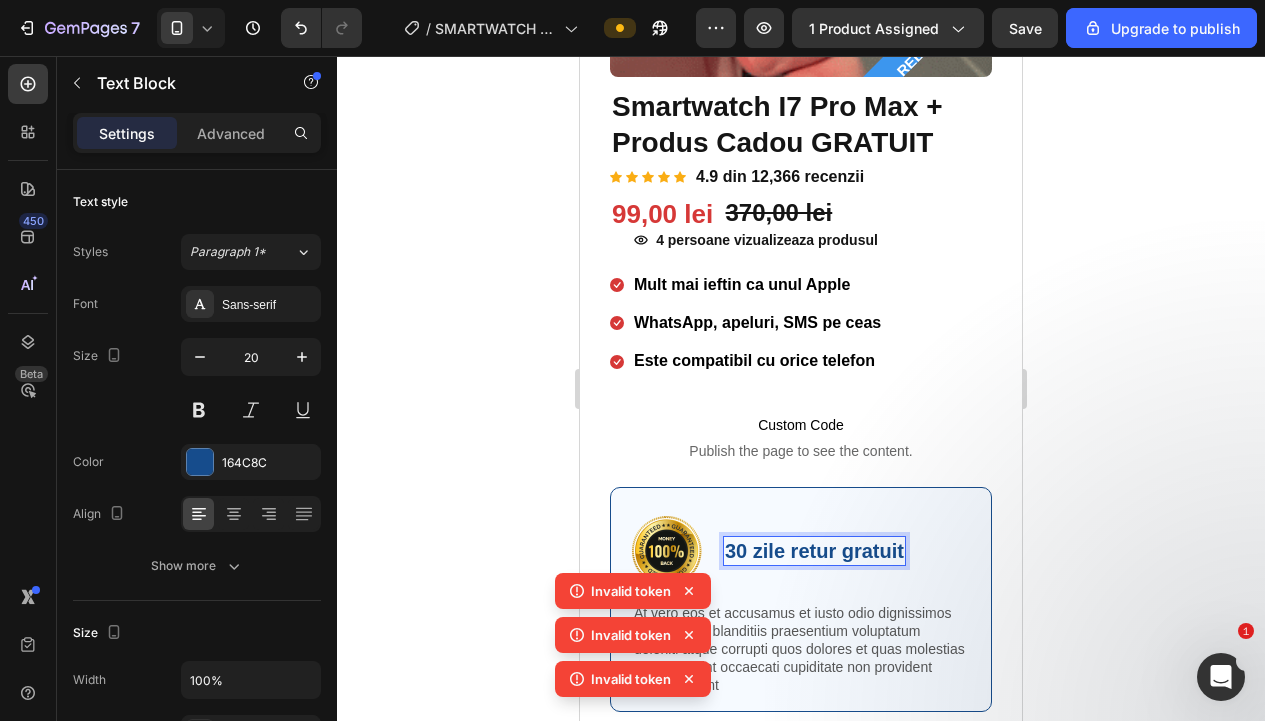 click 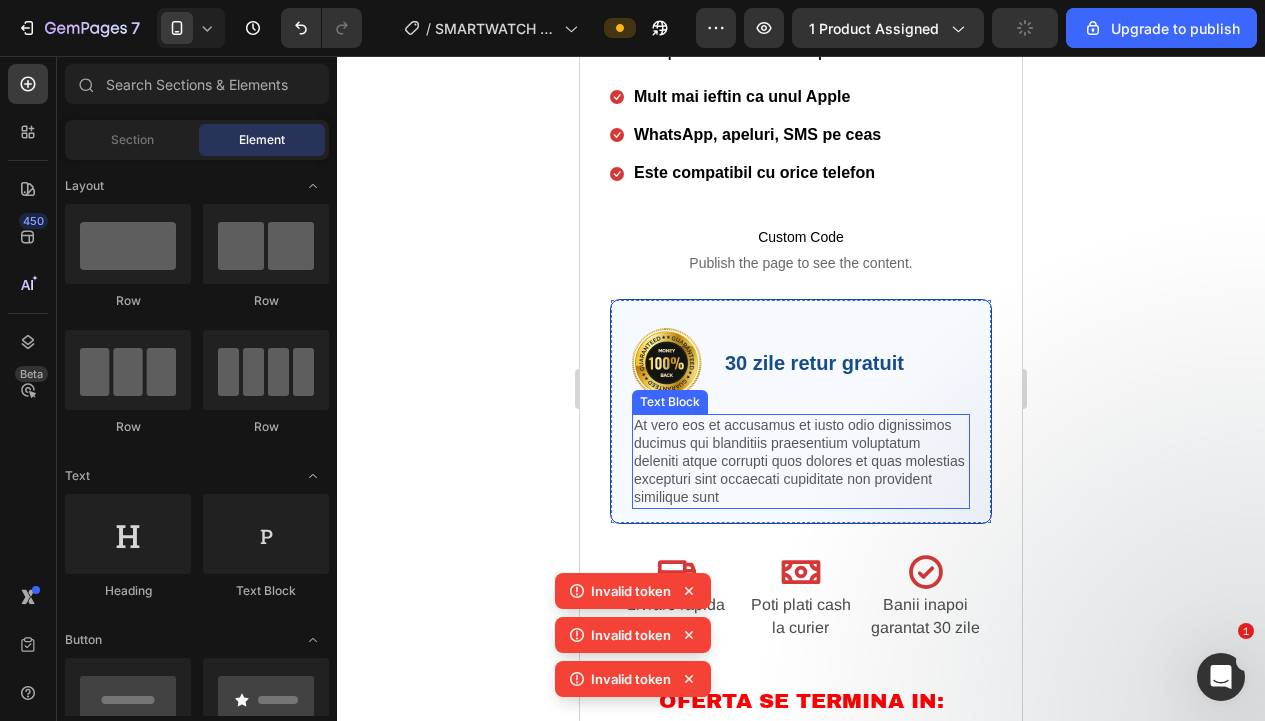 scroll, scrollTop: 674, scrollLeft: 0, axis: vertical 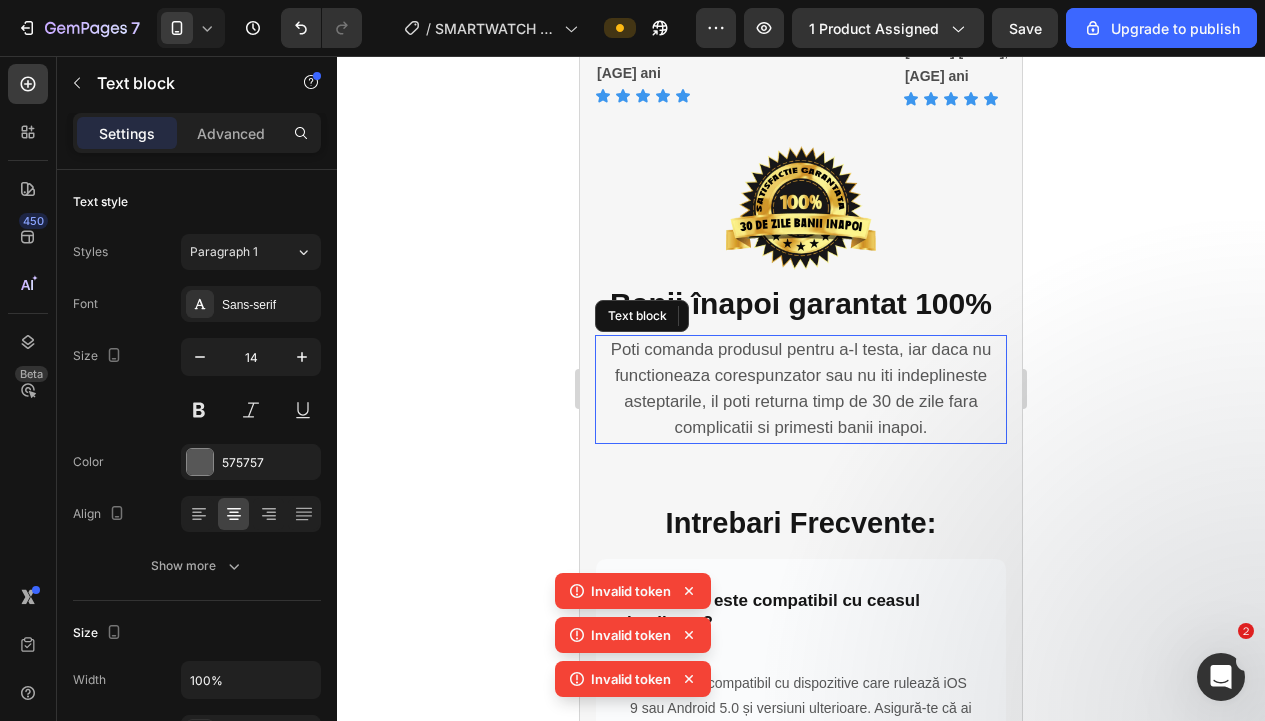 click on "Poti comanda produsul pentru a-l testa, iar daca nu functioneaza corespunzator sau nu iti indeplineste asteptarile, il poti returna timp de 30 de zile fara complicatii si primesti banii inapoi." at bounding box center [801, 389] 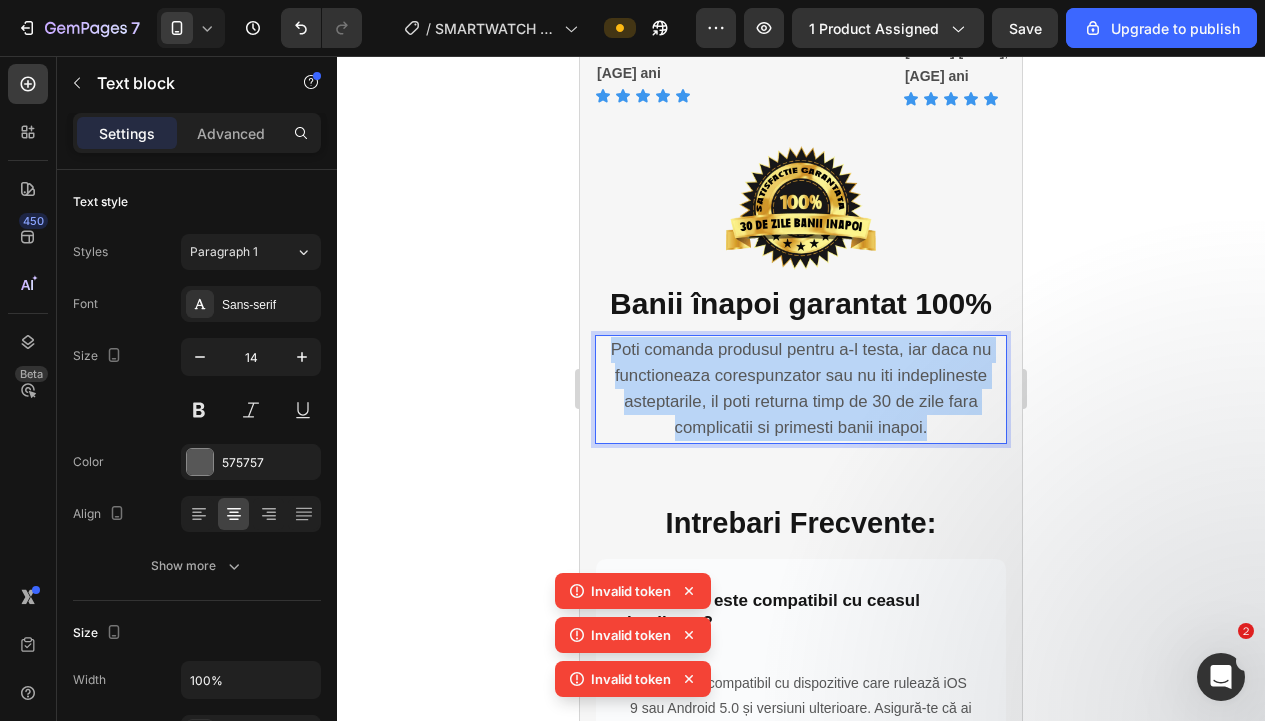 click on "Poti comanda produsul pentru a-l testa, iar daca nu functioneaza corespunzator sau nu iti indeplineste asteptarile, il poti returna timp de 30 de zile fara complicatii si primesti banii inapoi." at bounding box center [801, 389] 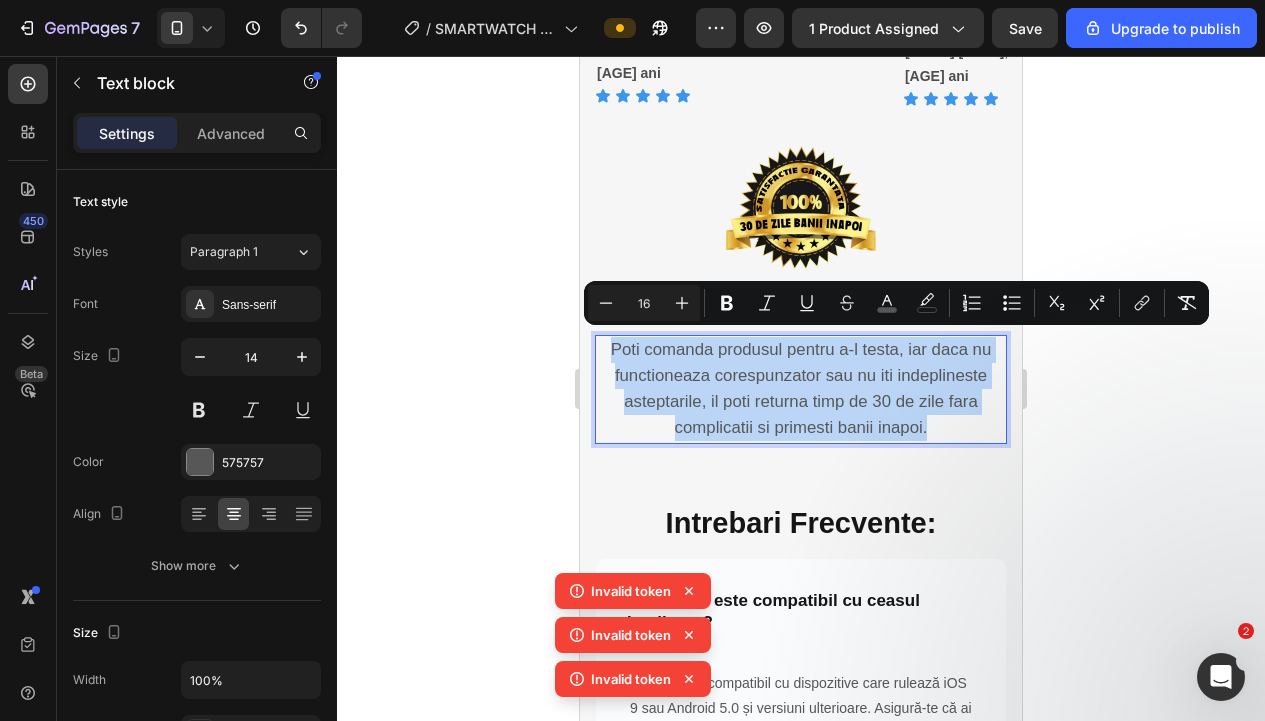 copy on "Poti comanda produsul pentru a-l testa, iar daca nu functioneaza corespunzator sau nu iti indeplineste asteptarile, il poti returna timp de 30 de zile fara complicatii si primesti banii inapoi." 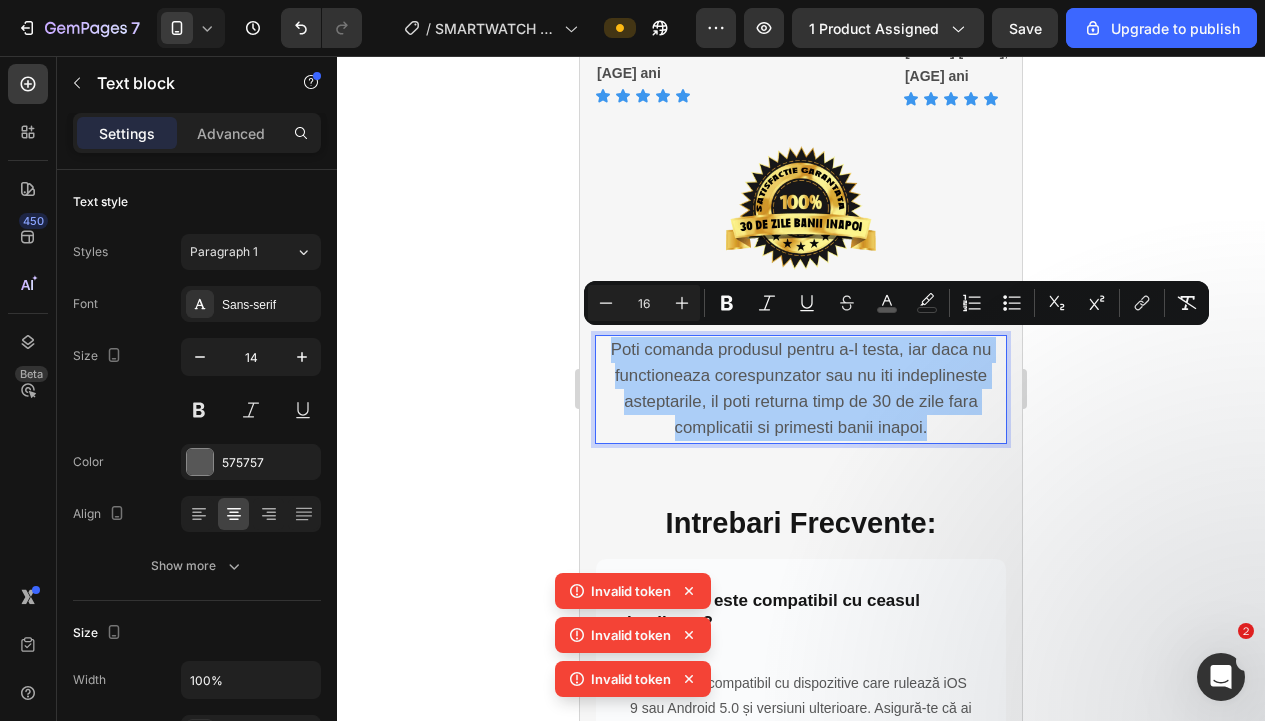 click 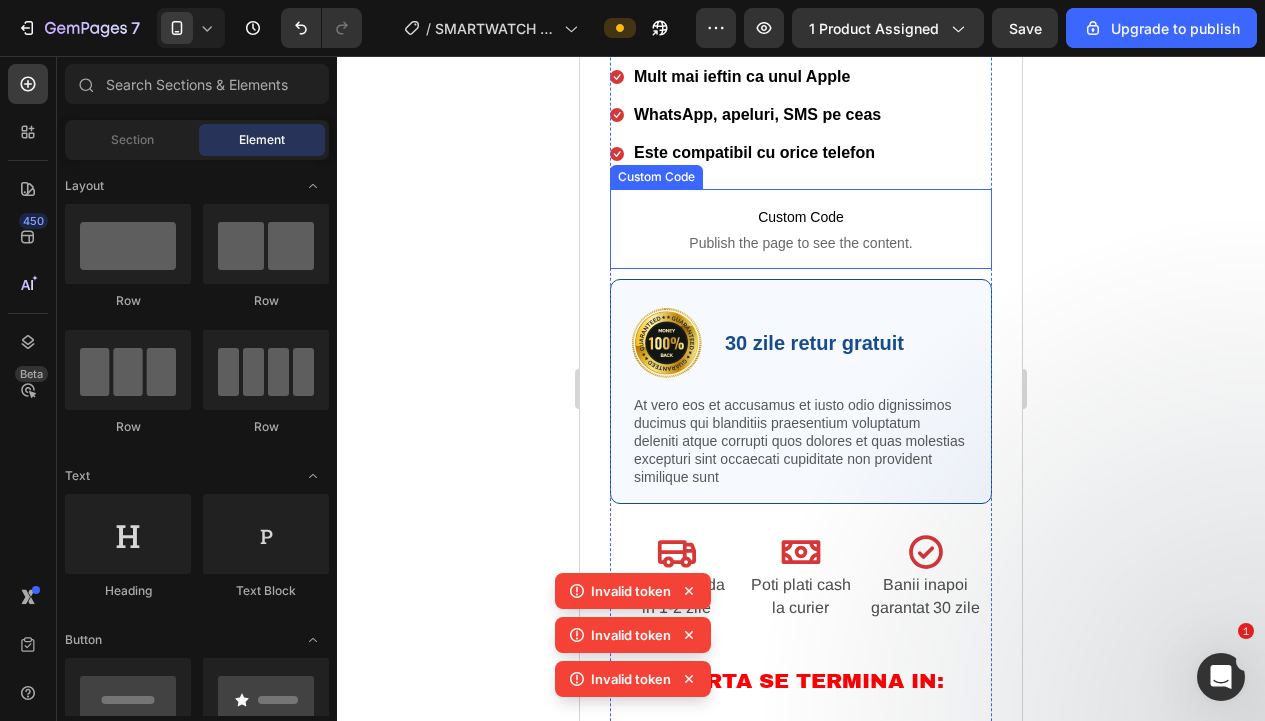 scroll, scrollTop: 741, scrollLeft: 0, axis: vertical 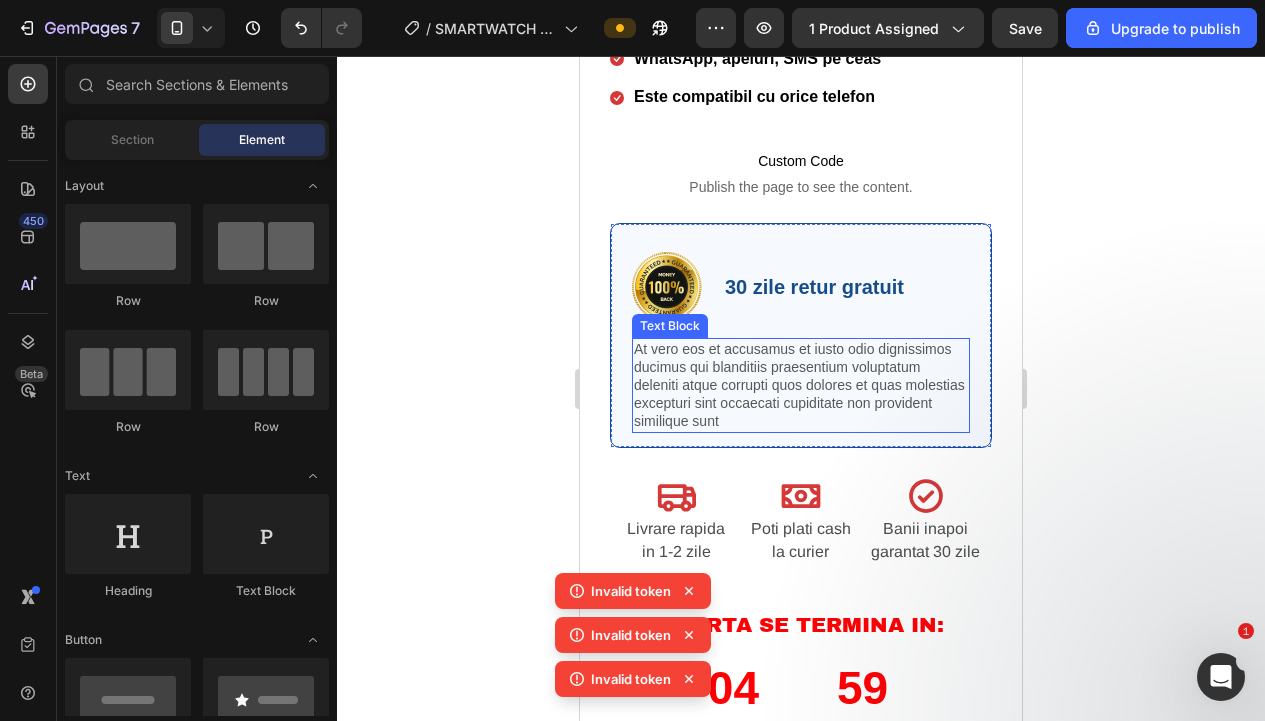 click on "At vero eos et accusamus et iusto odio dignissimos ducimus qui blanditiis praesentium voluptatum deleniti atque corrupti quos dolores et quas molestias excepturi sint occaecati cupiditate non provident similique sunt" at bounding box center (801, 385) 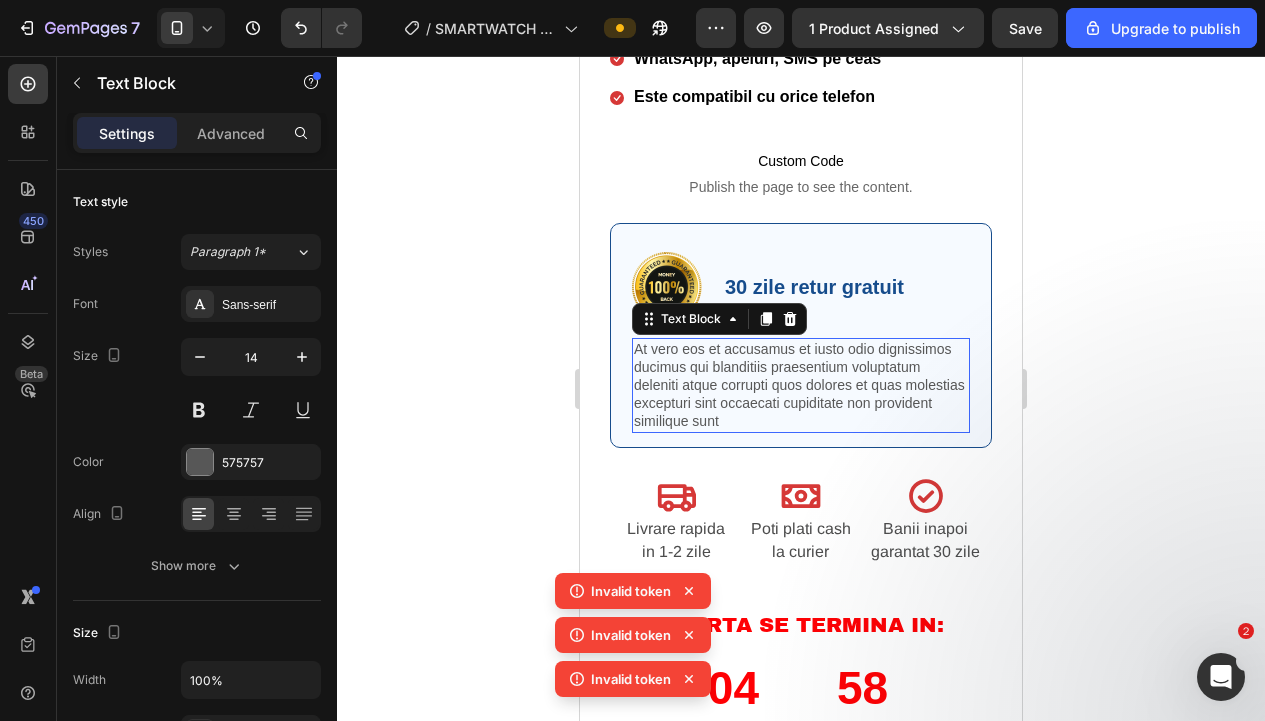 click on "At vero eos et accusamus et iusto odio dignissimos ducimus qui blanditiis praesentium voluptatum deleniti atque corrupti quos dolores et quas molestias excepturi sint occaecati cupiditate non provident similique sunt" at bounding box center [801, 385] 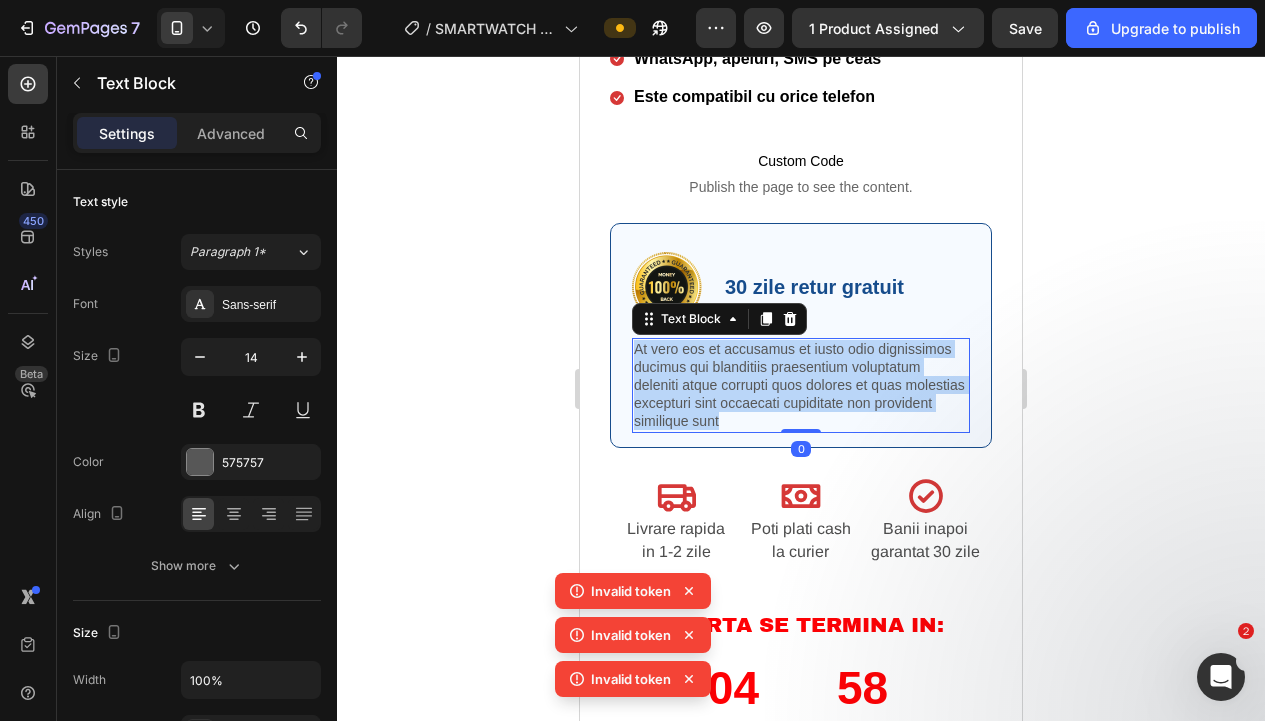 click on "At vero eos et accusamus et iusto odio dignissimos ducimus qui blanditiis praesentium voluptatum deleniti atque corrupti quos dolores et quas molestias excepturi sint occaecati cupiditate non provident similique sunt" at bounding box center (801, 385) 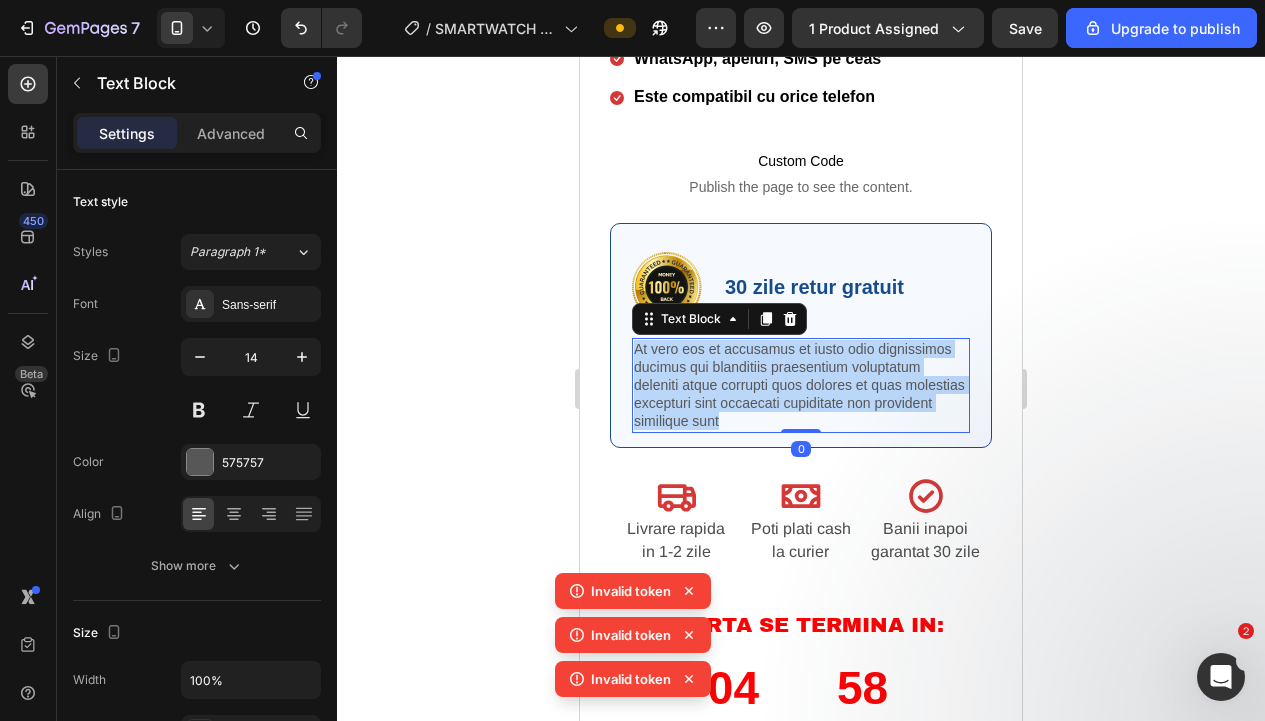 click on "At vero eos et accusamus et iusto odio dignissimos ducimus qui blanditiis praesentium voluptatum deleniti atque corrupti quos dolores et quas molestias excepturi sint occaecati cupiditate non provident similique sunt" at bounding box center (801, 385) 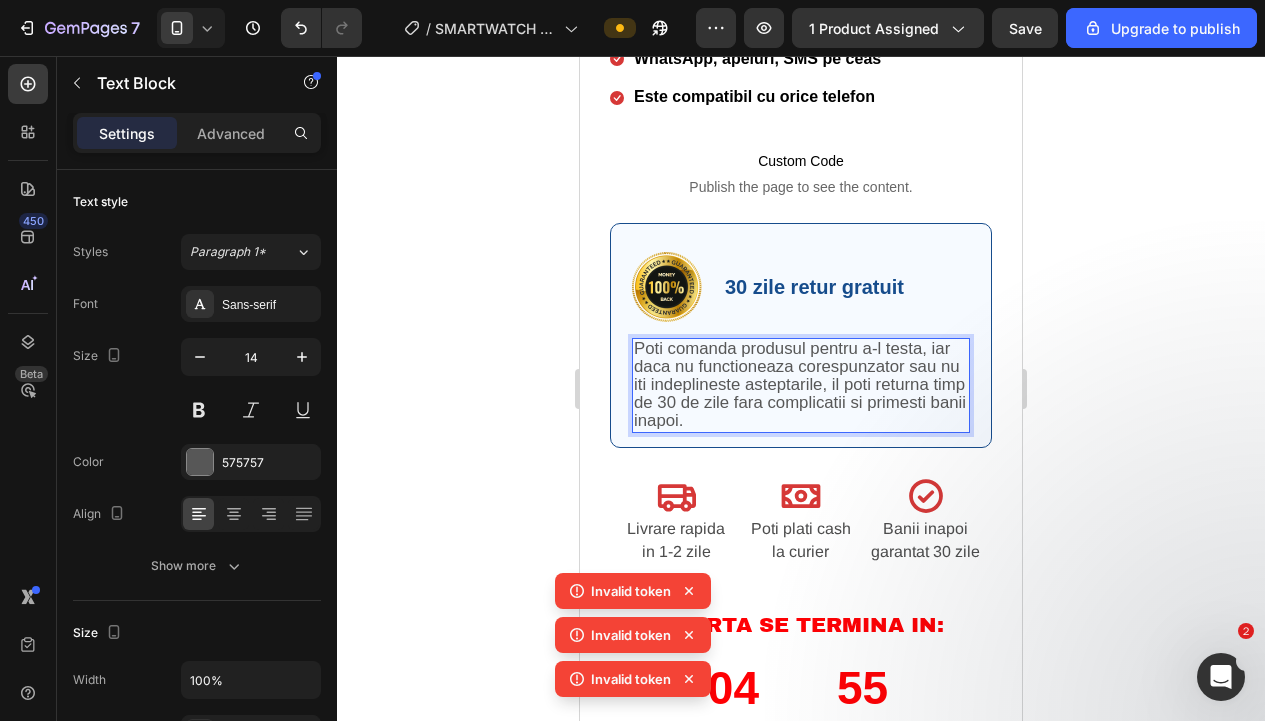 drag, startPoint x: 160, startPoint y: 284, endPoint x: 531, endPoint y: 307, distance: 371.71225 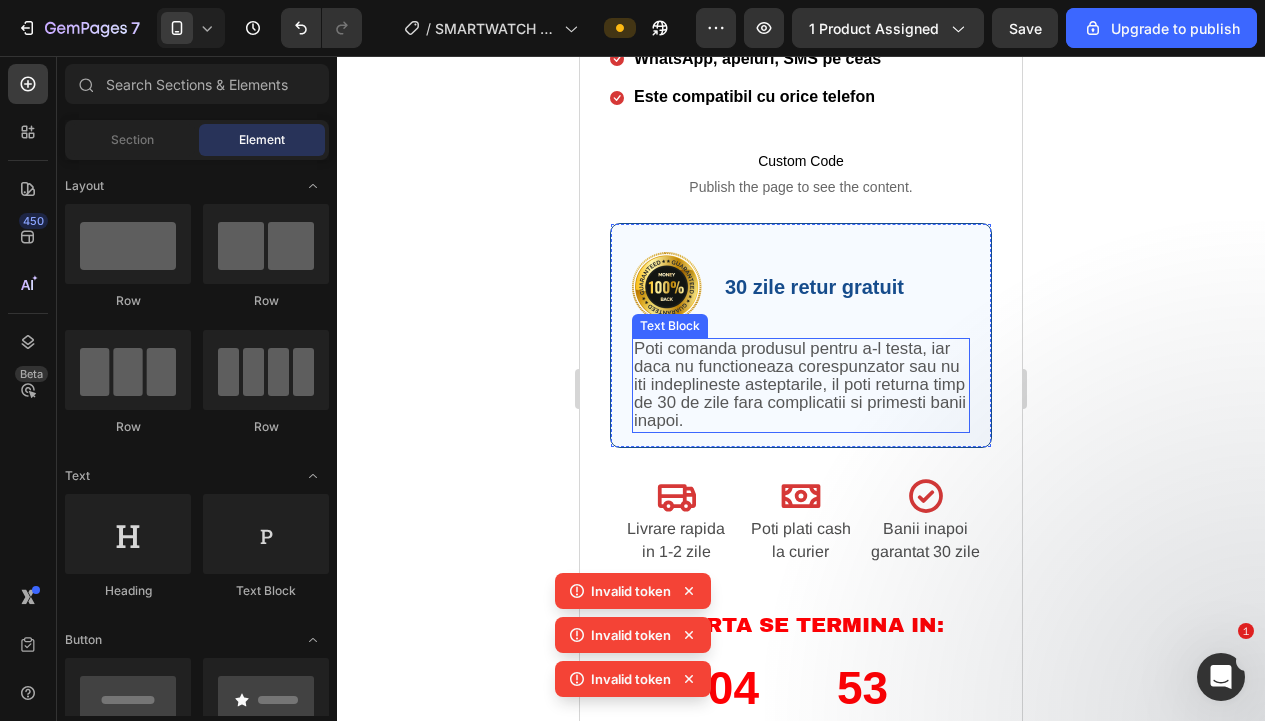 click on "Poti comanda produsul pentru a-l testa, iar daca nu functioneaza corespunzator sau nu iti indeplineste asteptarile, il poti returna timp de 30 de zile fara complicatii si primesti banii inapoi." at bounding box center (800, 385) 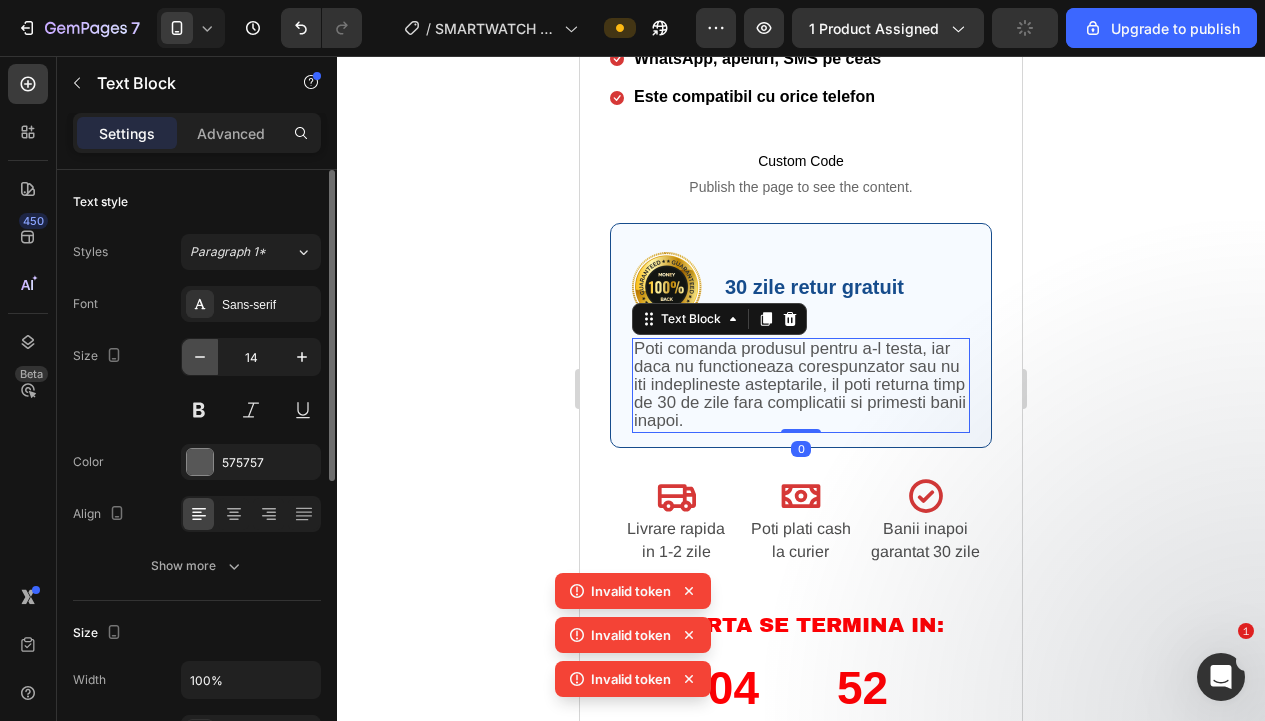 click 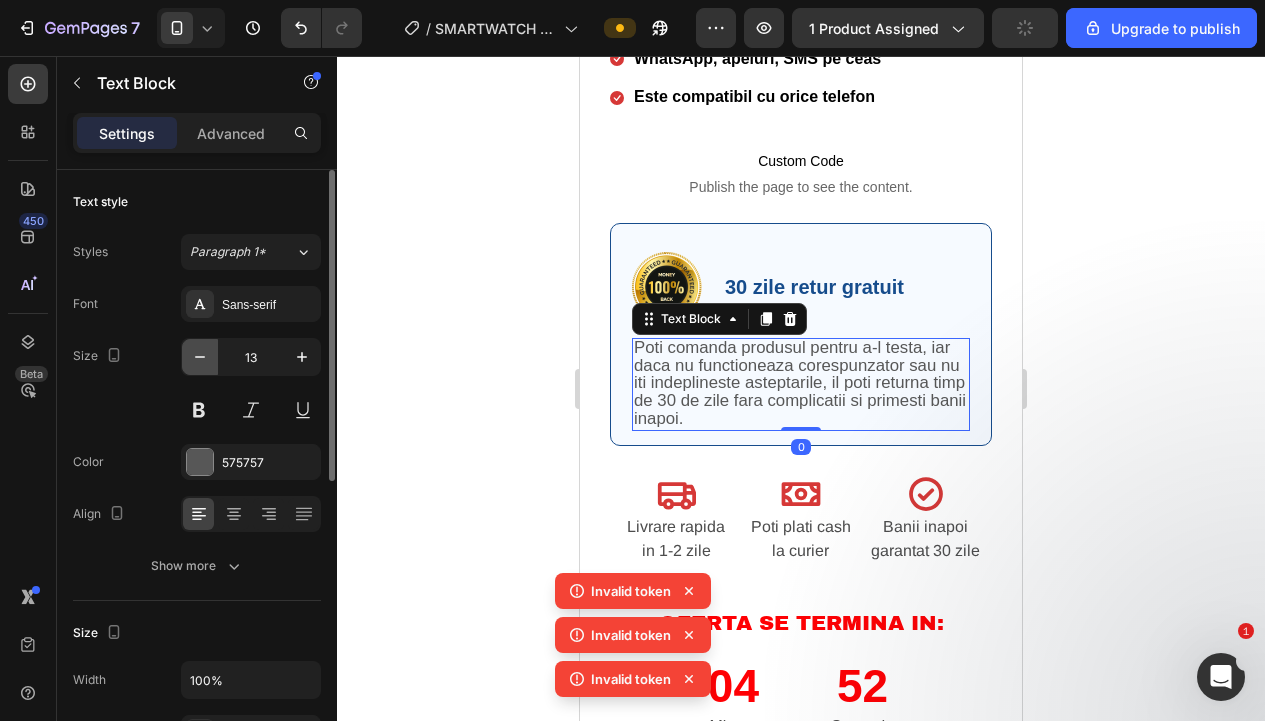 click 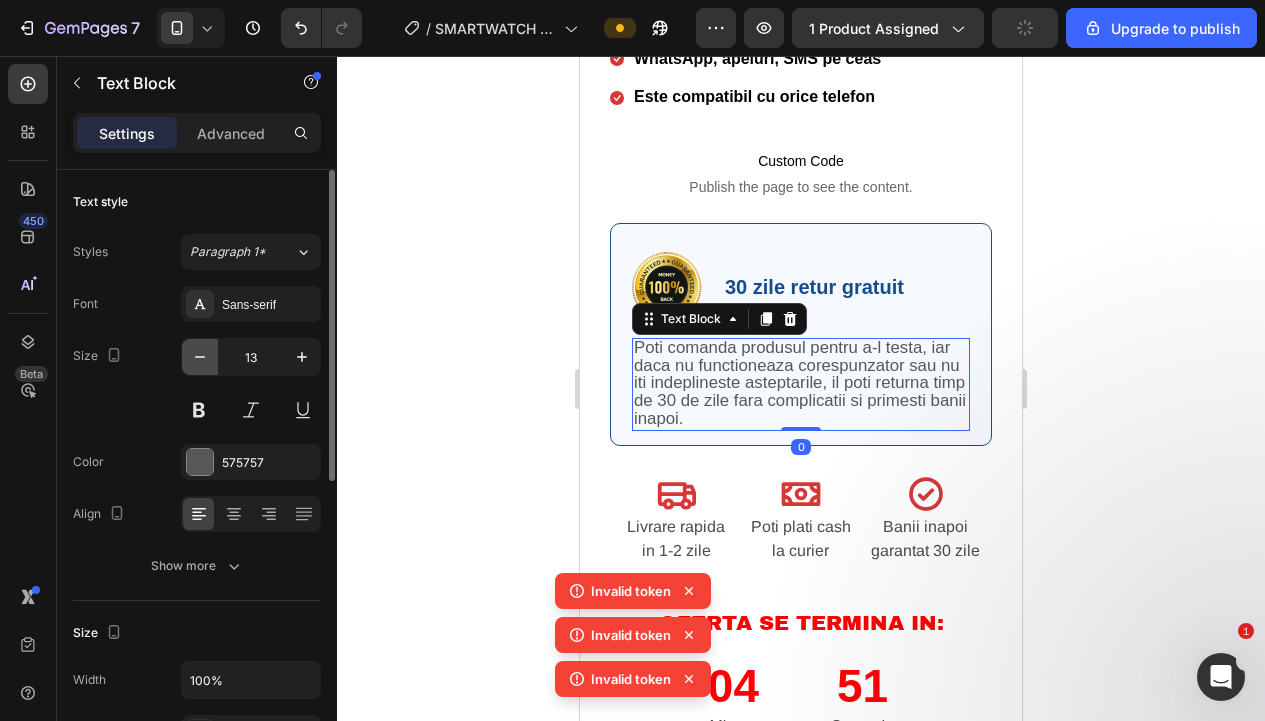 type on "12" 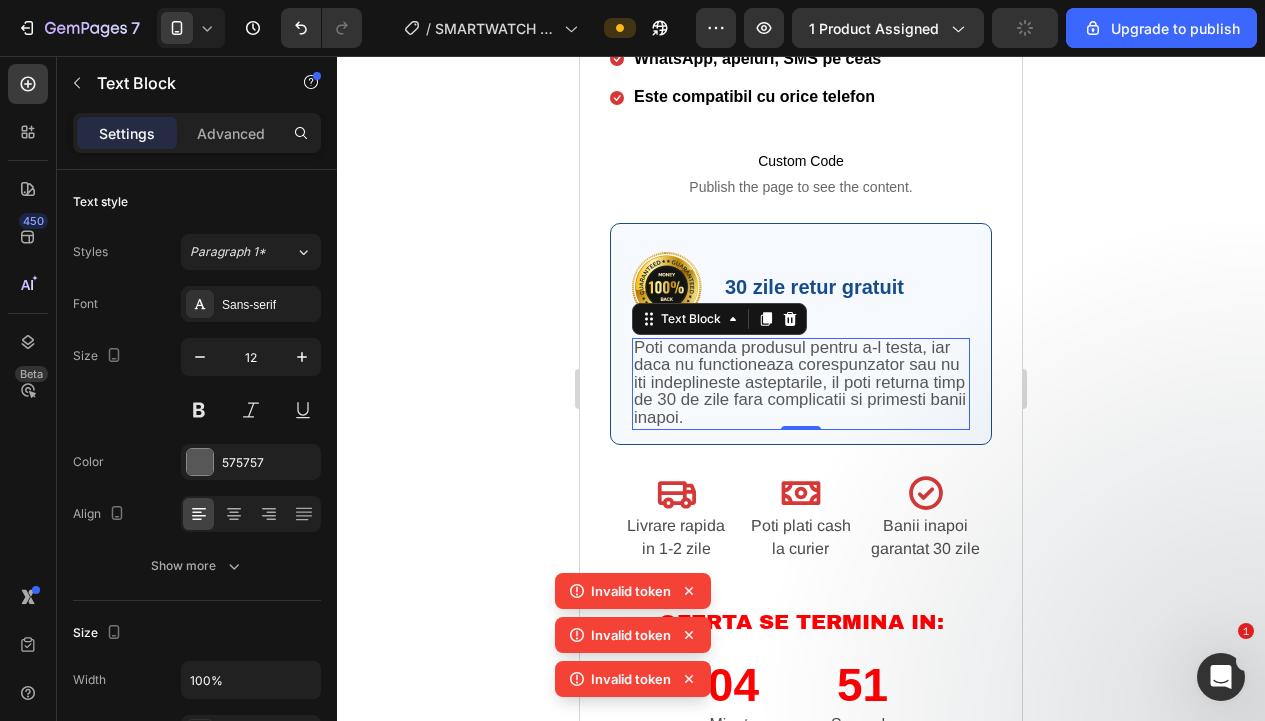 click 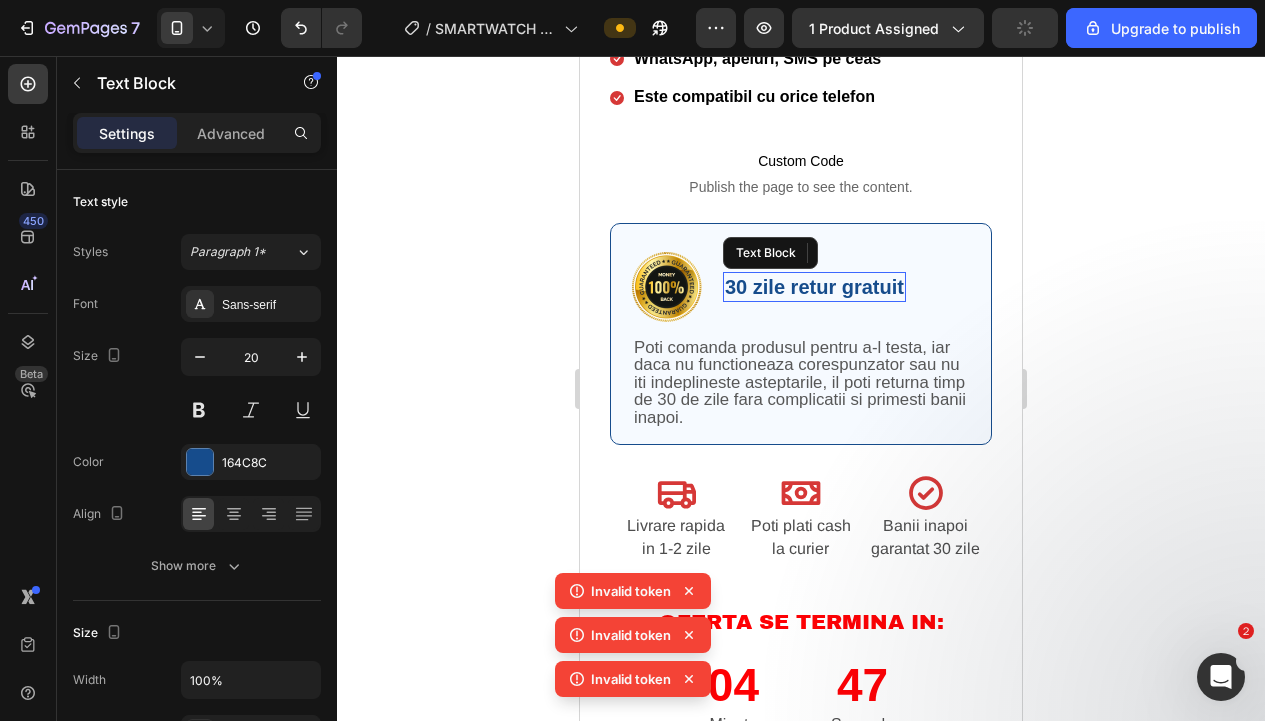 click on "30 zile retur gratuit" at bounding box center [814, 287] 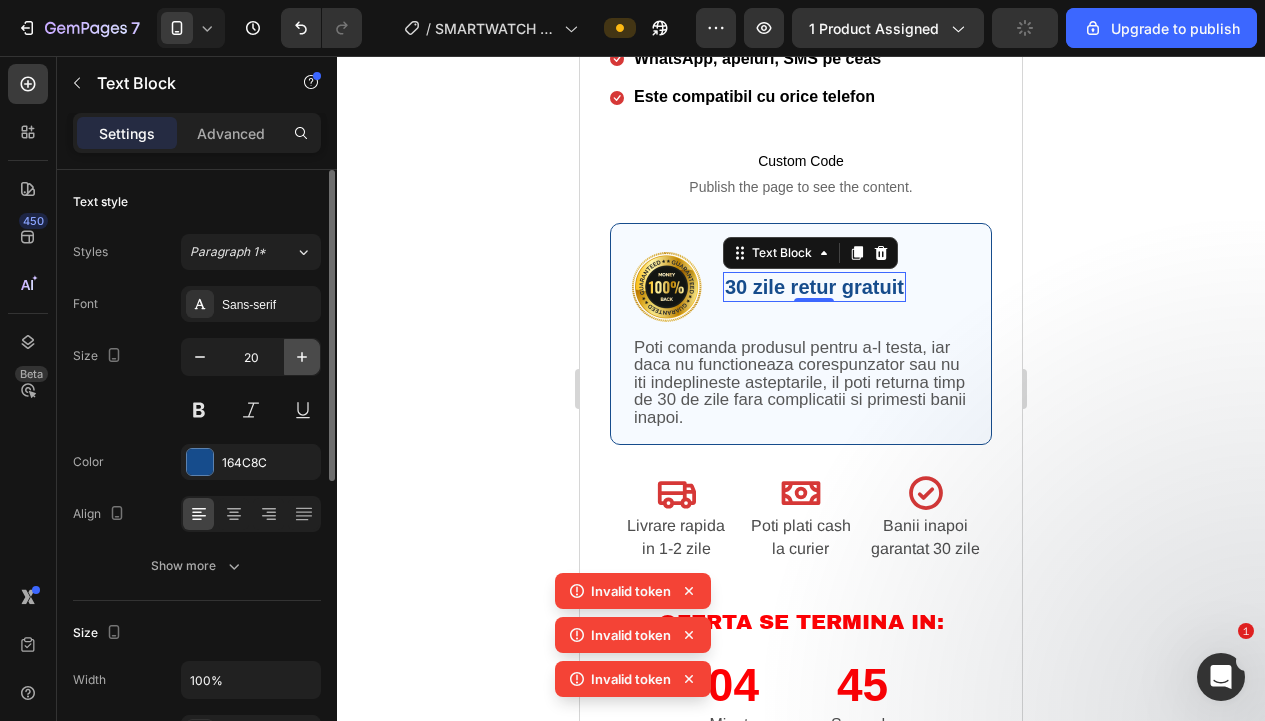 click 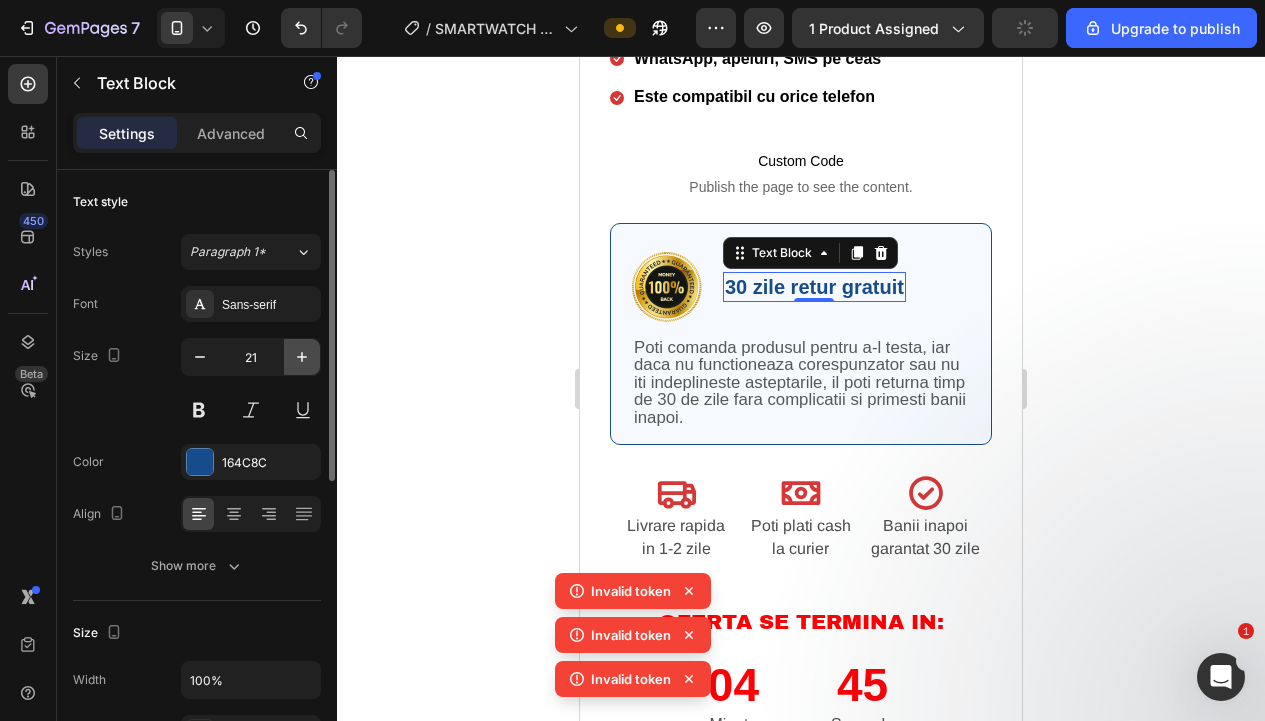 click 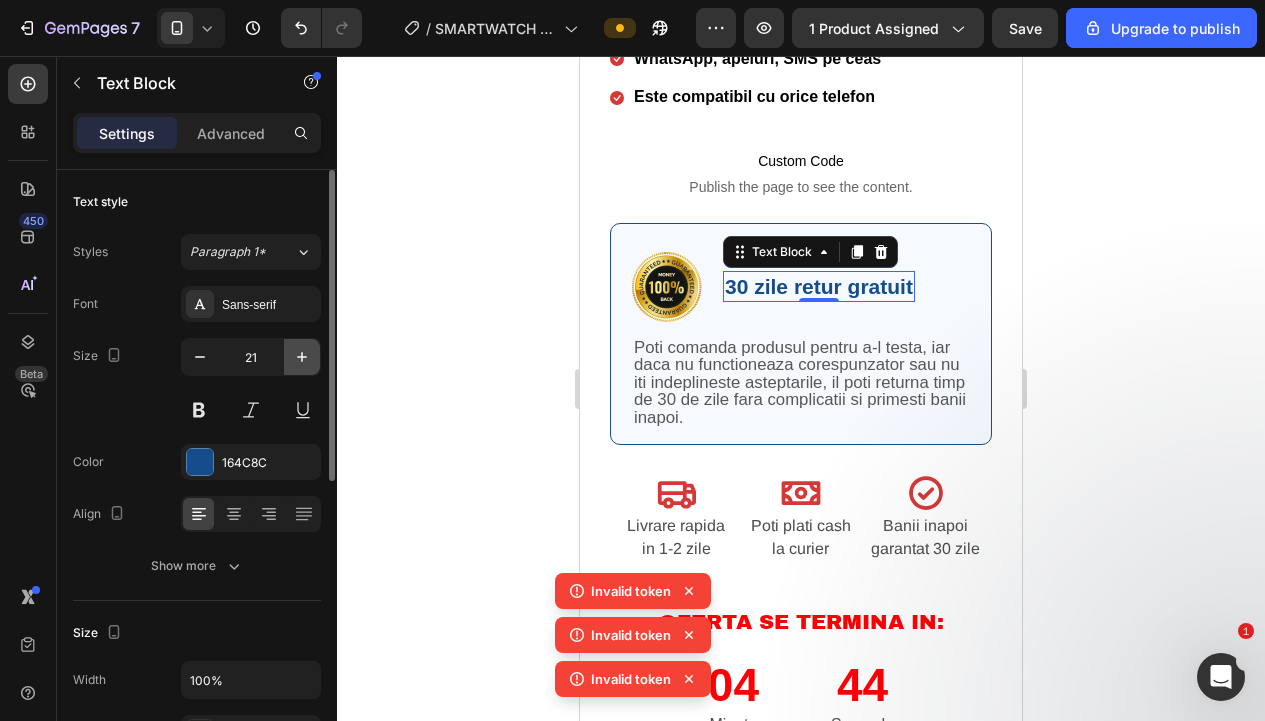 click 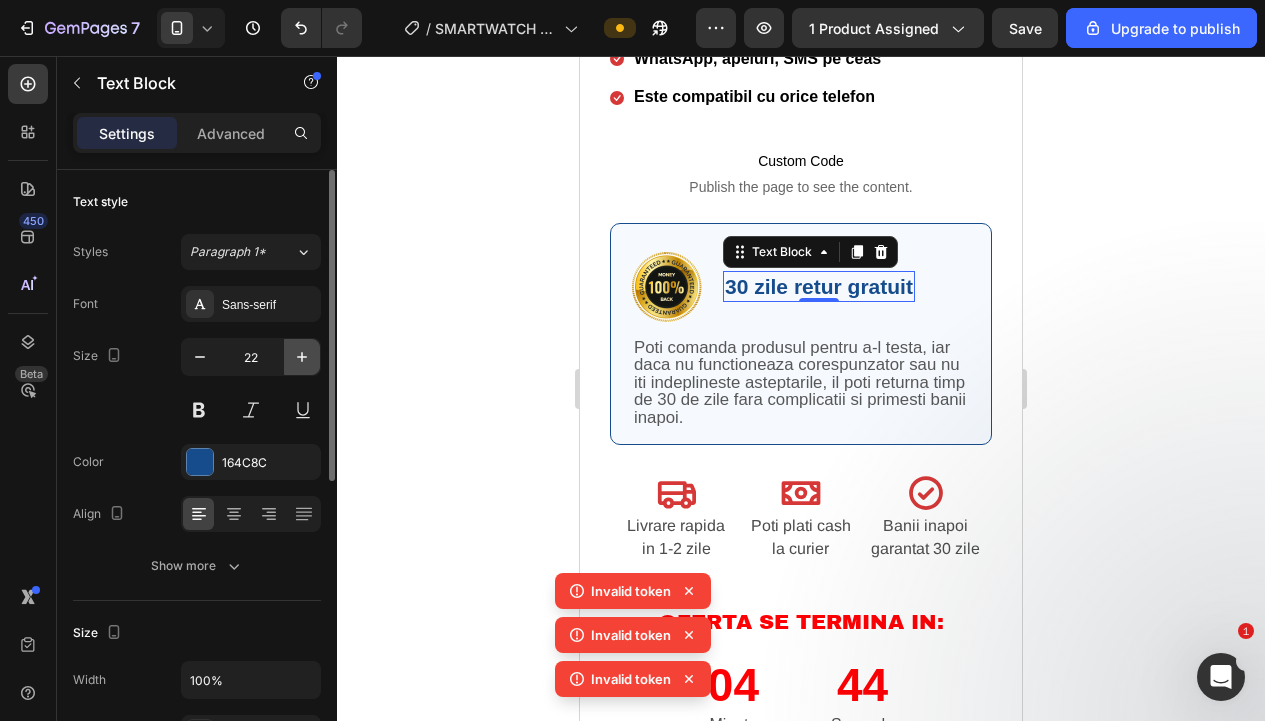 click 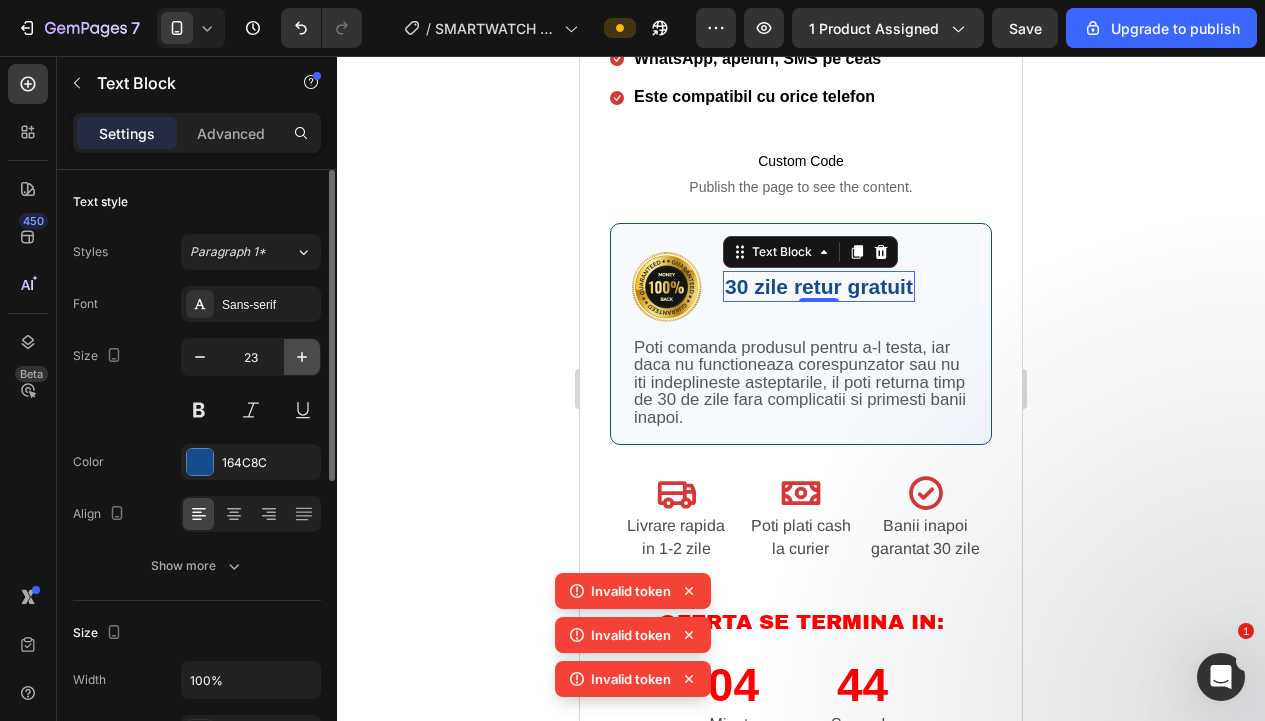 click 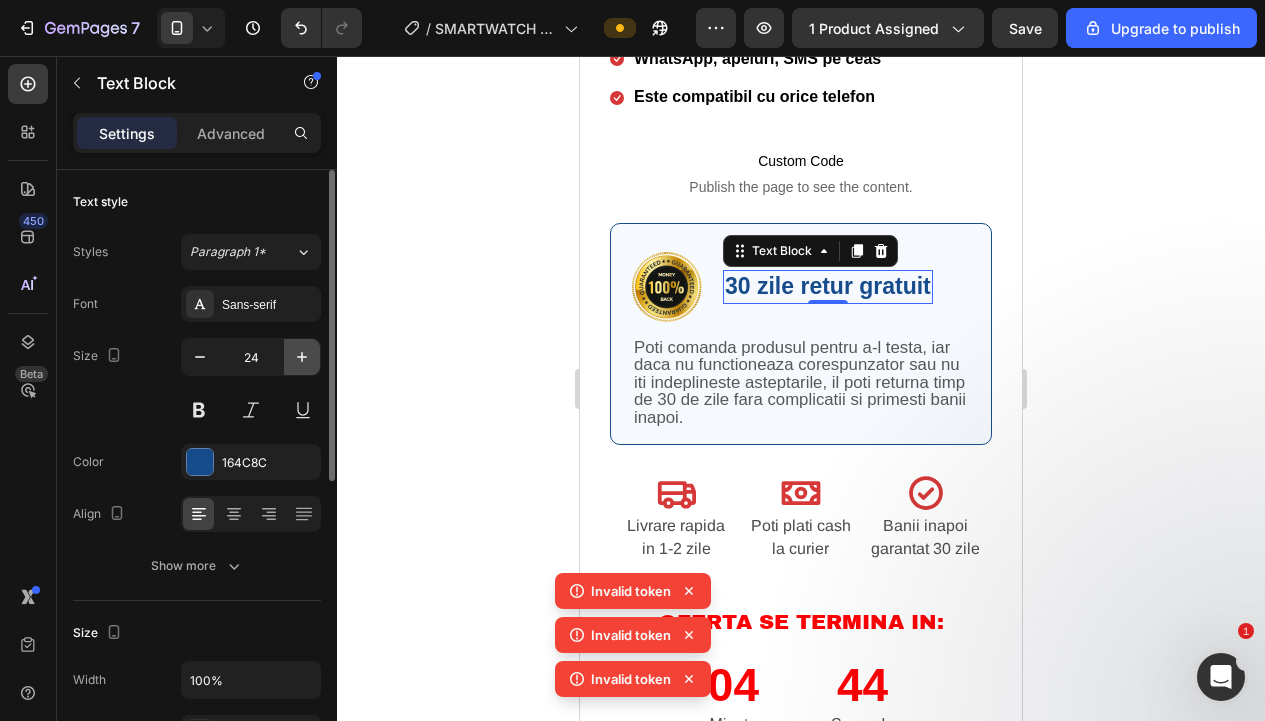 click 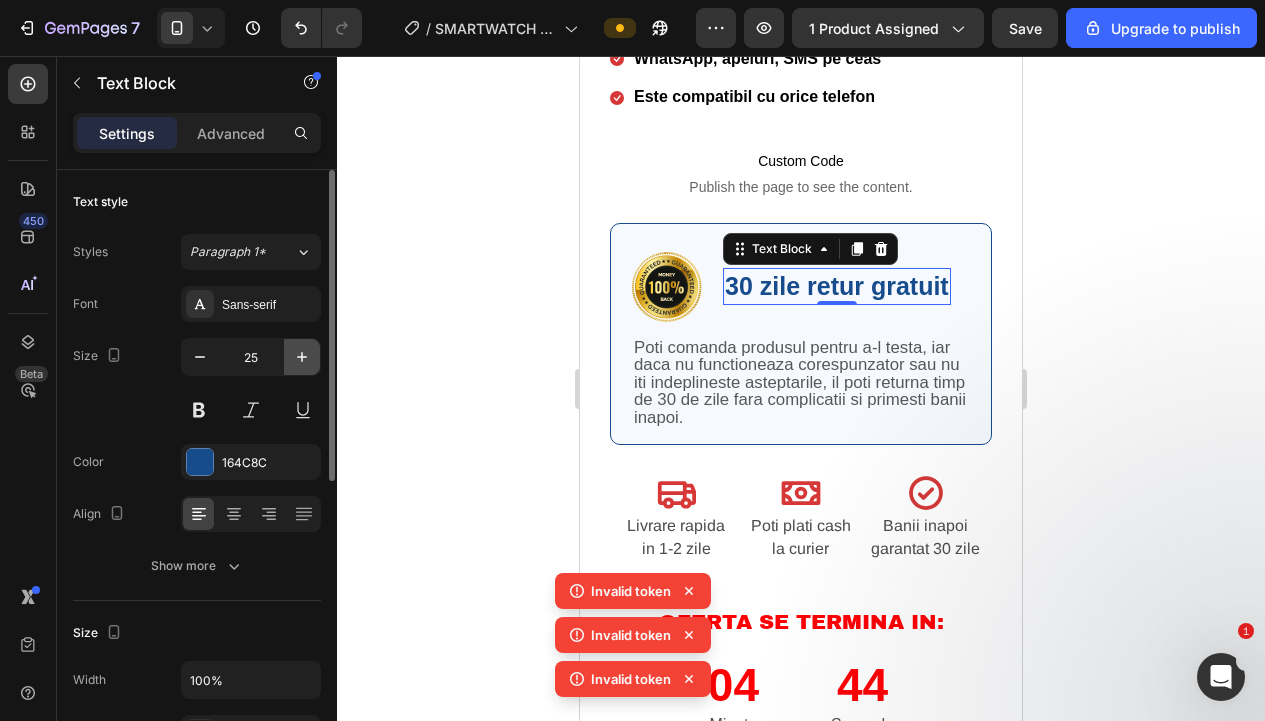 click 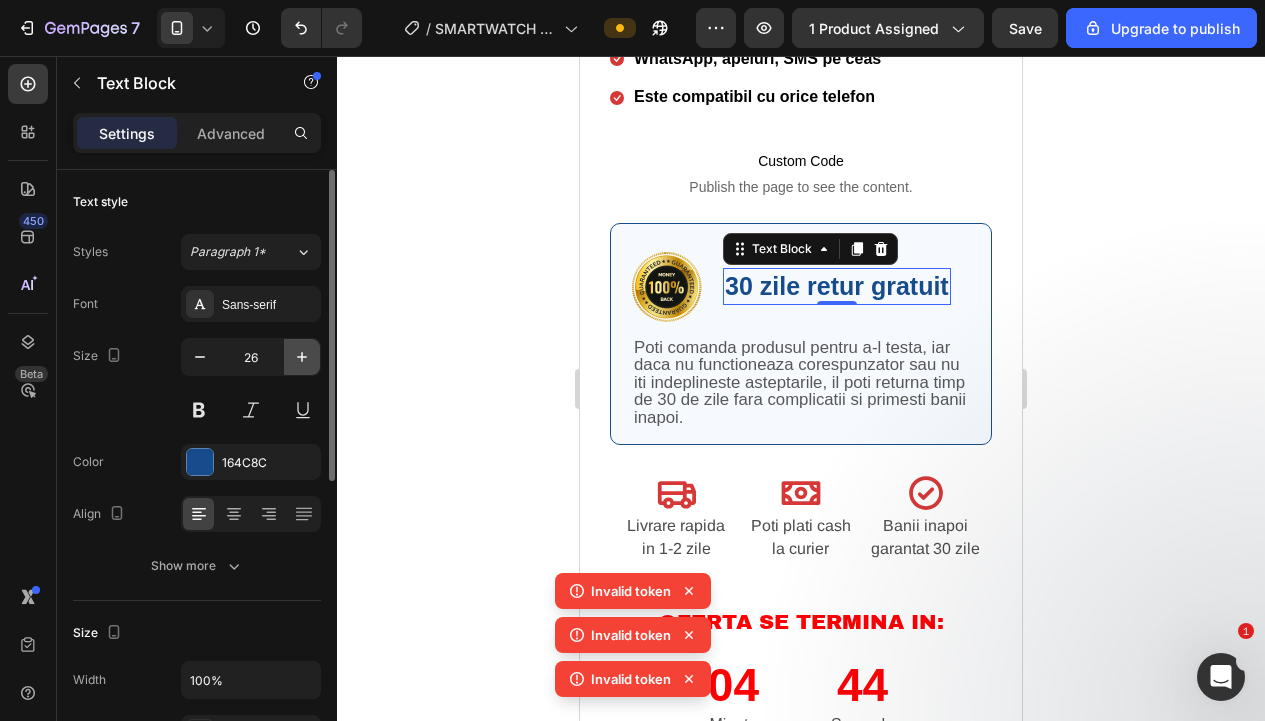 click 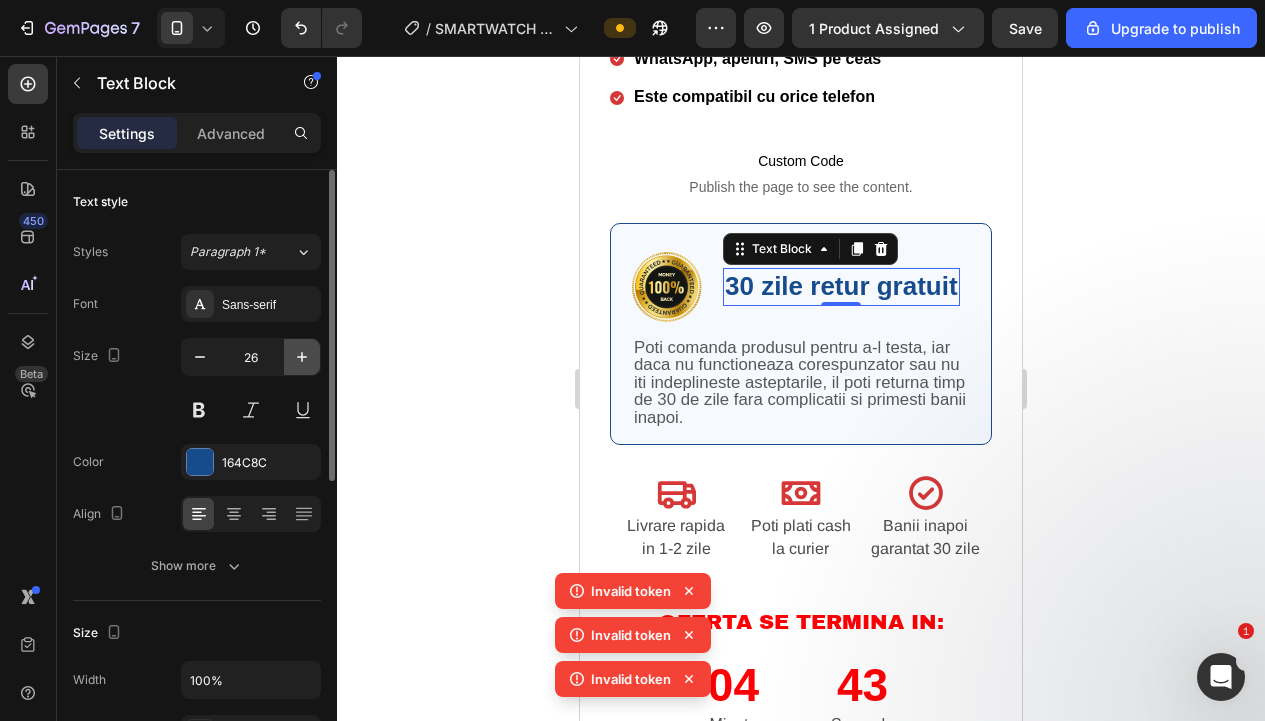 click 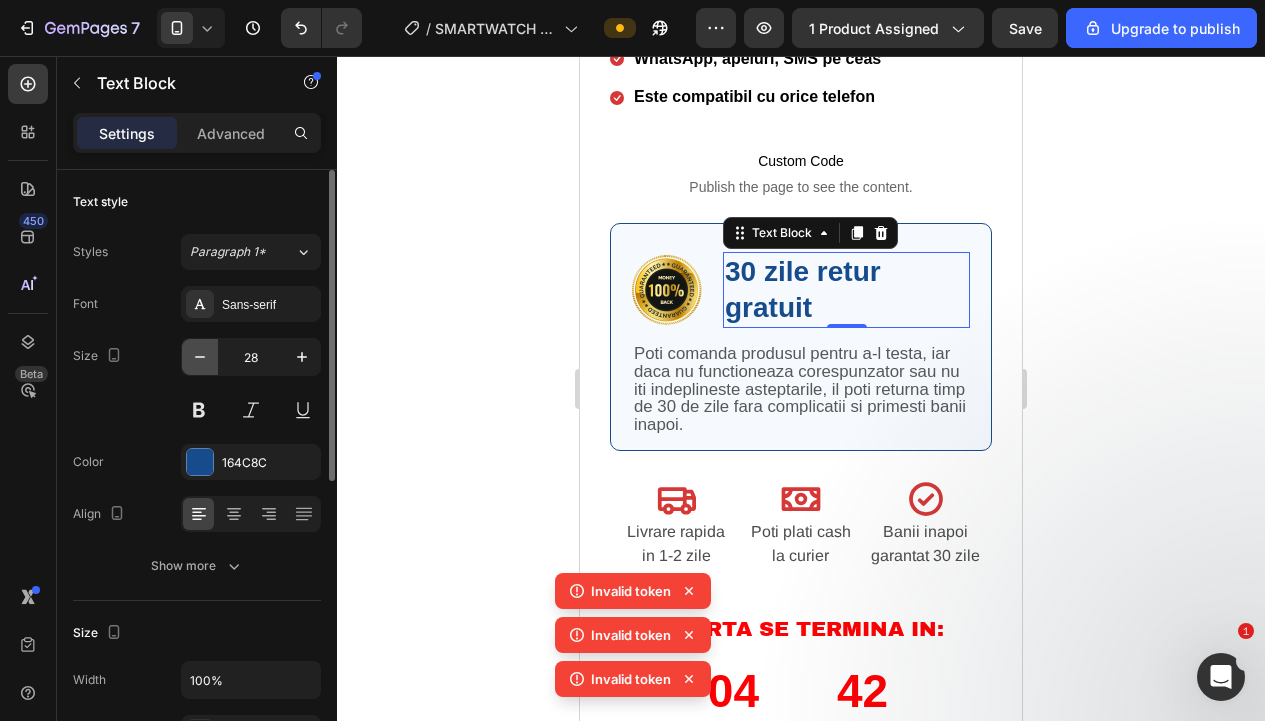 click 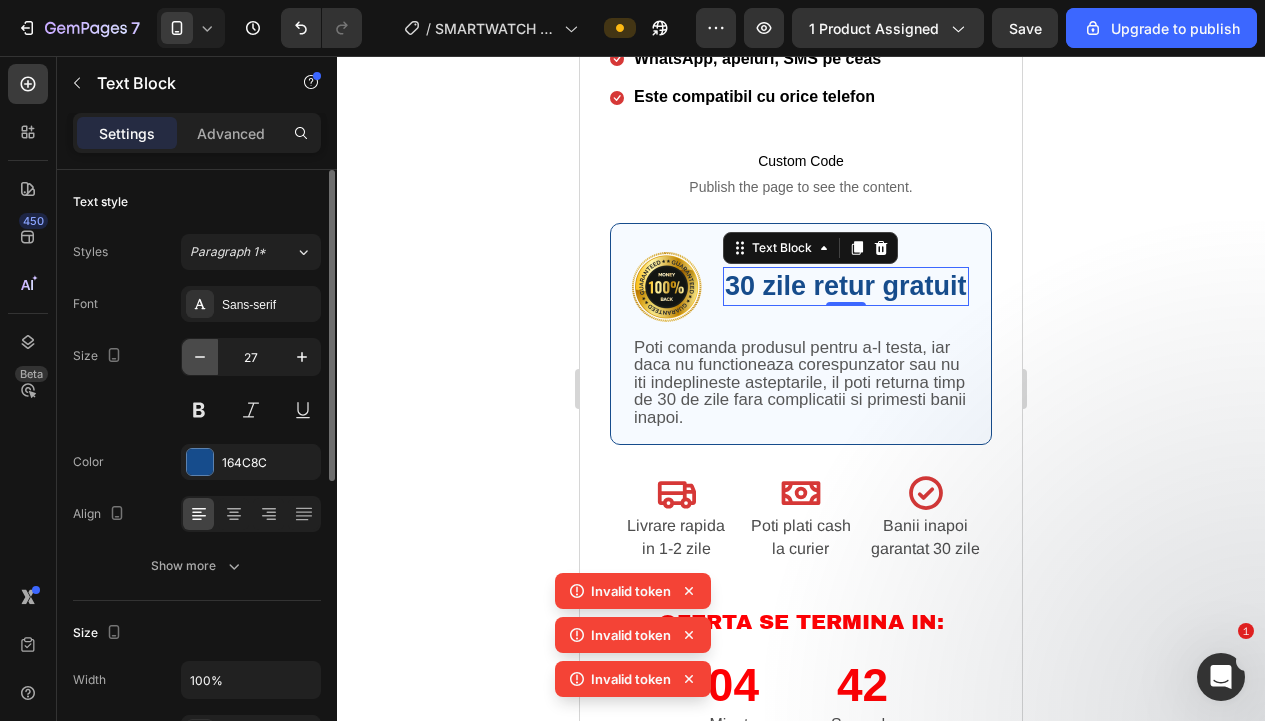 click 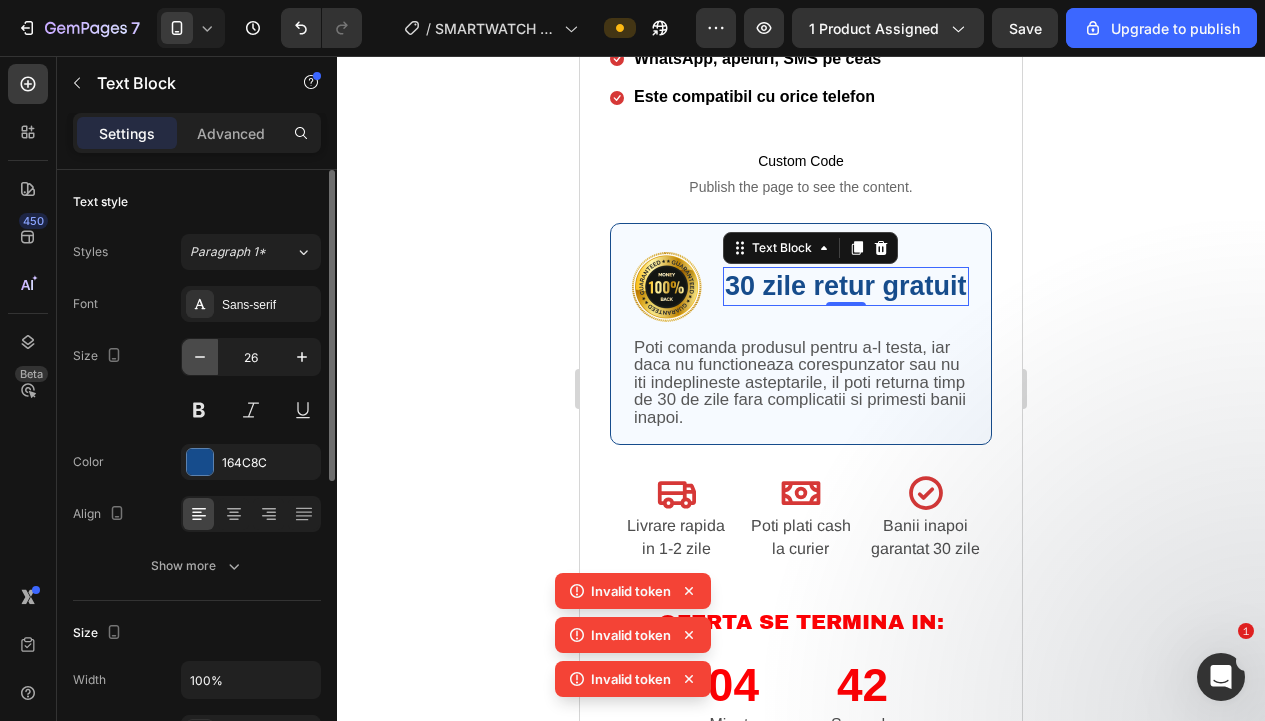 click 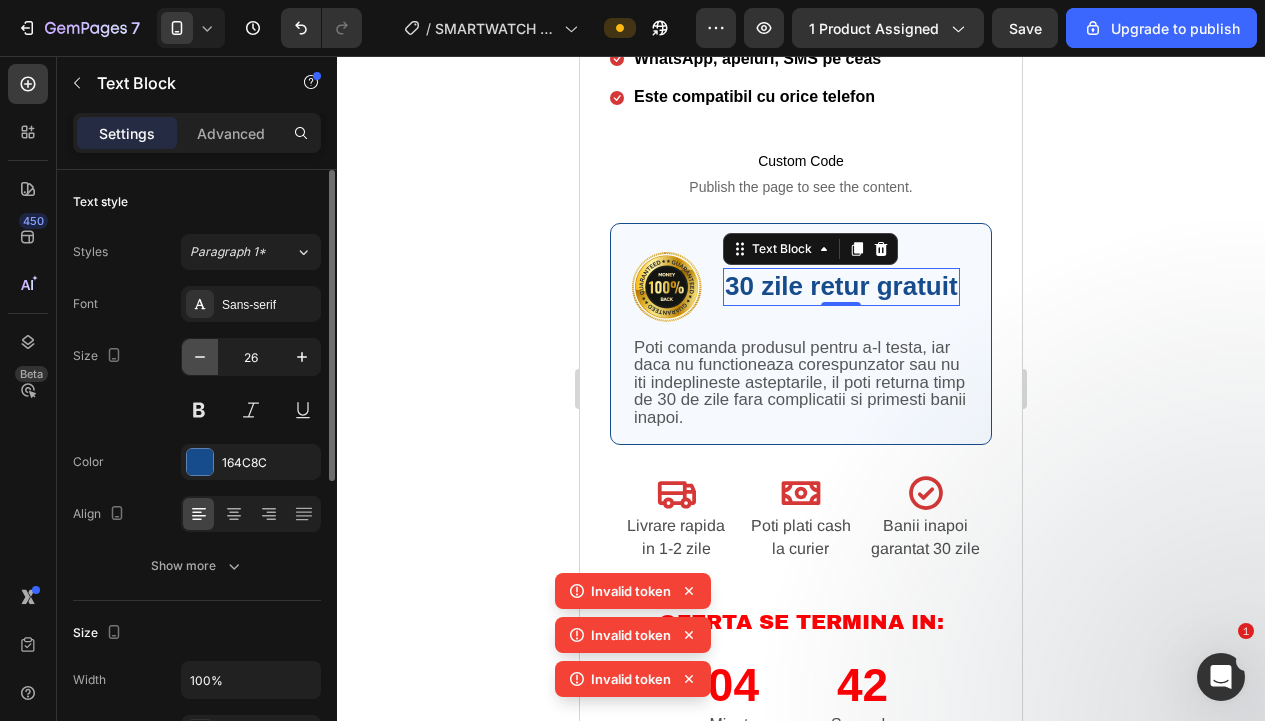 click 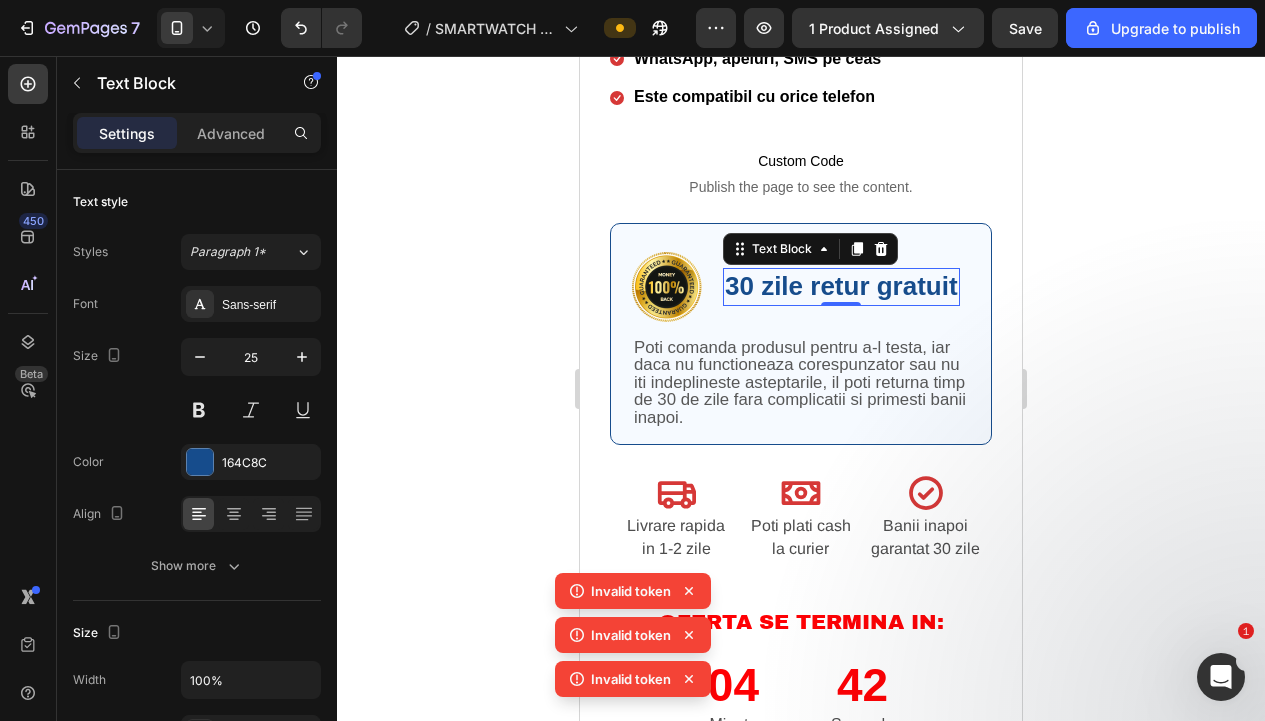 type on "24" 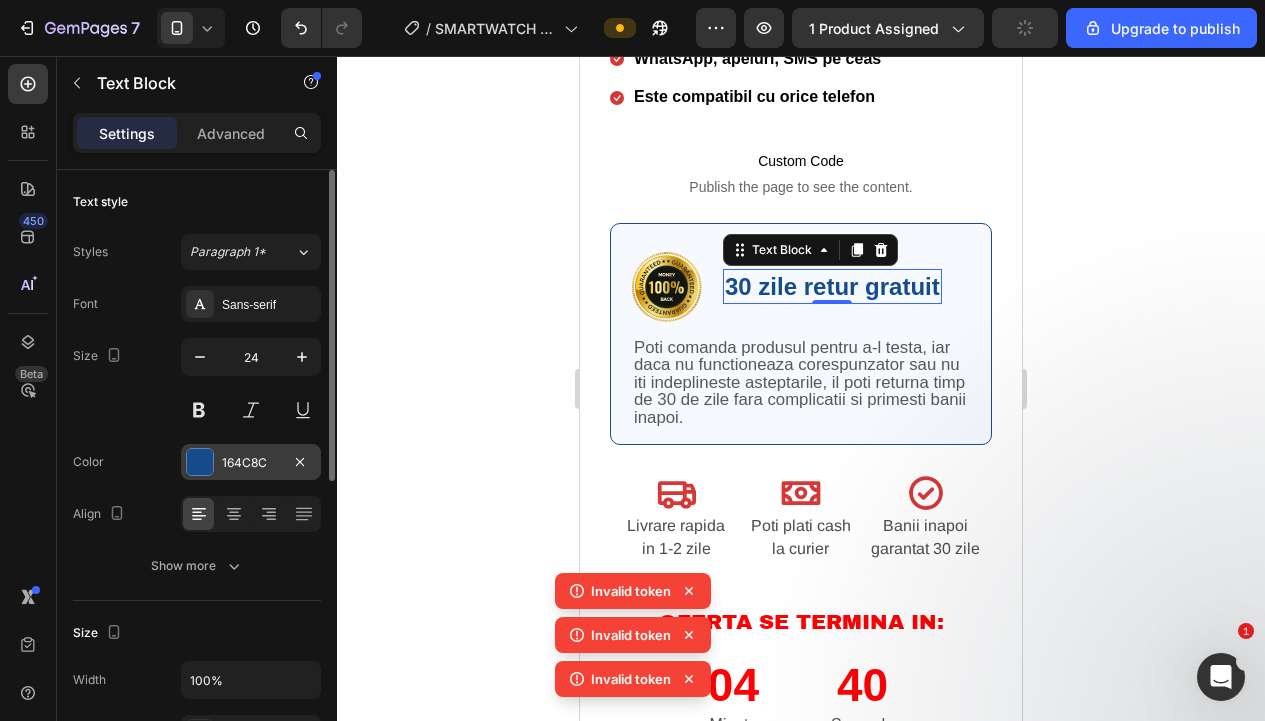 click at bounding box center [200, 462] 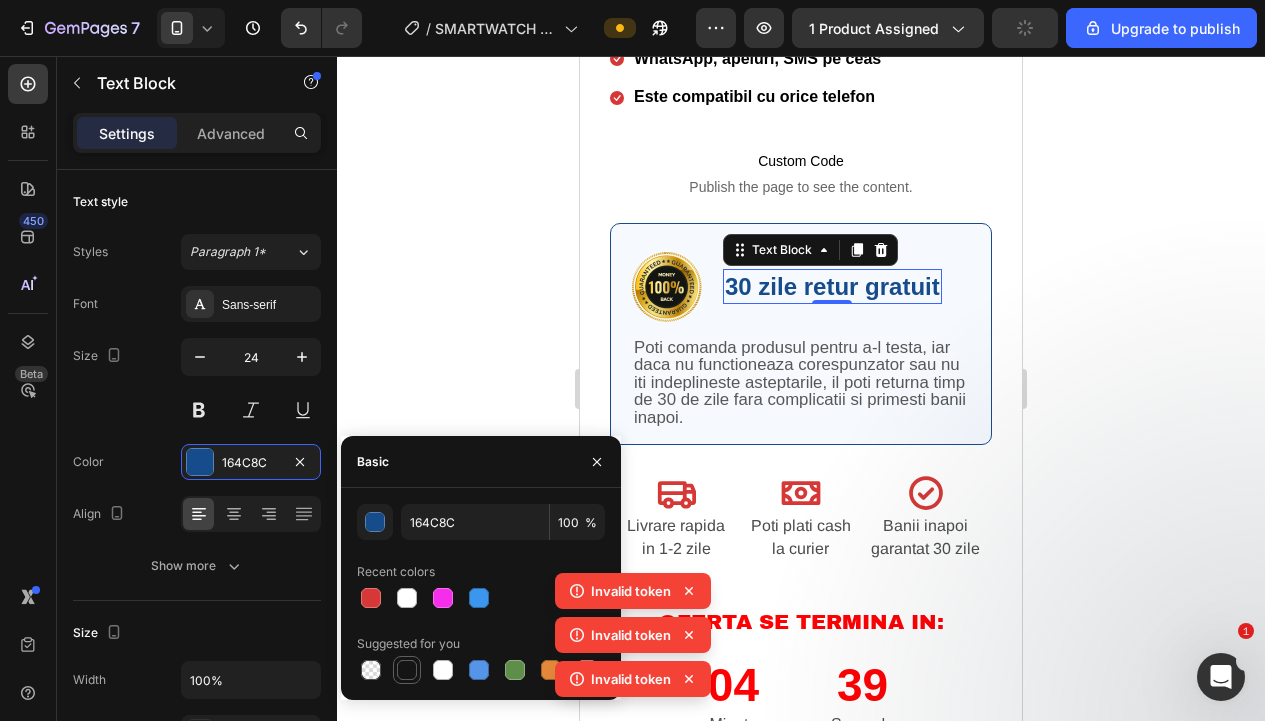 click at bounding box center (407, 670) 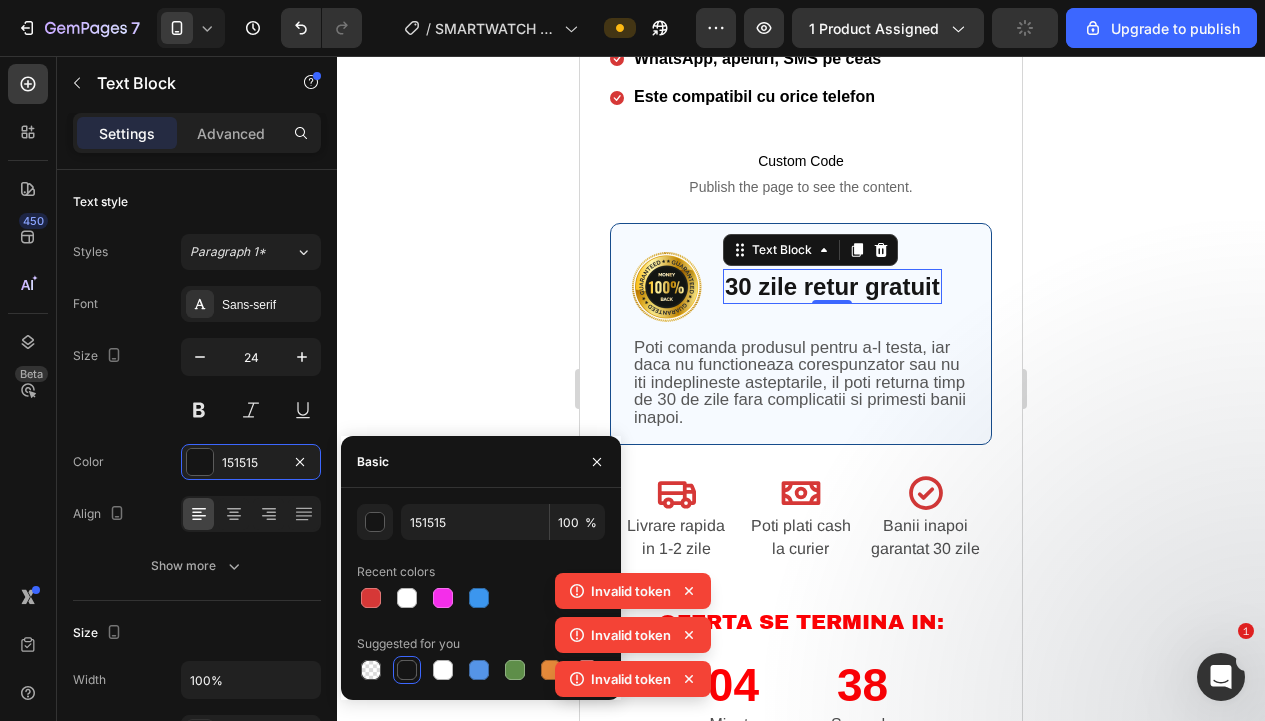 click 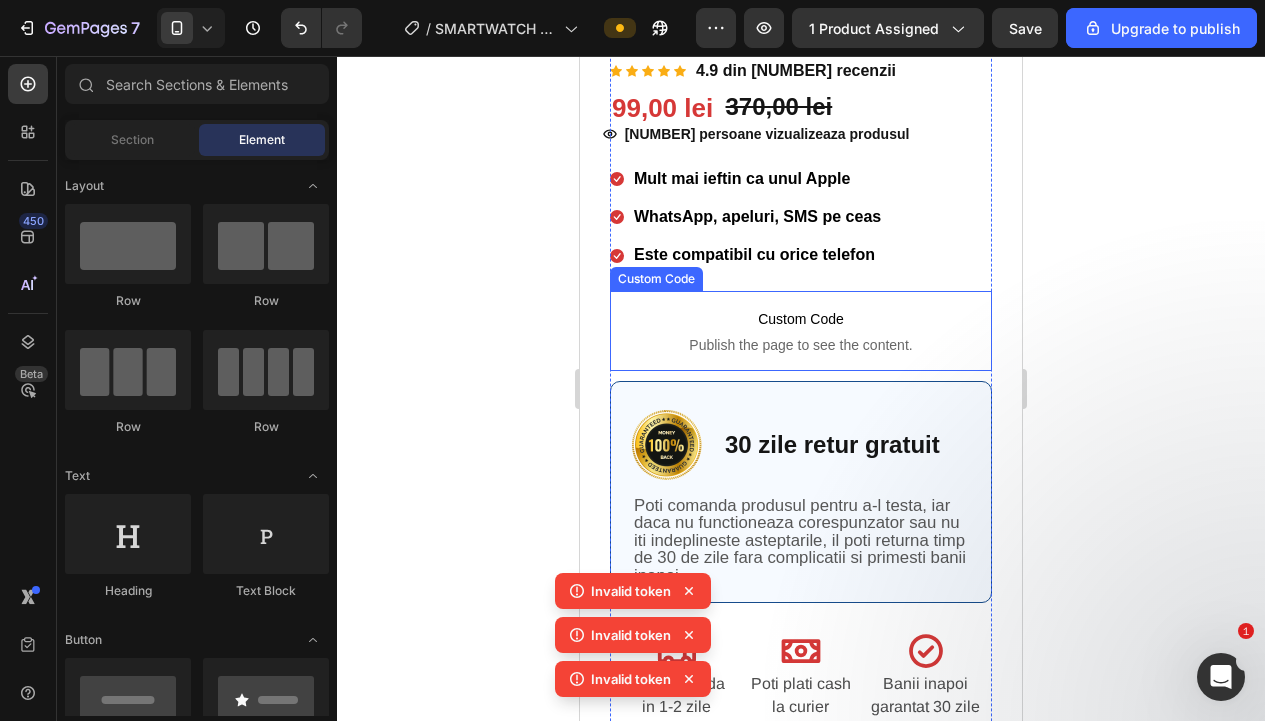 scroll, scrollTop: 602, scrollLeft: 0, axis: vertical 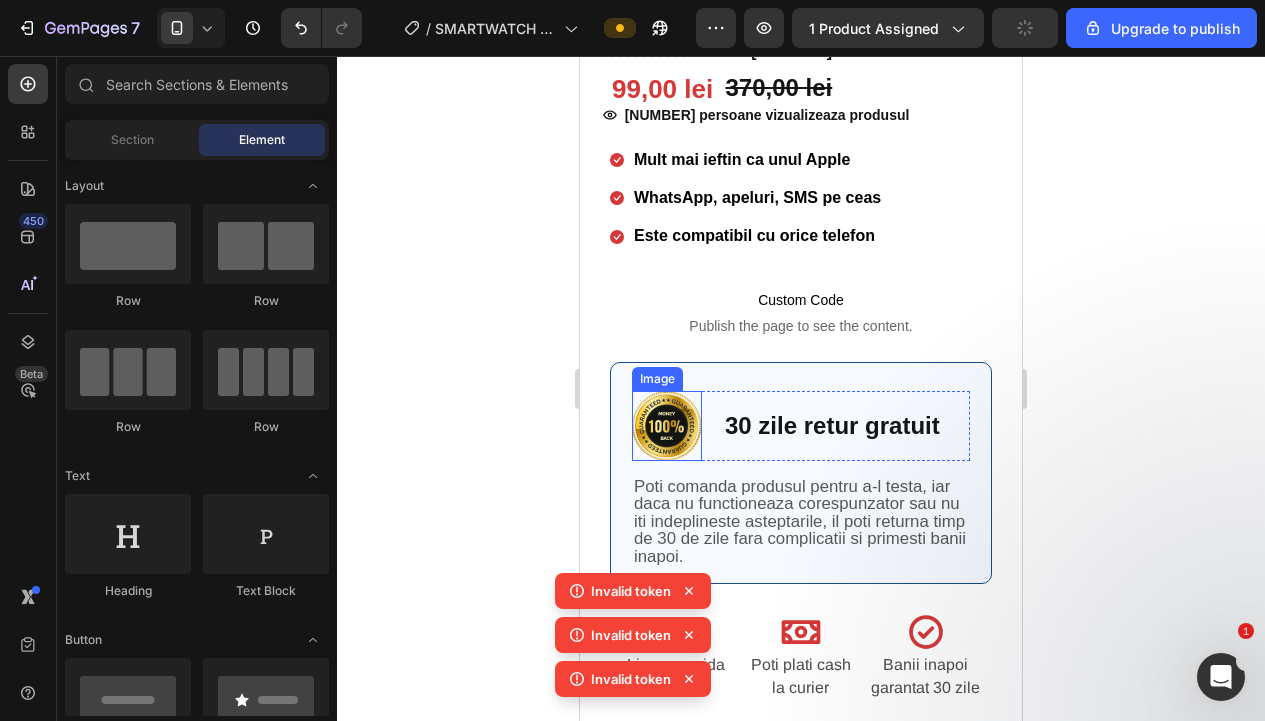 drag, startPoint x: 682, startPoint y: 429, endPoint x: 944, endPoint y: 467, distance: 264.7414 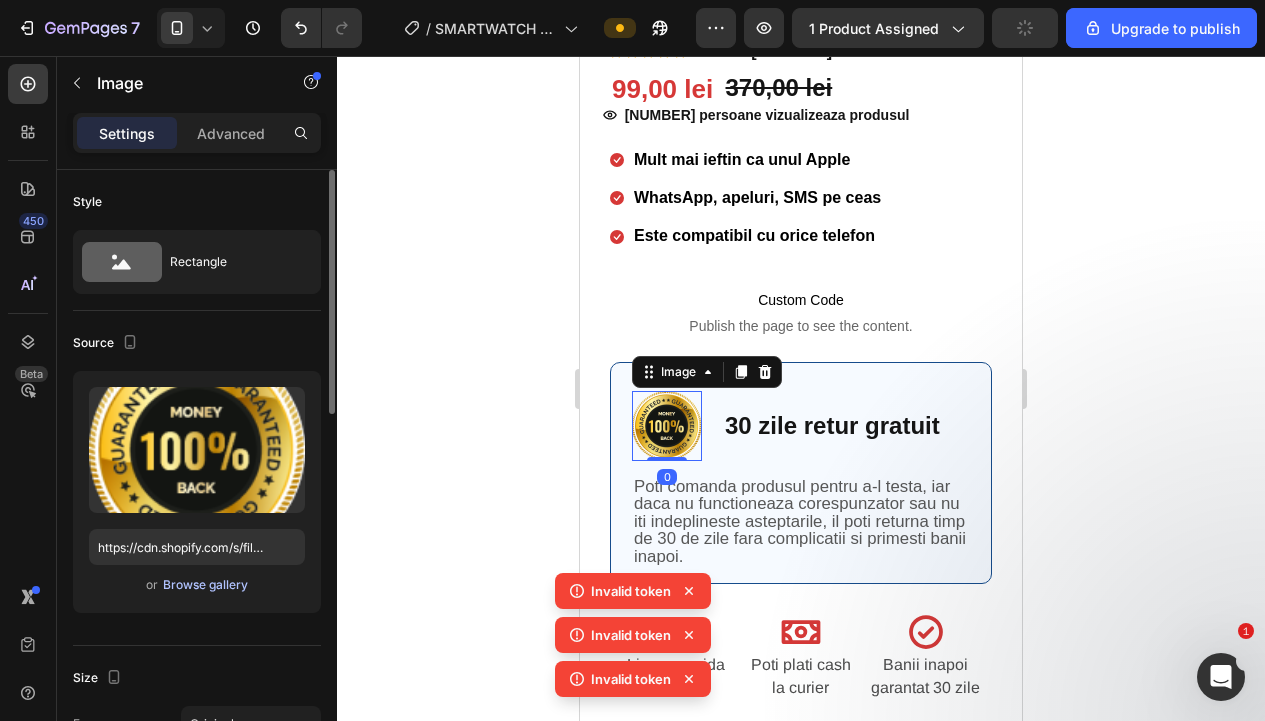 click on "Browse gallery" at bounding box center [205, 585] 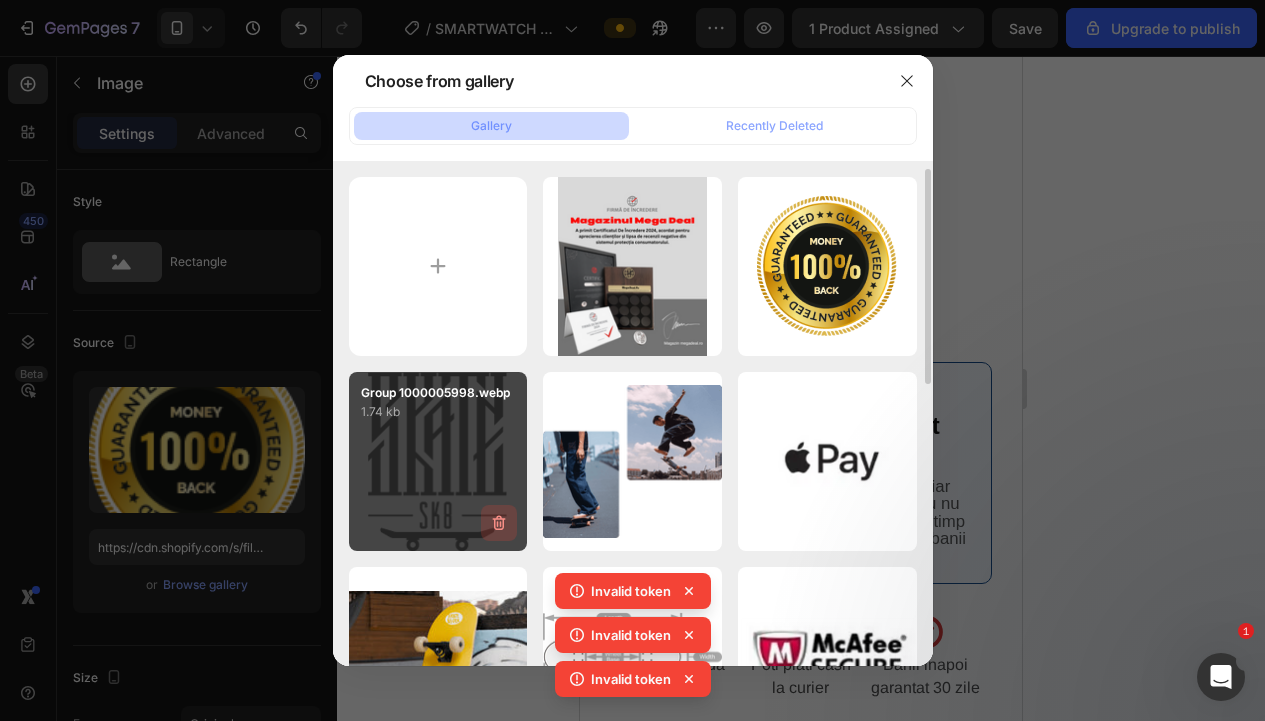 scroll, scrollTop: 17, scrollLeft: 0, axis: vertical 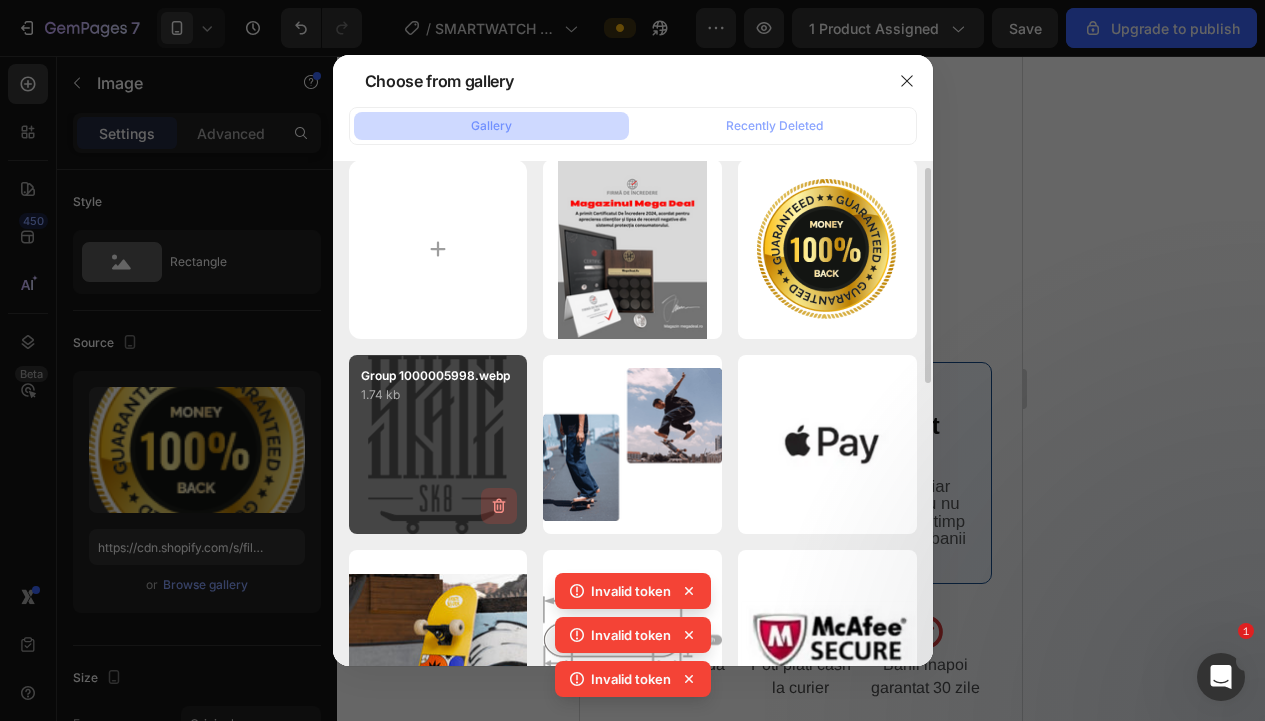 click 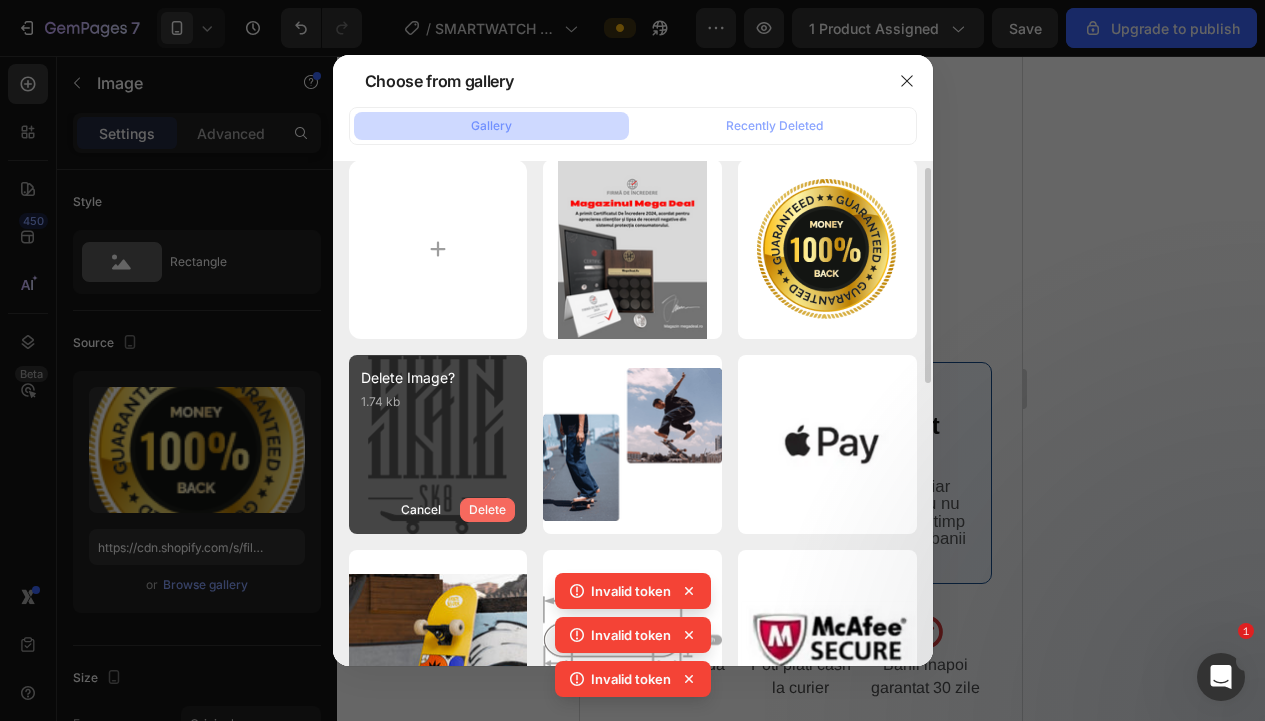 click on "Delete" at bounding box center [487, 510] 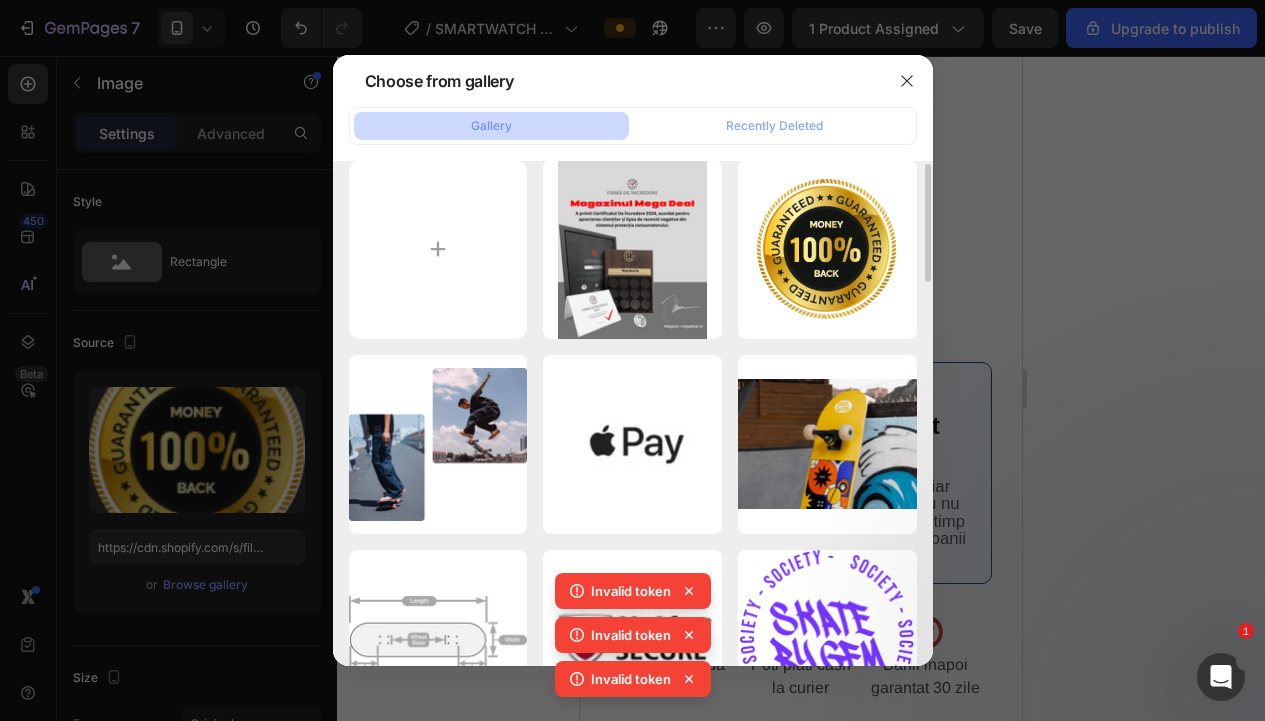 click 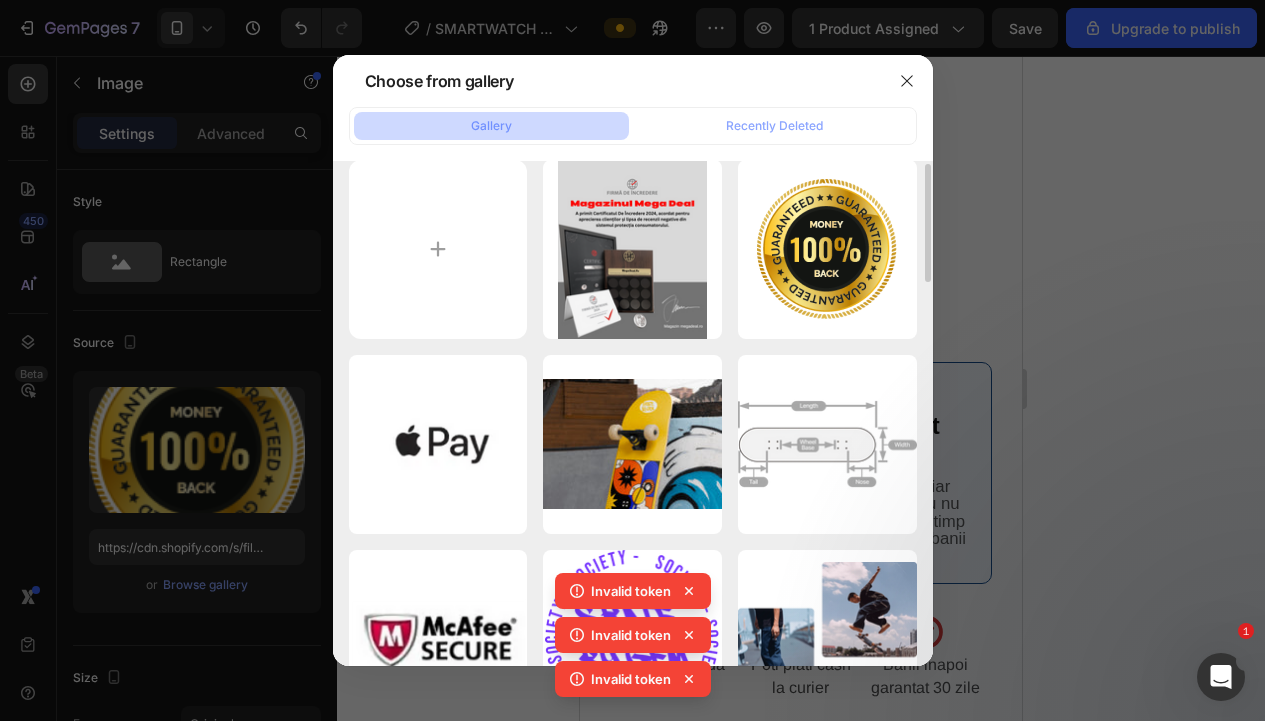 click 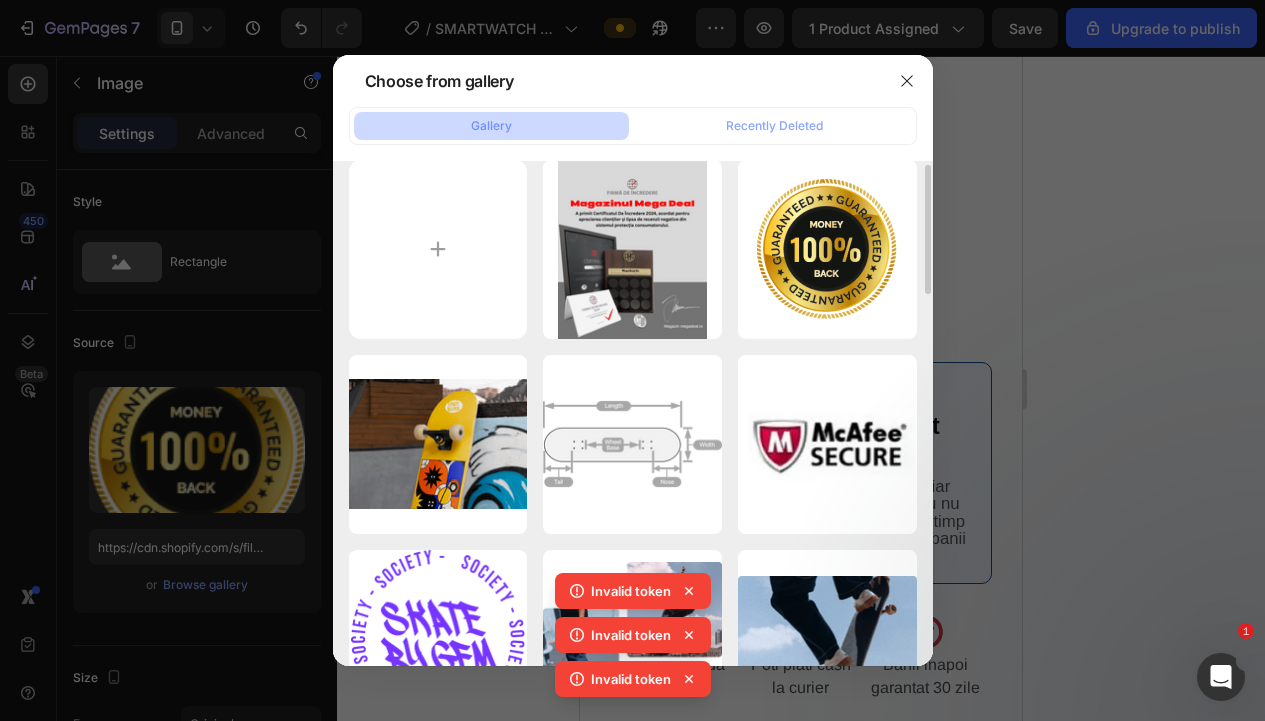 click on "Delete" at bounding box center (0, 0) 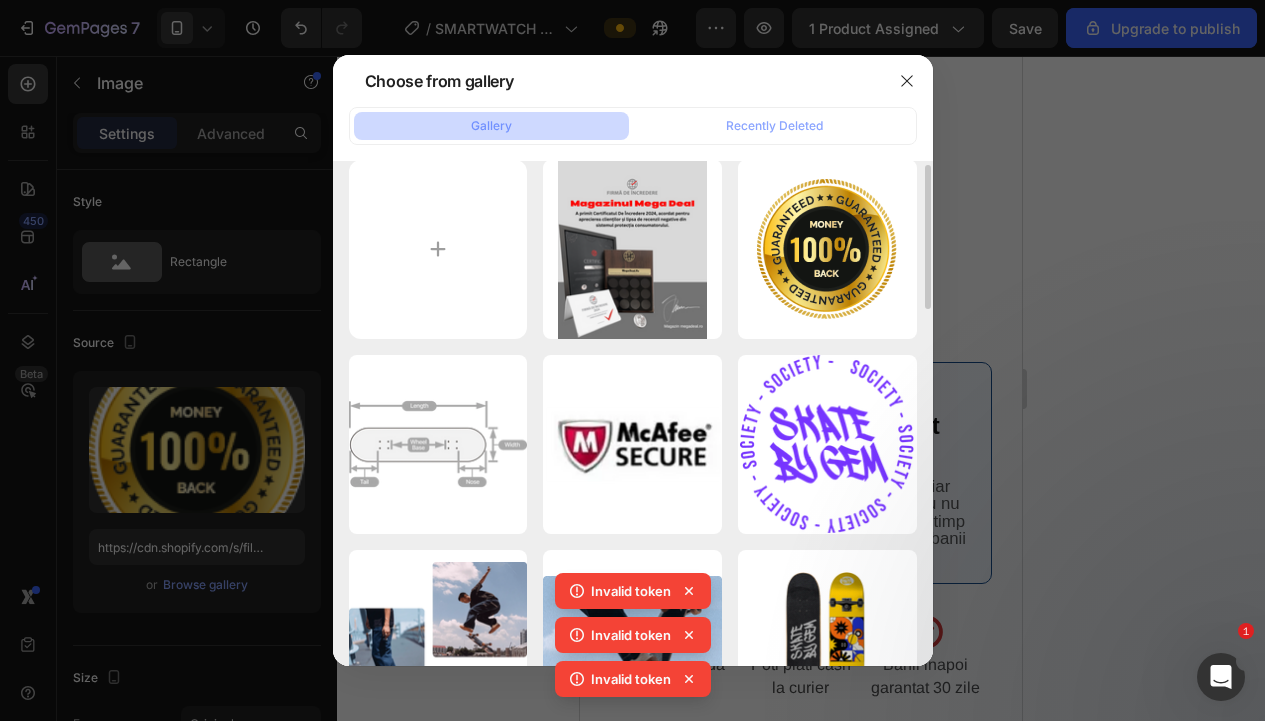 click 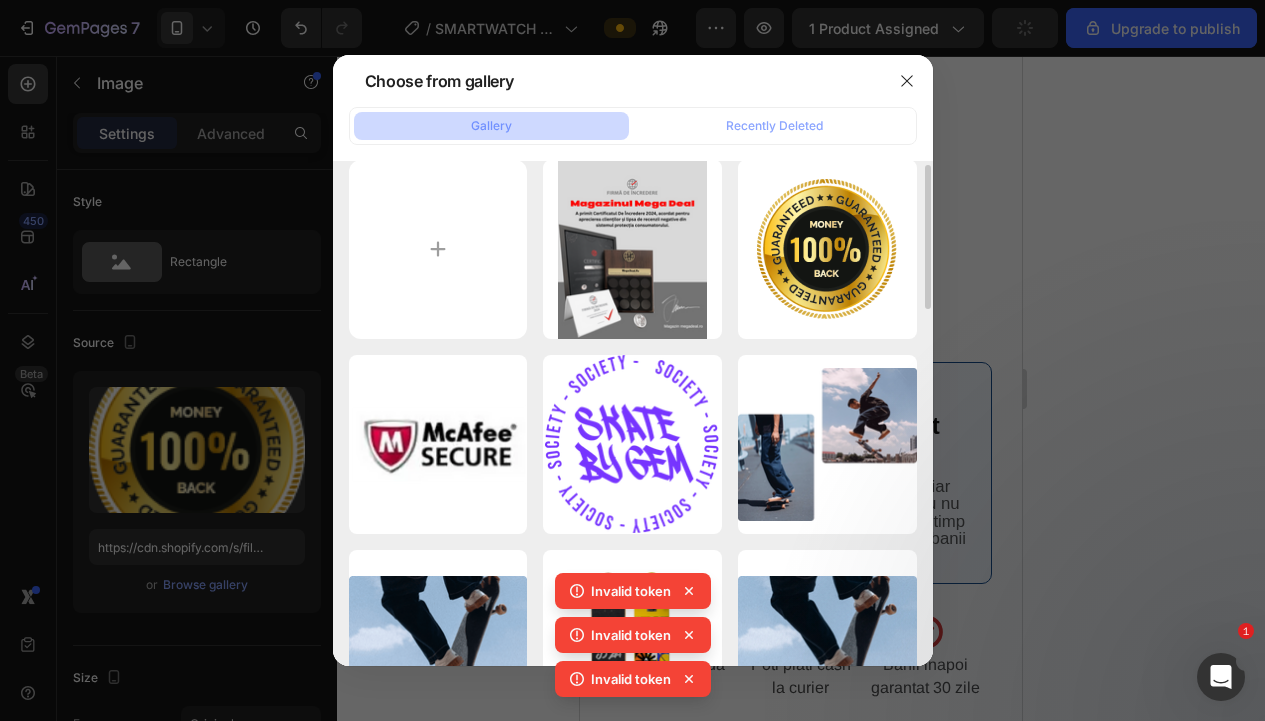 click 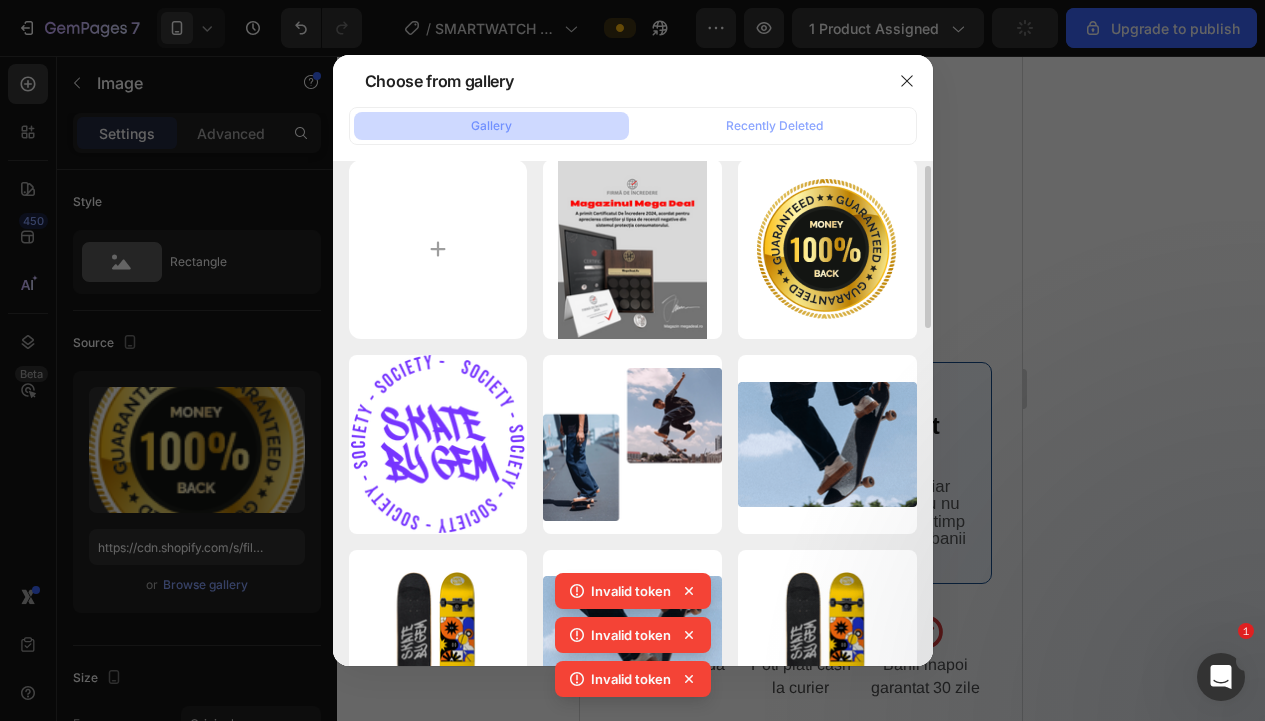 click on "Delete" at bounding box center (0, 0) 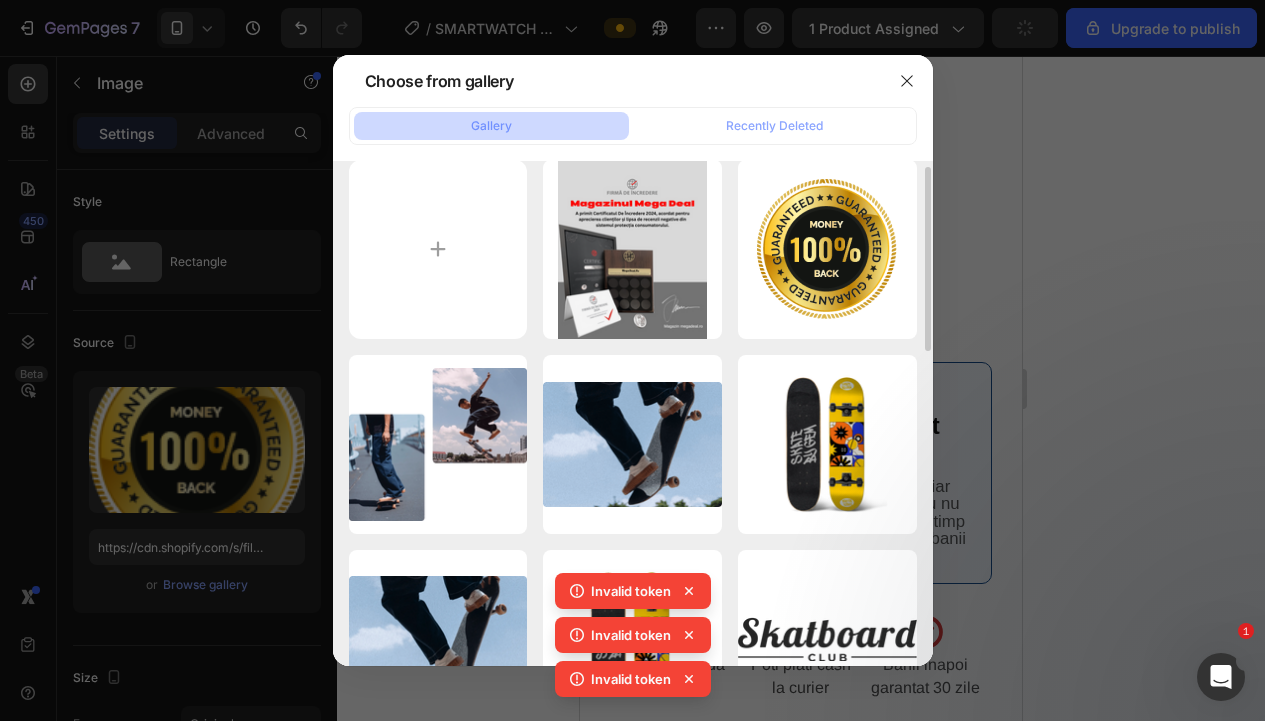 click 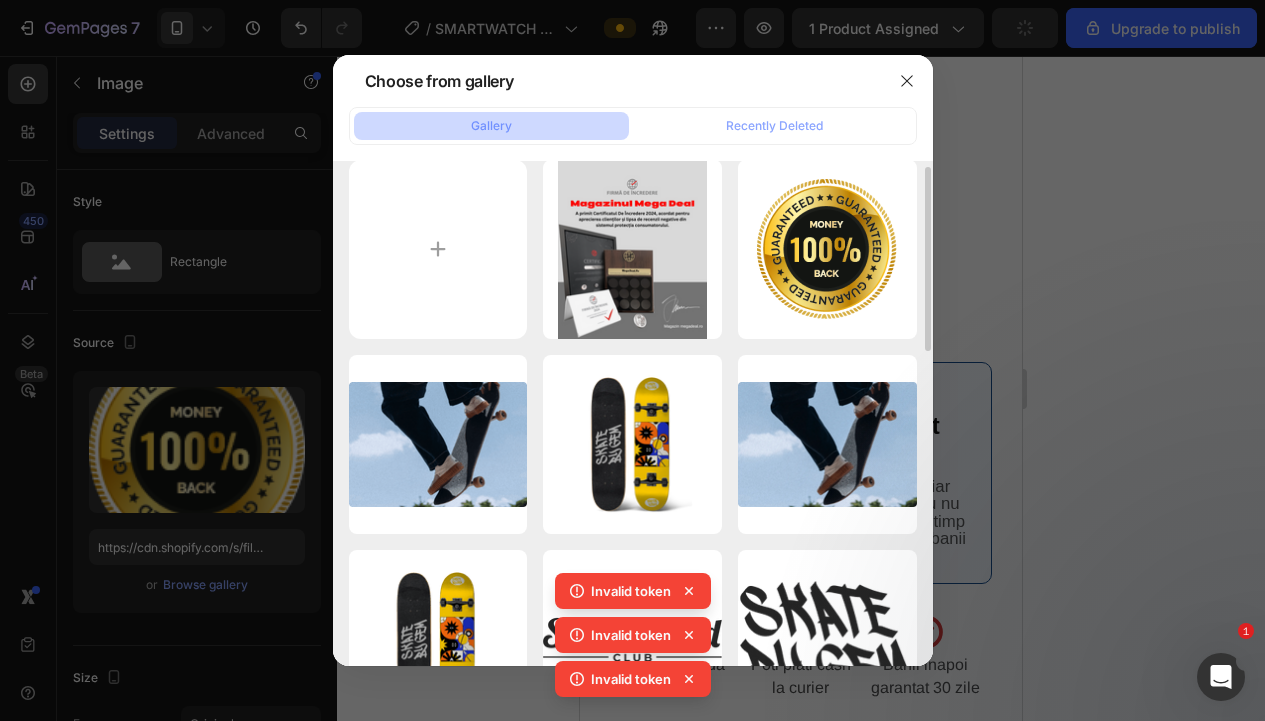 click 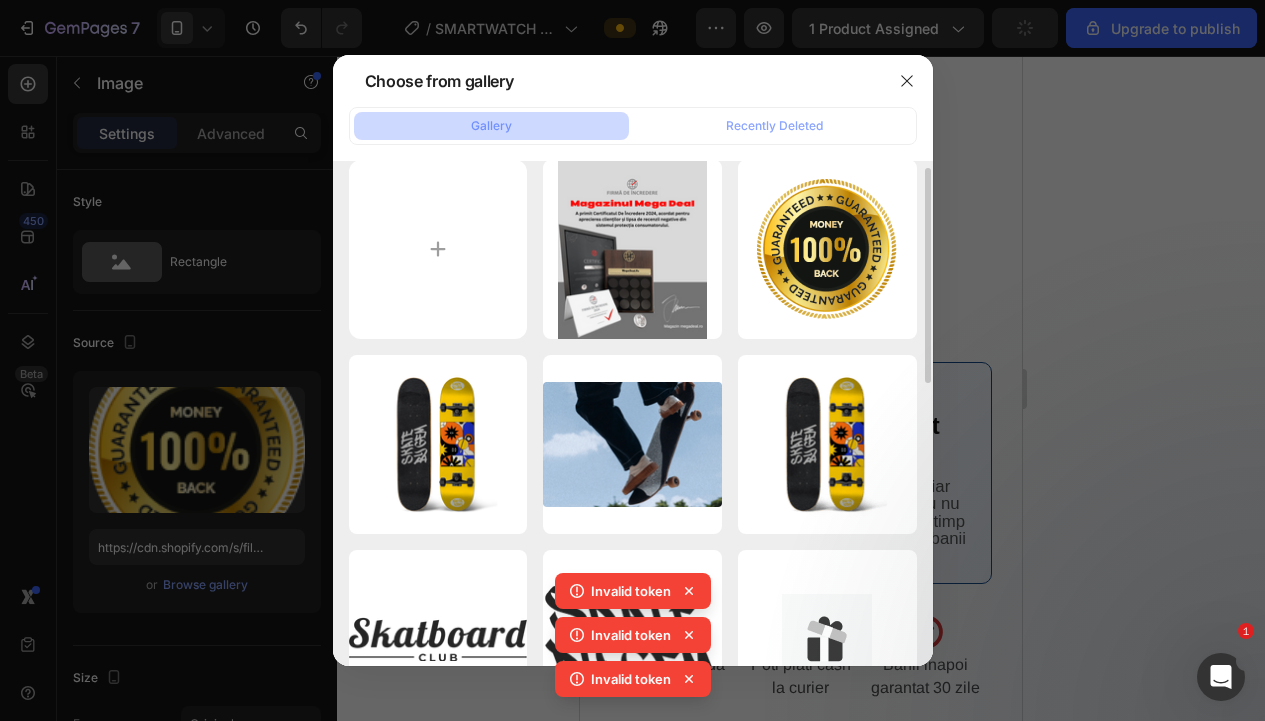 click 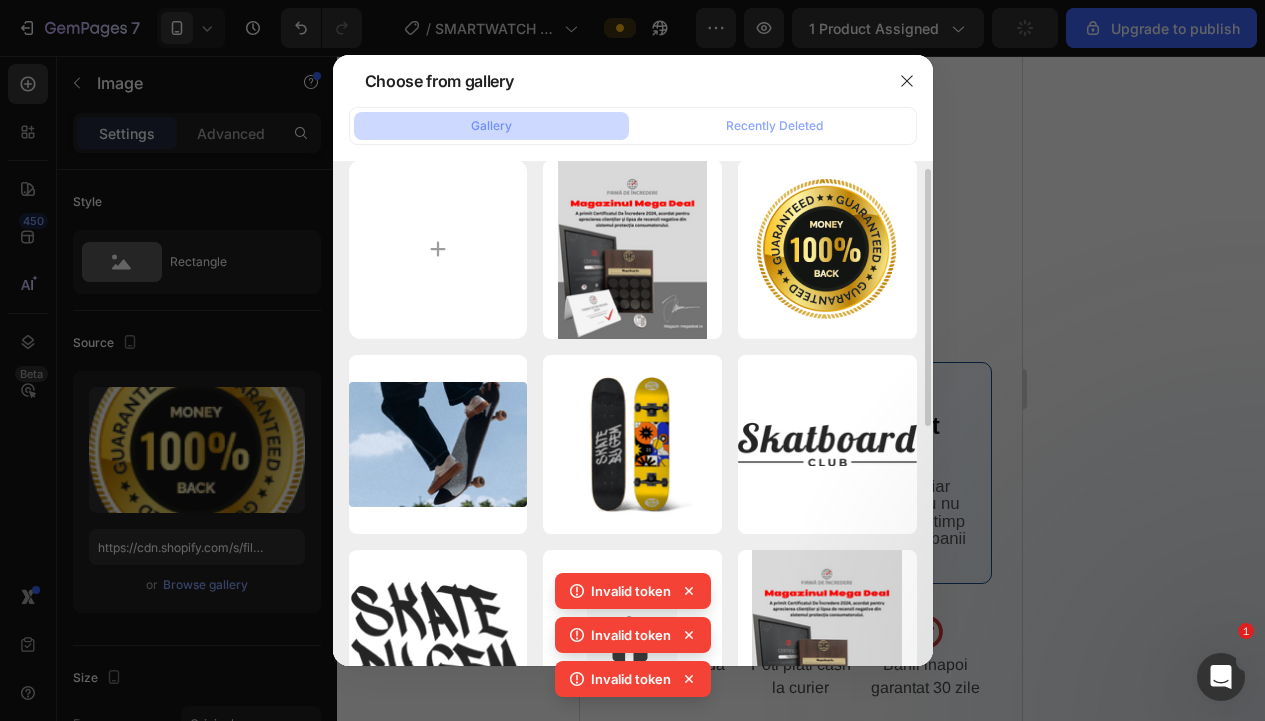 click 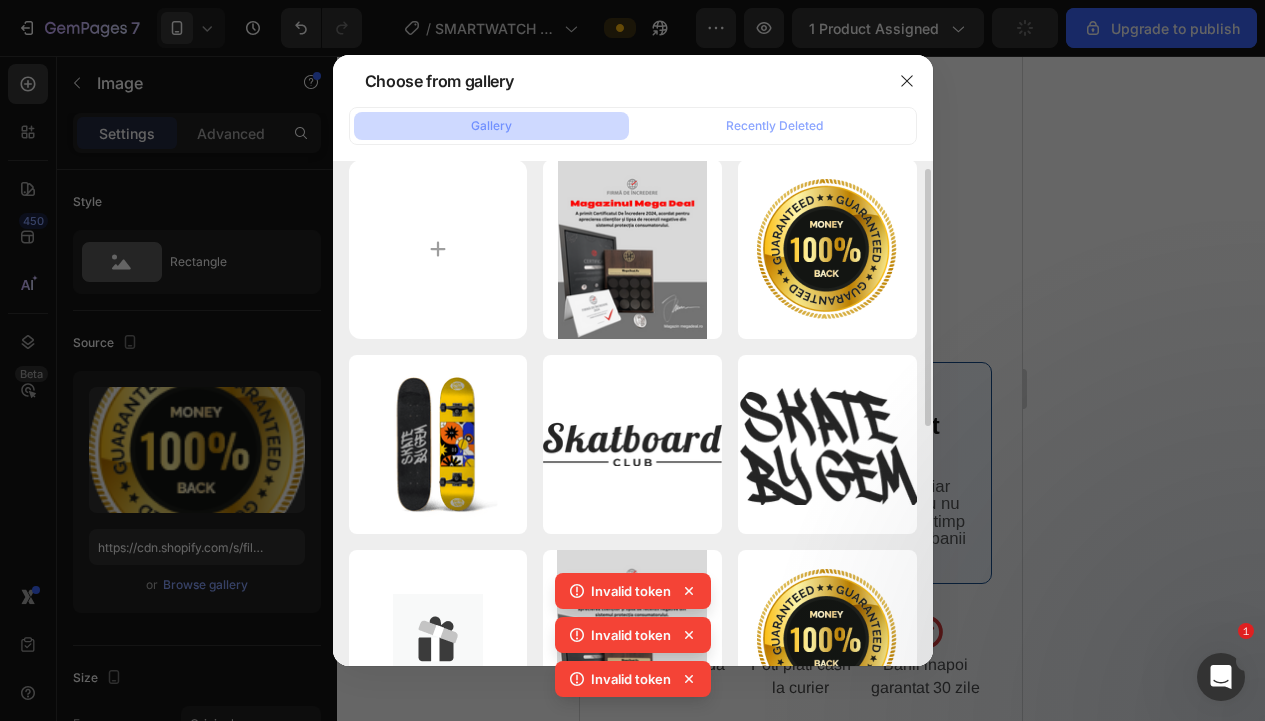 click on "Delete" at bounding box center [0, 0] 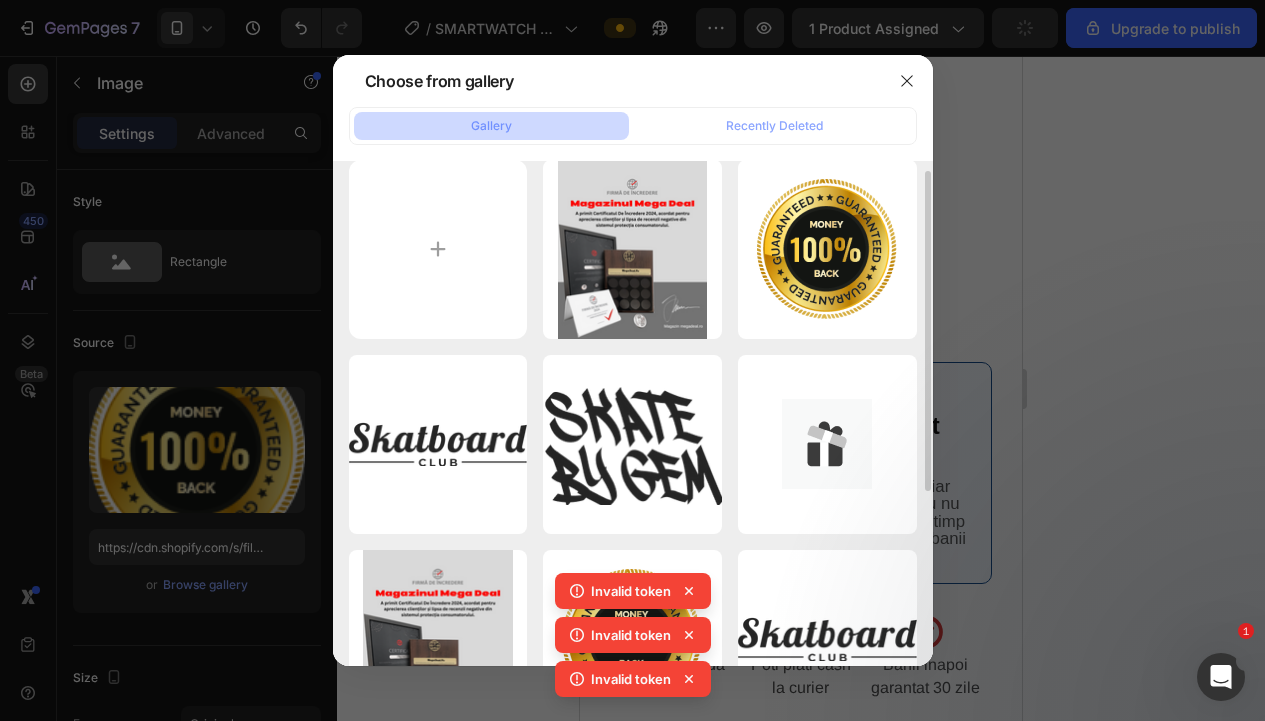 click 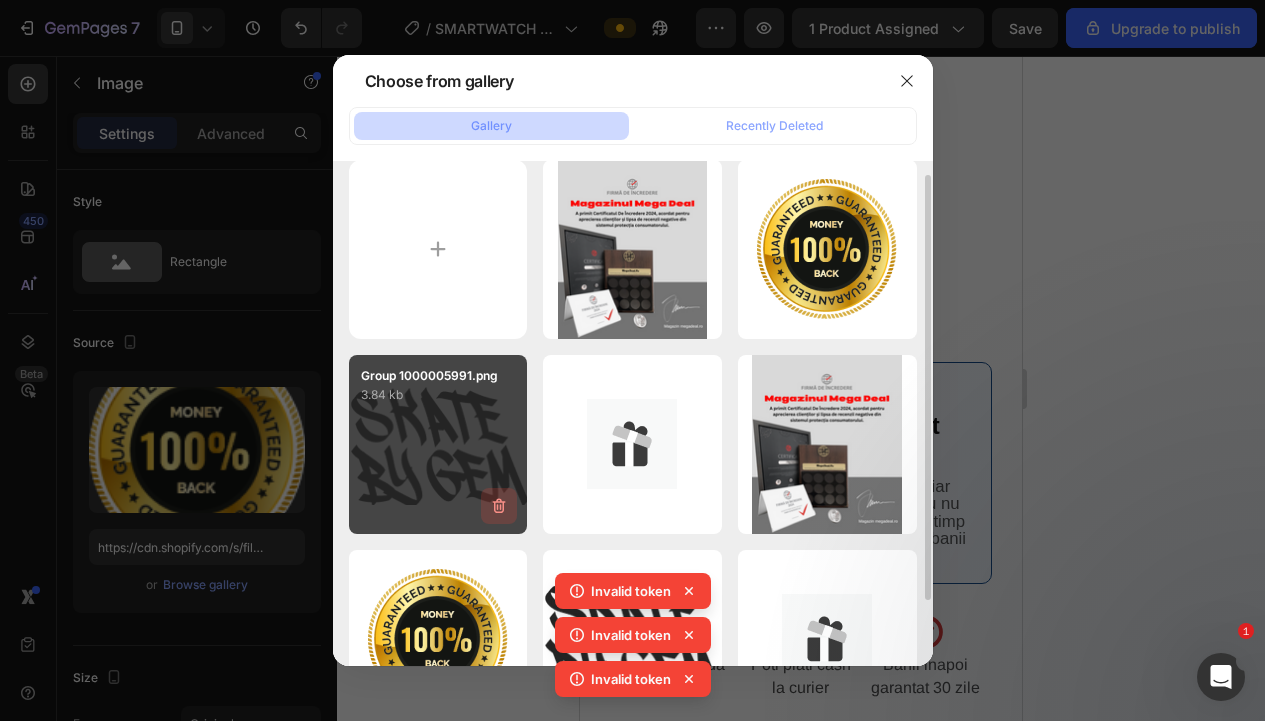 click 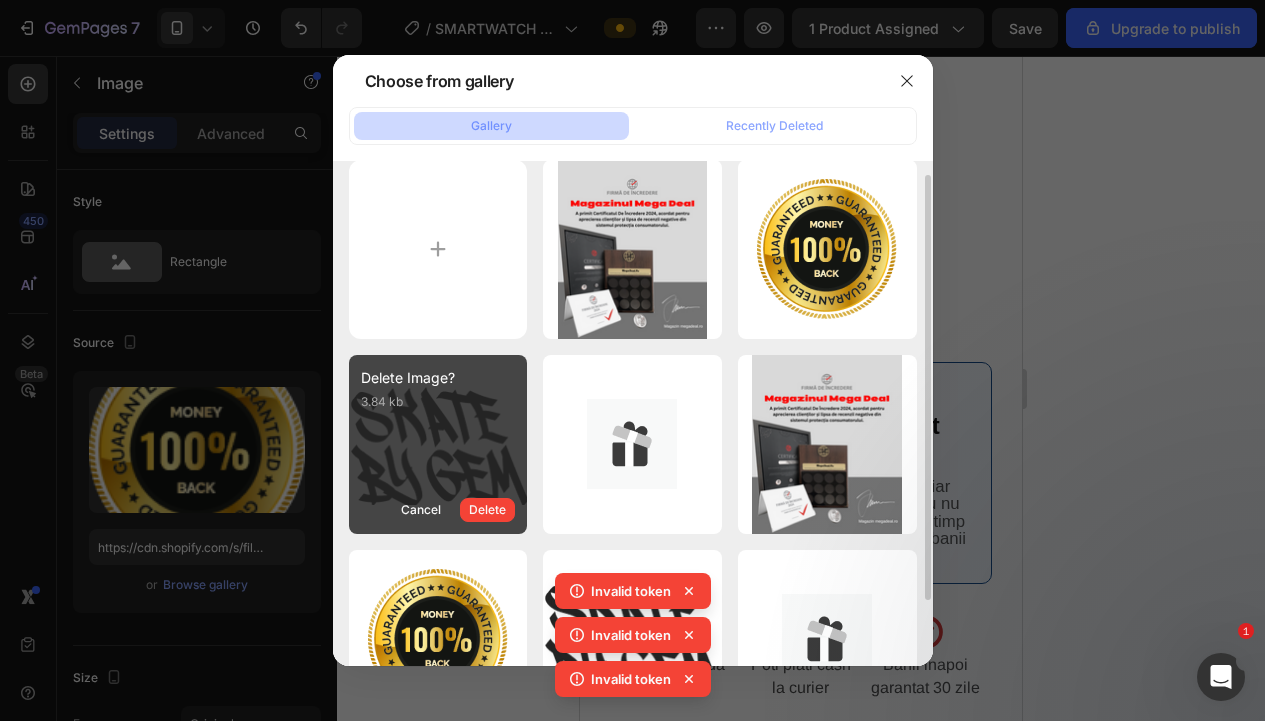 click on "Delete" at bounding box center [487, 510] 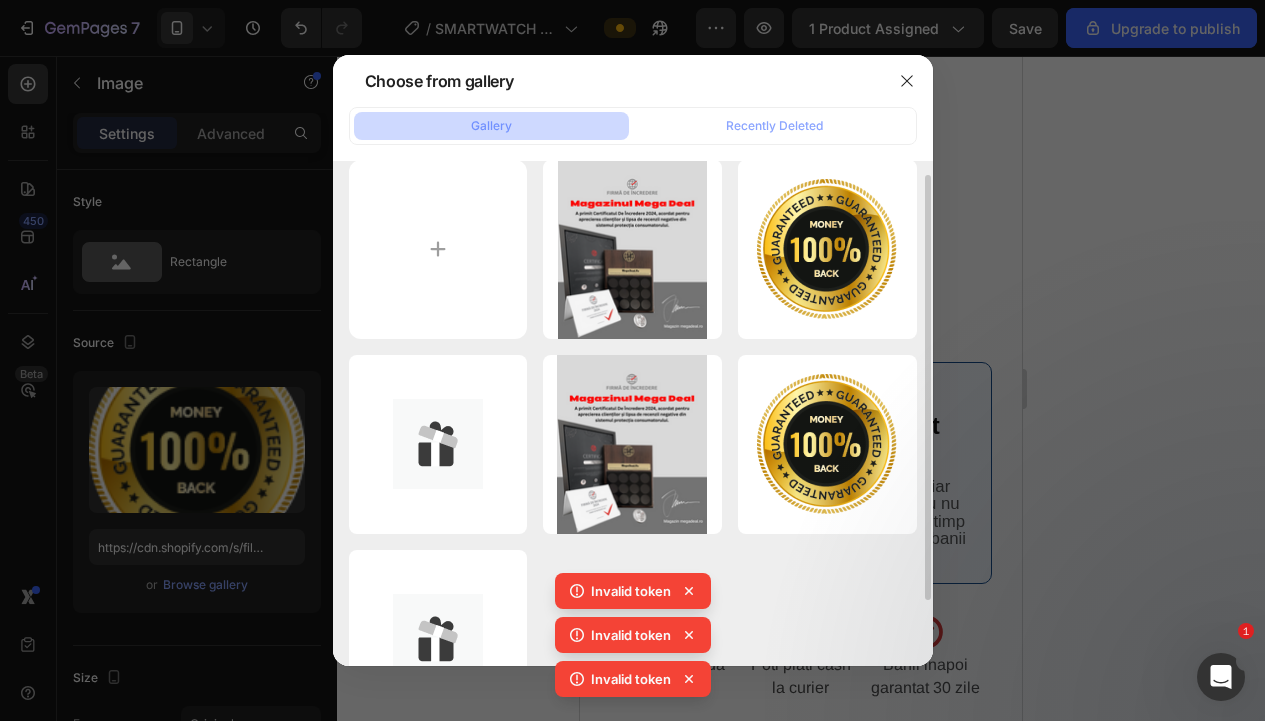 click 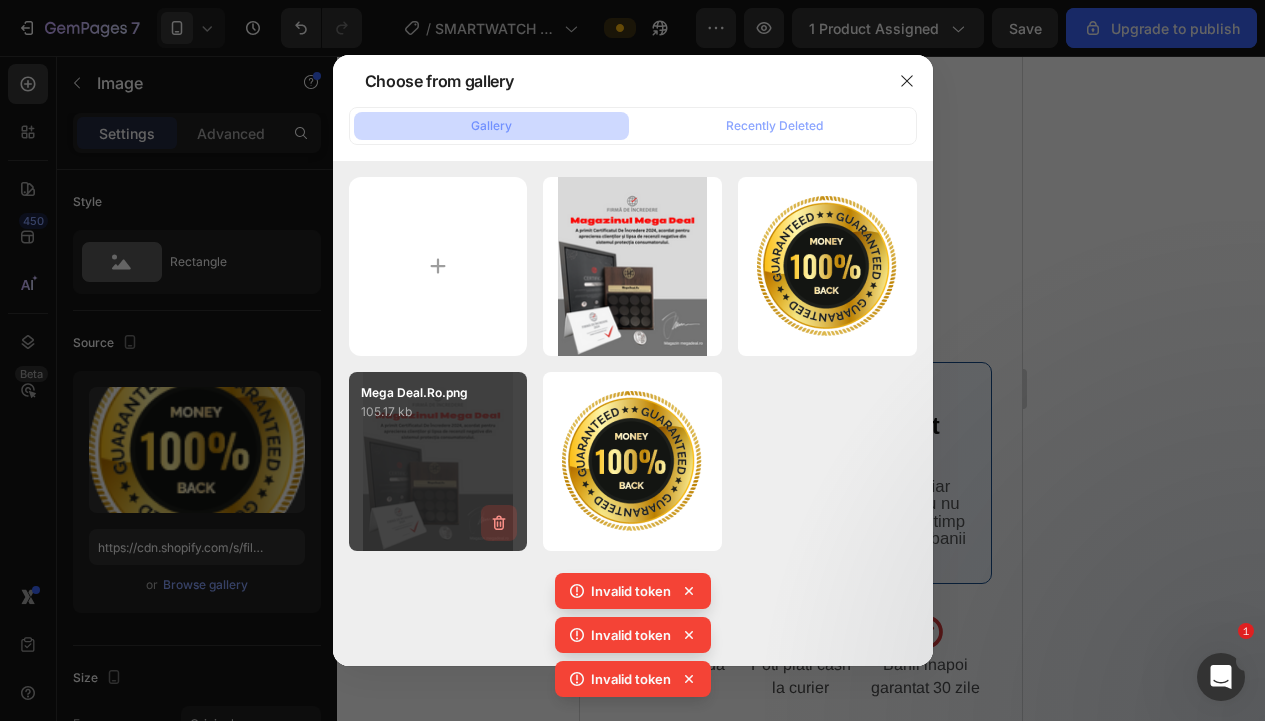click at bounding box center [499, 523] 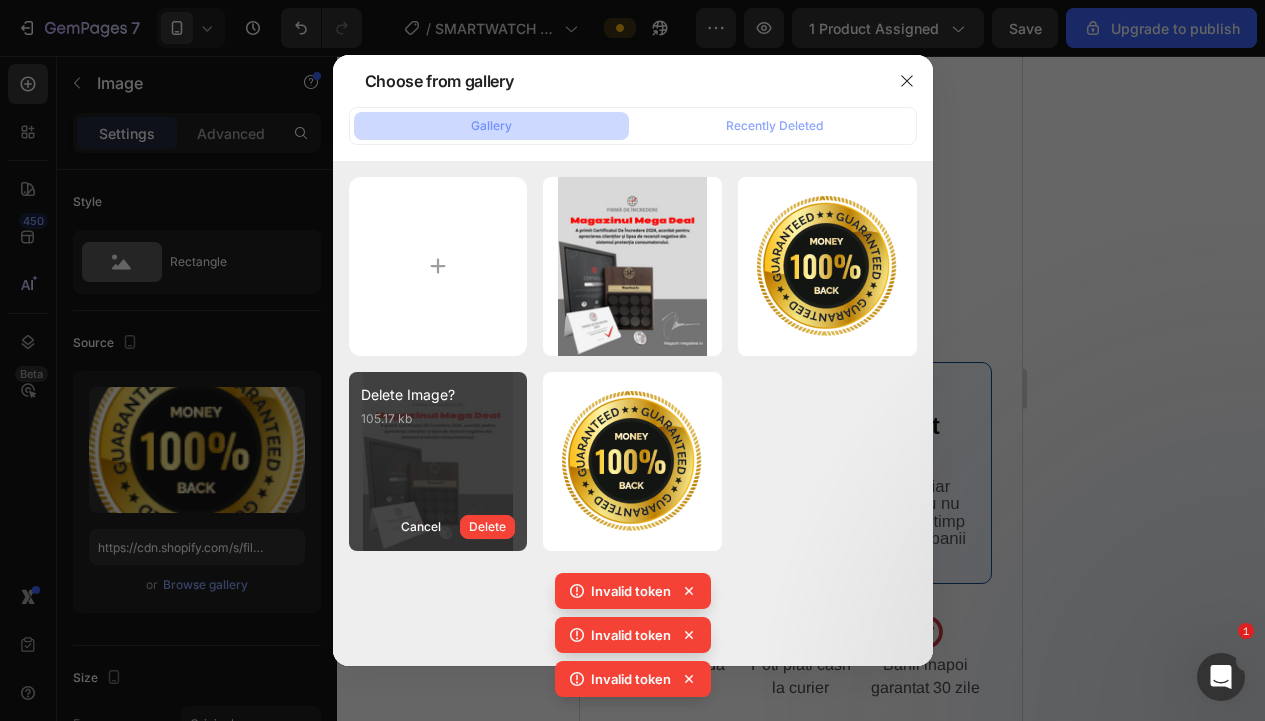 click on "Delete Image? 105.17 kb   Cancel   Delete" at bounding box center [438, 461] 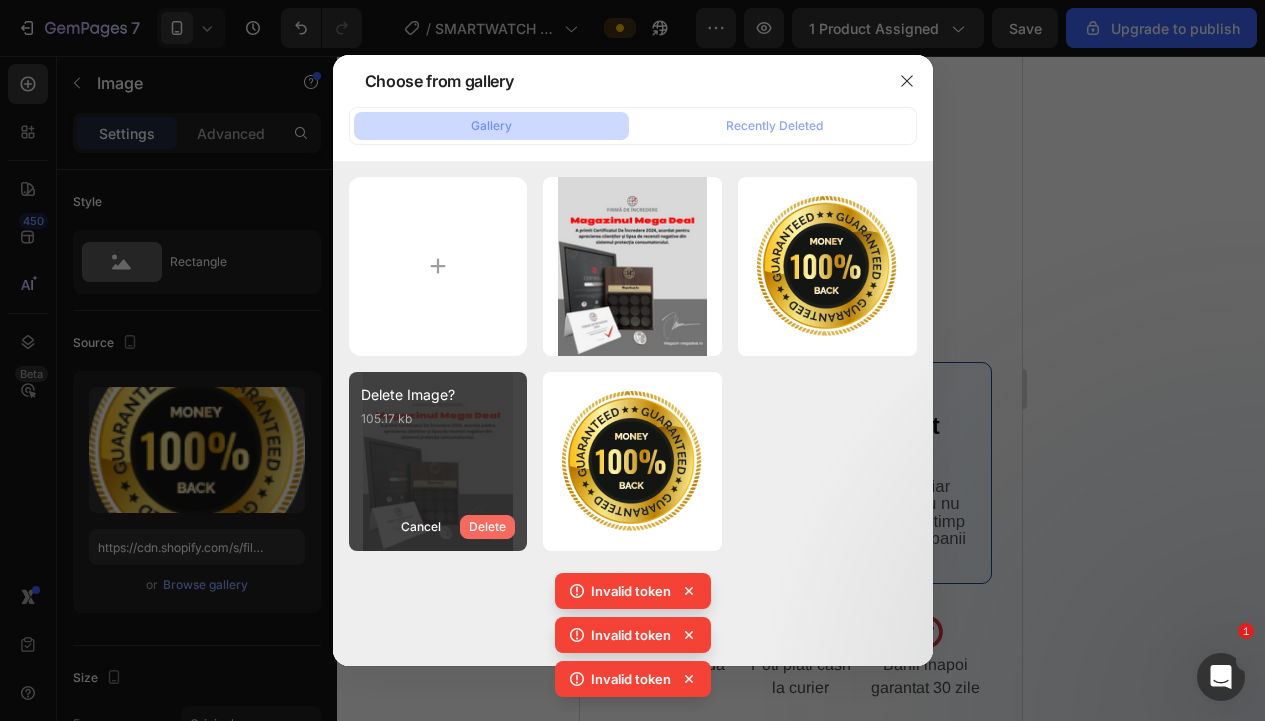 click on "Delete" at bounding box center (487, 527) 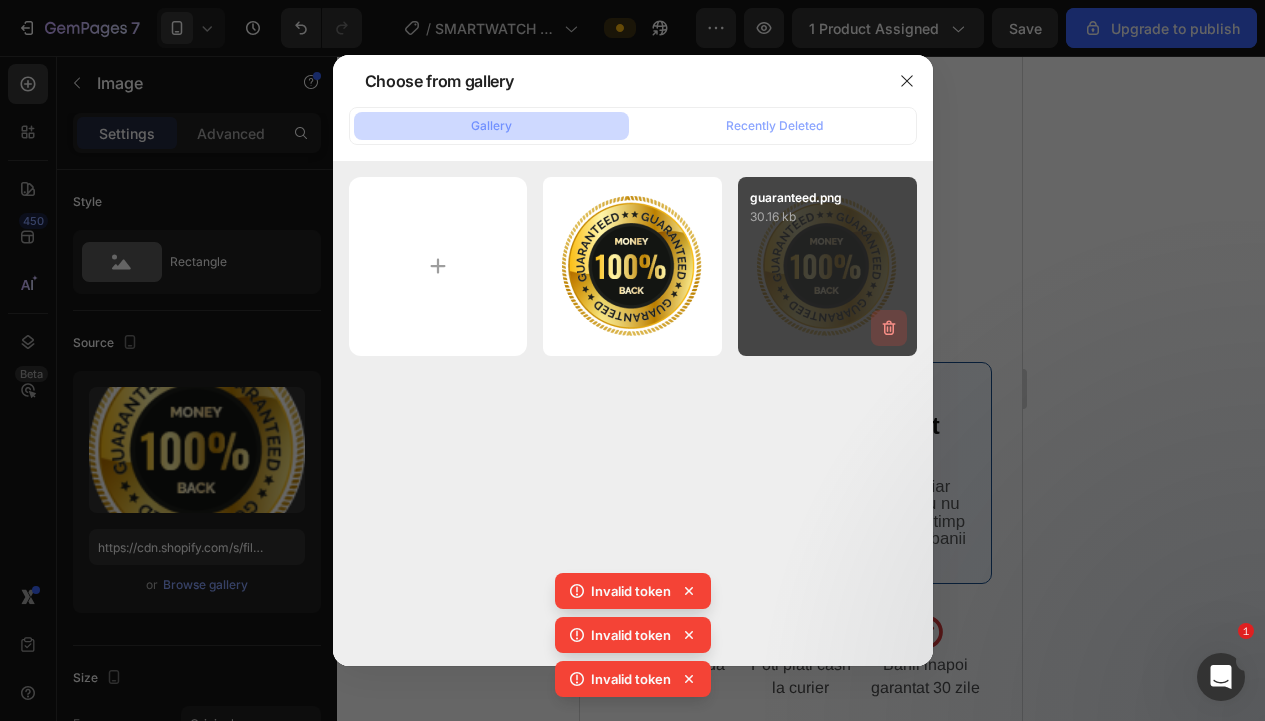 click 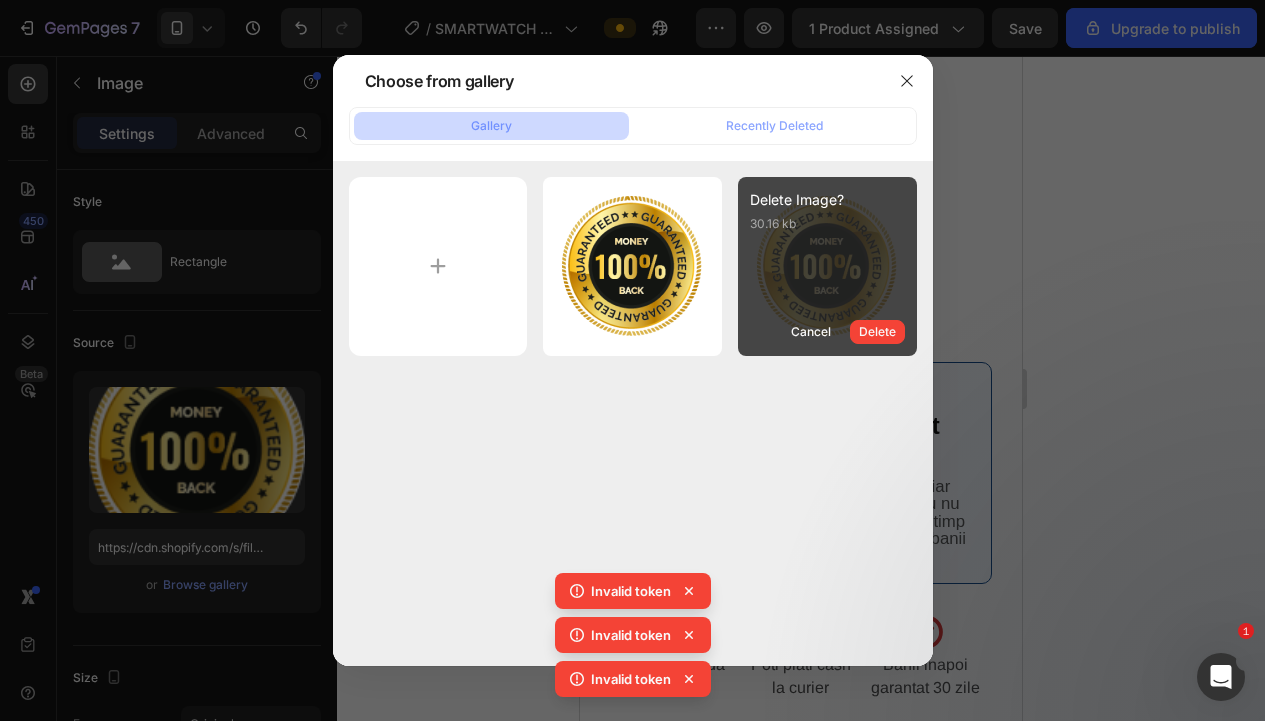 click on "Delete" at bounding box center (877, 332) 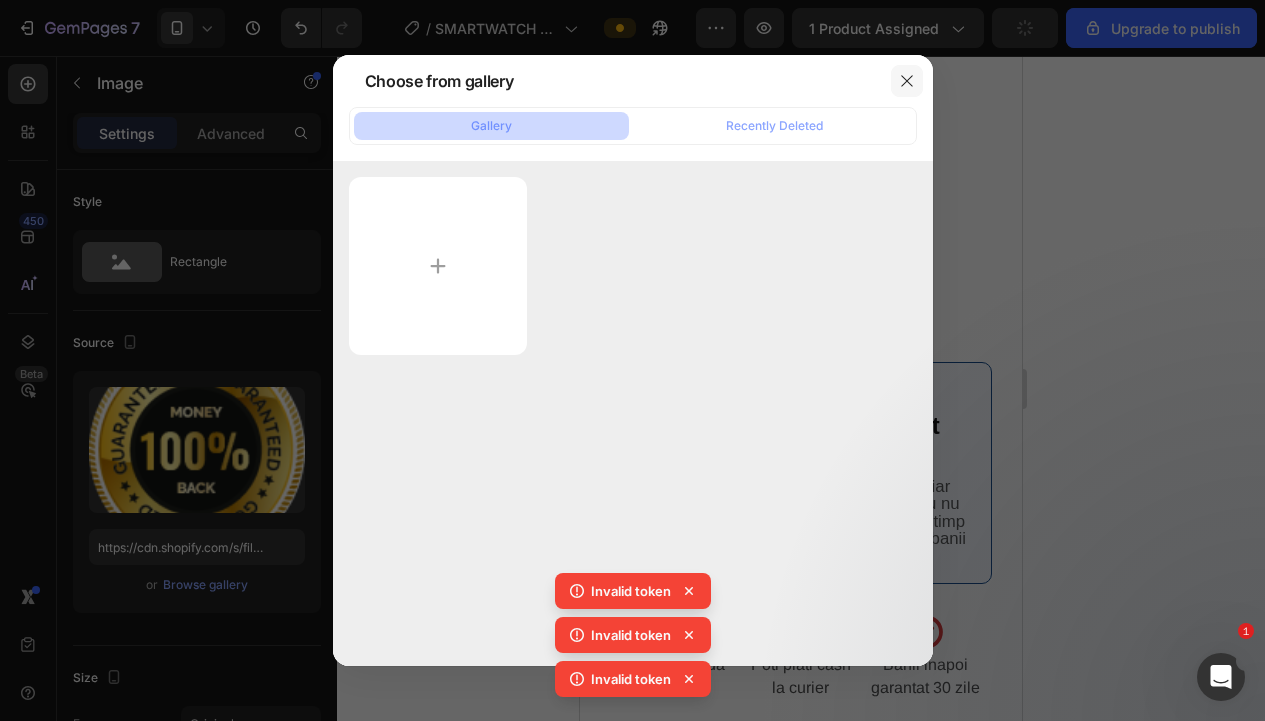 click 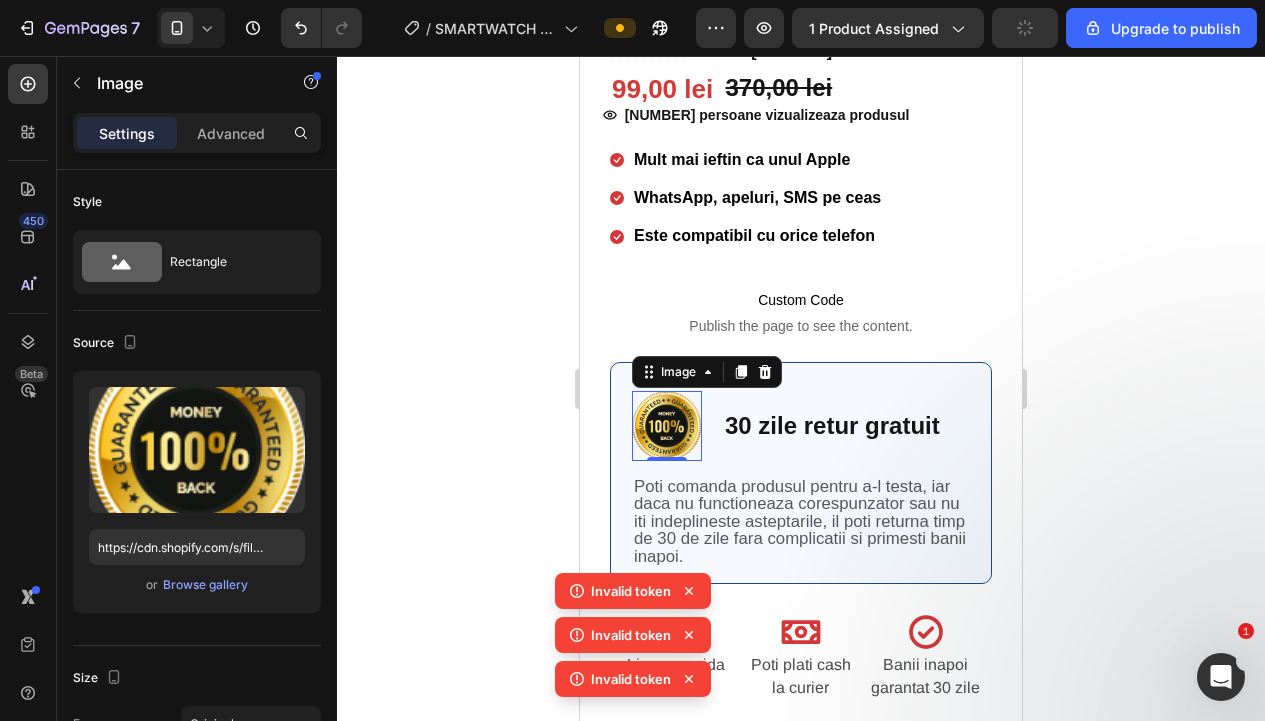 click 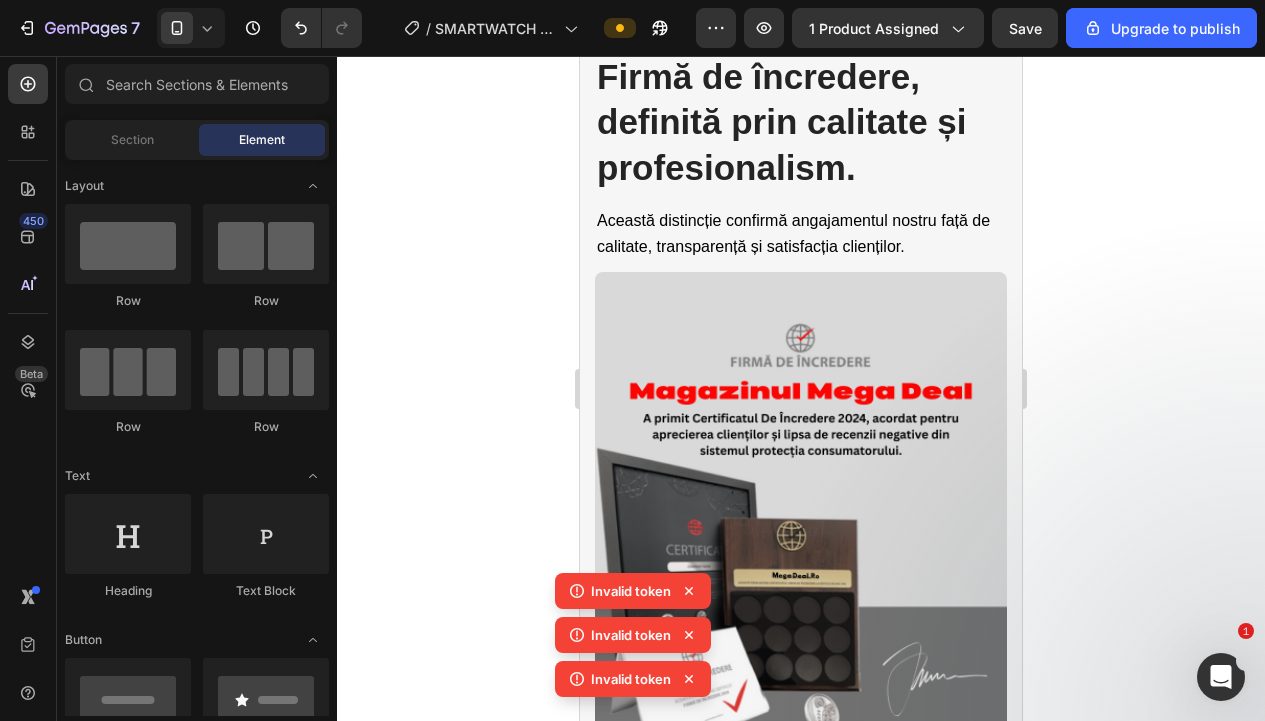 scroll, scrollTop: 5652, scrollLeft: 0, axis: vertical 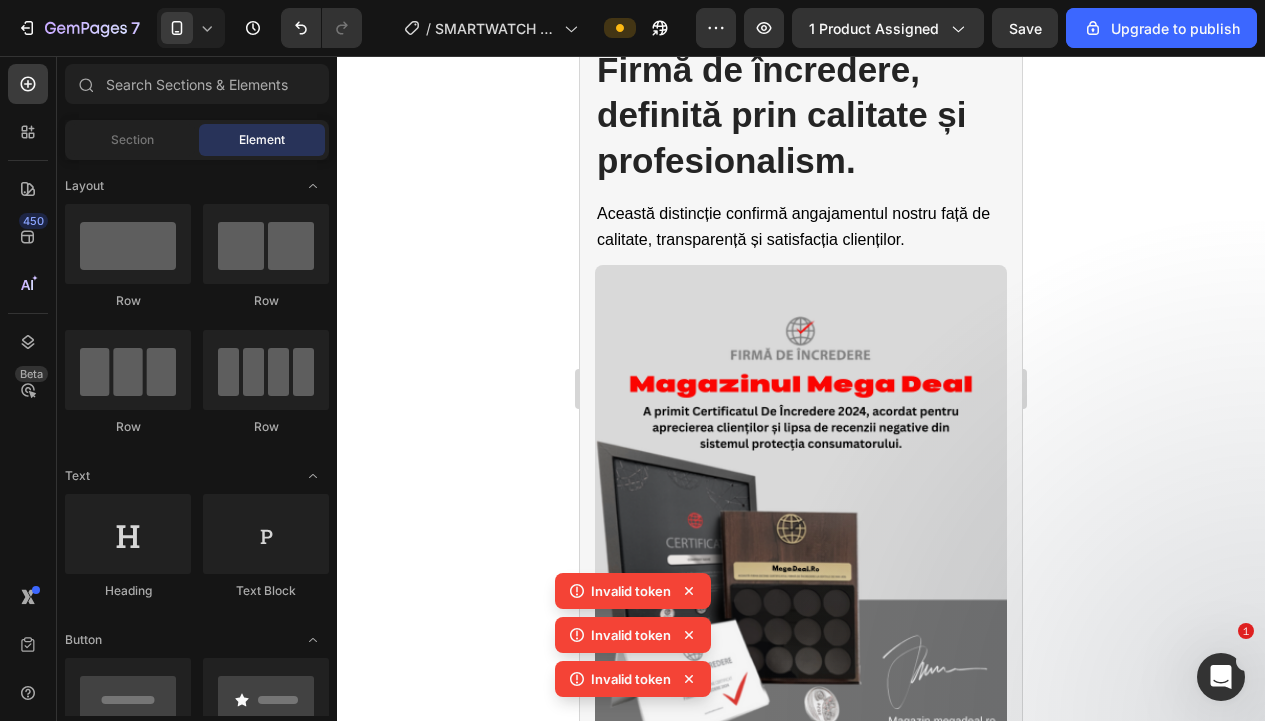 click on "7   /  SMARTWATCH DRAGONUL Preview 1 product assigned  Save  Upgrade to publish" 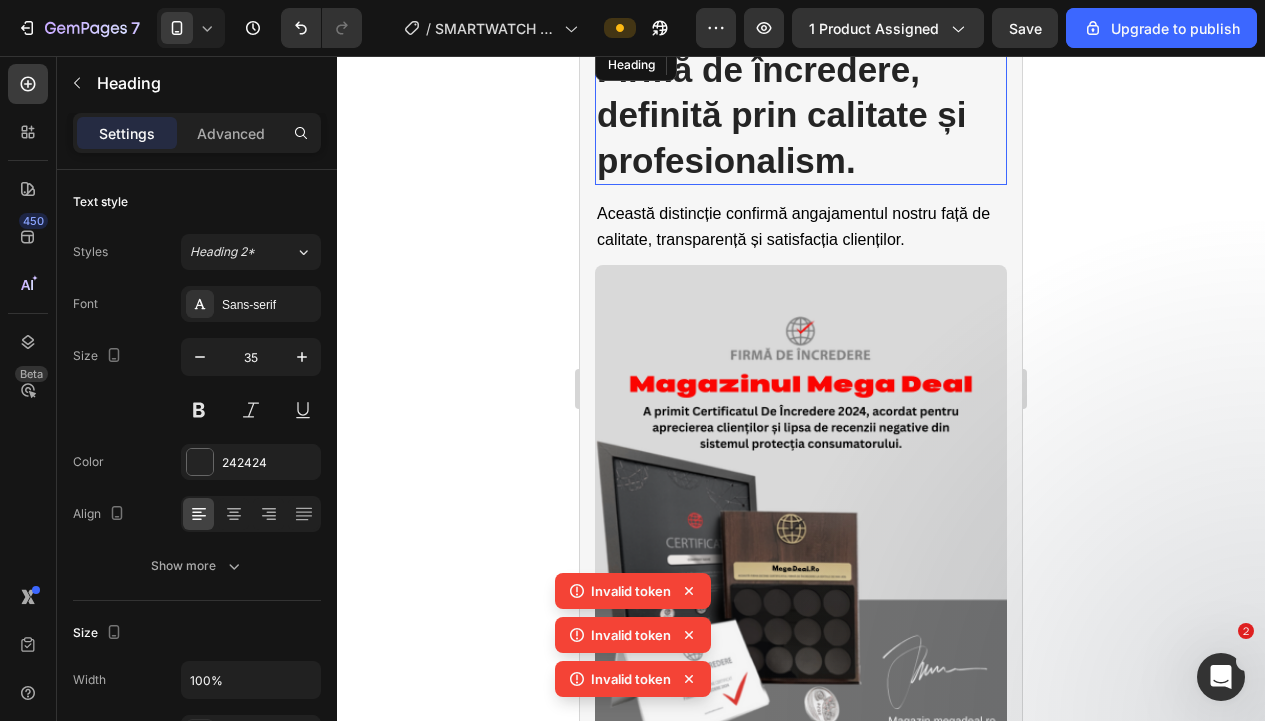 click on "Firmă de încredere, definită prin calitate și profesionalism." at bounding box center [801, 115] 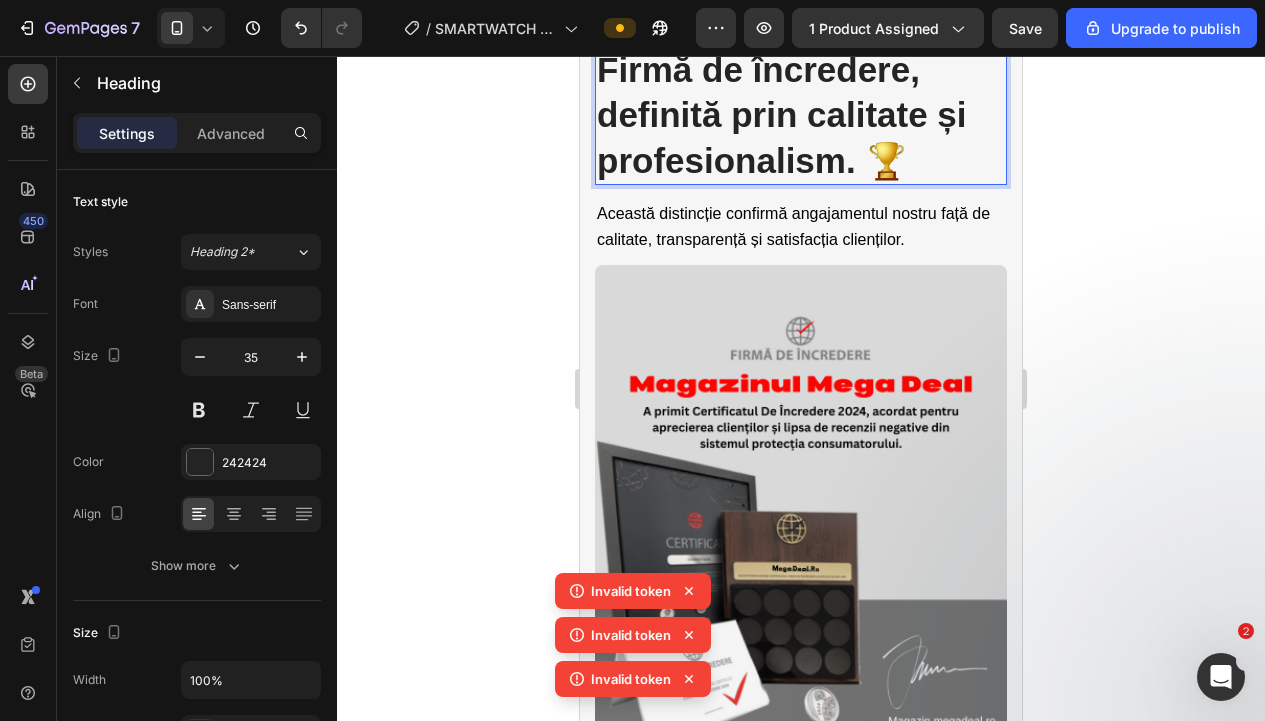 drag, startPoint x: 319, startPoint y: 112, endPoint x: 1164, endPoint y: 210, distance: 850.6639 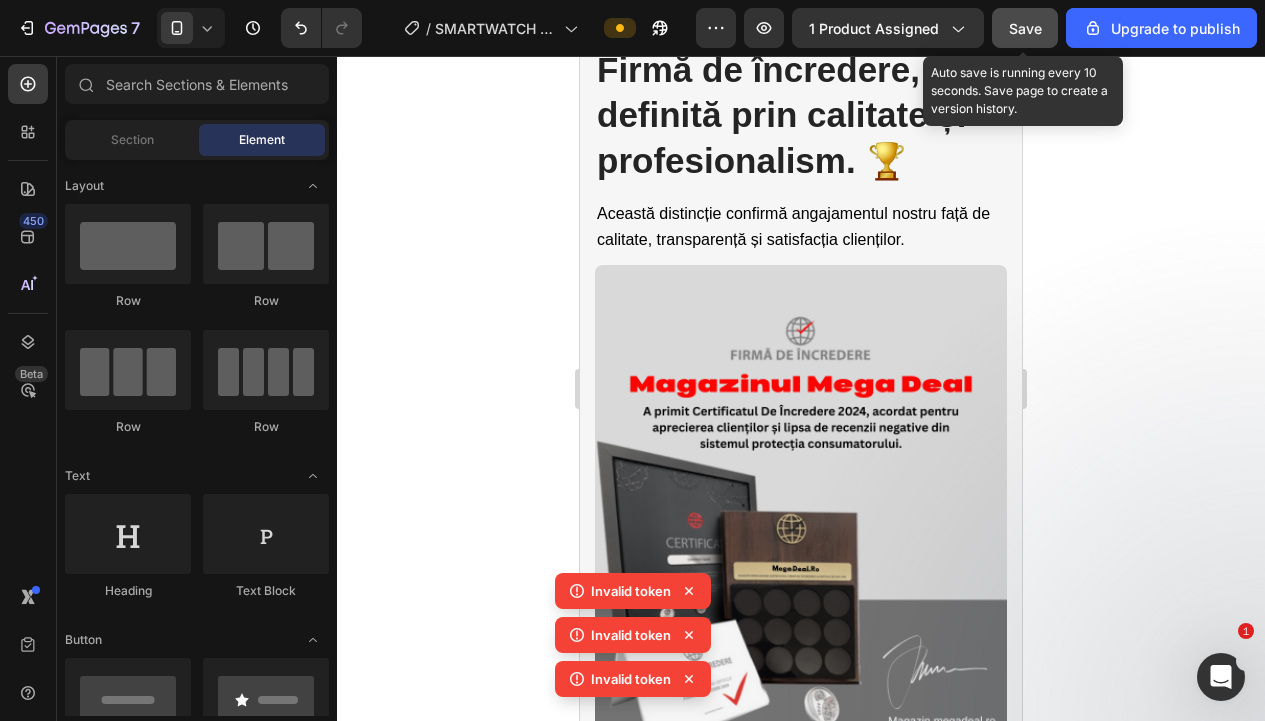 click on "Save" at bounding box center [1025, 28] 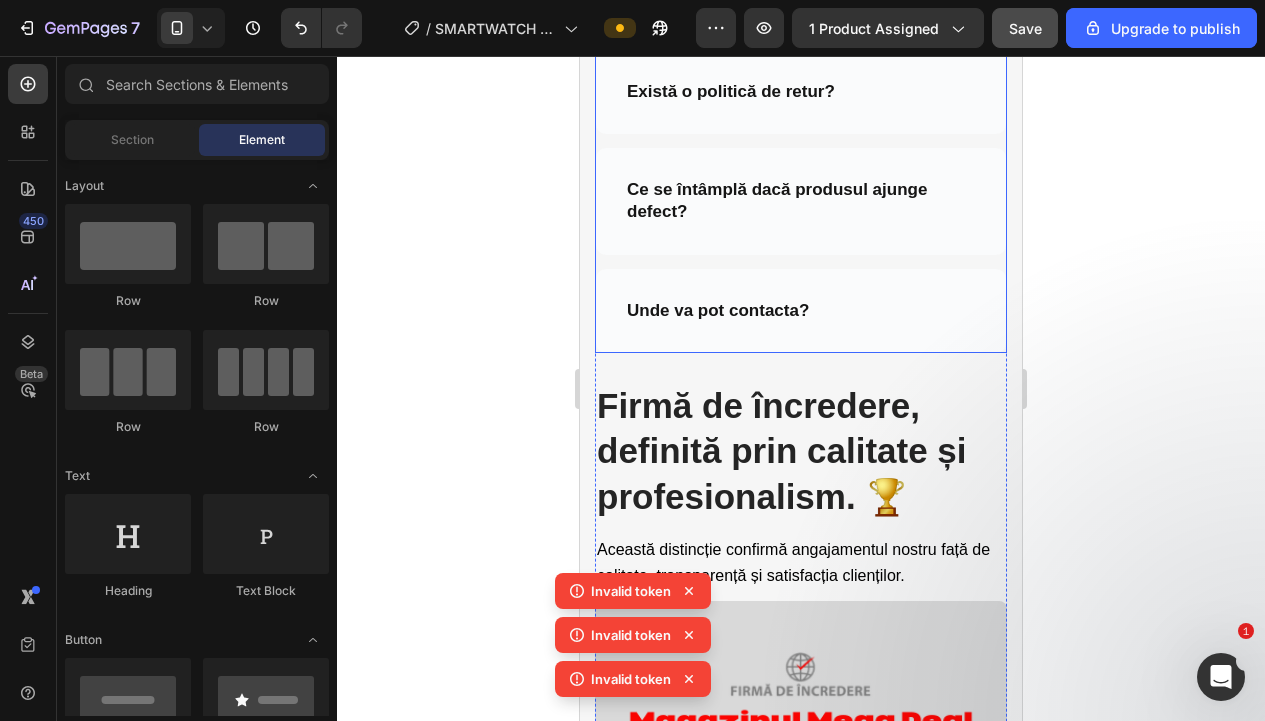 scroll, scrollTop: 5324, scrollLeft: 0, axis: vertical 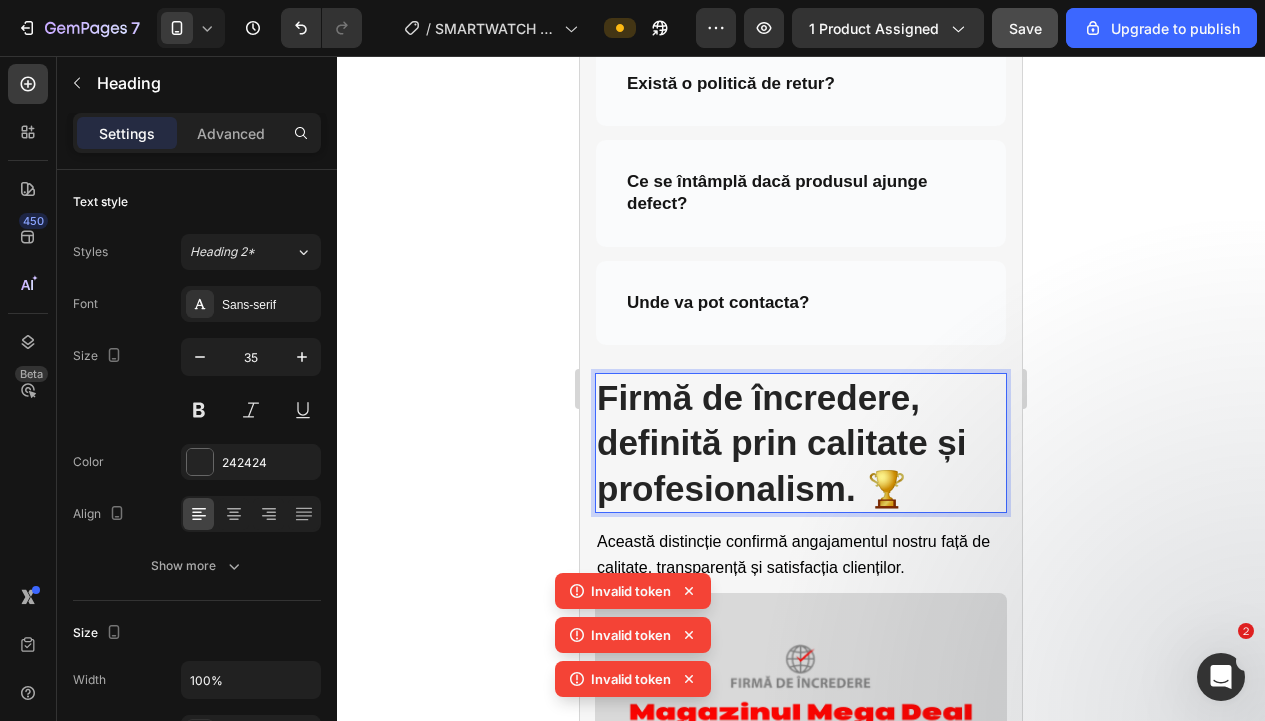 click on "Firmă de încredere, definită prin calitate și profesionalism. 🏆" at bounding box center (801, 443) 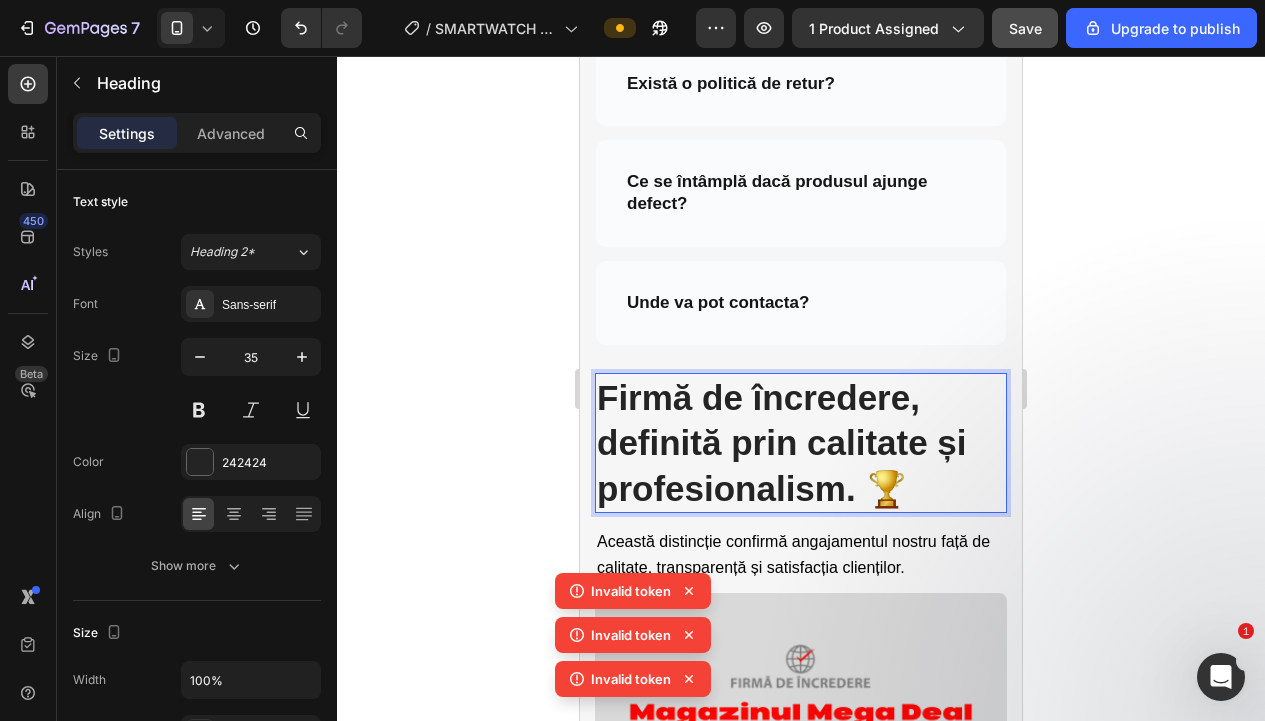 click 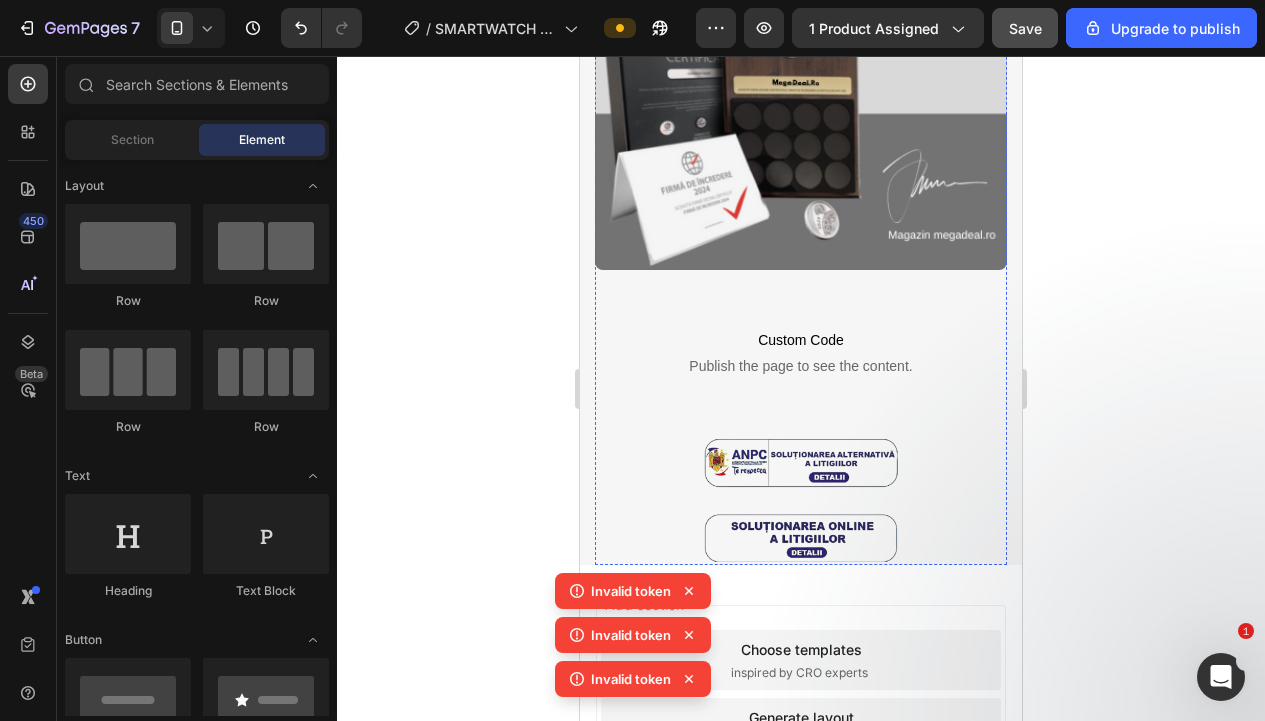 scroll, scrollTop: 6143, scrollLeft: 0, axis: vertical 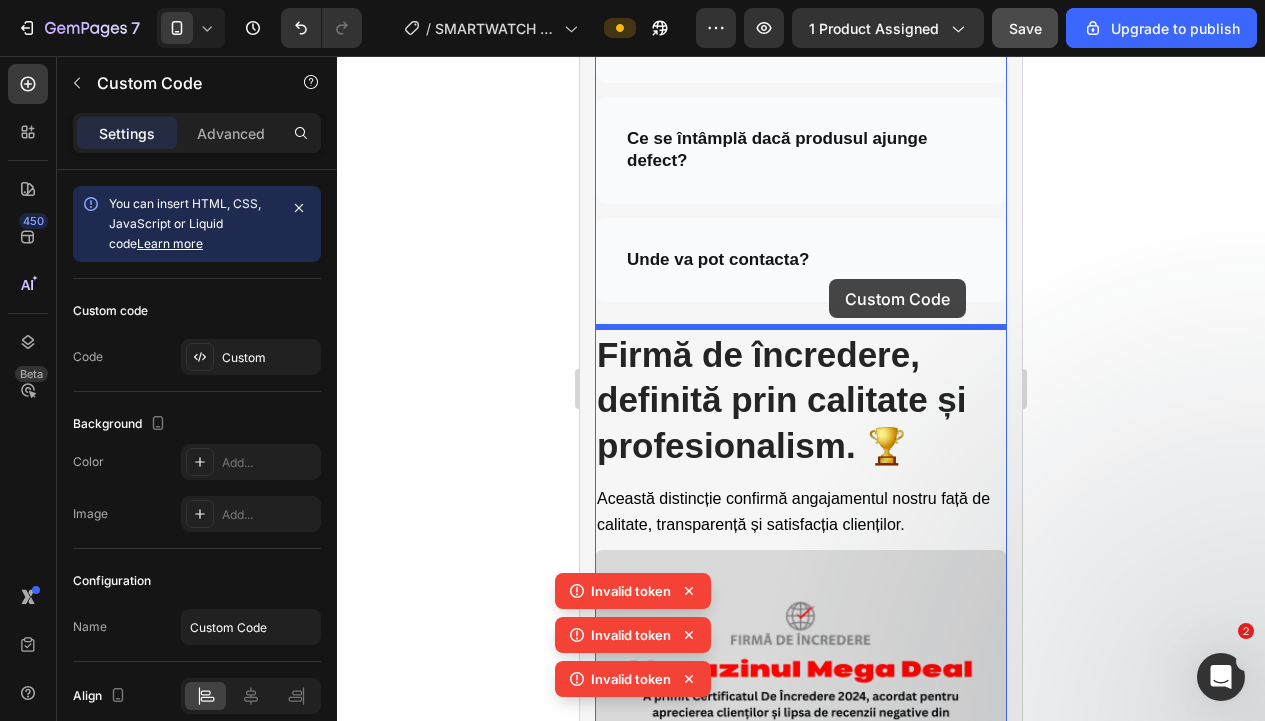 drag, startPoint x: 934, startPoint y: 369, endPoint x: 829, endPoint y: 279, distance: 138.29317 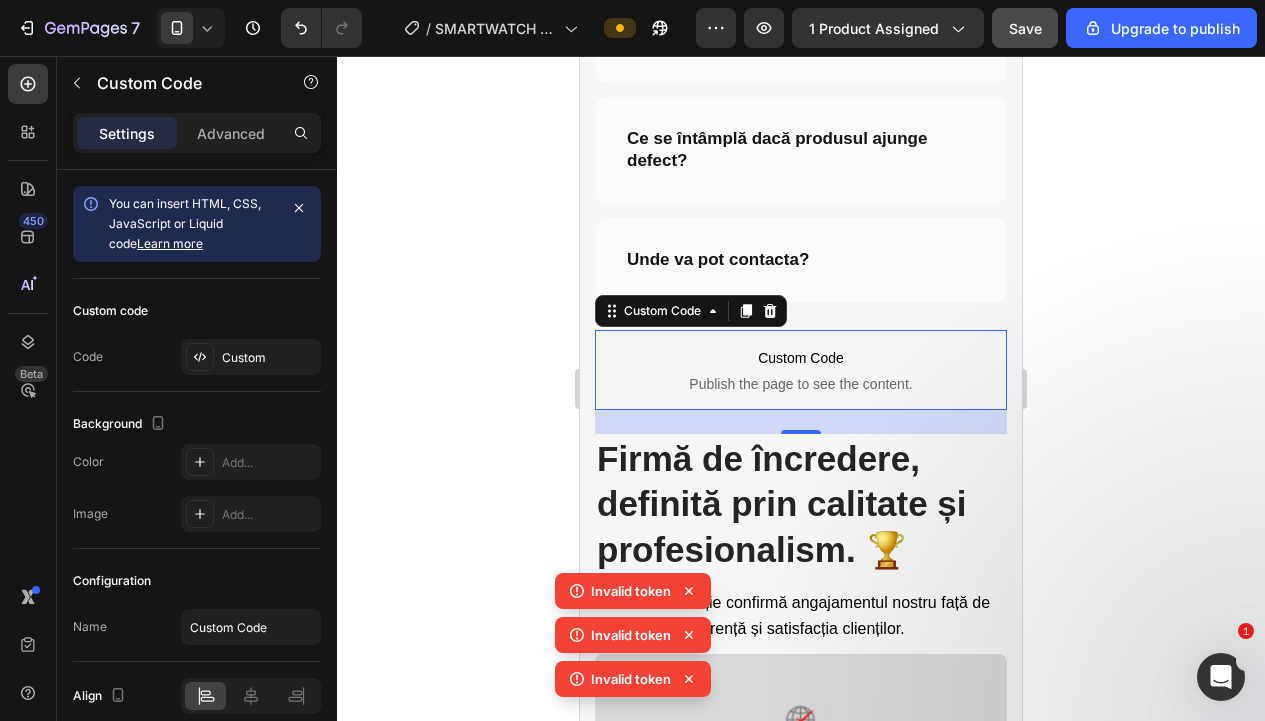 click 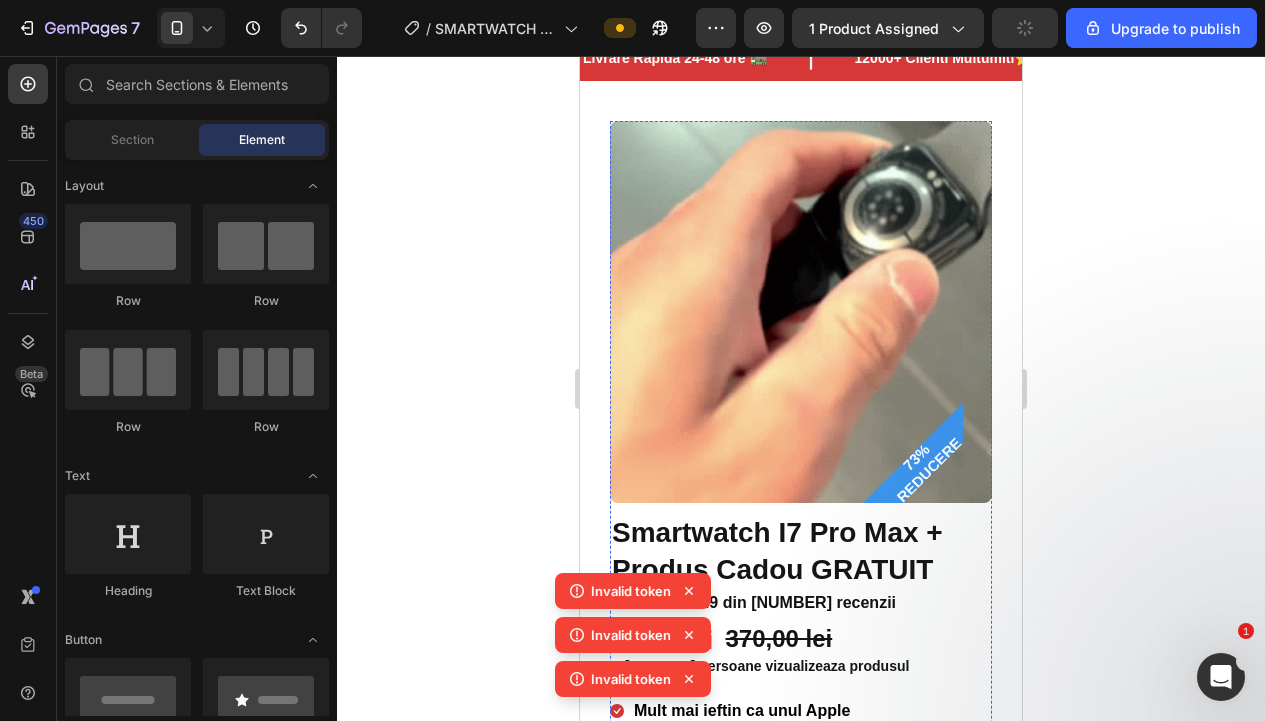 scroll, scrollTop: 49, scrollLeft: 0, axis: vertical 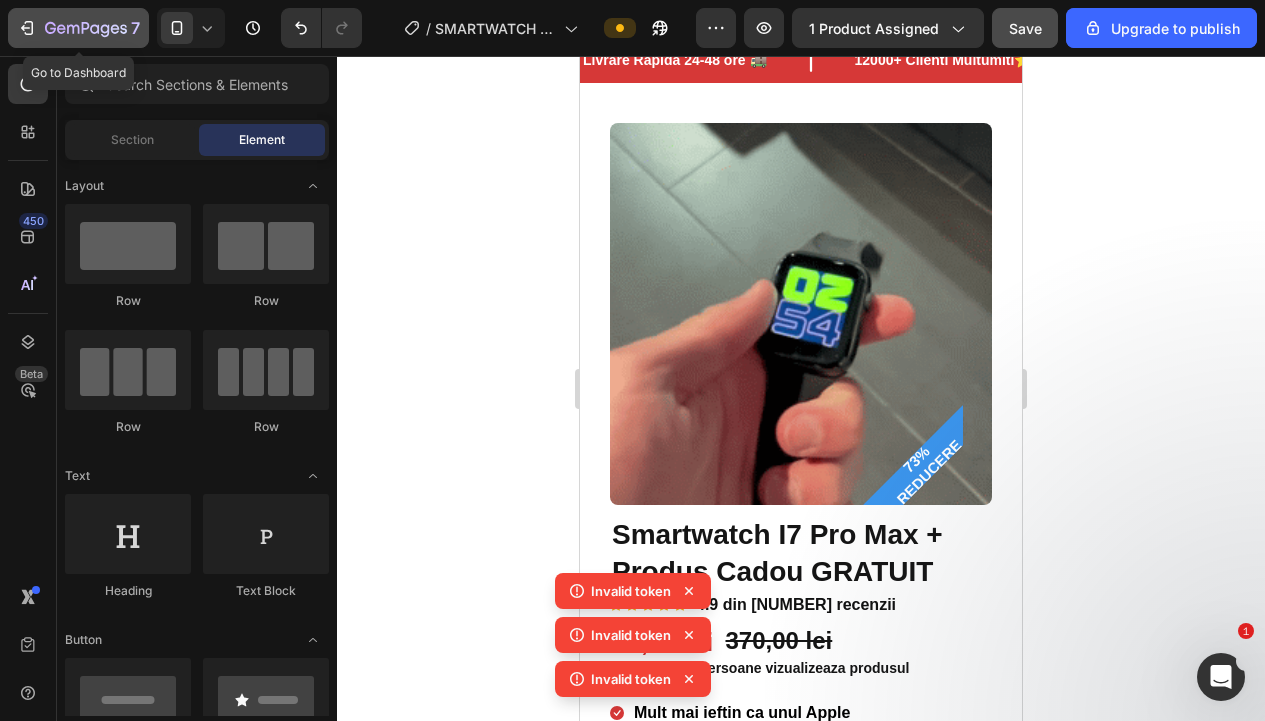 click 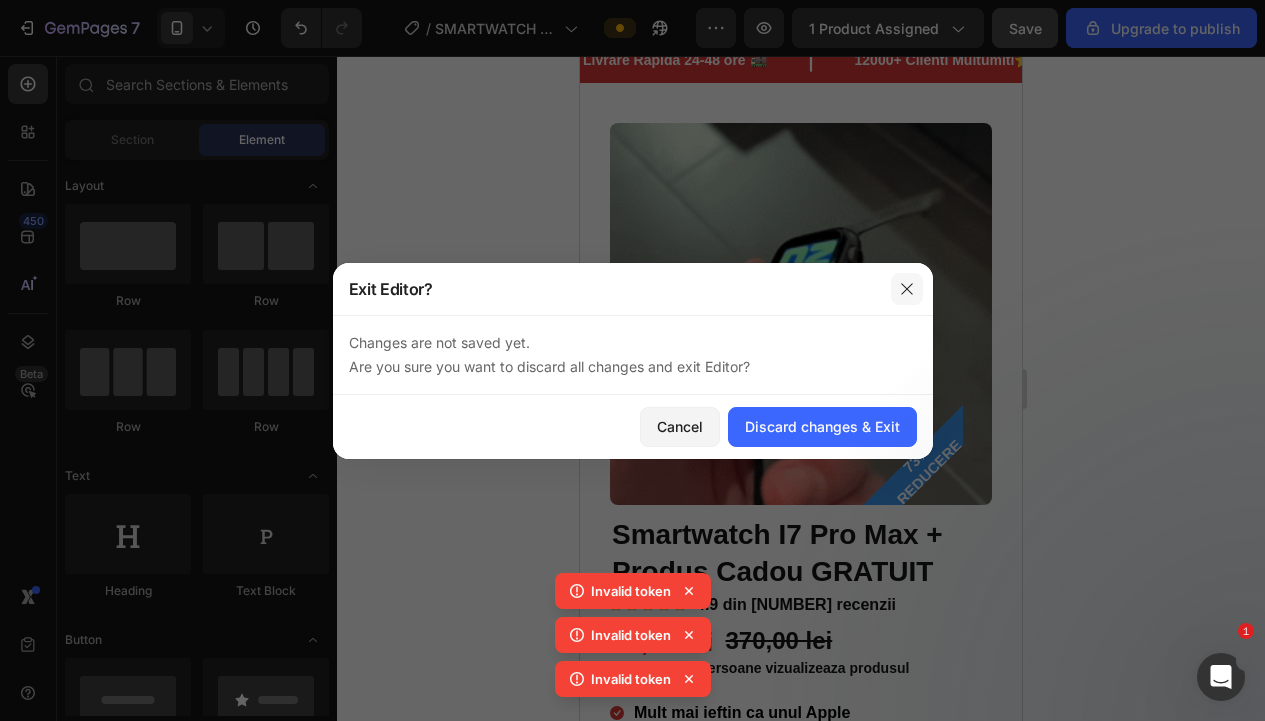 click 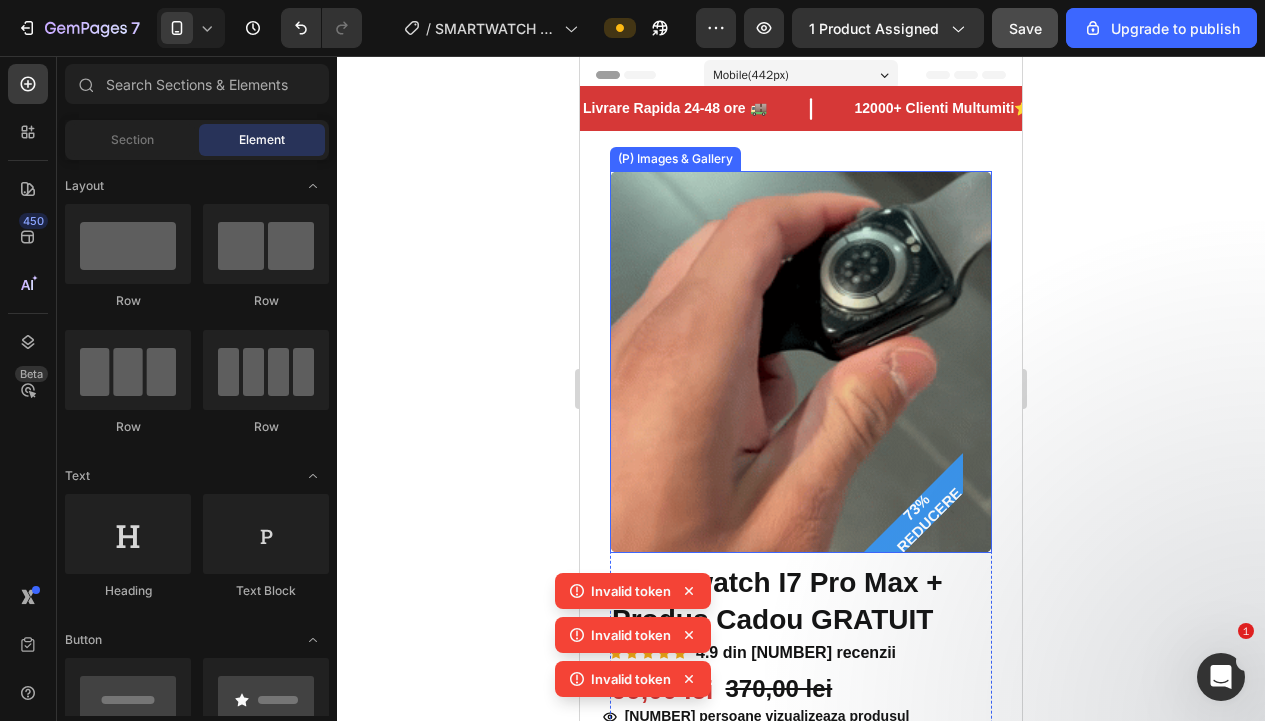 scroll, scrollTop: 0, scrollLeft: 0, axis: both 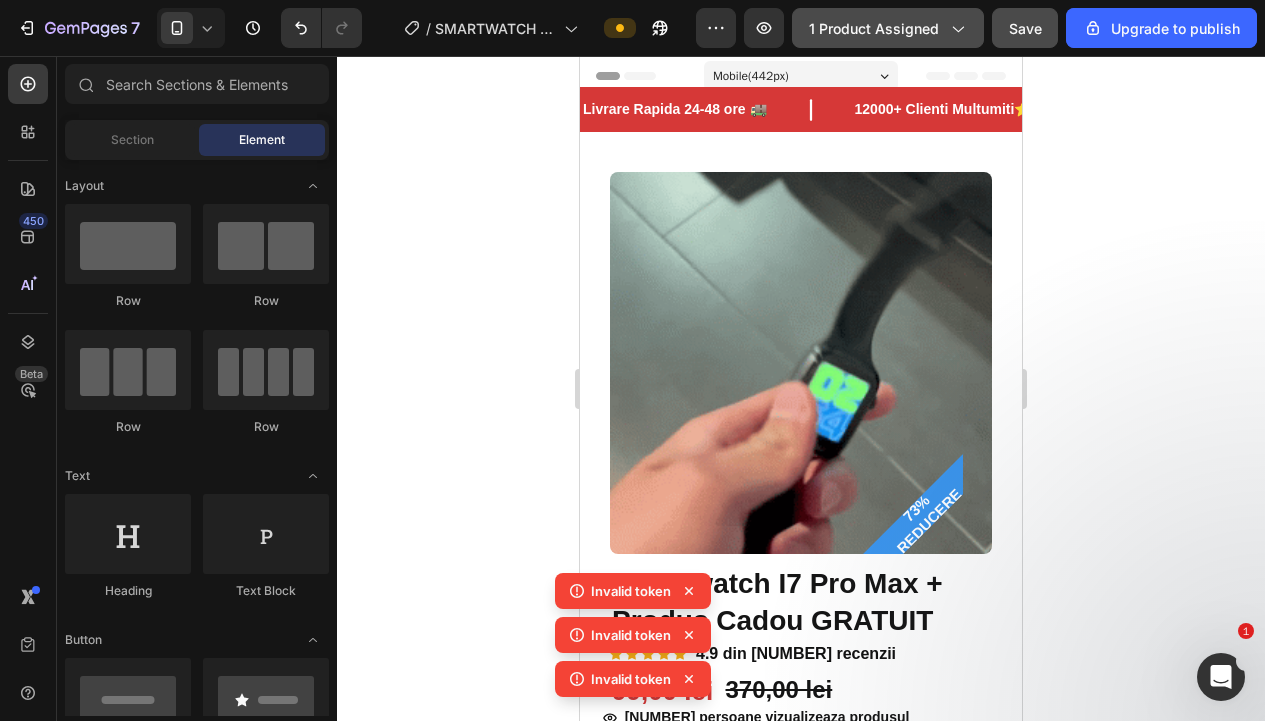 click on "1 product assigned" 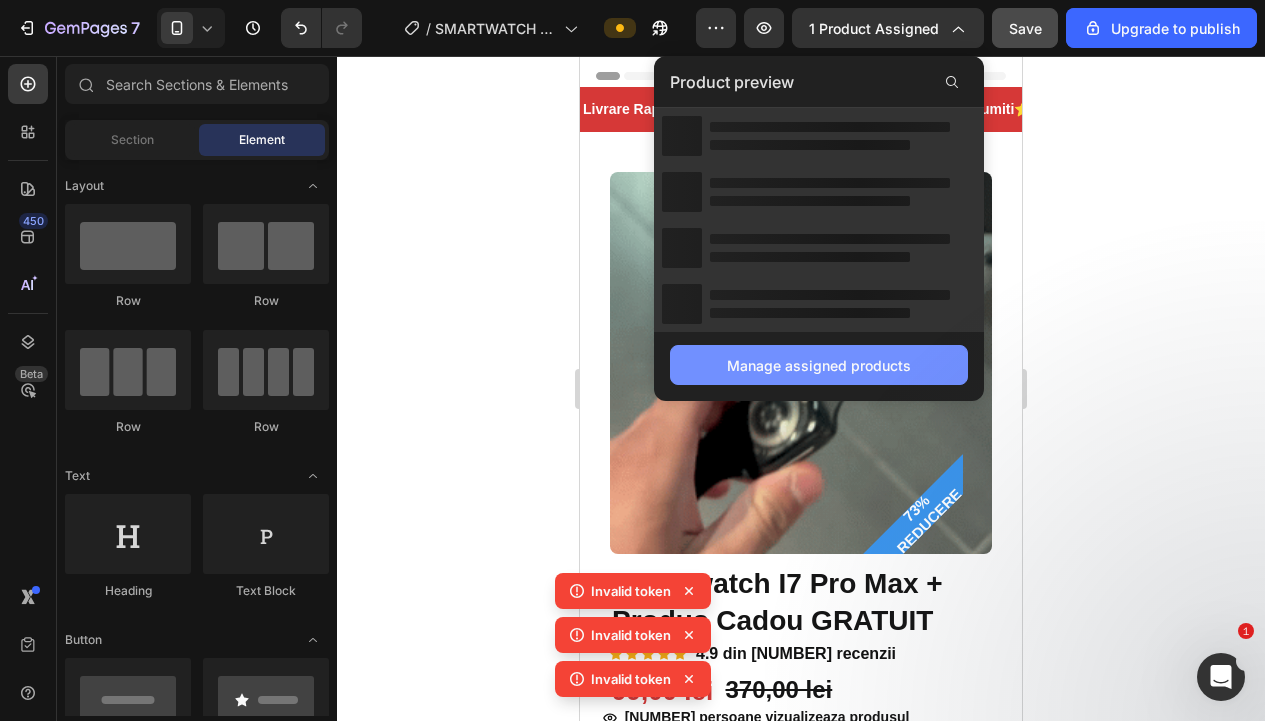 click on "Manage assigned products" at bounding box center (819, 365) 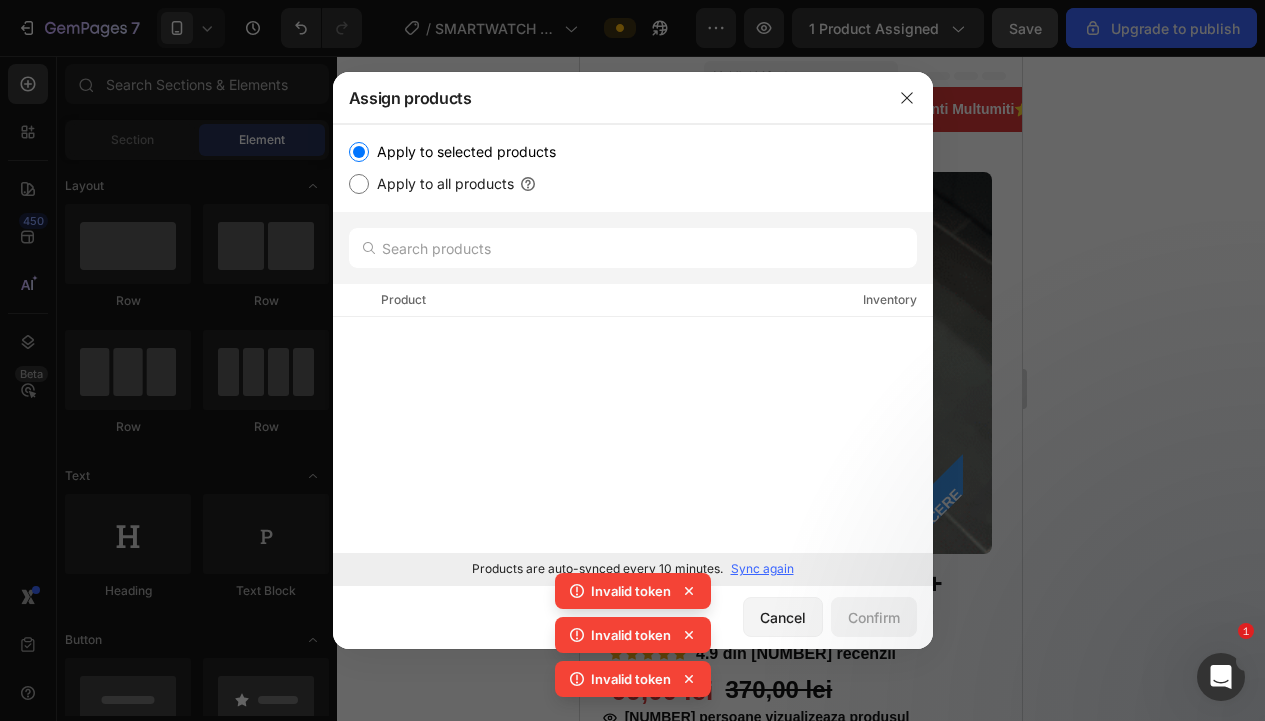 drag, startPoint x: 463, startPoint y: 394, endPoint x: 803, endPoint y: 283, distance: 357.66046 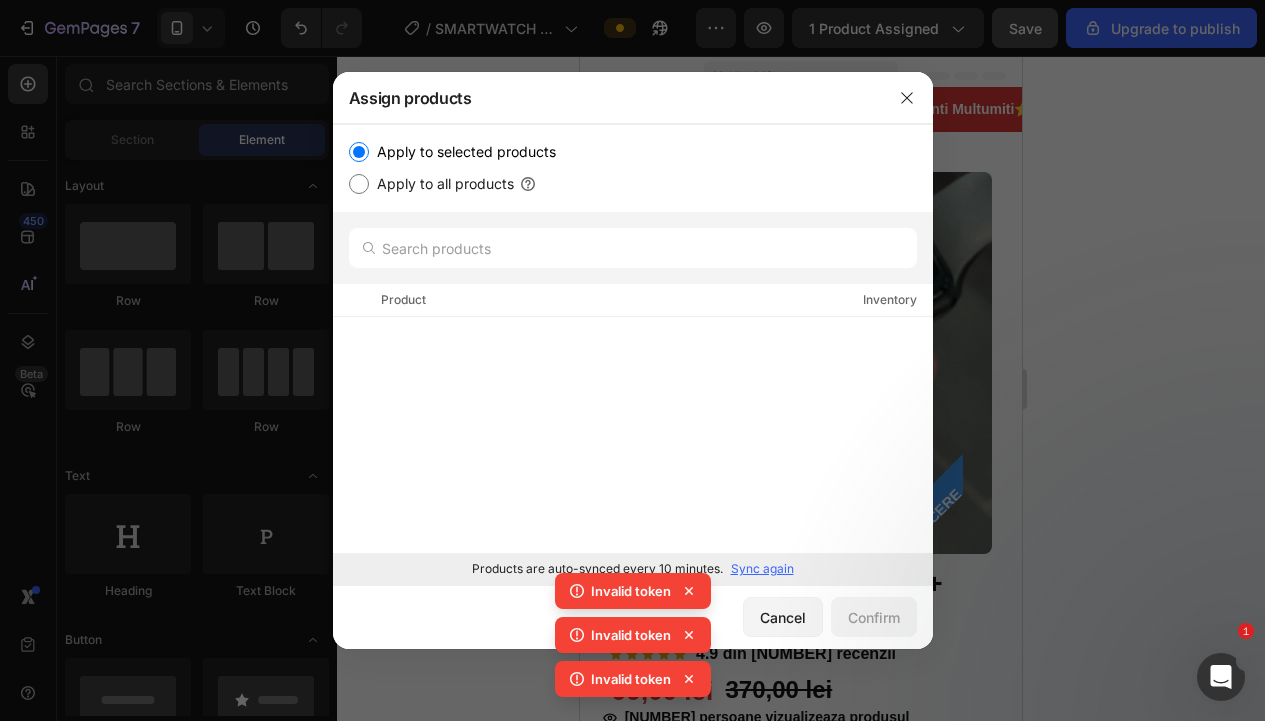 click on "Load more" 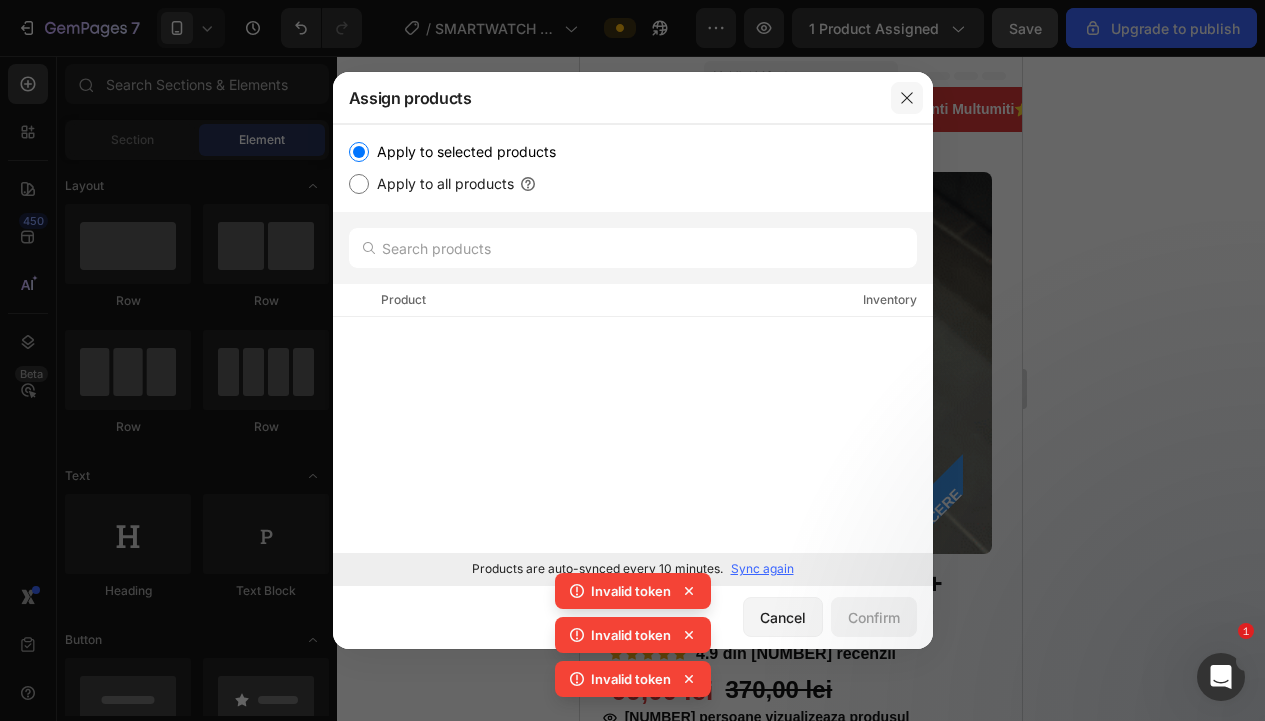click 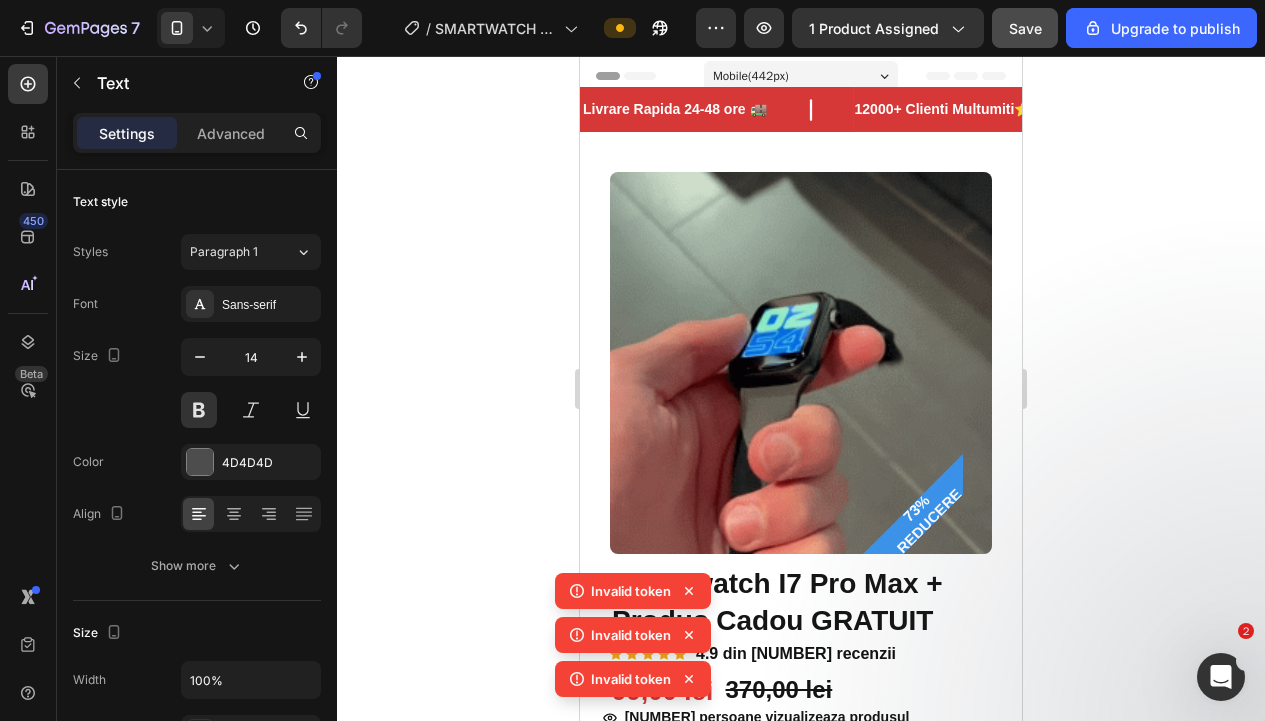 click on "12000+ Clienti Multumiti⭐" at bounding box center [943, 109] 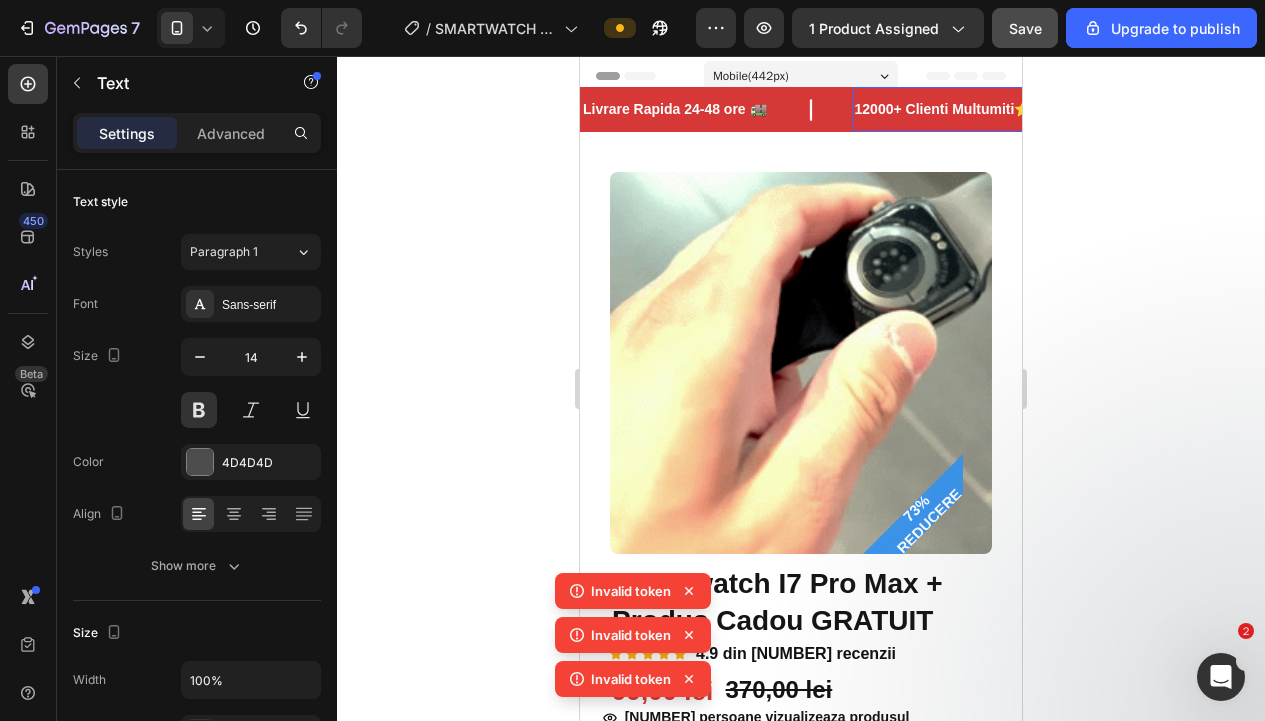 click on "12000+ Clienti Multumiti⭐" at bounding box center [943, 109] 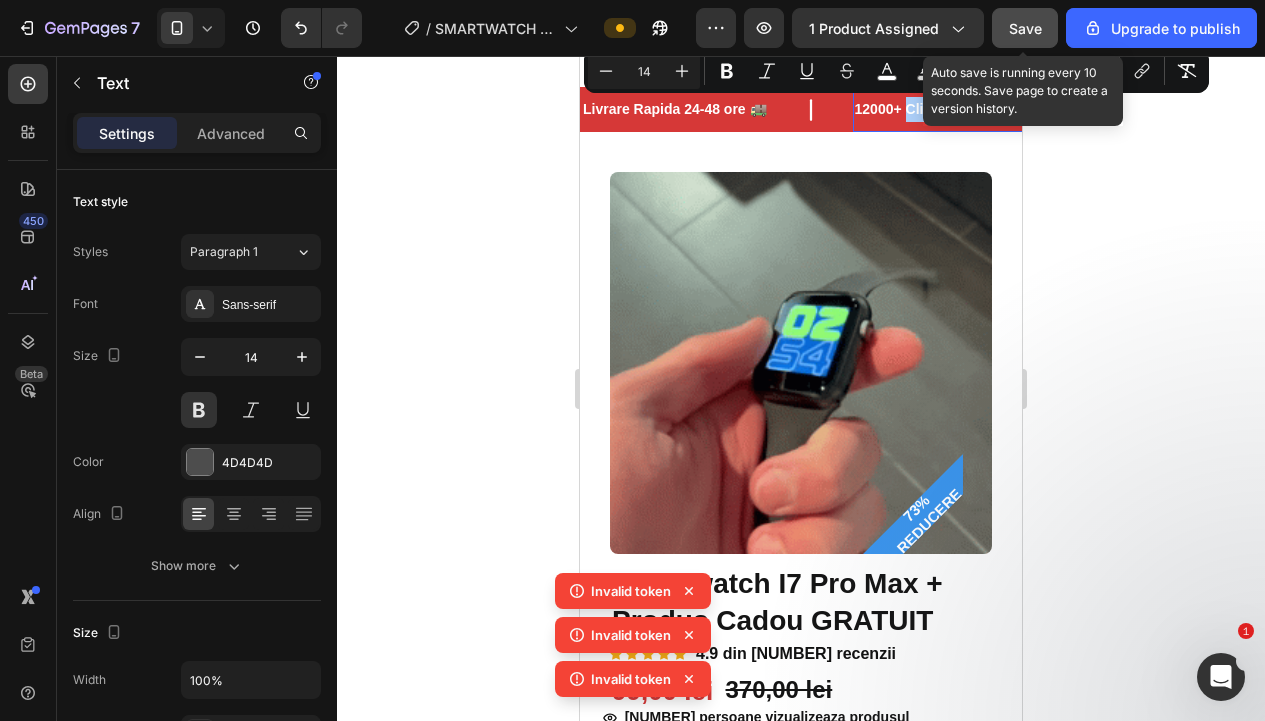click on "Save" 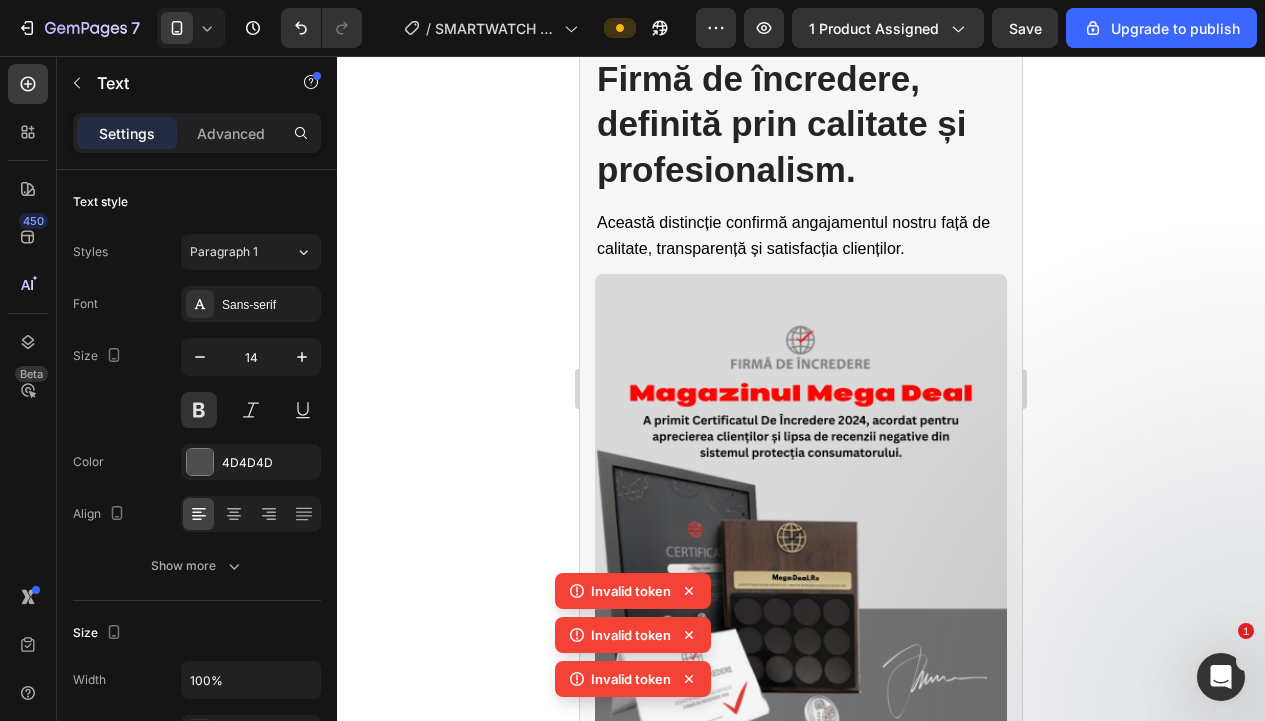 scroll, scrollTop: 5731, scrollLeft: 0, axis: vertical 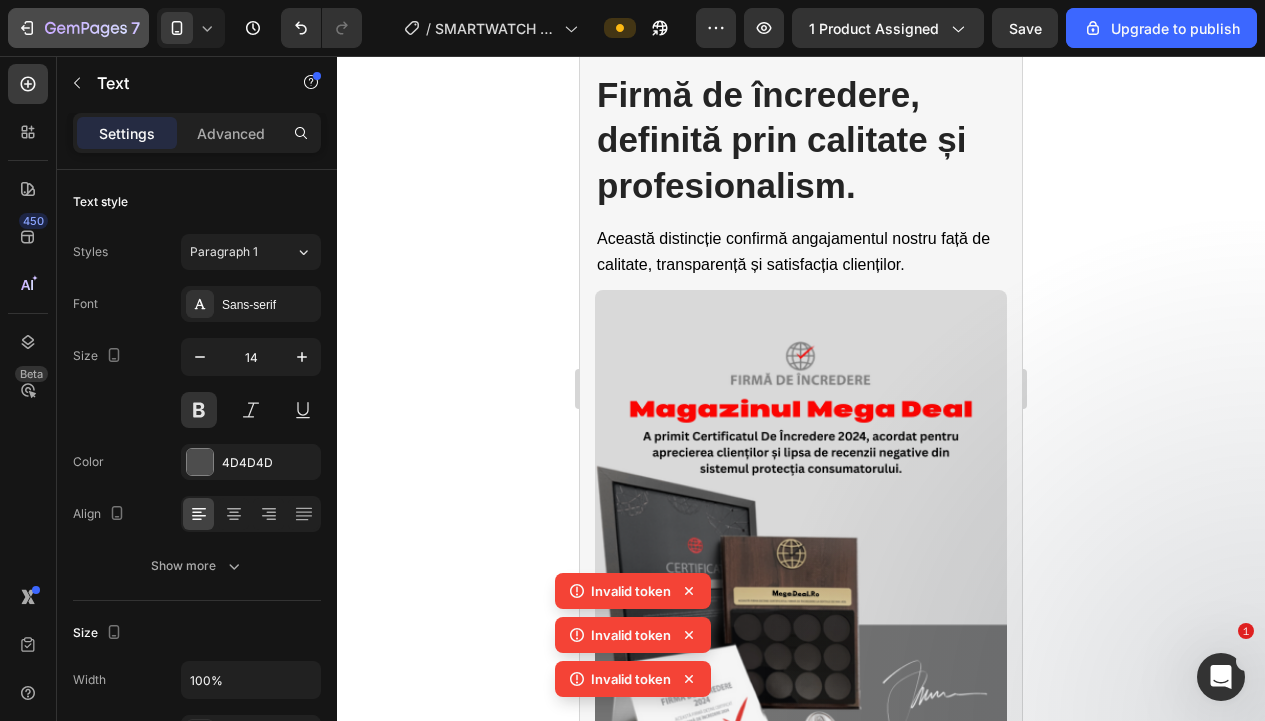 click on "7" 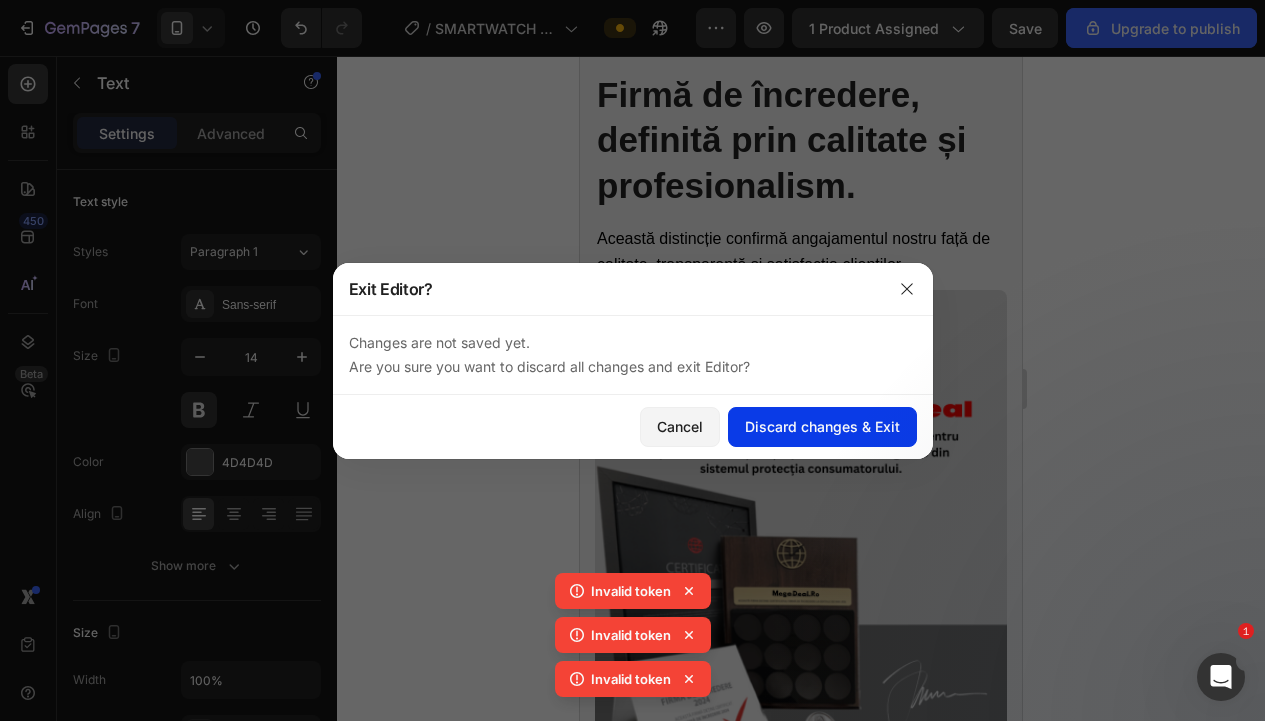 click on "Discard changes & Exit" at bounding box center (822, 426) 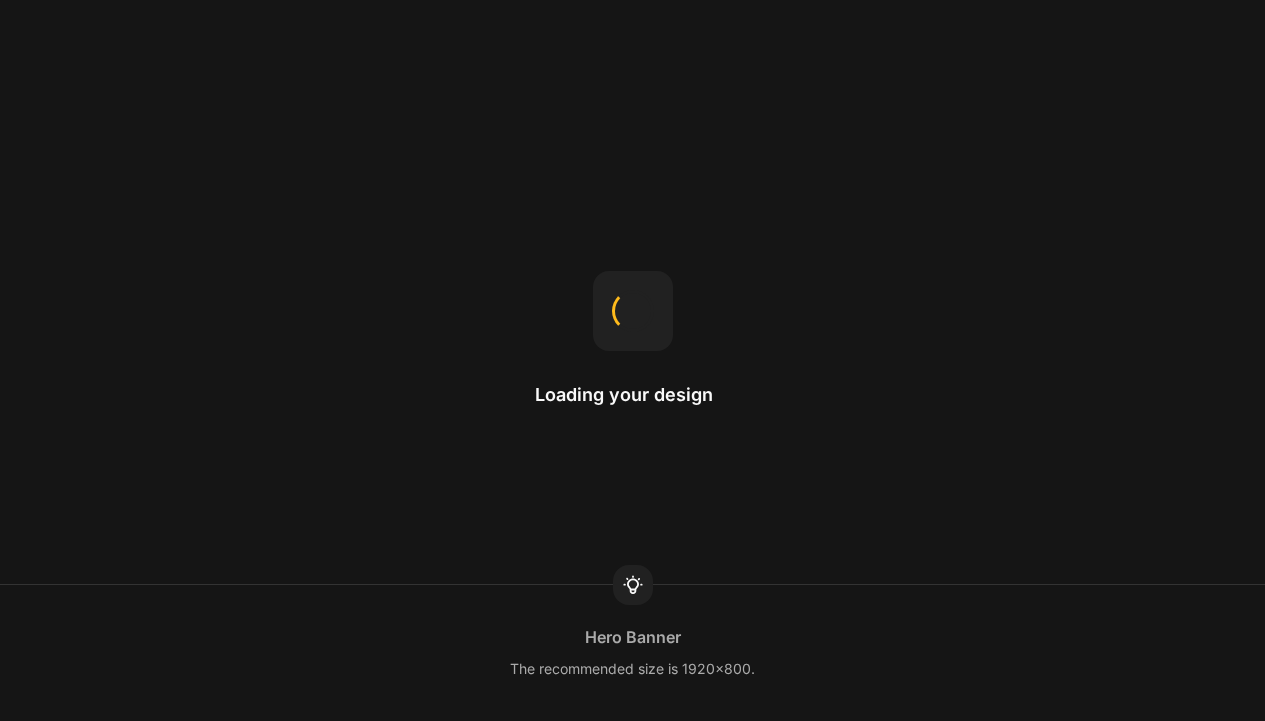 scroll, scrollTop: 0, scrollLeft: 0, axis: both 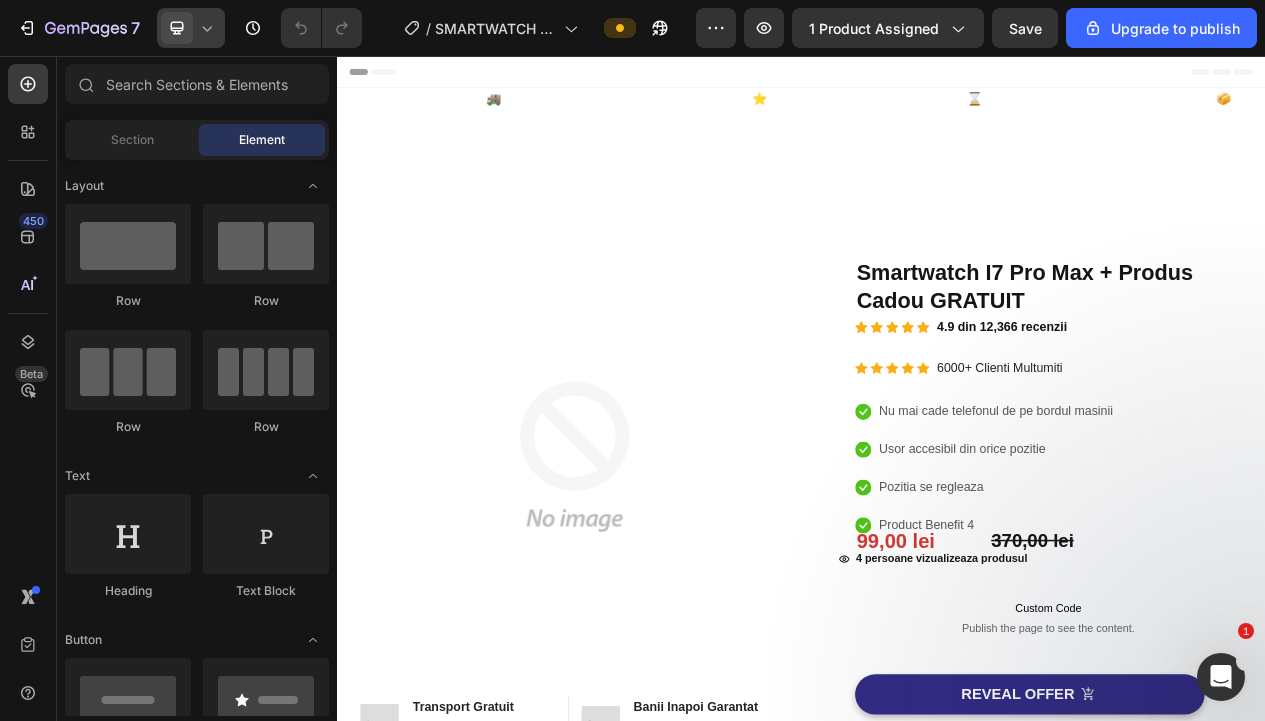 click at bounding box center (177, 28) 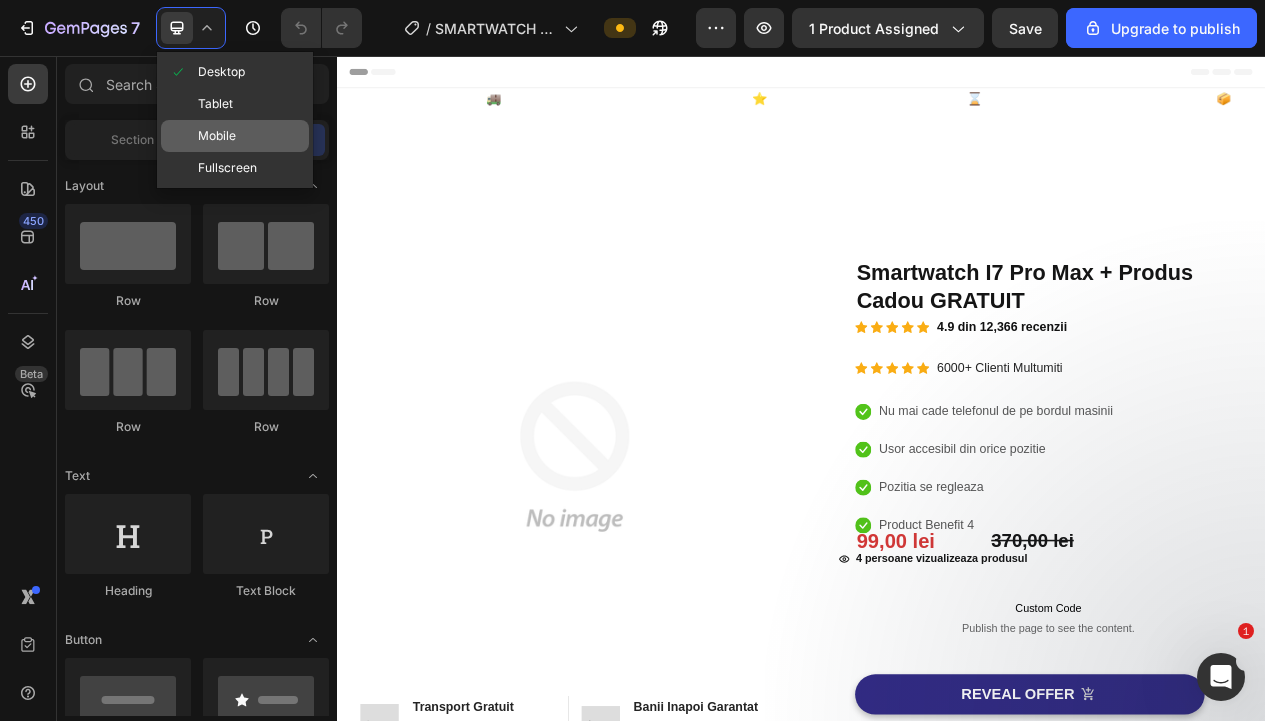 click on "Mobile" at bounding box center [217, 136] 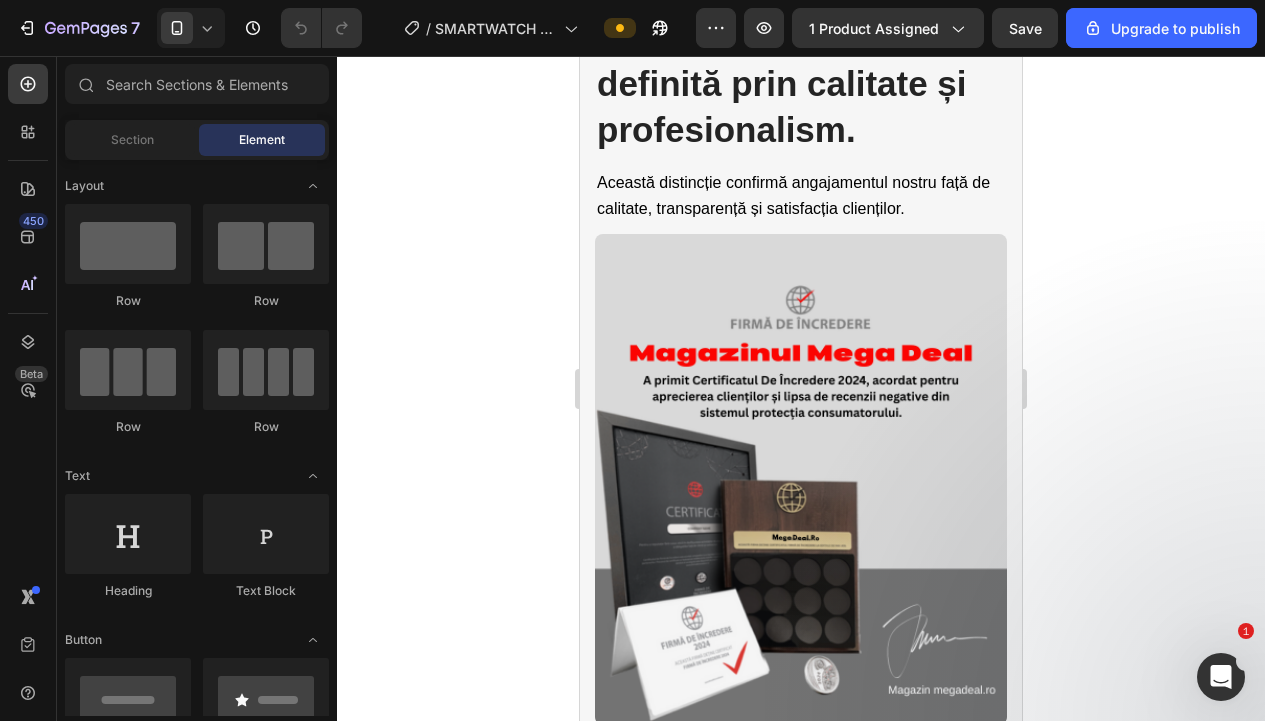 scroll, scrollTop: 3472, scrollLeft: 0, axis: vertical 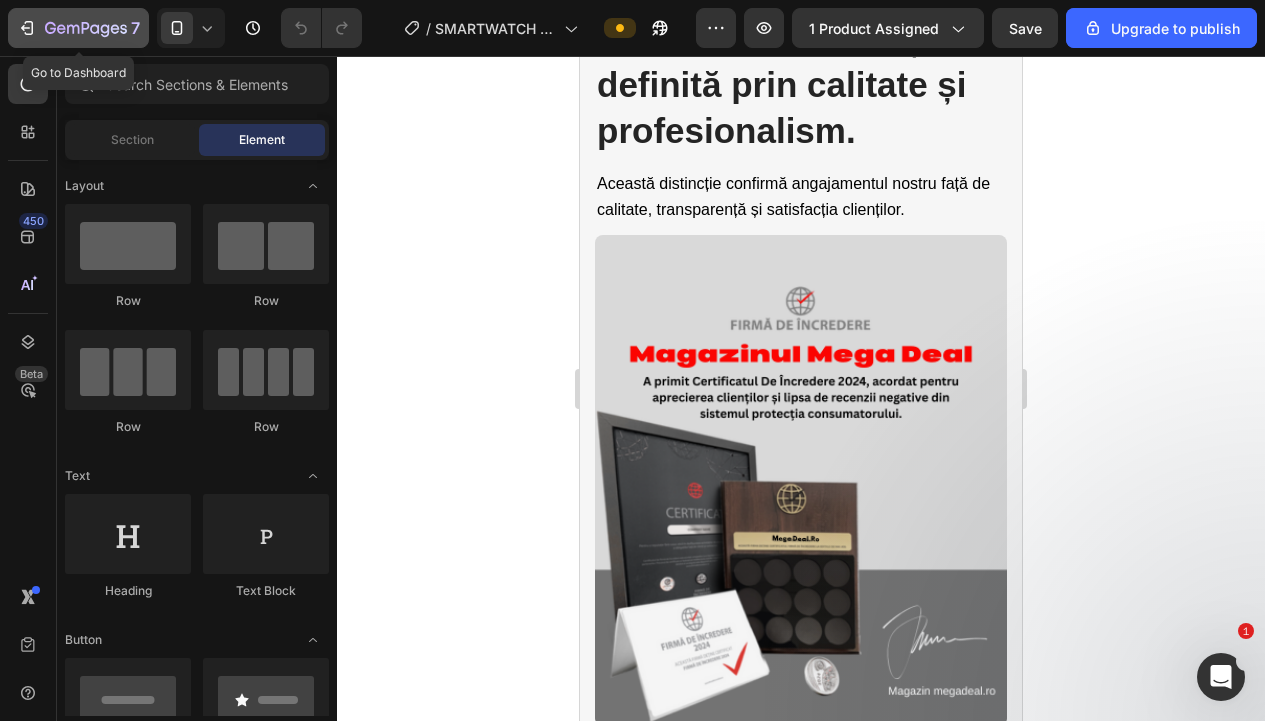 click on "7" 